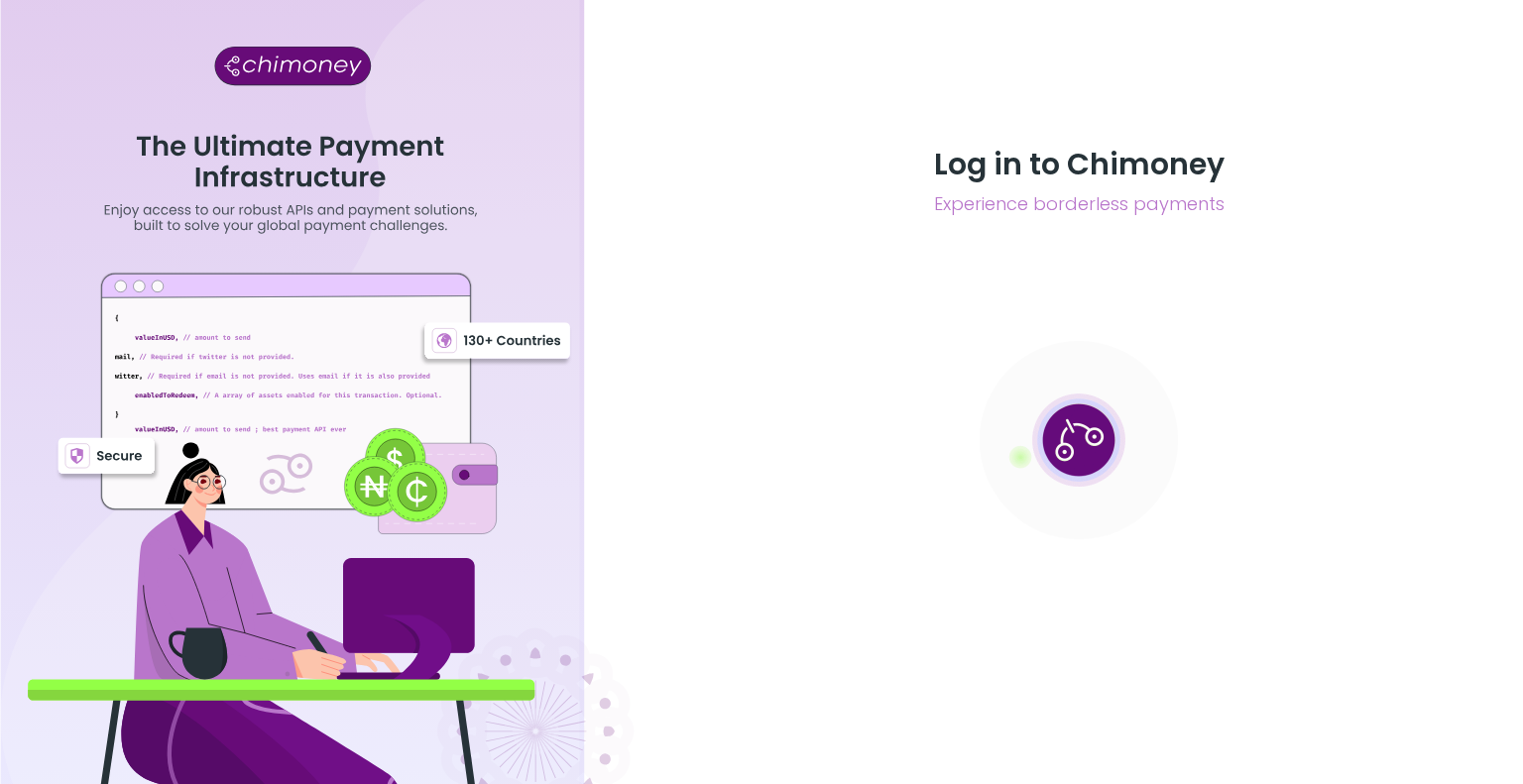 scroll, scrollTop: 0, scrollLeft: 0, axis: both 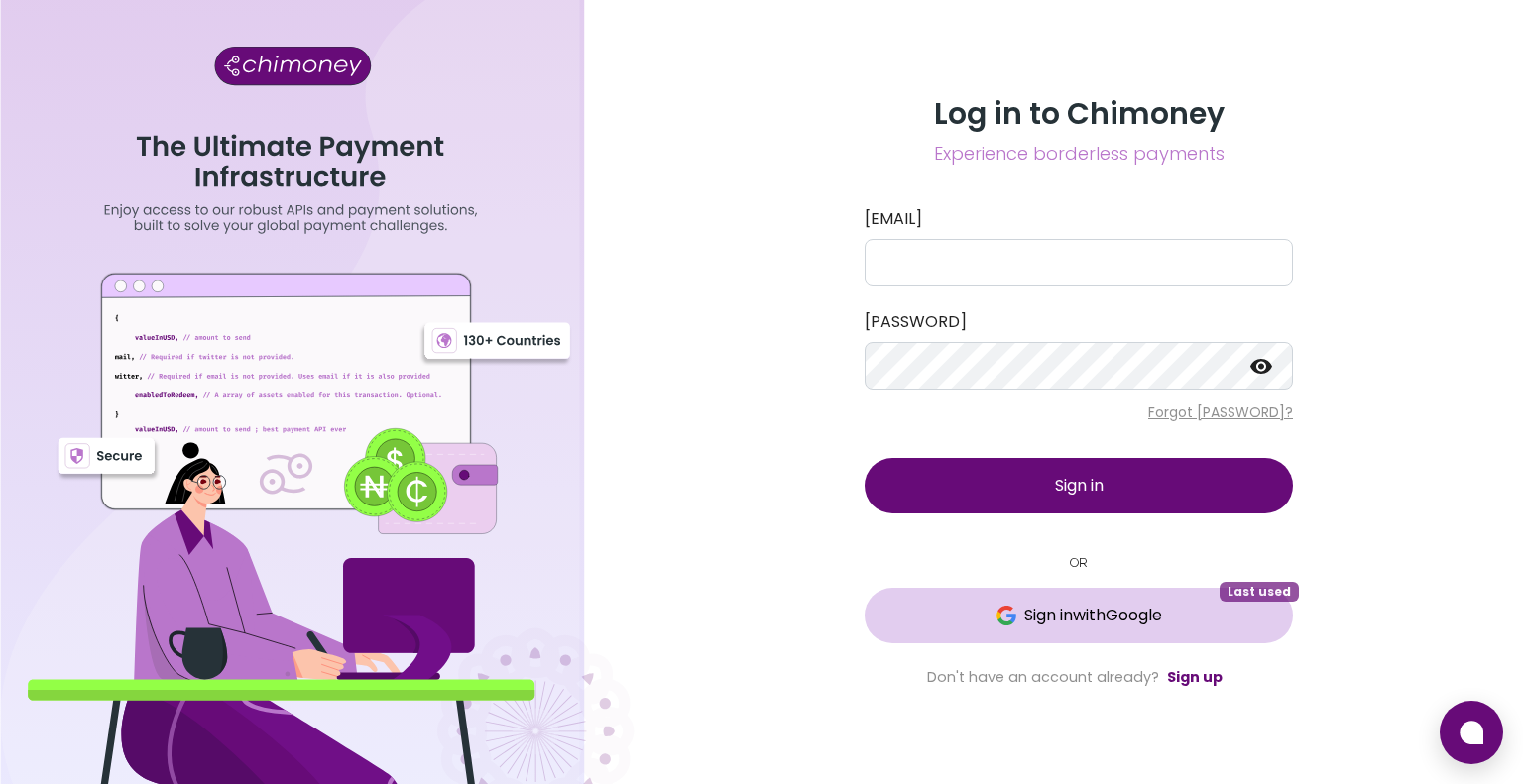 click on "Sign in  with  Google Last used" at bounding box center (1079, 616) 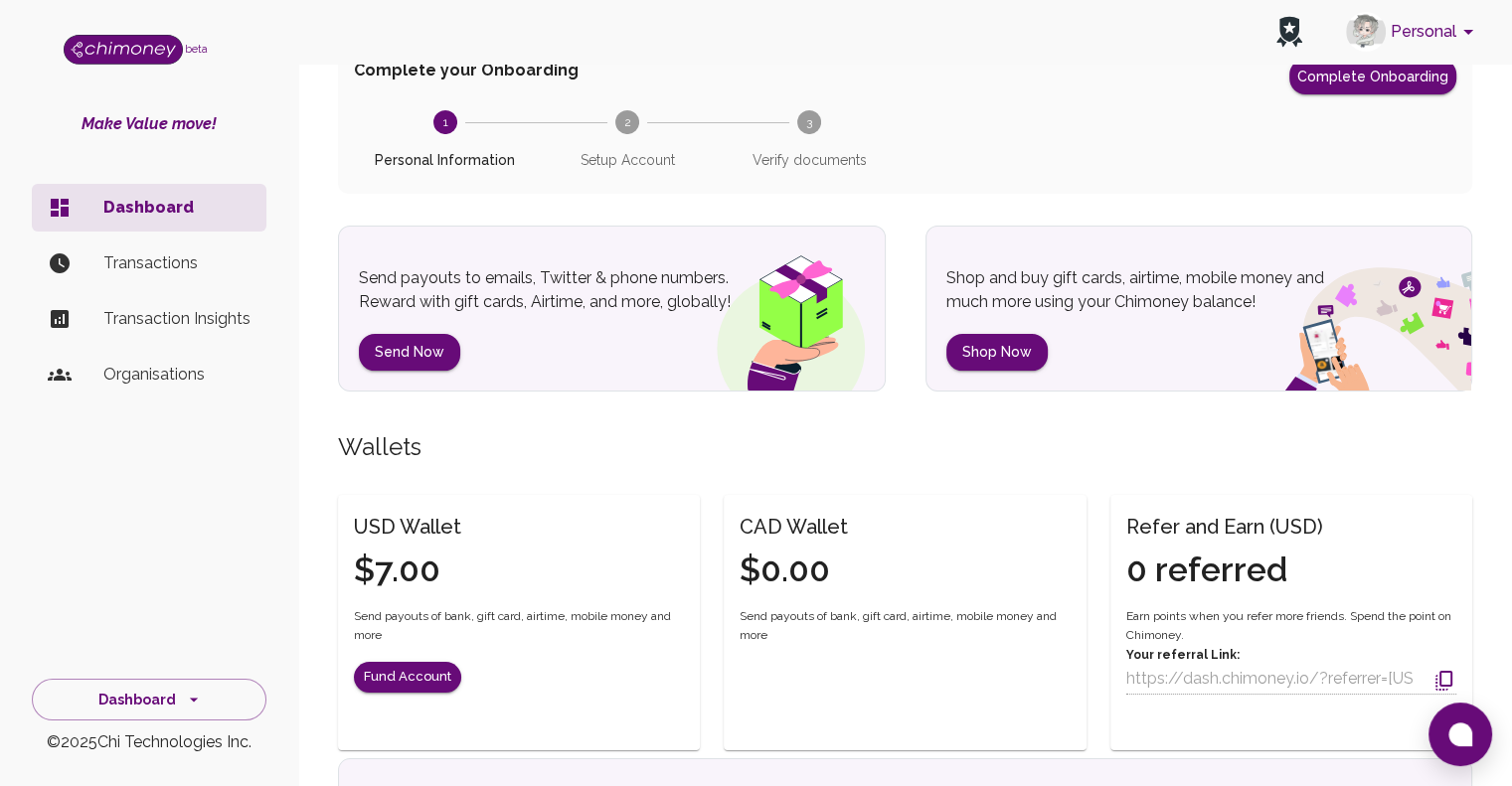 scroll, scrollTop: 143, scrollLeft: 0, axis: vertical 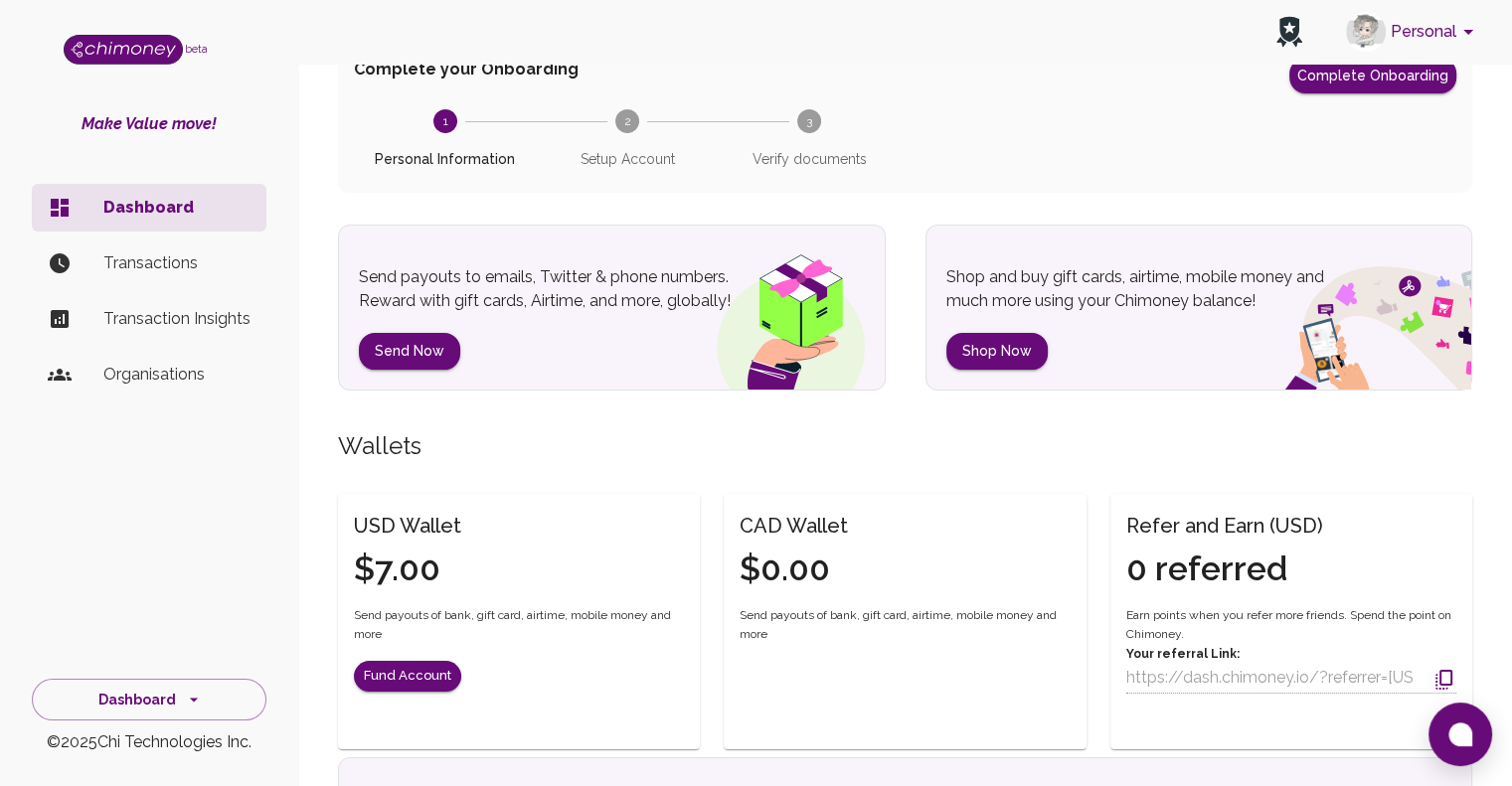 click on "CAD Wallet $0.00 Send payouts of bank, gift card, airtime, mobile money and more" at bounding box center [905, 597] 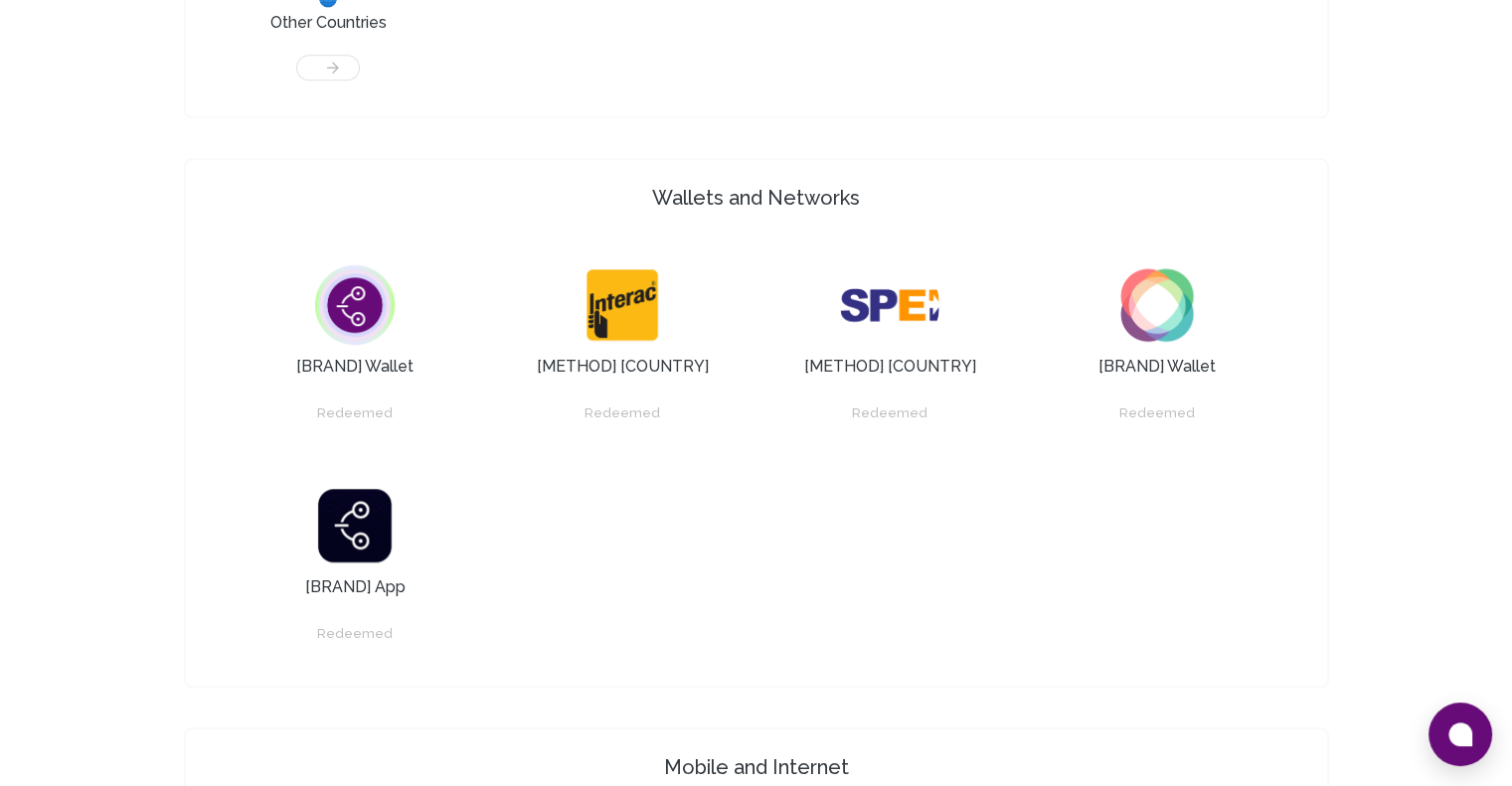scroll, scrollTop: 1417, scrollLeft: 0, axis: vertical 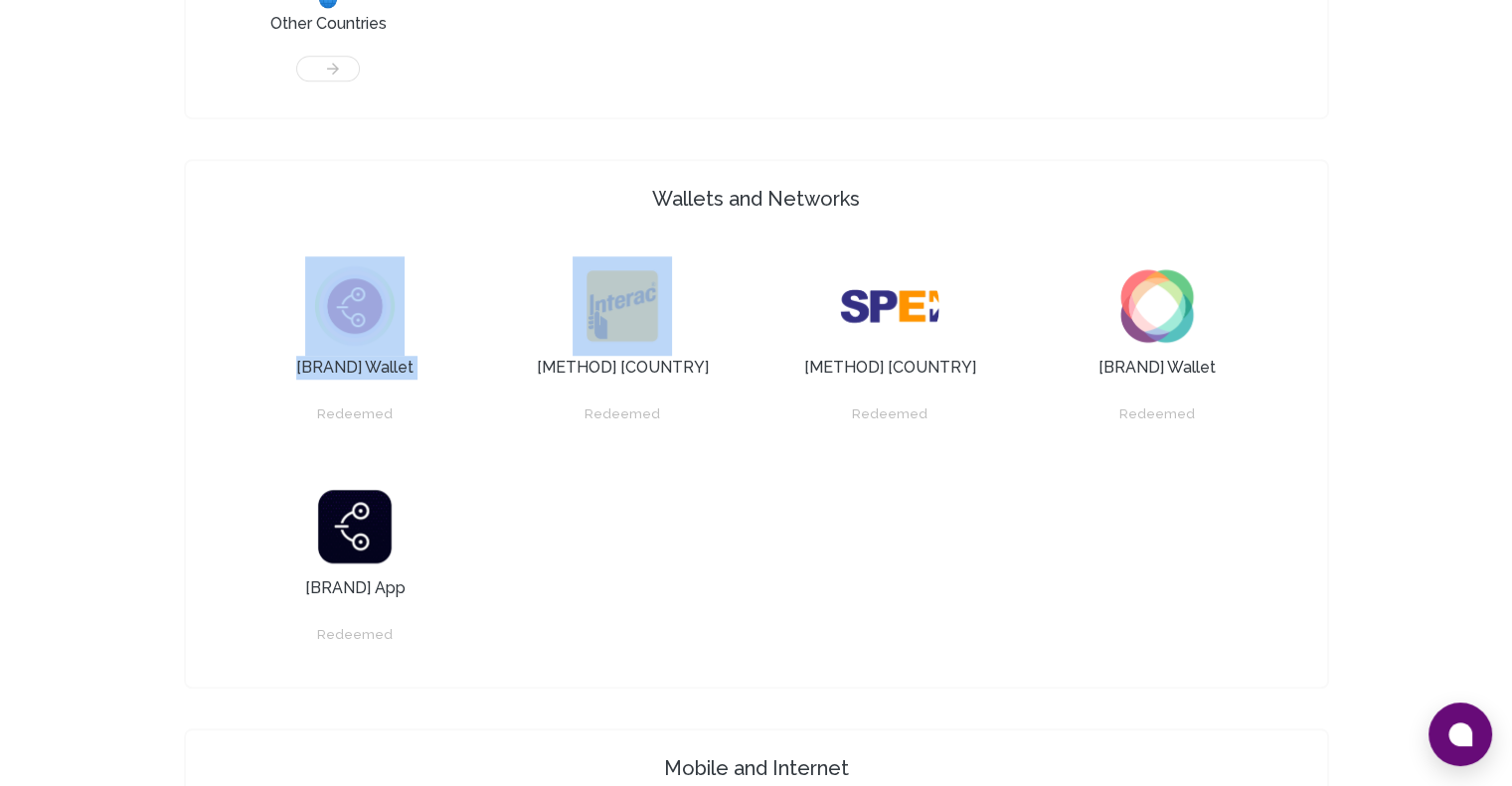 drag, startPoint x: 411, startPoint y: 330, endPoint x: 425, endPoint y: 413, distance: 84.17244 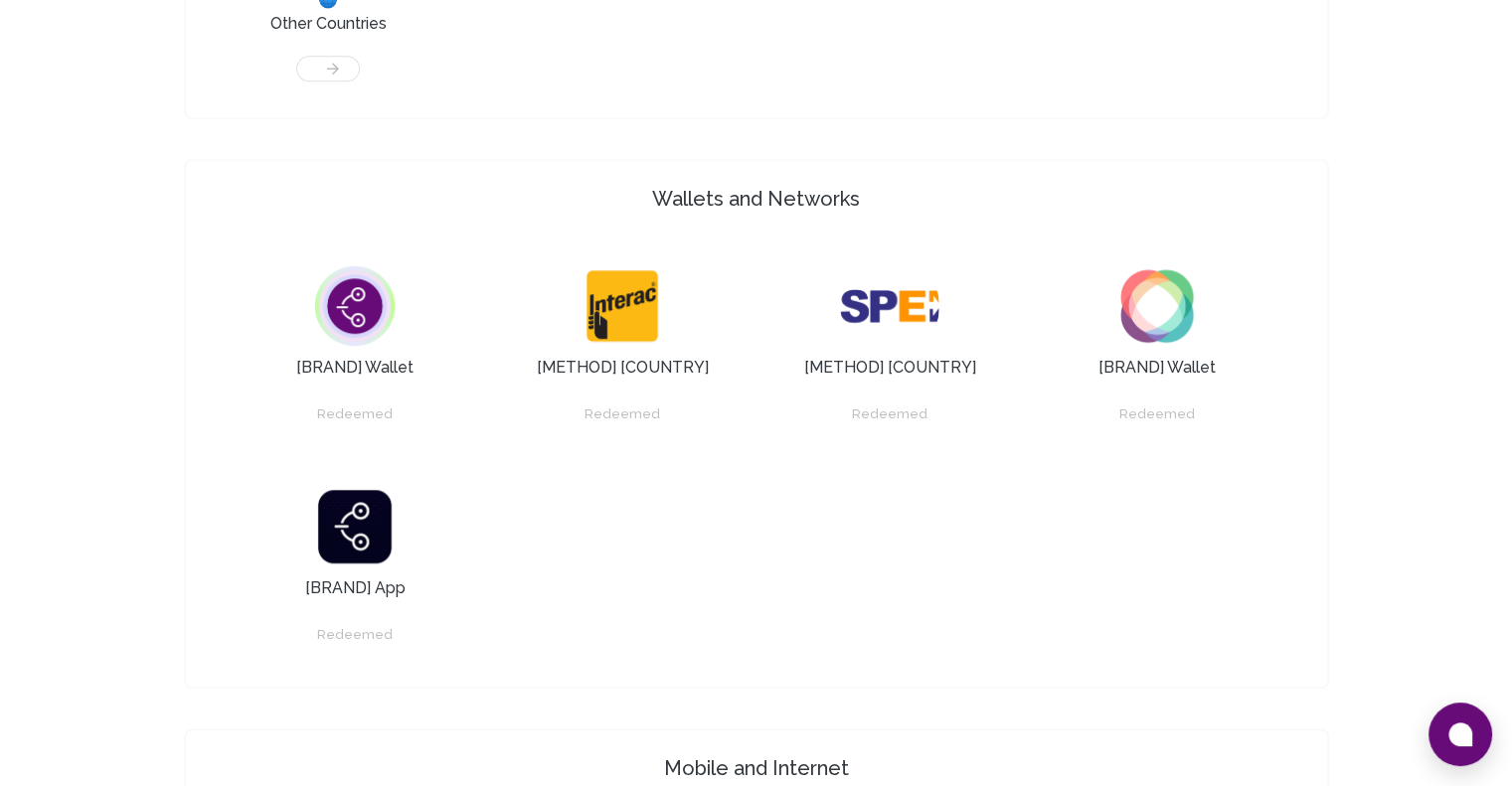 click on "[METHOD] [COUNTRY]" at bounding box center (622, 368) 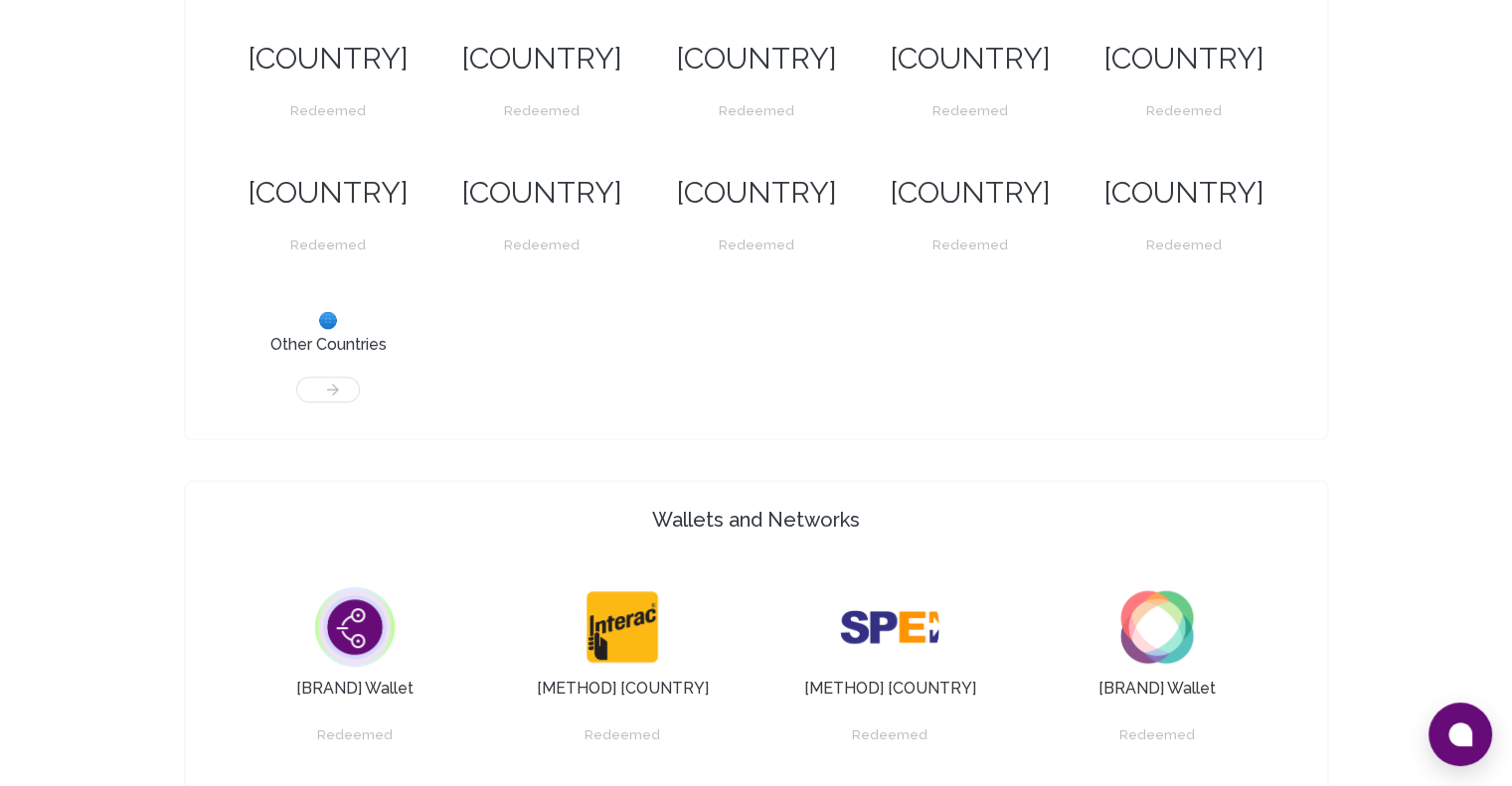 scroll, scrollTop: 1097, scrollLeft: 0, axis: vertical 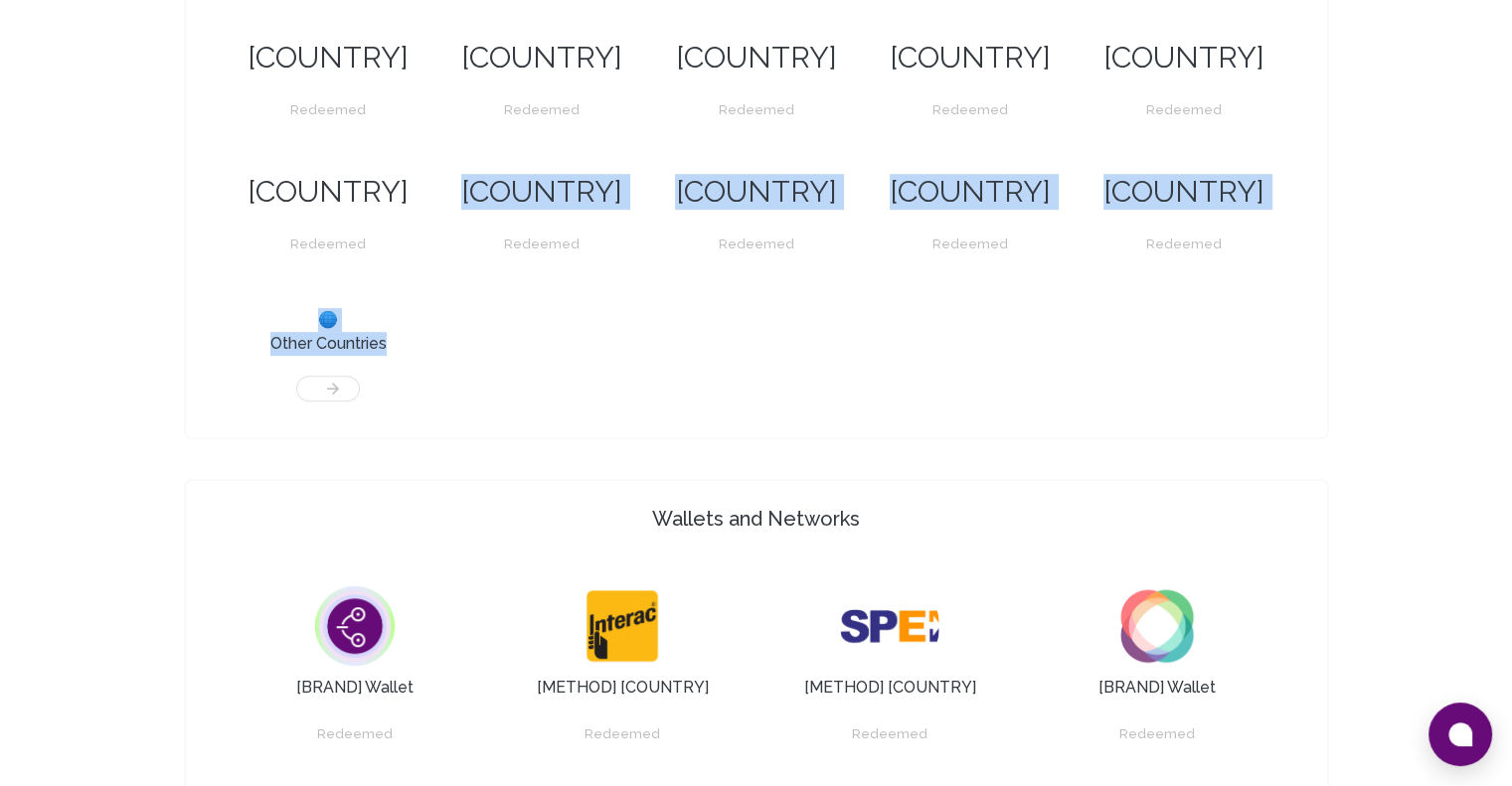 drag, startPoint x: 421, startPoint y: 249, endPoint x: 469, endPoint y: 428, distance: 185.324 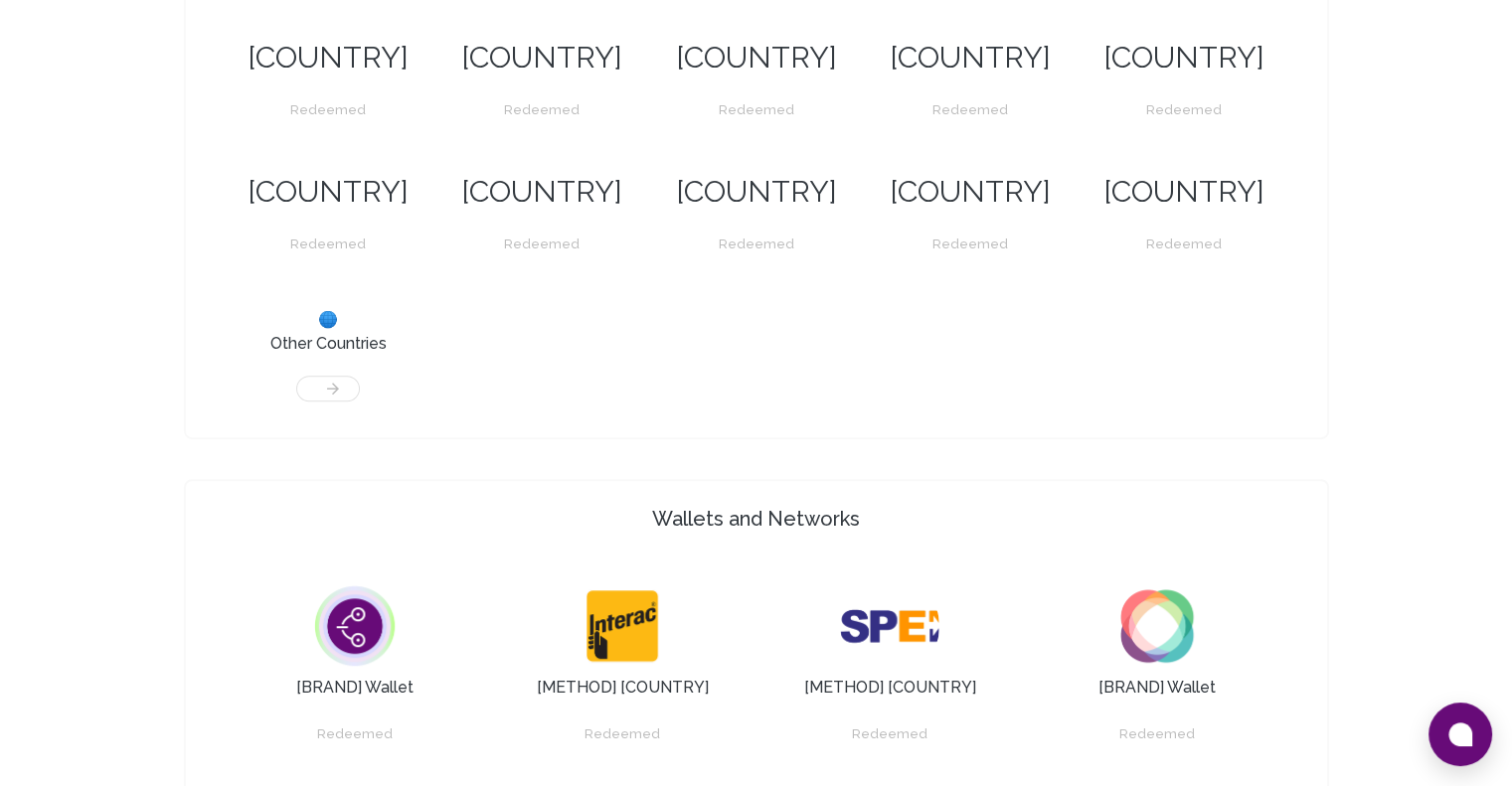 click on "Bank [COUNTRY] Redeemed [COUNTRY] Redeemed [COUNTRY] Redeemed [COUNTRY] Redeemed [COUNTRY] Redeemed [COUNTRY] Redeemed [COUNTRY] Redeemed [COUNTRY] Redeemed [COUNTRY] Redeemed [COUNTRY] Redeemed [COUNTRY] Redeemed [COUNTRY] Redeemed [COUNTRY] Redeemed [COUNTRY] Redeemed [COUNTRY] Redeemed [COUNTRY] Redeemed [COUNTRY] Redeemed [COUNTRY] Other Countries" at bounding box center (756, 86) 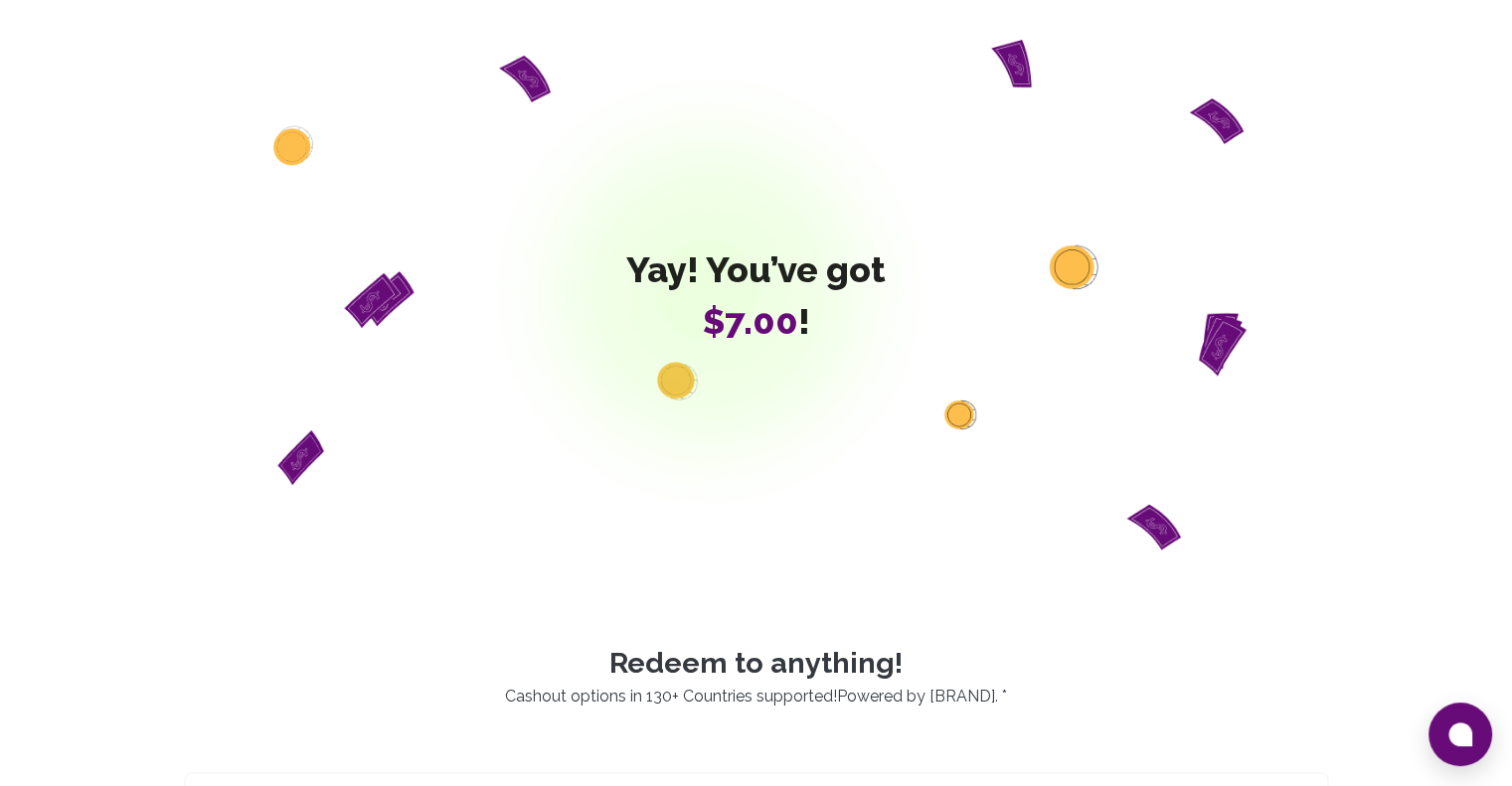 click on "Yay! You’ve got" at bounding box center [756, 269] 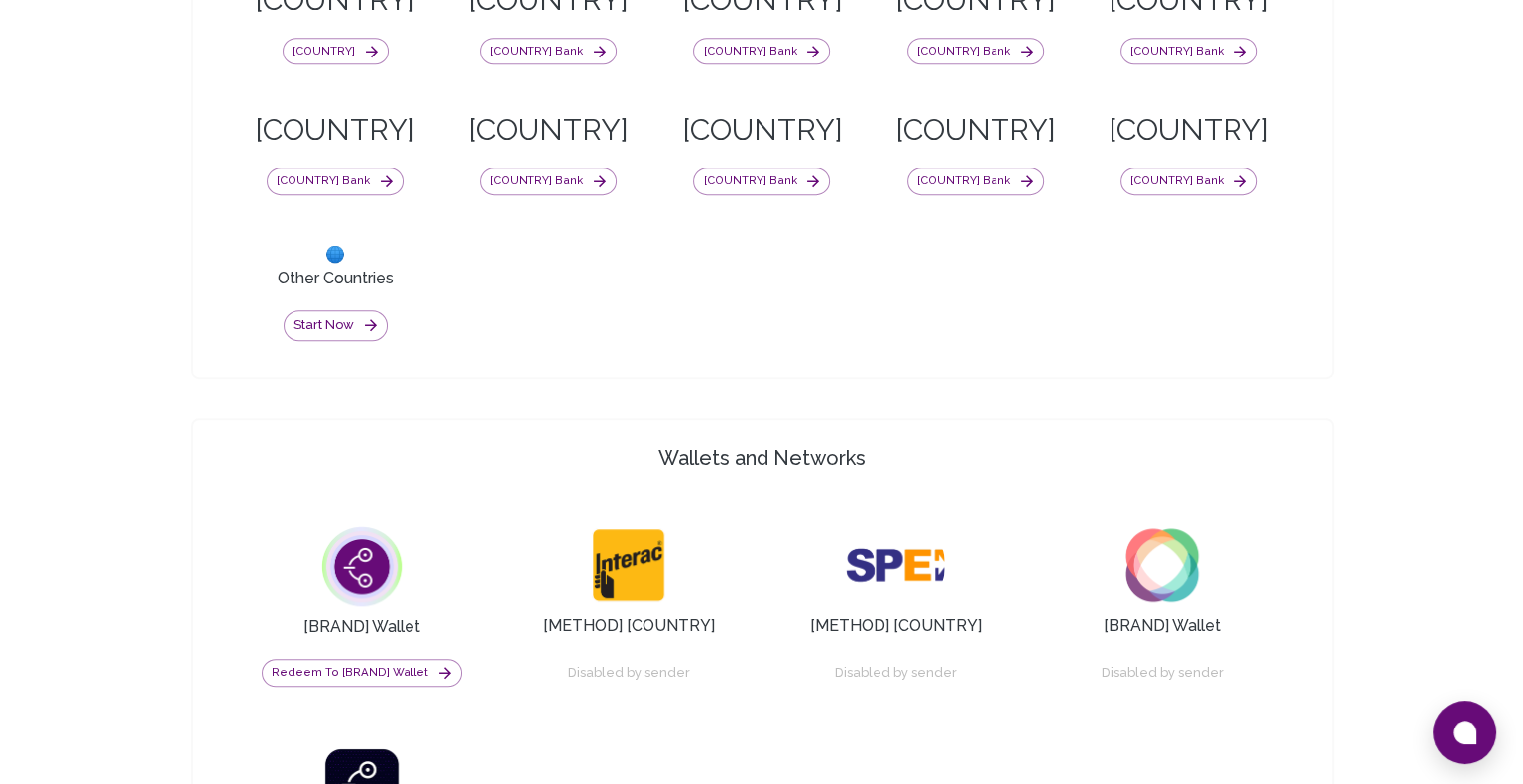 scroll, scrollTop: 1114, scrollLeft: 0, axis: vertical 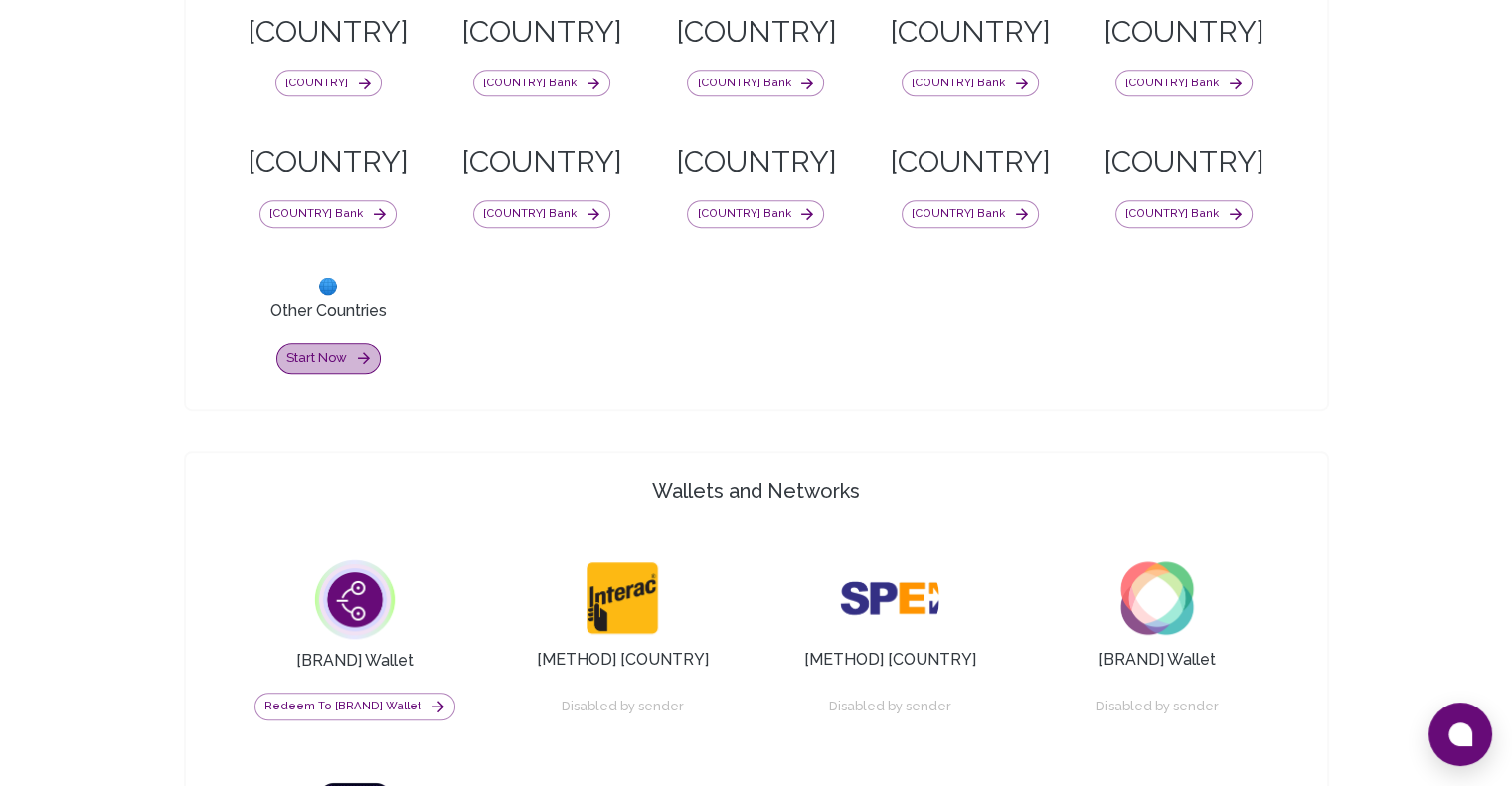 click on "Start now" at bounding box center (328, 358) 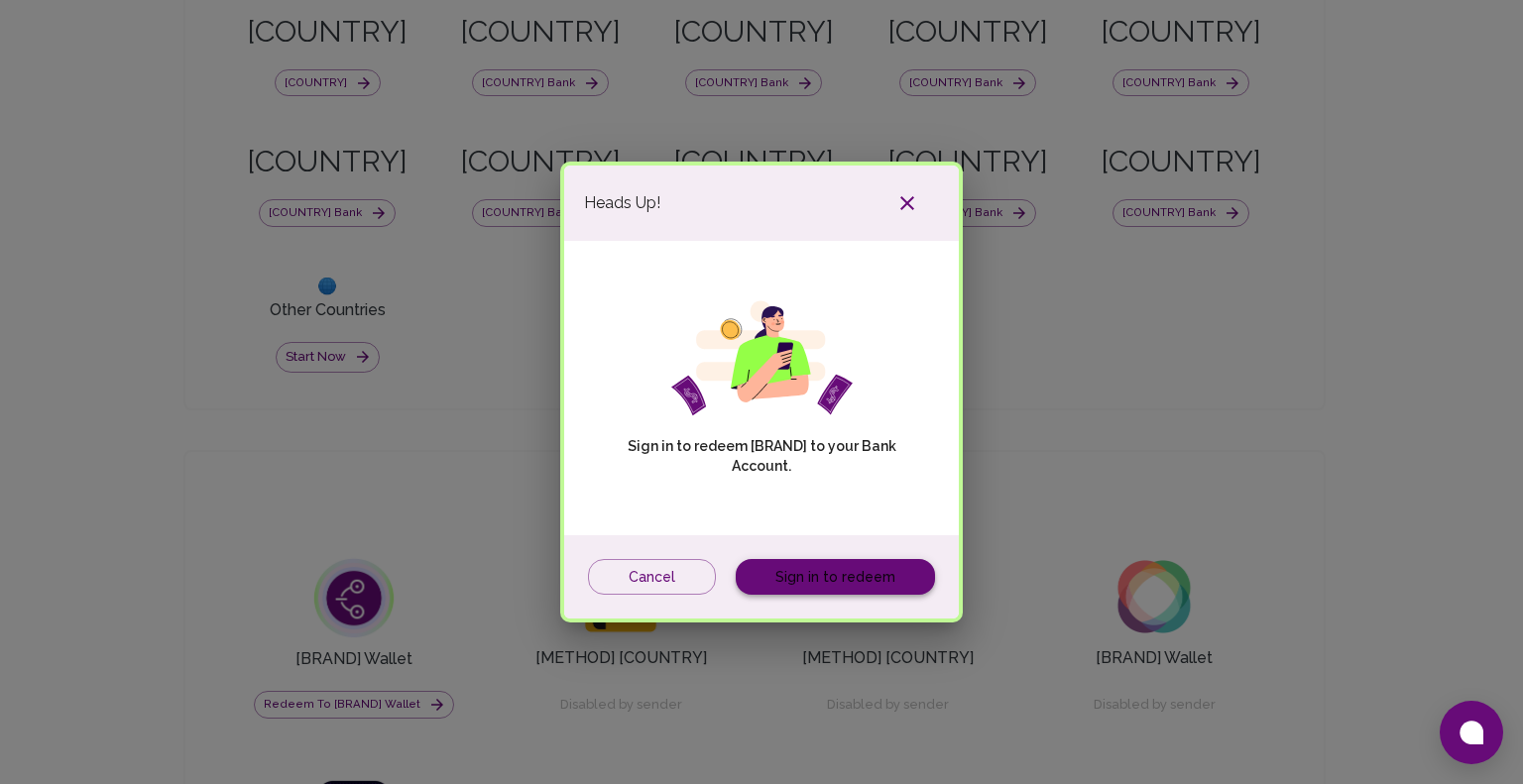 click on "Sign in to redeem" at bounding box center (835, 577) 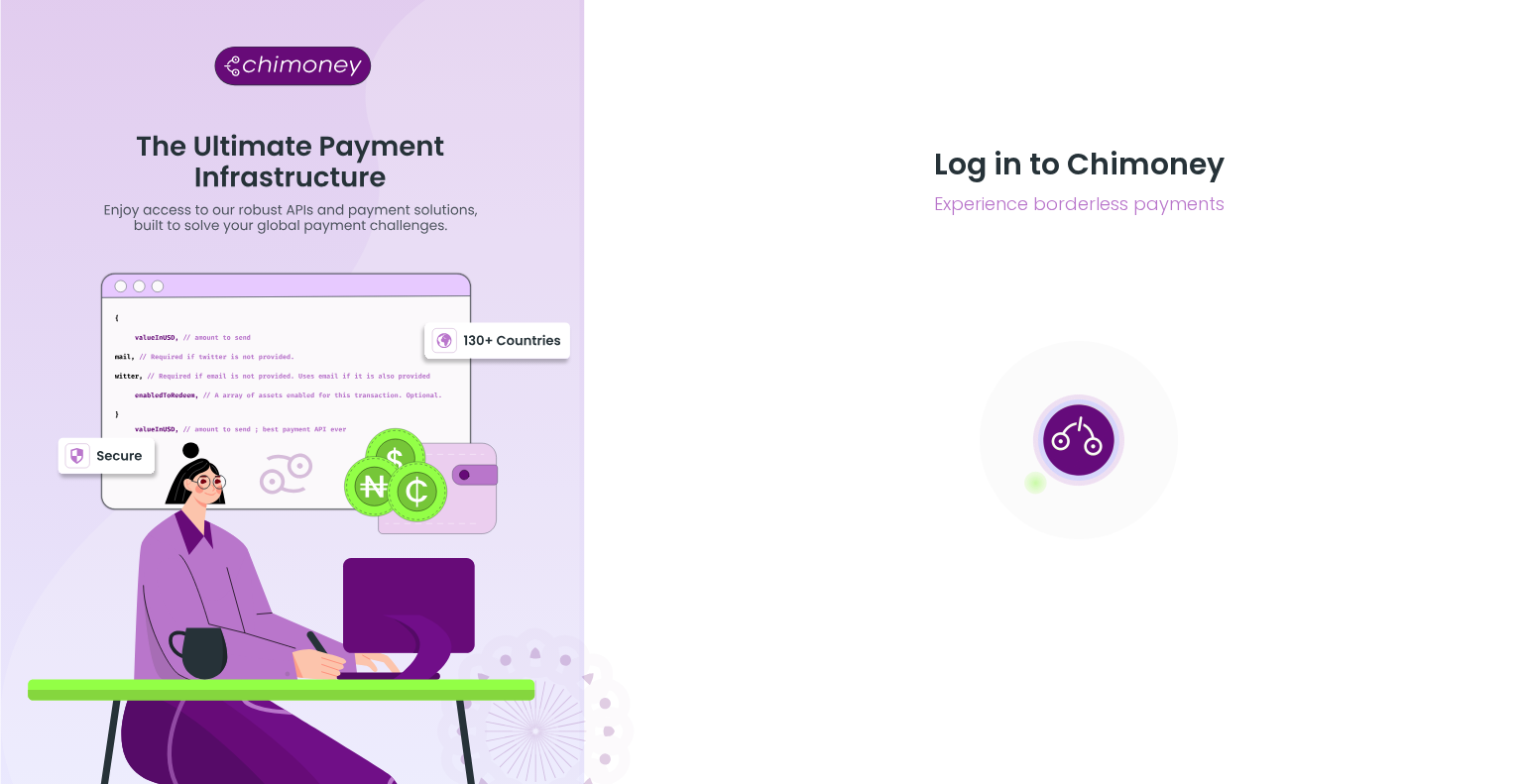 scroll, scrollTop: 0, scrollLeft: 0, axis: both 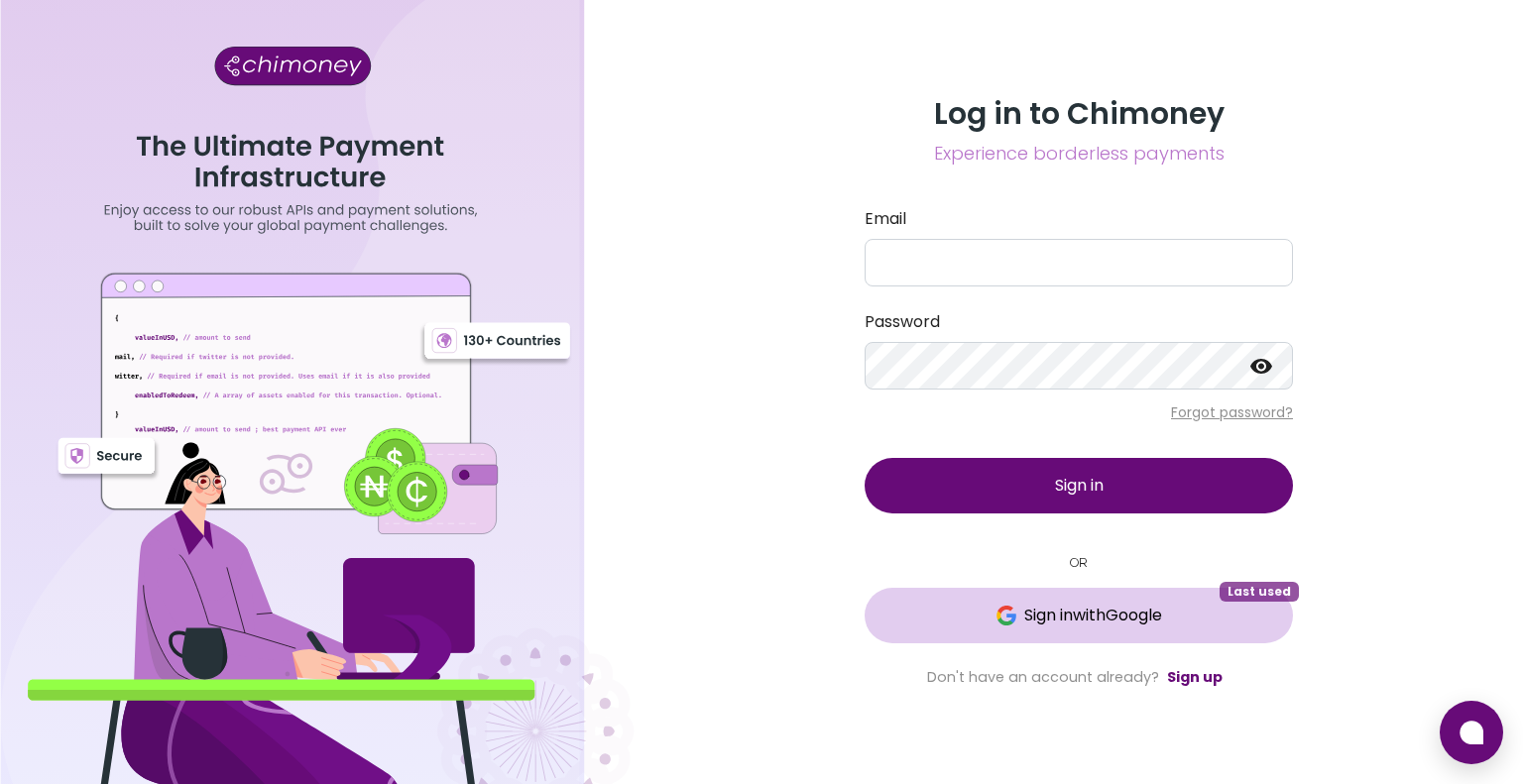 click on "Sign in  with  Google" at bounding box center (1093, 616) 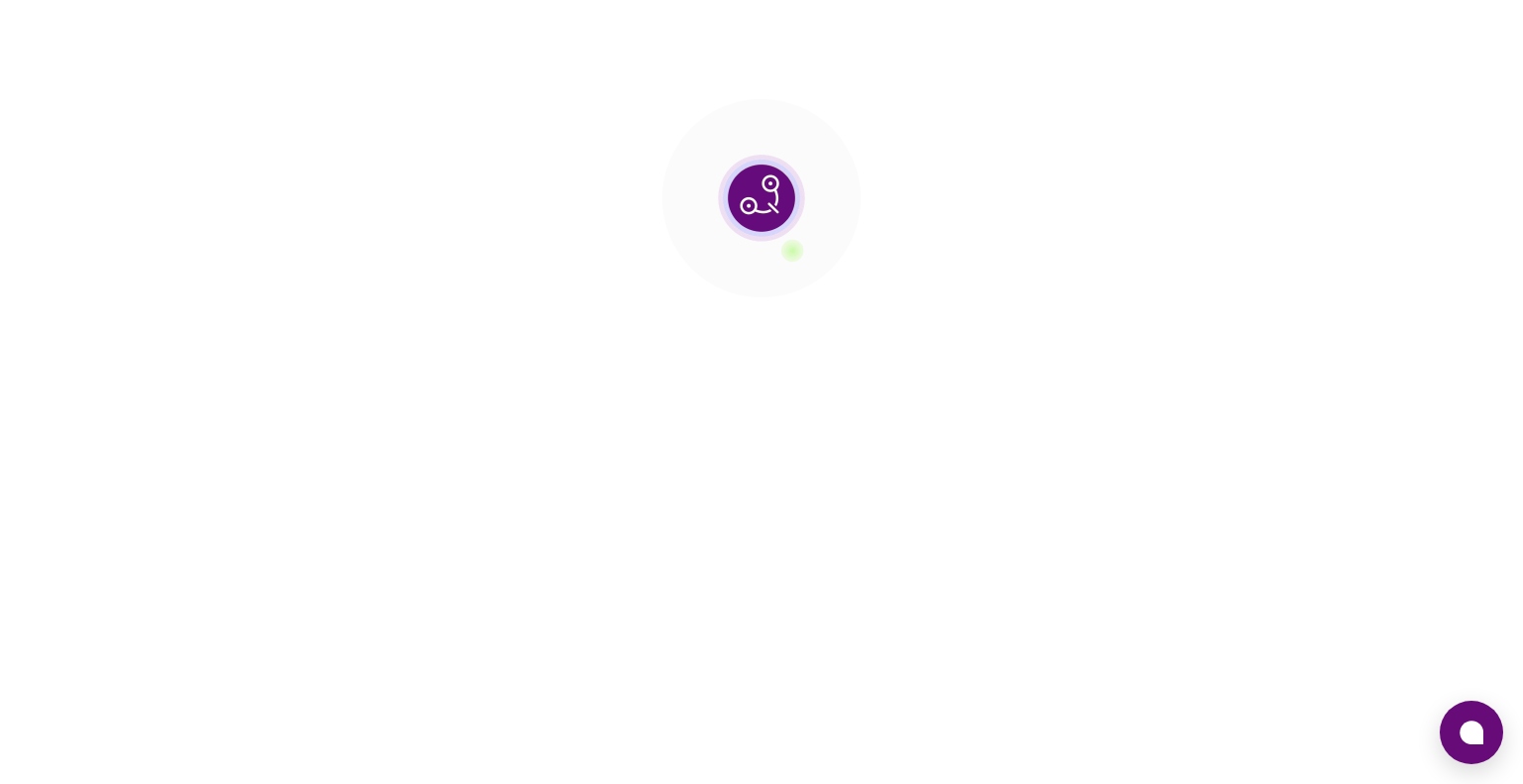 click at bounding box center [762, 198] 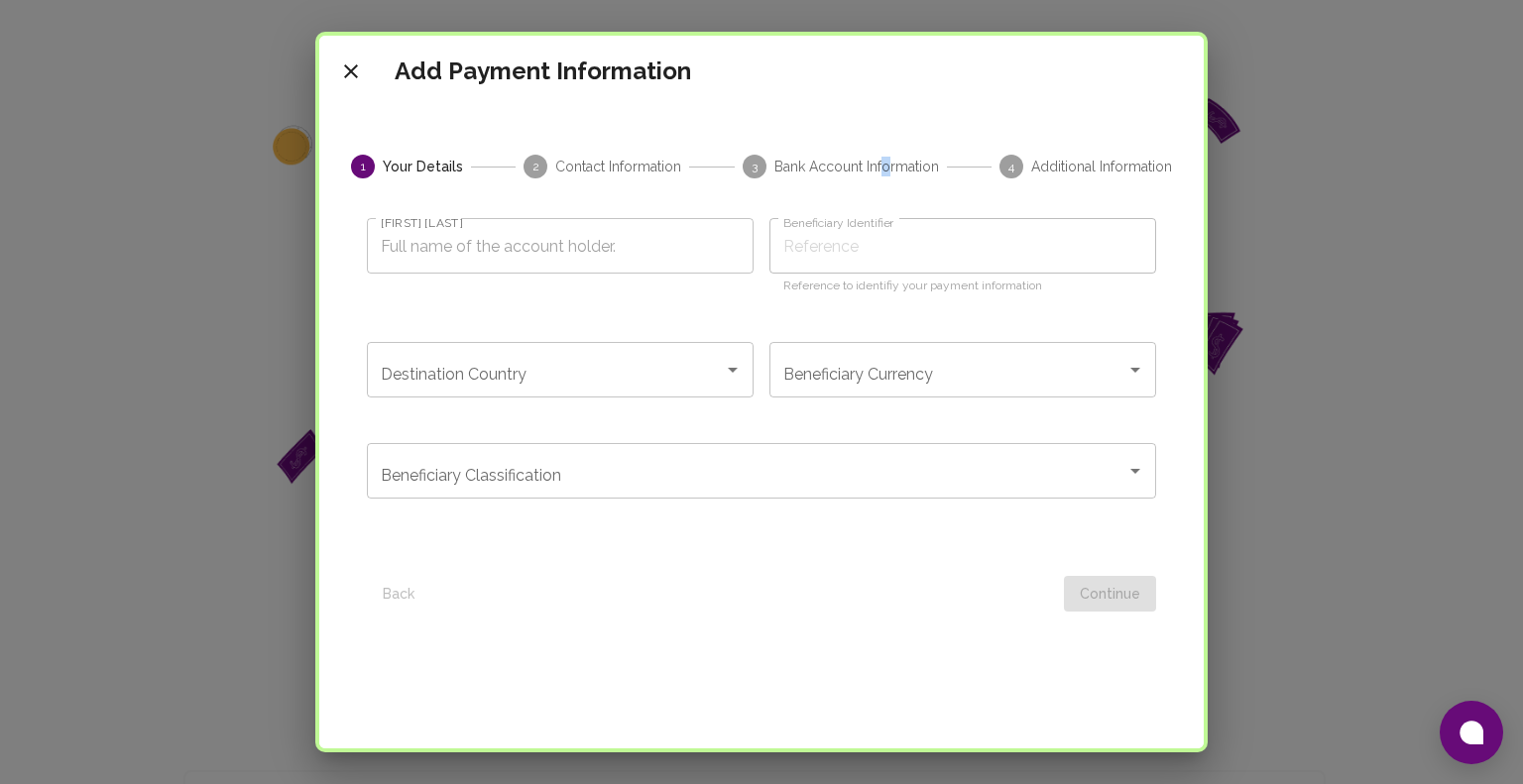 click on "1 Your Details 2 Contact Information 3 Bank Account Information 4 Additional Information Full Name Full Name Beneficiary Identifier Beneficiary Identifier Reference to identifiy your payment information Destination Country Destination Country Beneficiary Currency Beneficiary Currency Beneficiary Classification Beneficiary Classification Back Continue Use Existing Bank Details" at bounding box center [762, 528] 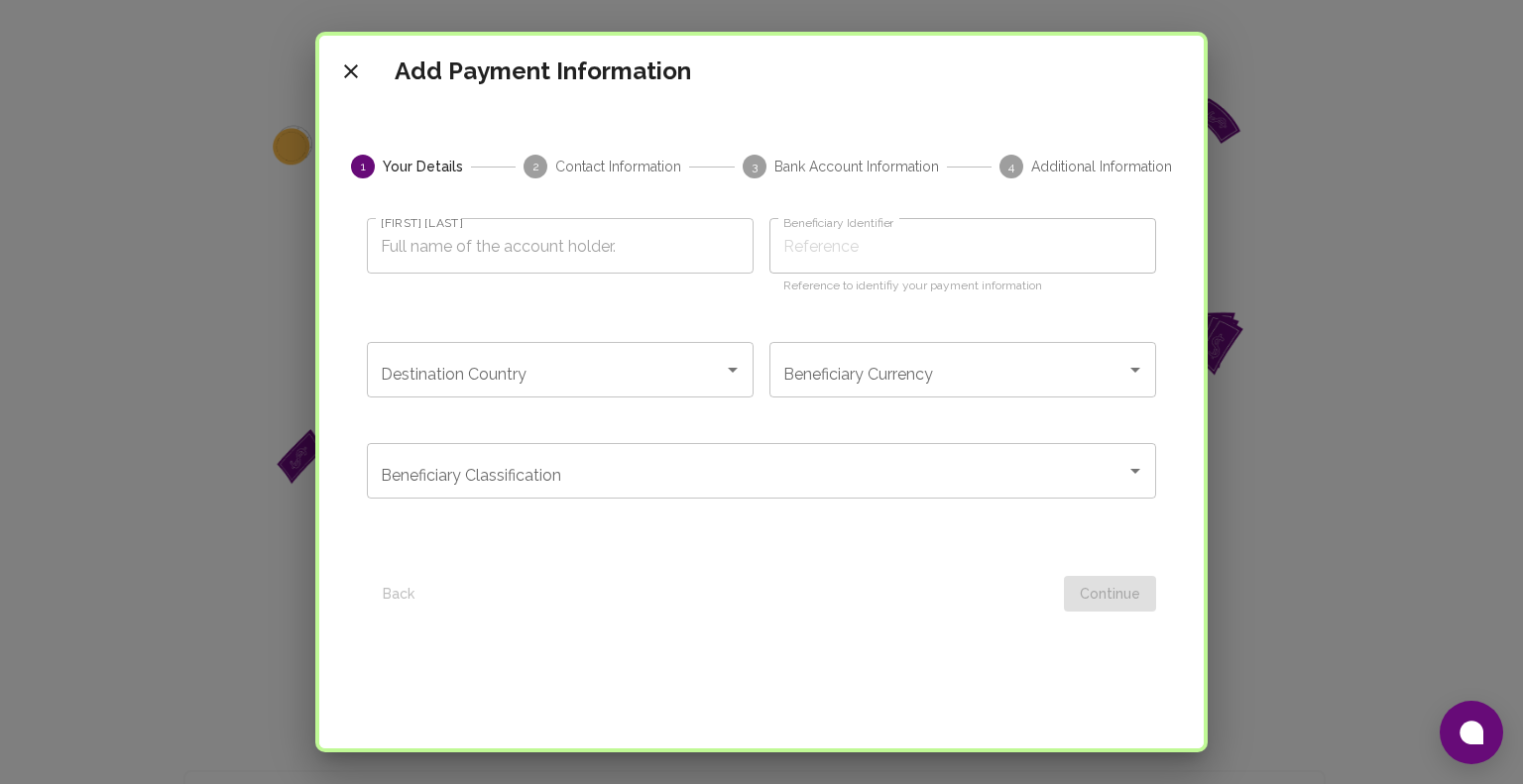 click on "[FIRST] [LAST]" at bounding box center (560, 246) 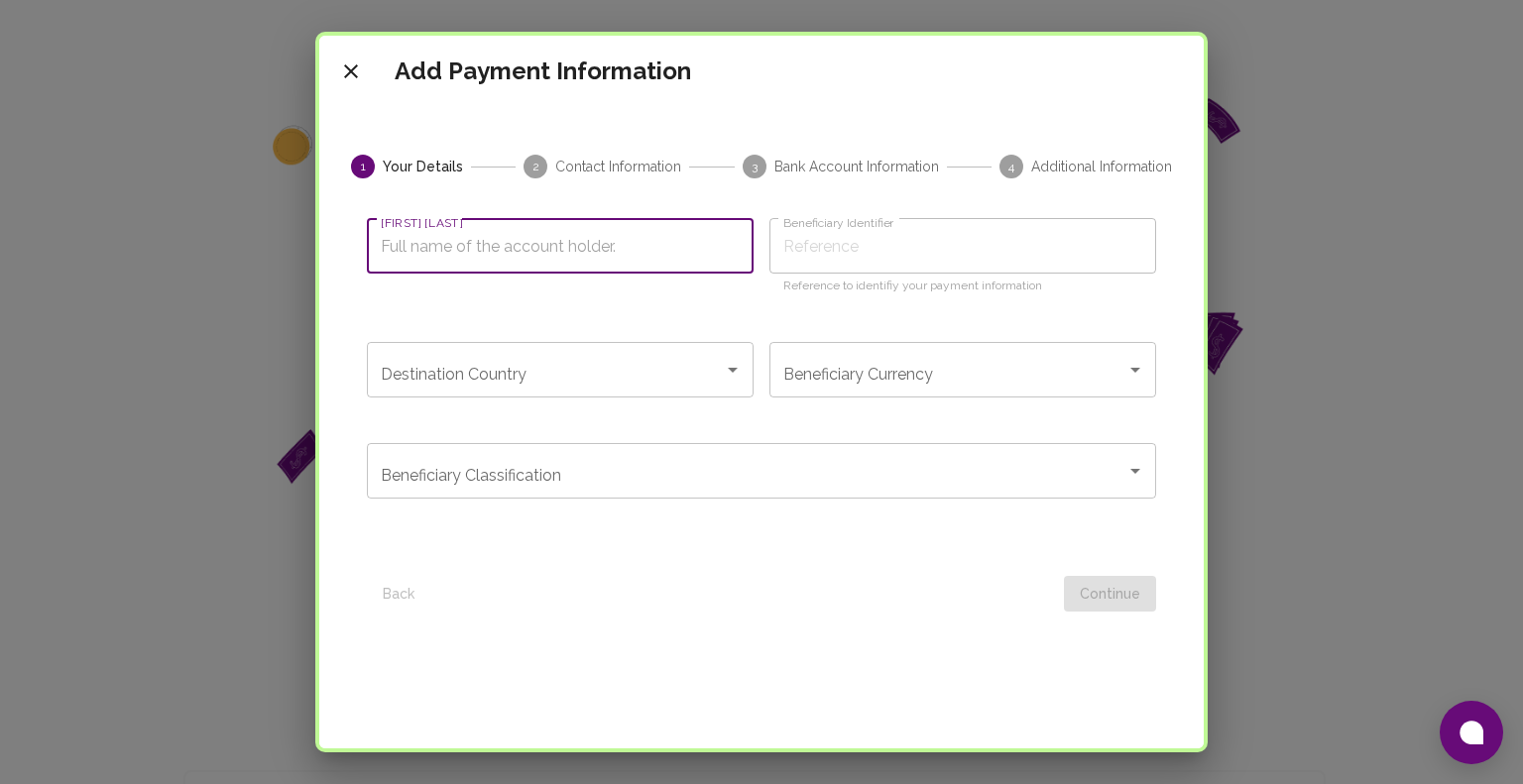 click on "[FIRST] [LAST]" at bounding box center [560, 246] 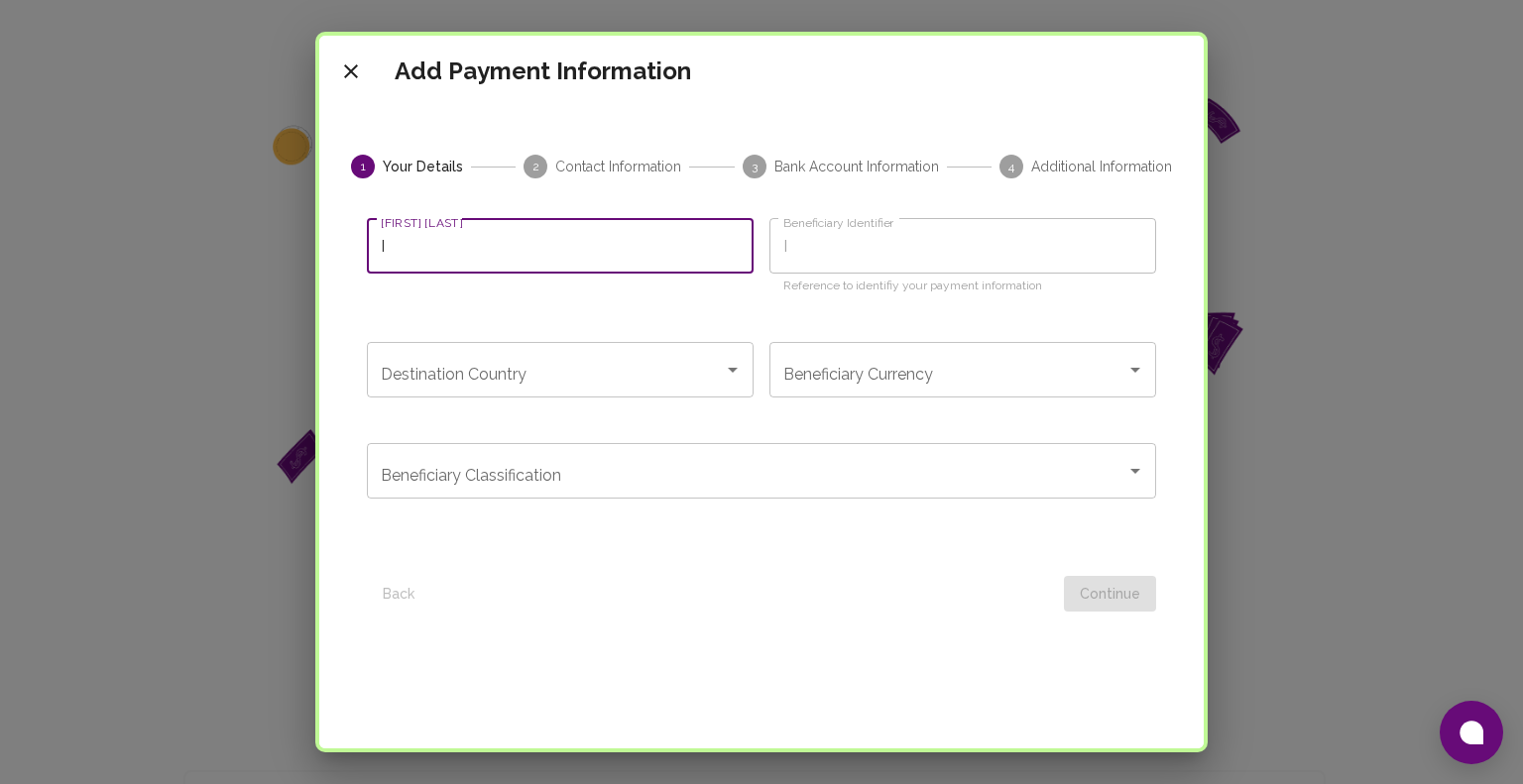 type 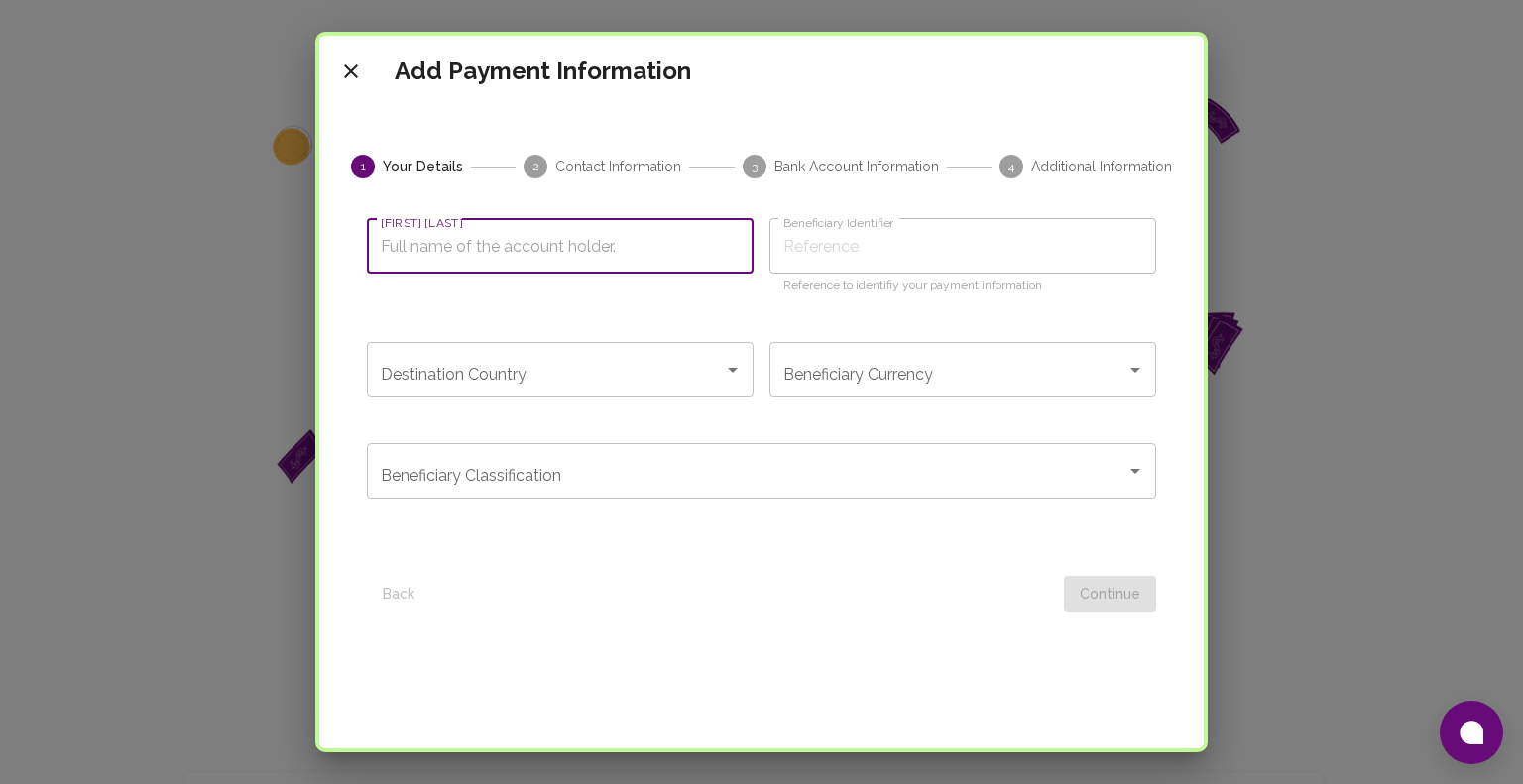 type on "[INITIAL]" 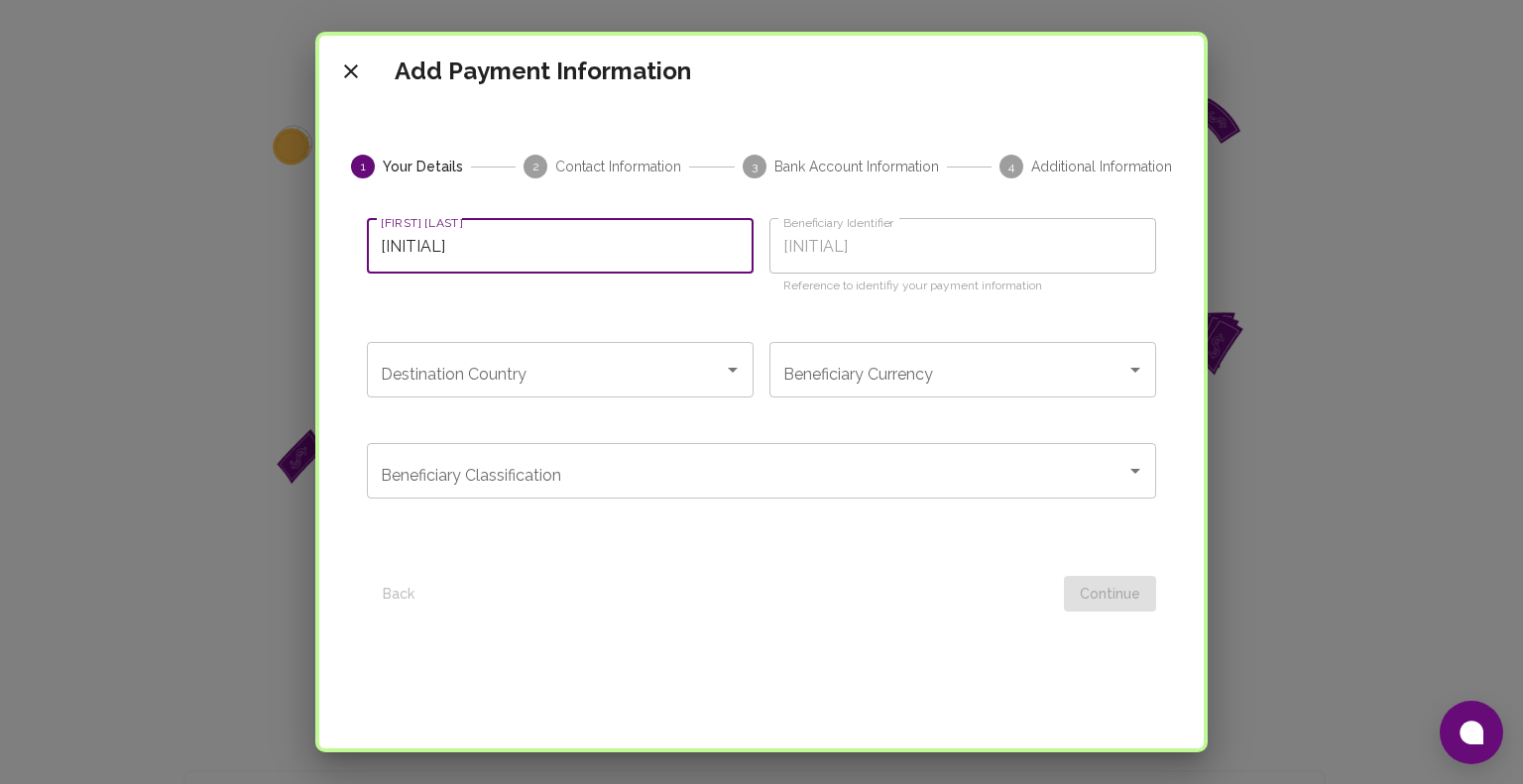 type on "[FIRST]" 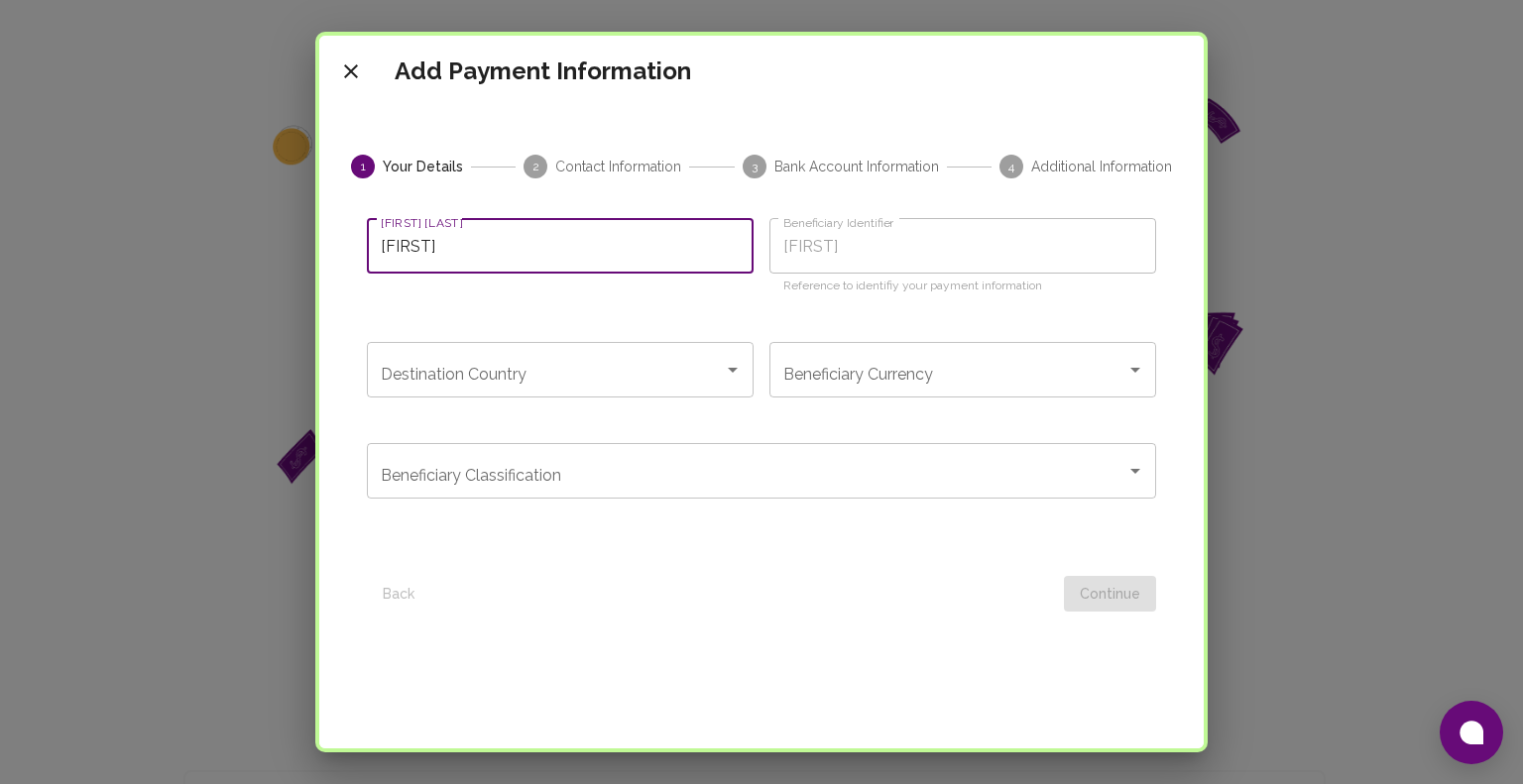 click on "[FIRST]" at bounding box center (560, 246) 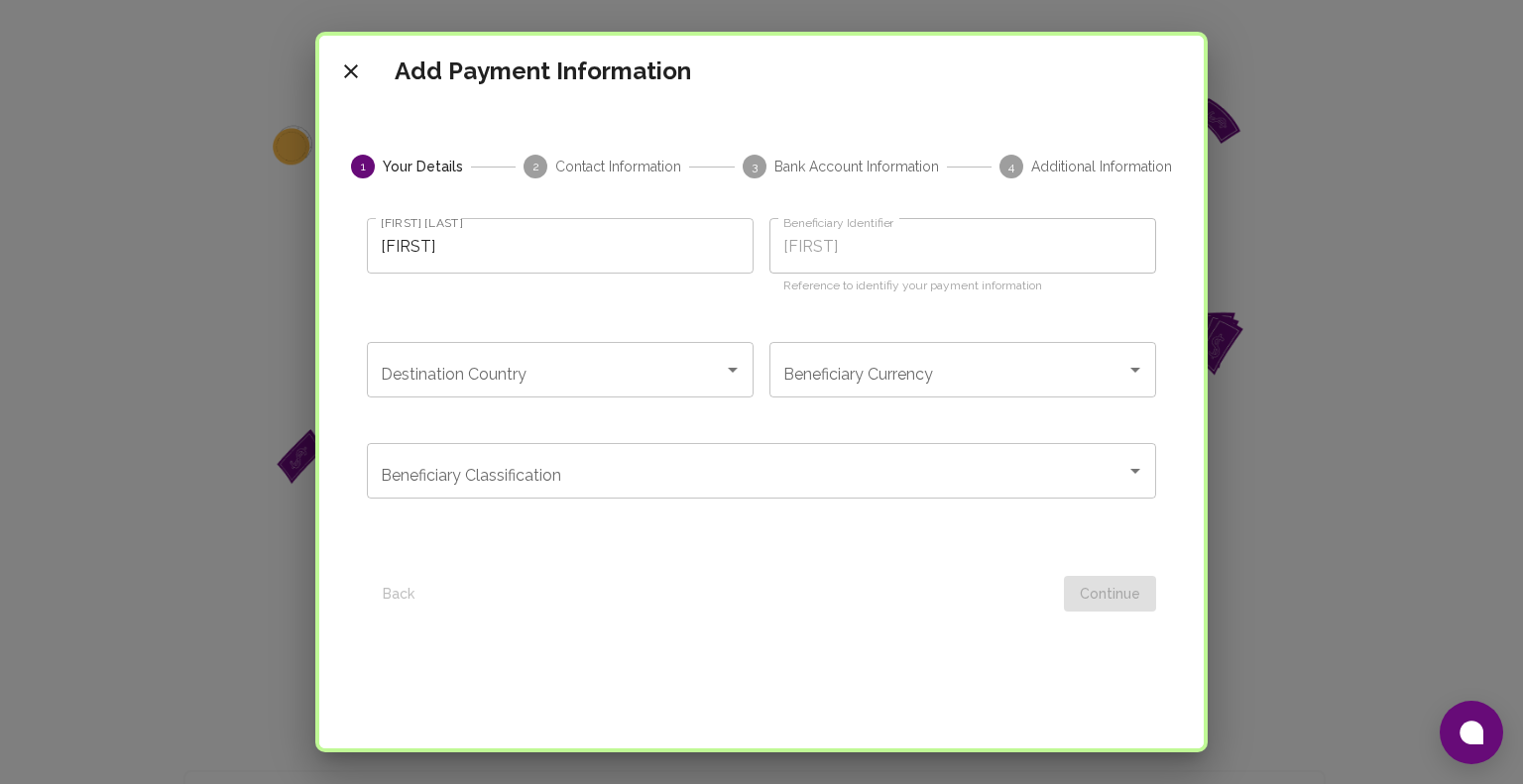 click on "[FIRST]" at bounding box center (560, 246) 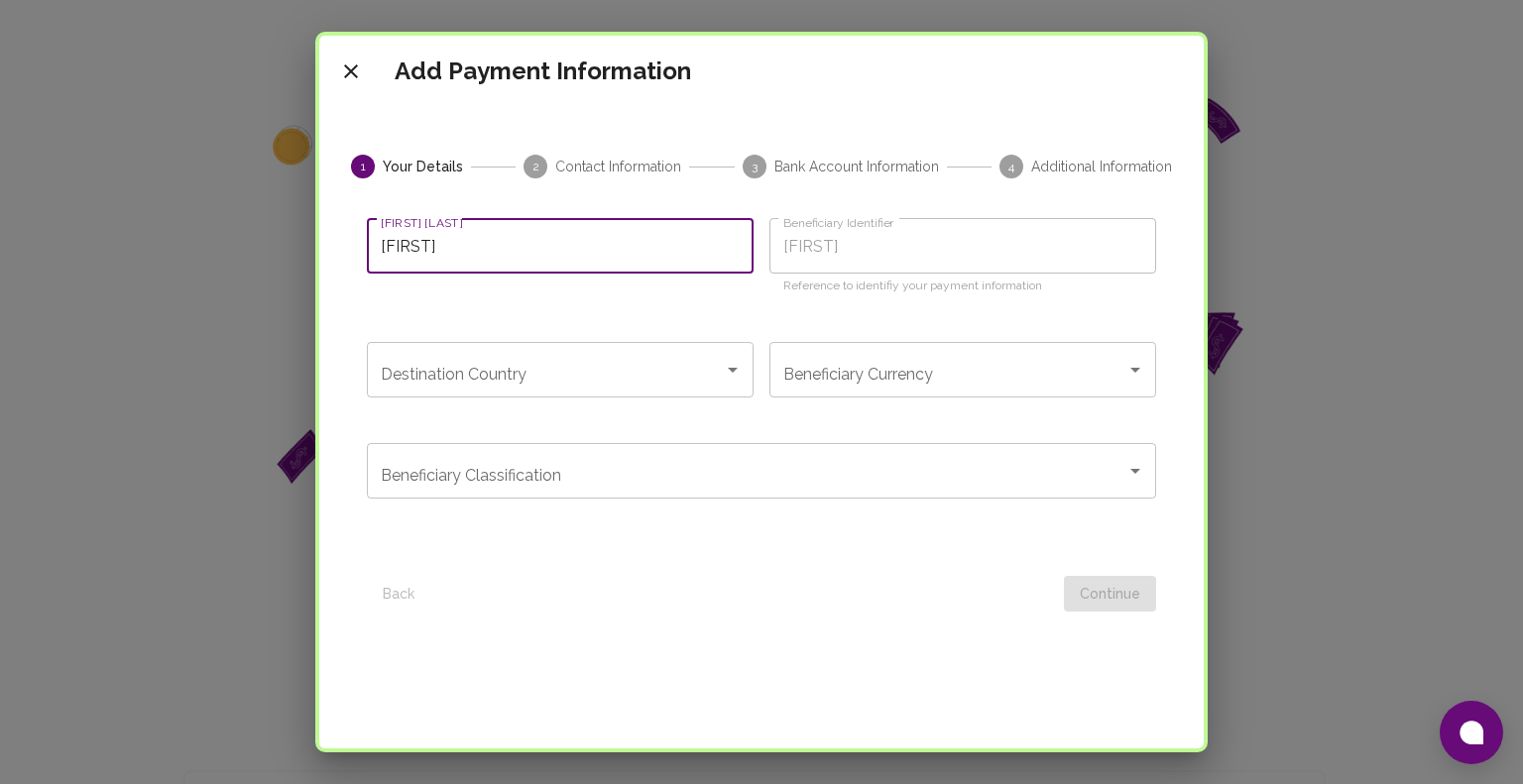 type on "[FIRST]" 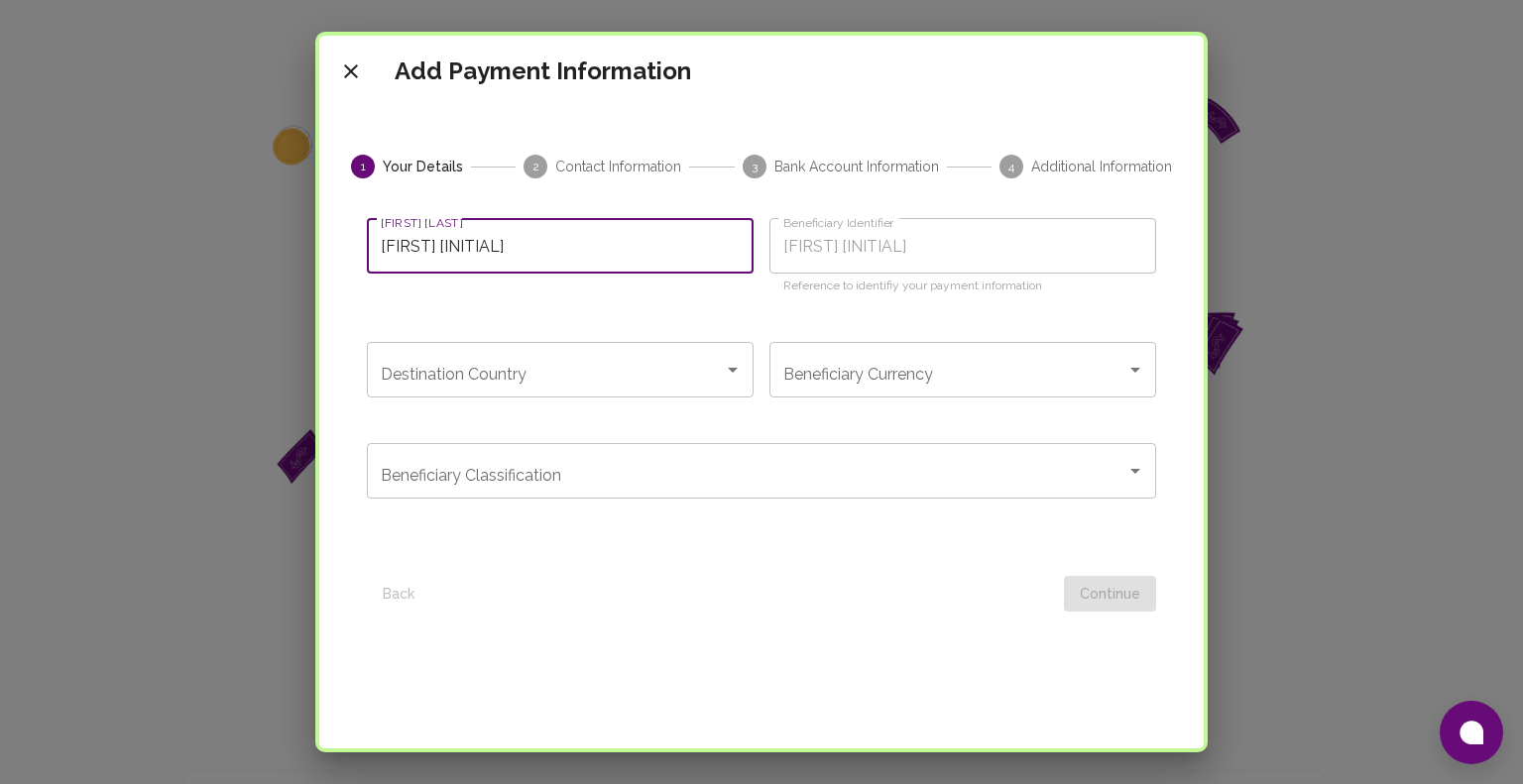 type on "[FIRST] [LAST_PART]" 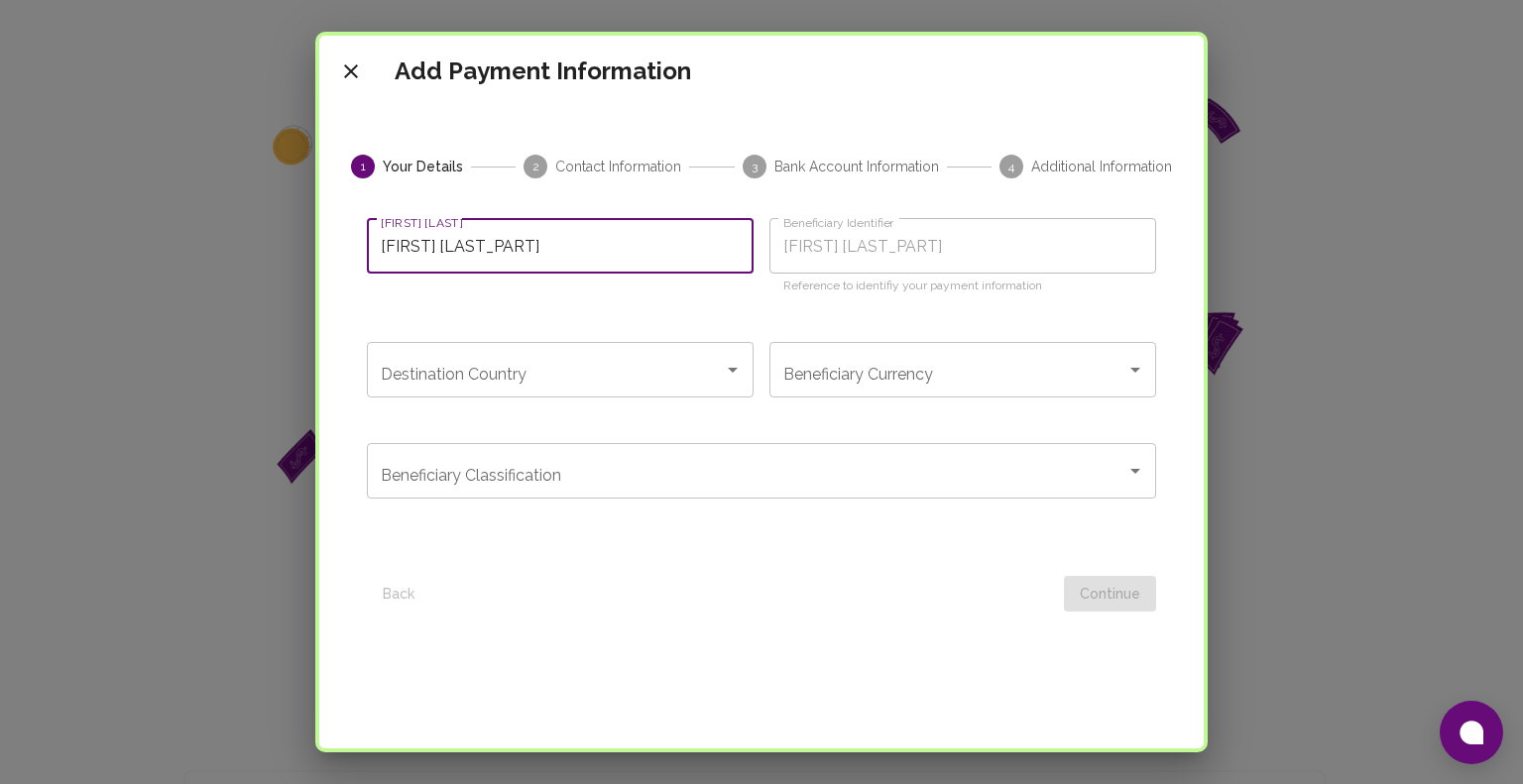 type on "[FIRST] [MIDDLE]" 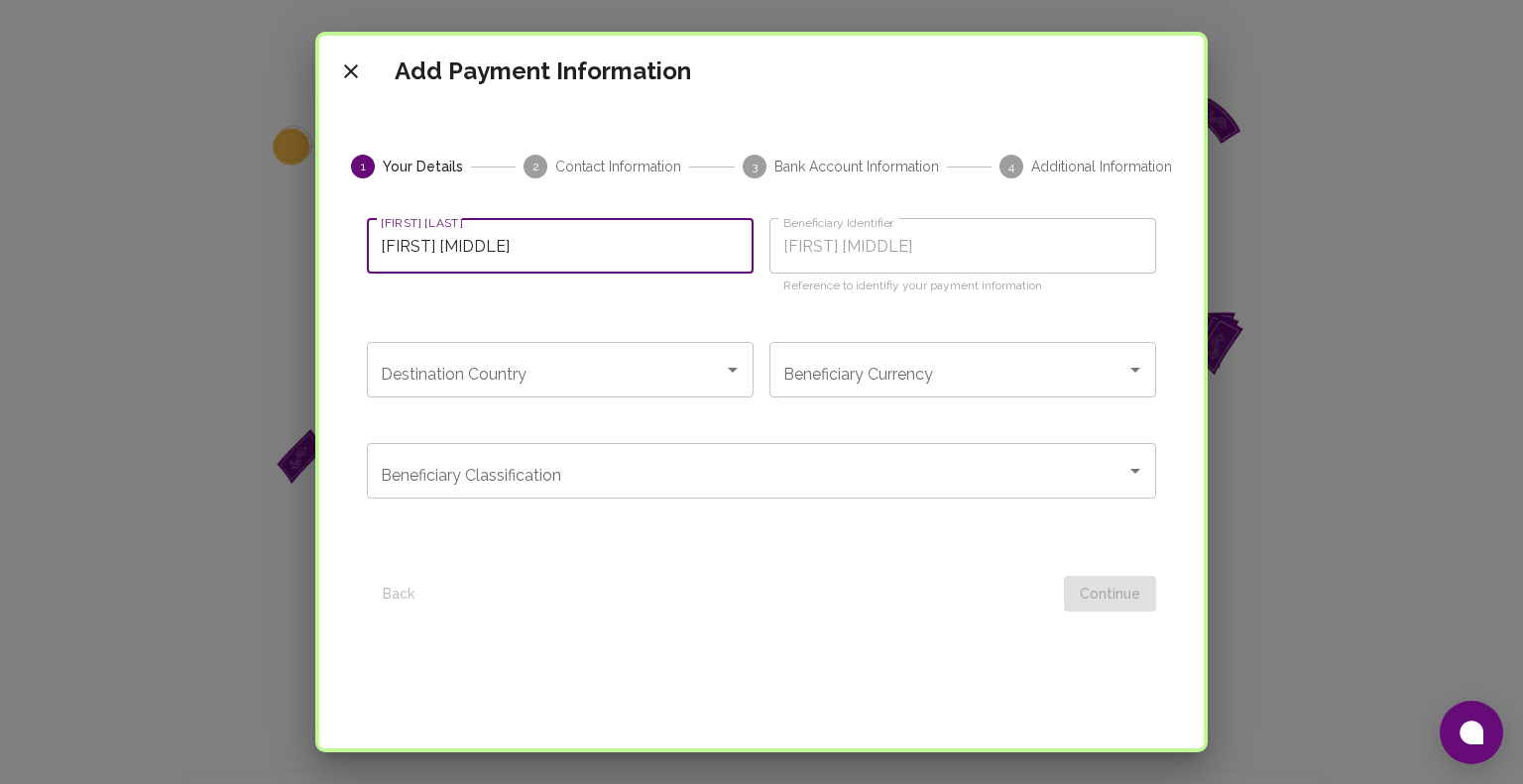 type on "[FIRST] [MIDDLE]" 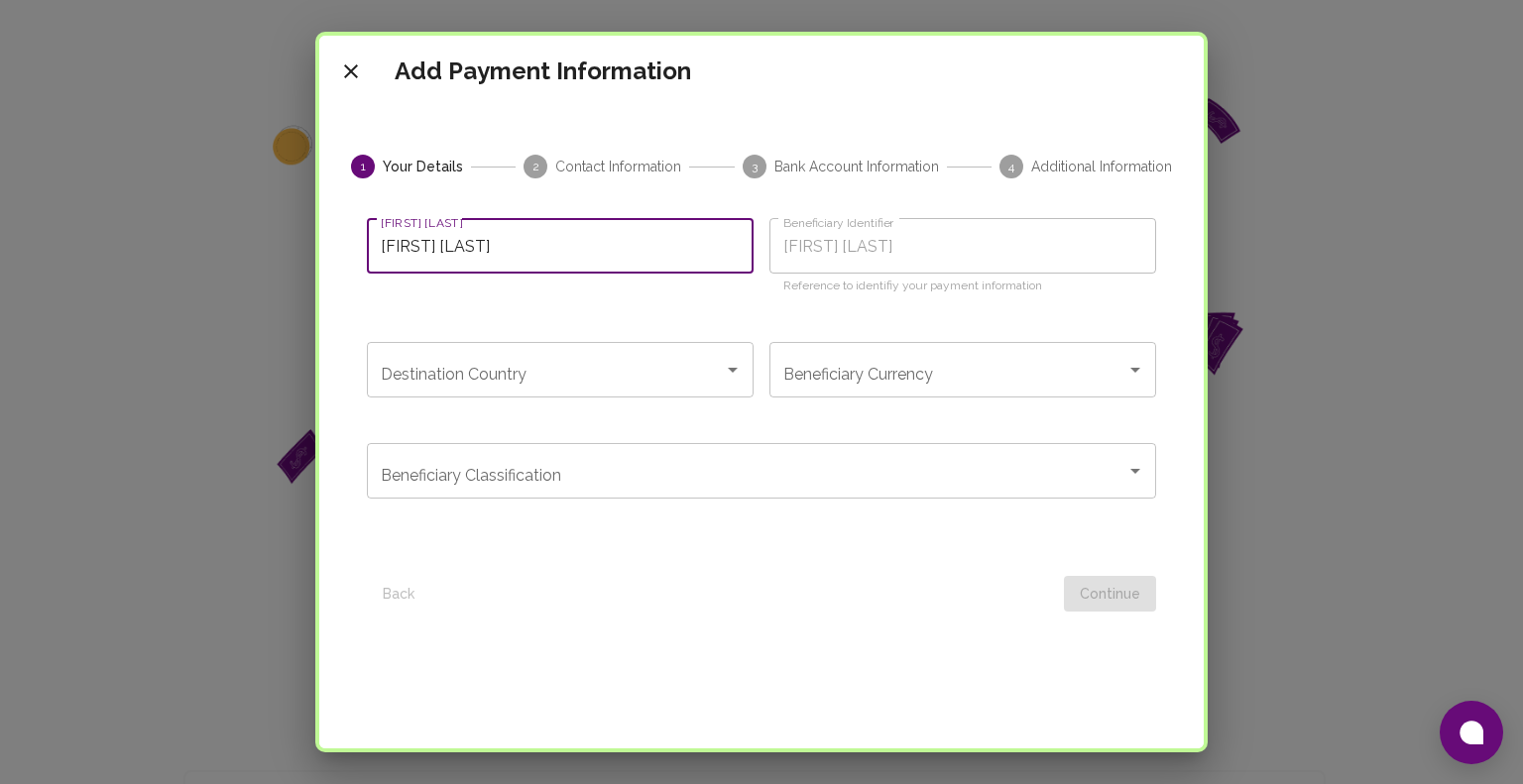 type on "[FIRST] [LAST]" 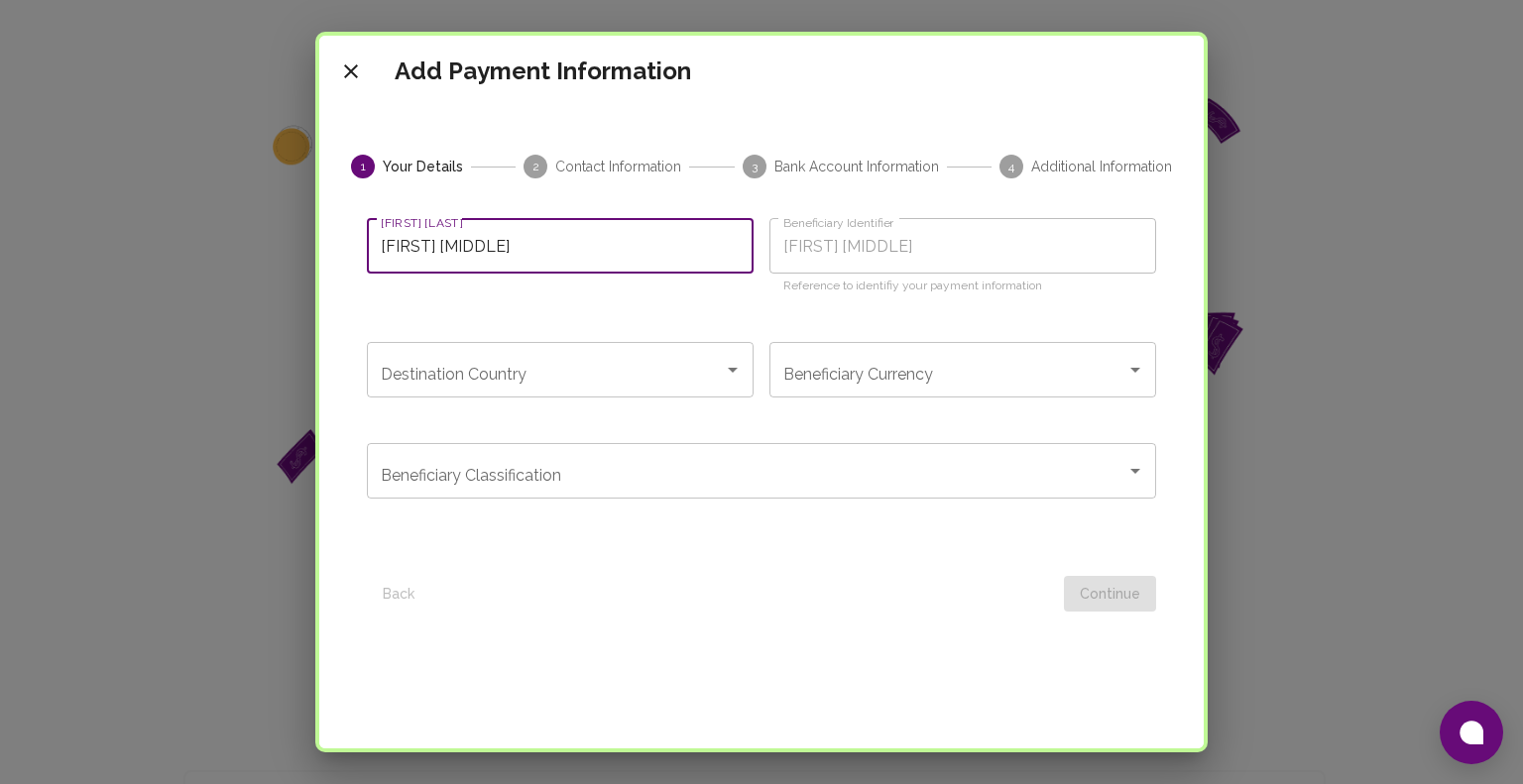 type on "[FIRST] [MIDDLE] [LAST]" 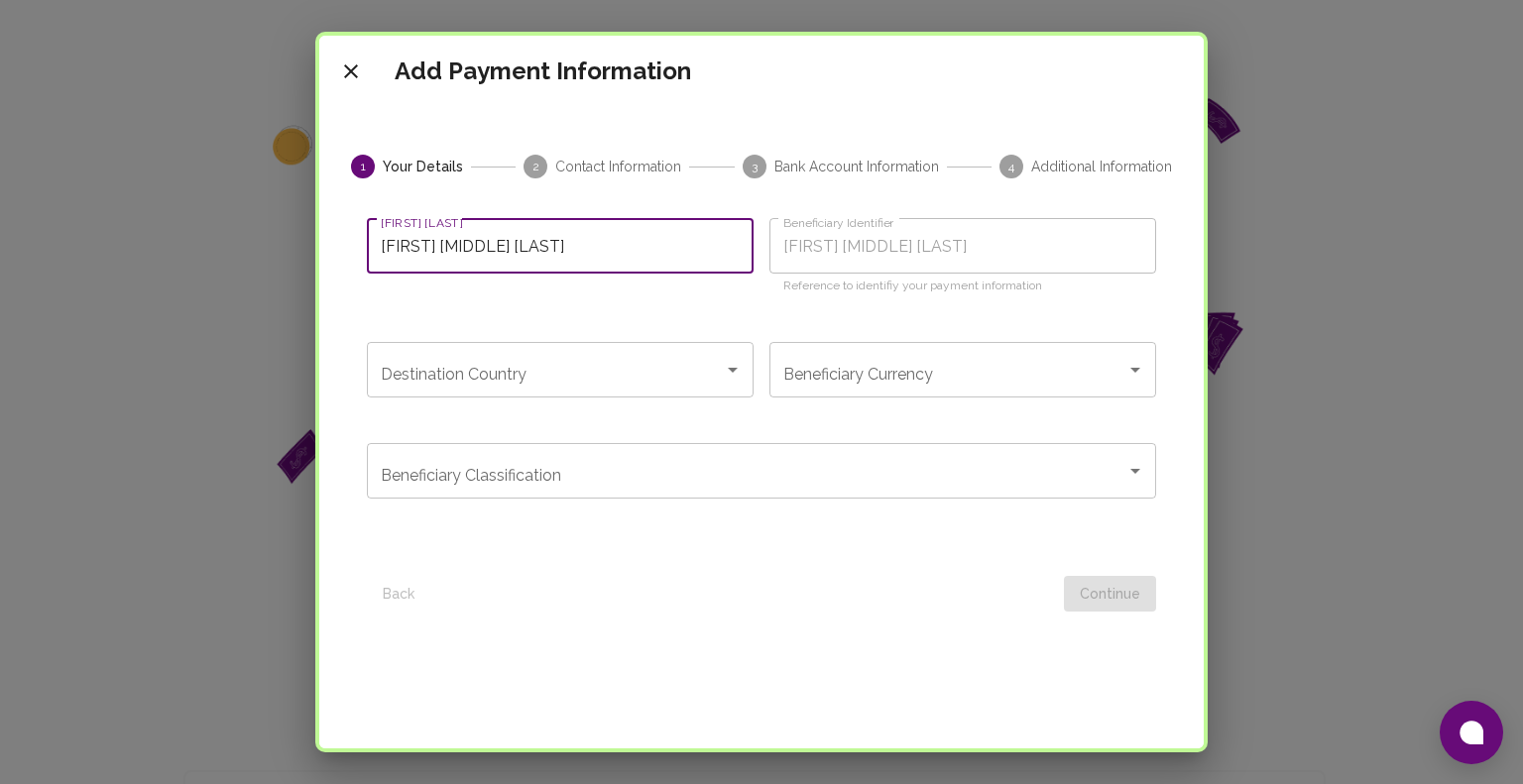 type on "[FIRST] [MIDDLE]" 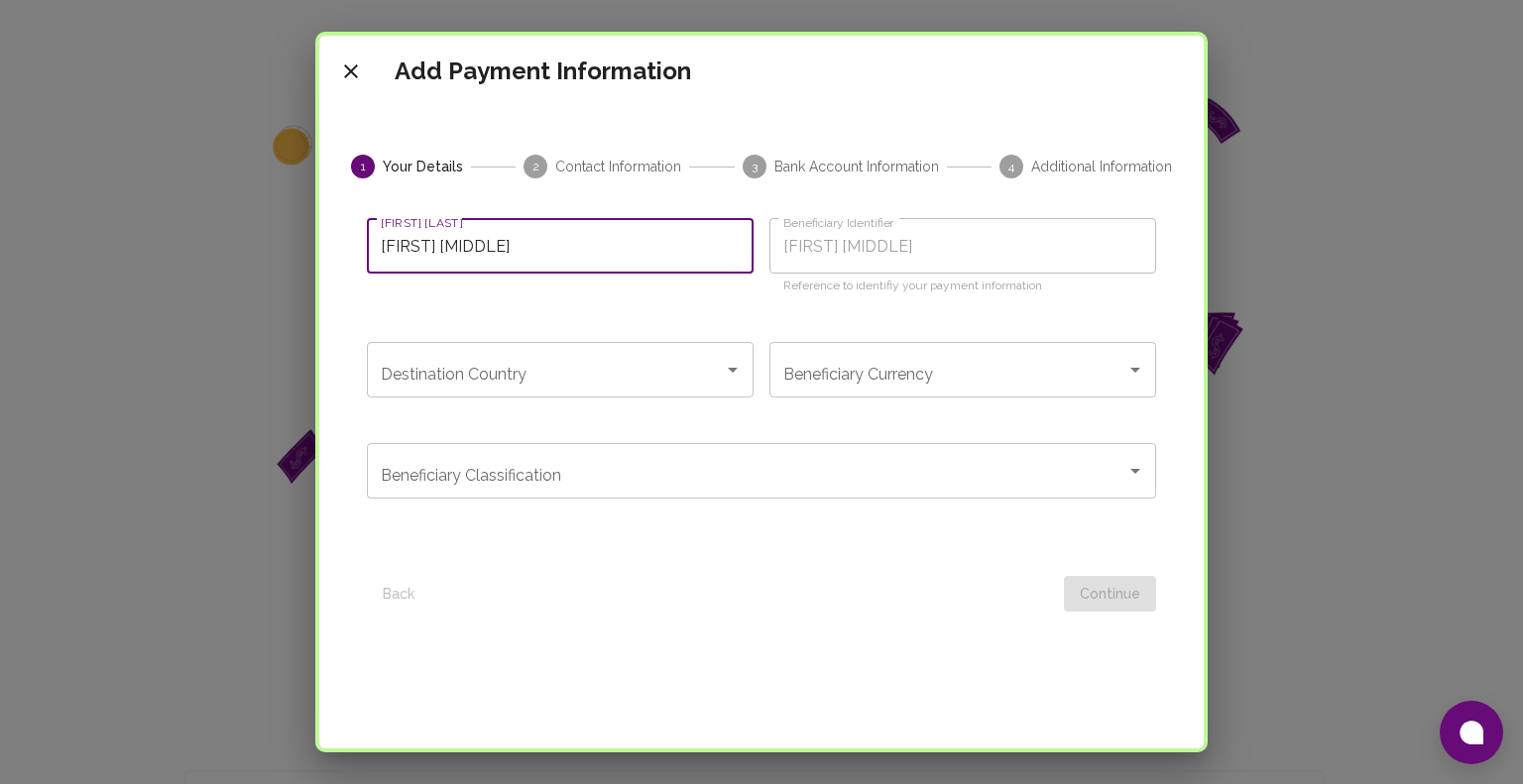 type on "[FIRST] [MIDDLE] [LAST]" 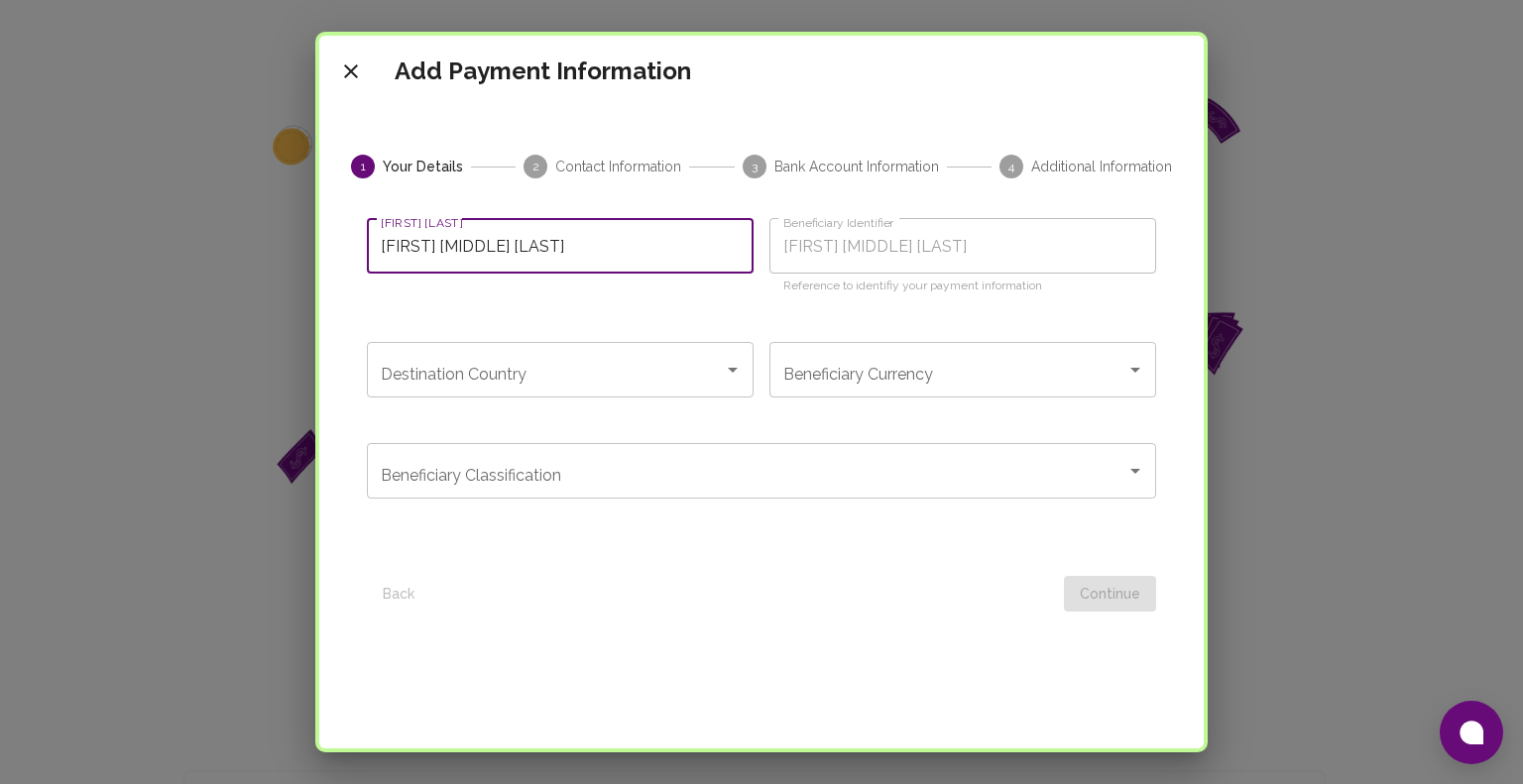 type on "[FIRST] [MIDDLE] [LAST]" 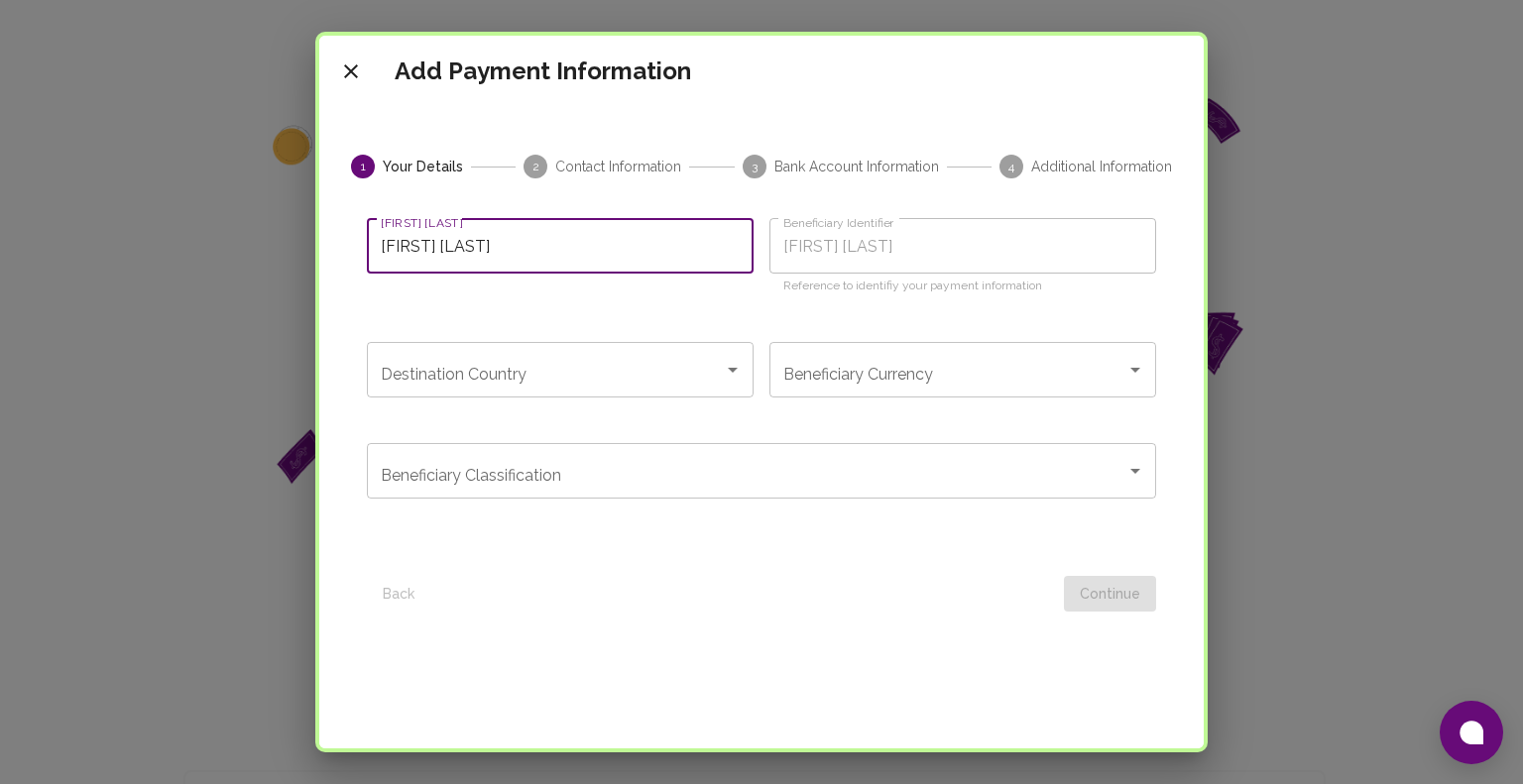type on "[FIRST] [MIDDLE] [LAST]" 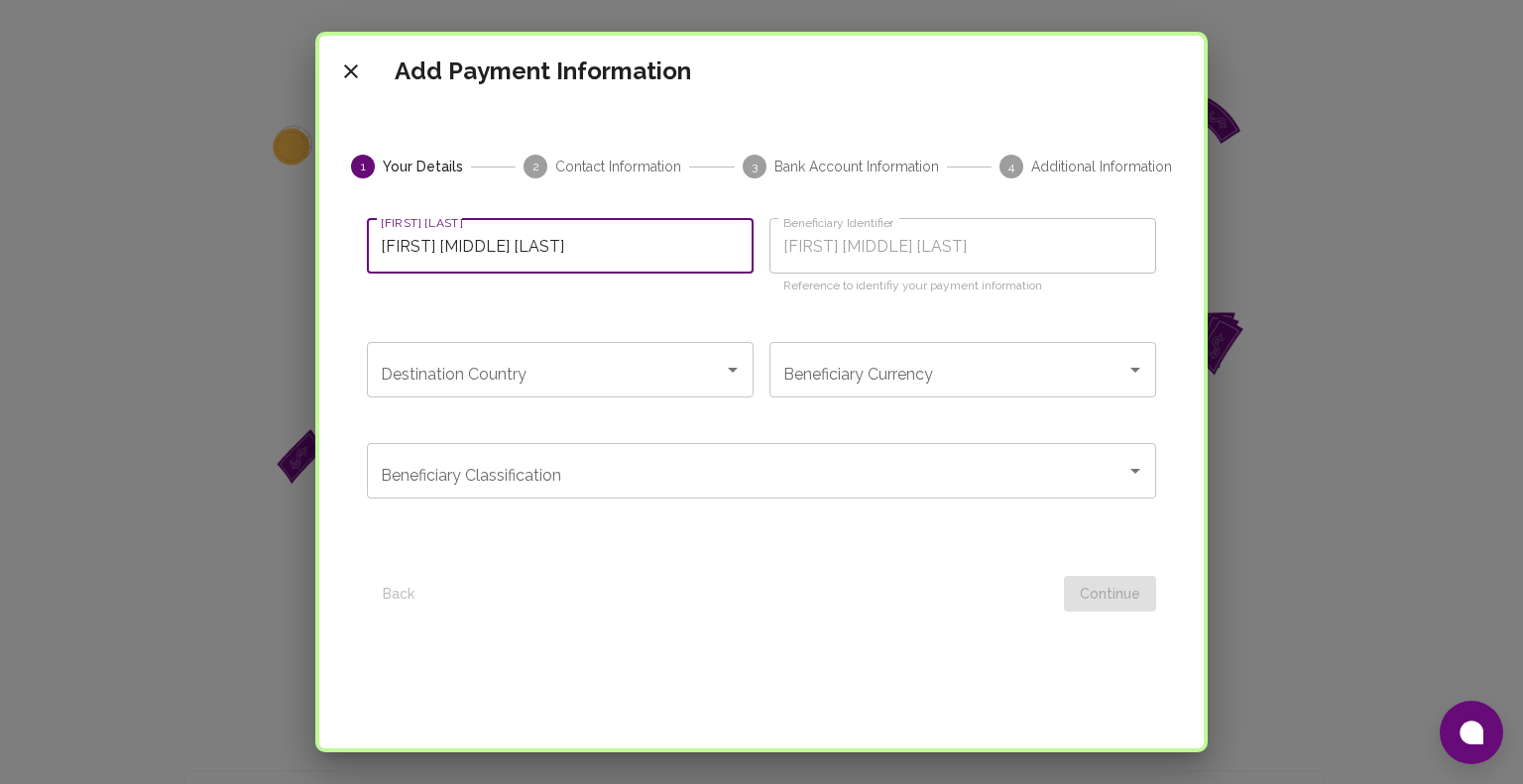 type on "[FIRST] [MIDDLE] [LAST]" 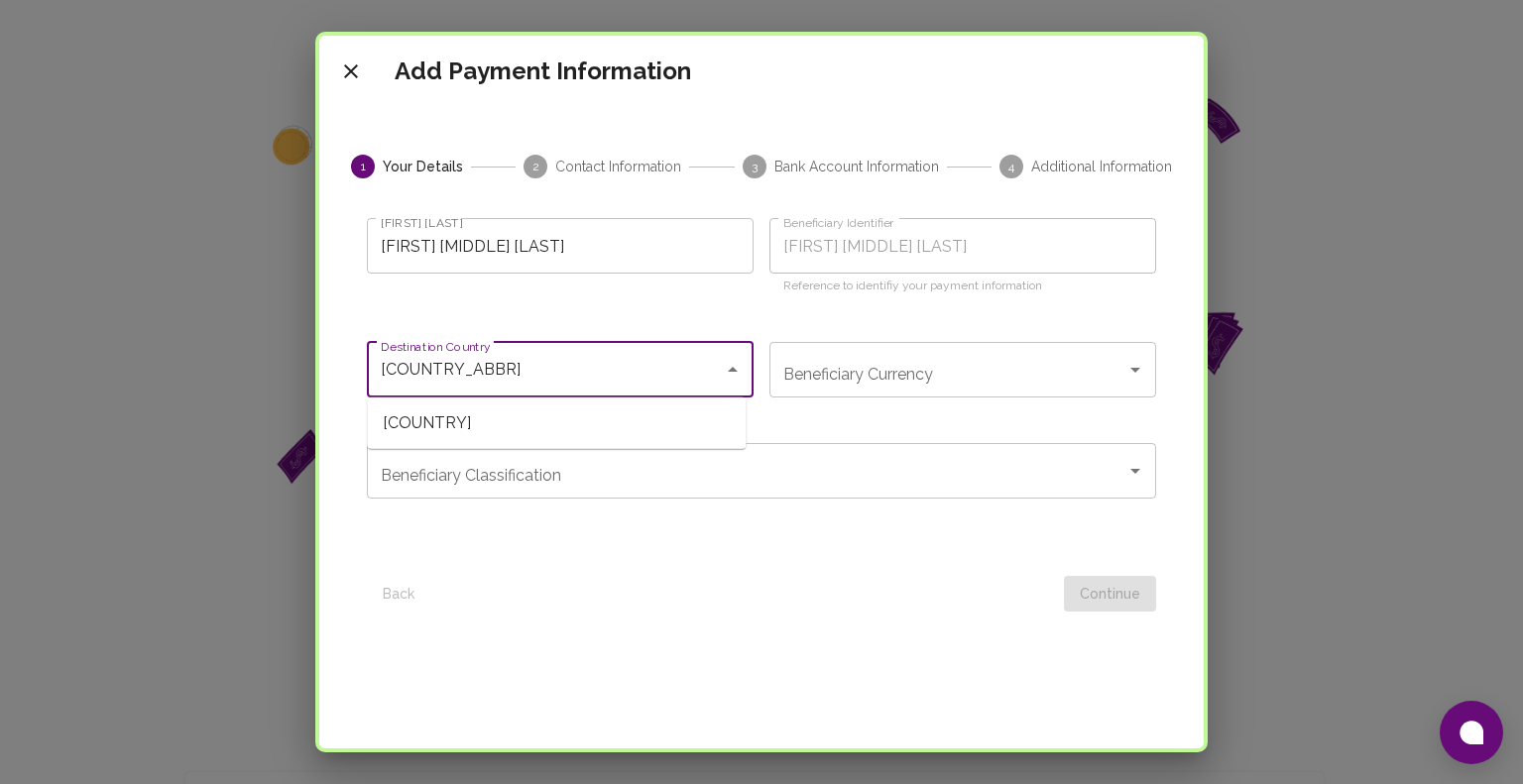 click on "[COUNTRY]" at bounding box center (556, 423) 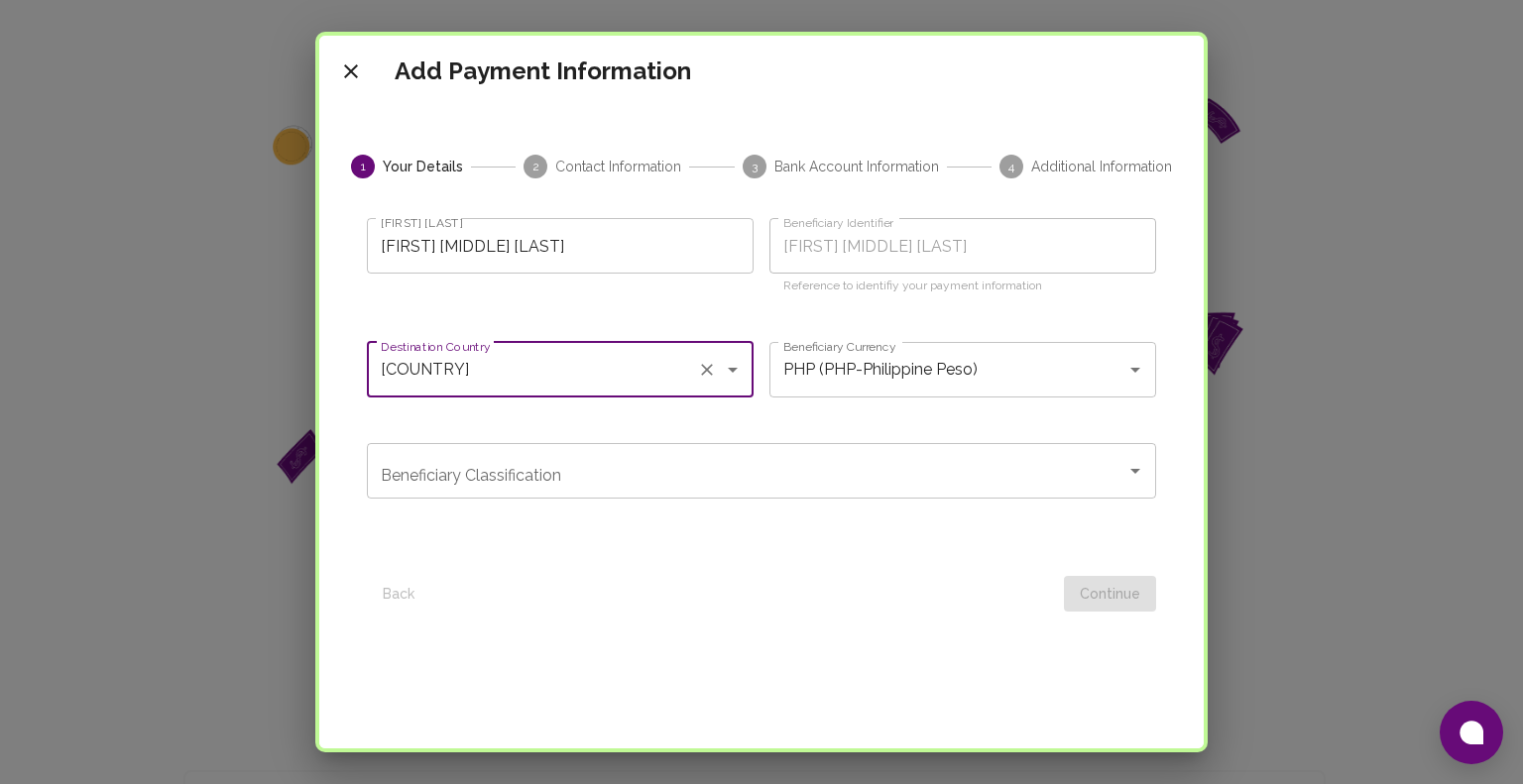 type on "[COUNTRY]" 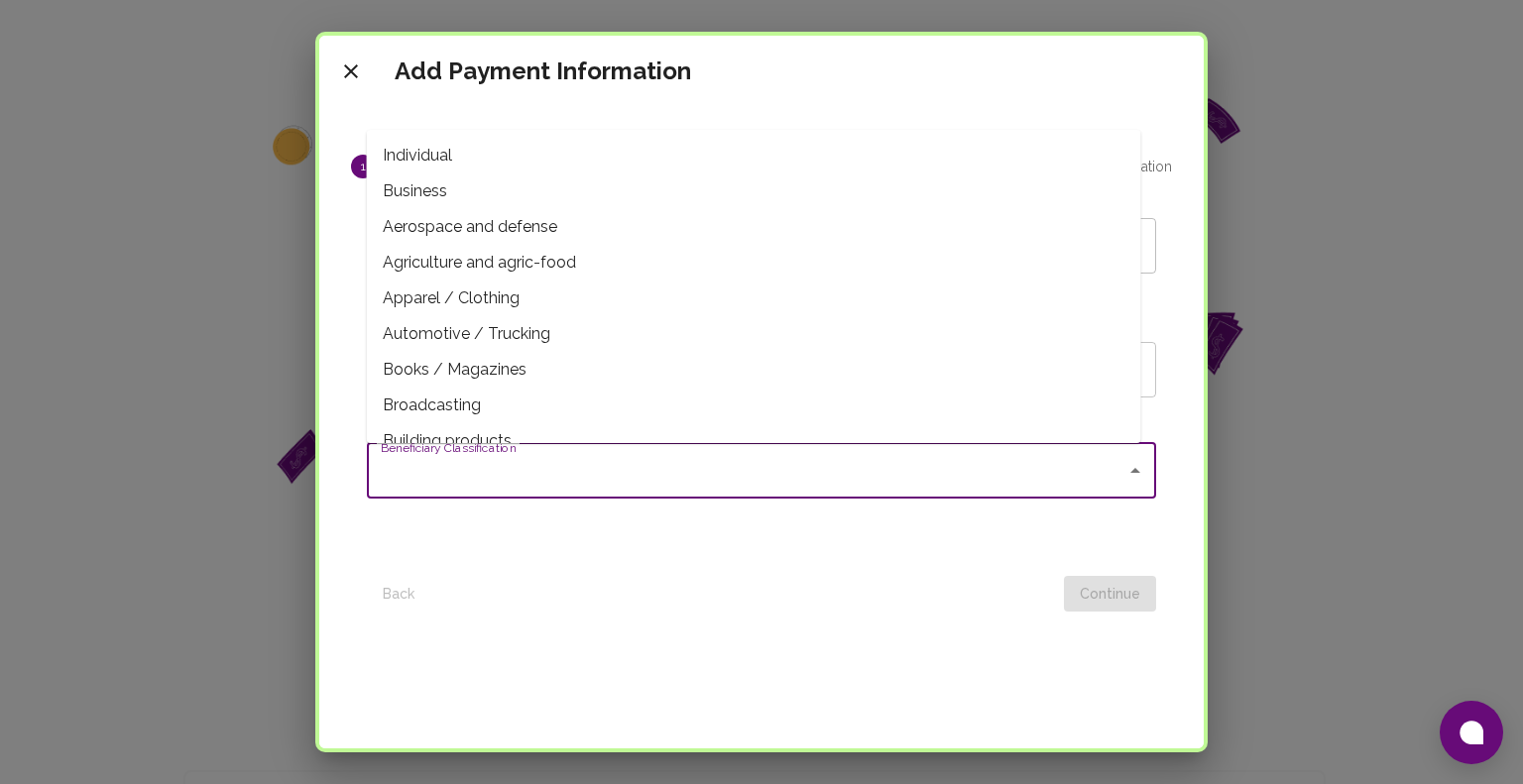 click on "Beneficiary Classification" at bounding box center [747, 471] 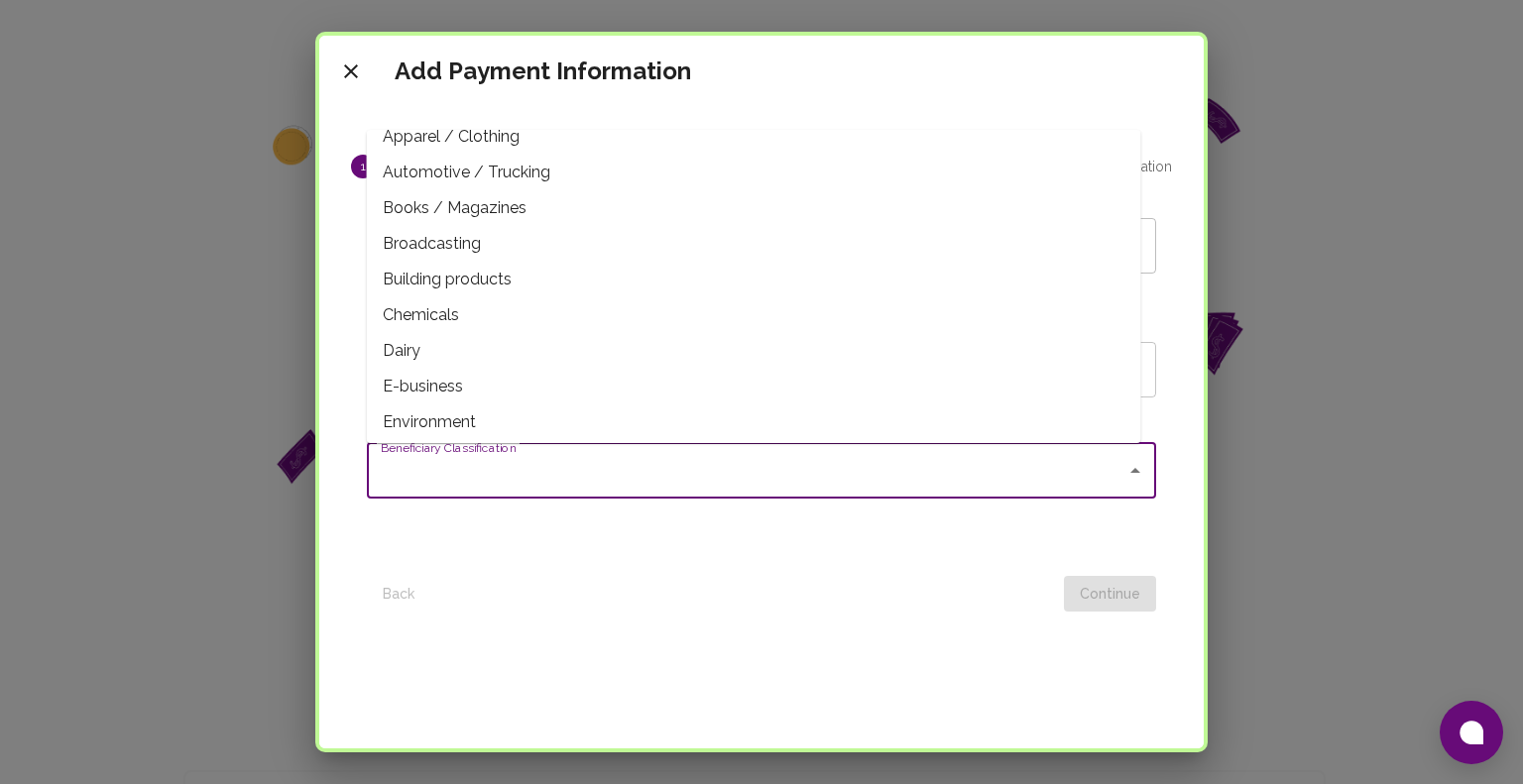 scroll, scrollTop: 0, scrollLeft: 0, axis: both 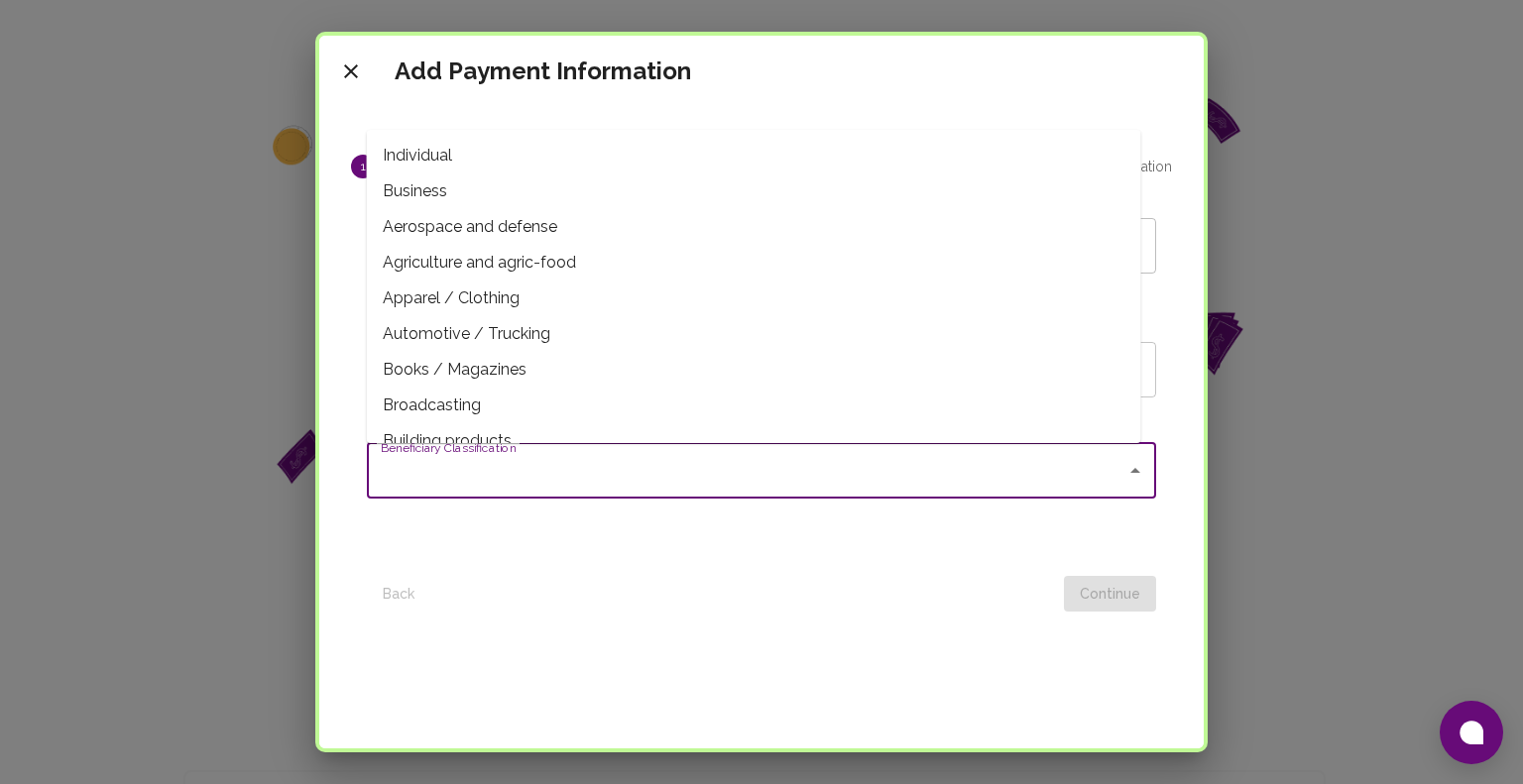 click on "Individual" at bounding box center (754, 156) 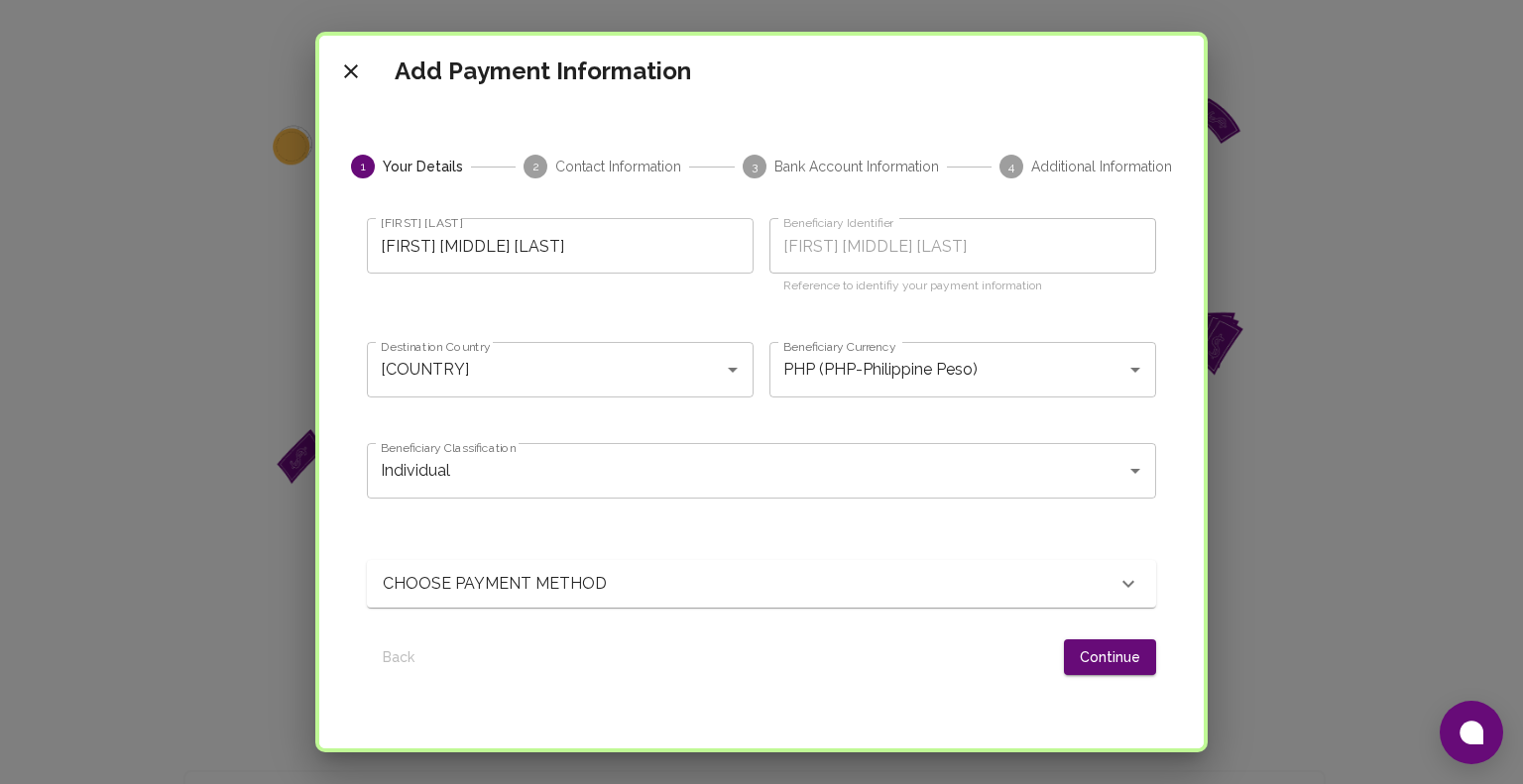 click on "CHOOSE PAYMENT METHOD" at bounding box center (750, 584) 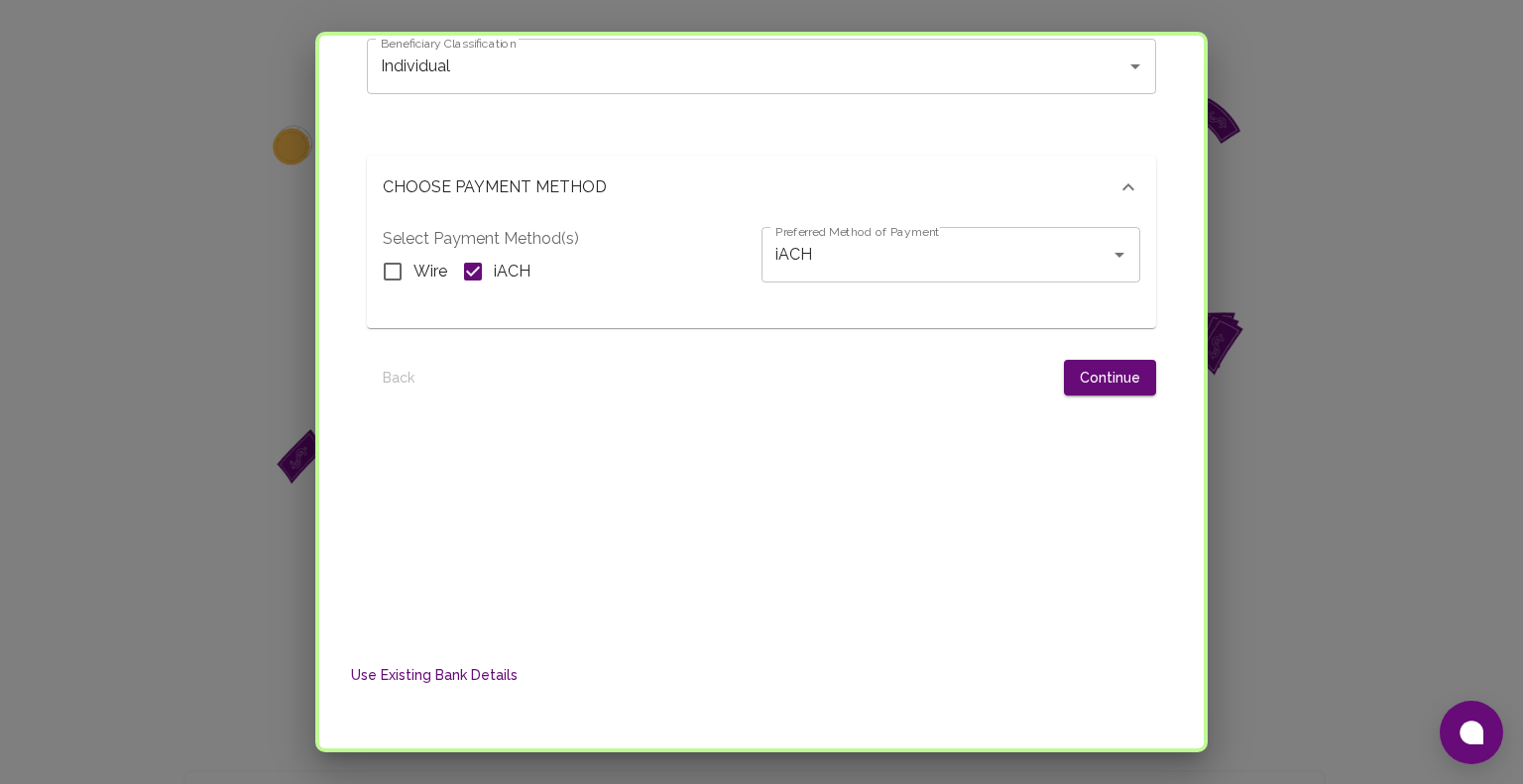 scroll, scrollTop: 485, scrollLeft: 0, axis: vertical 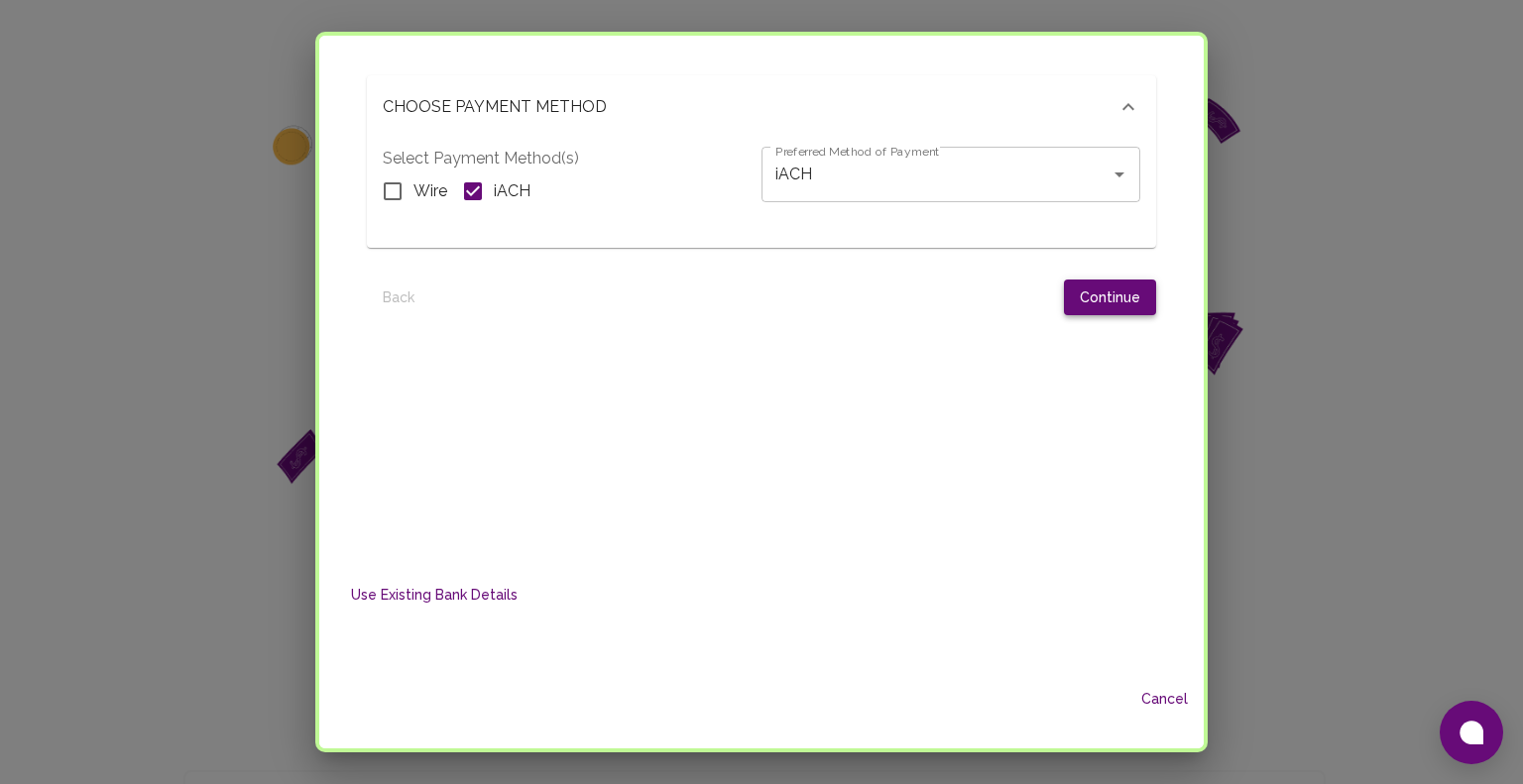 click on "Continue" at bounding box center [1110, 297] 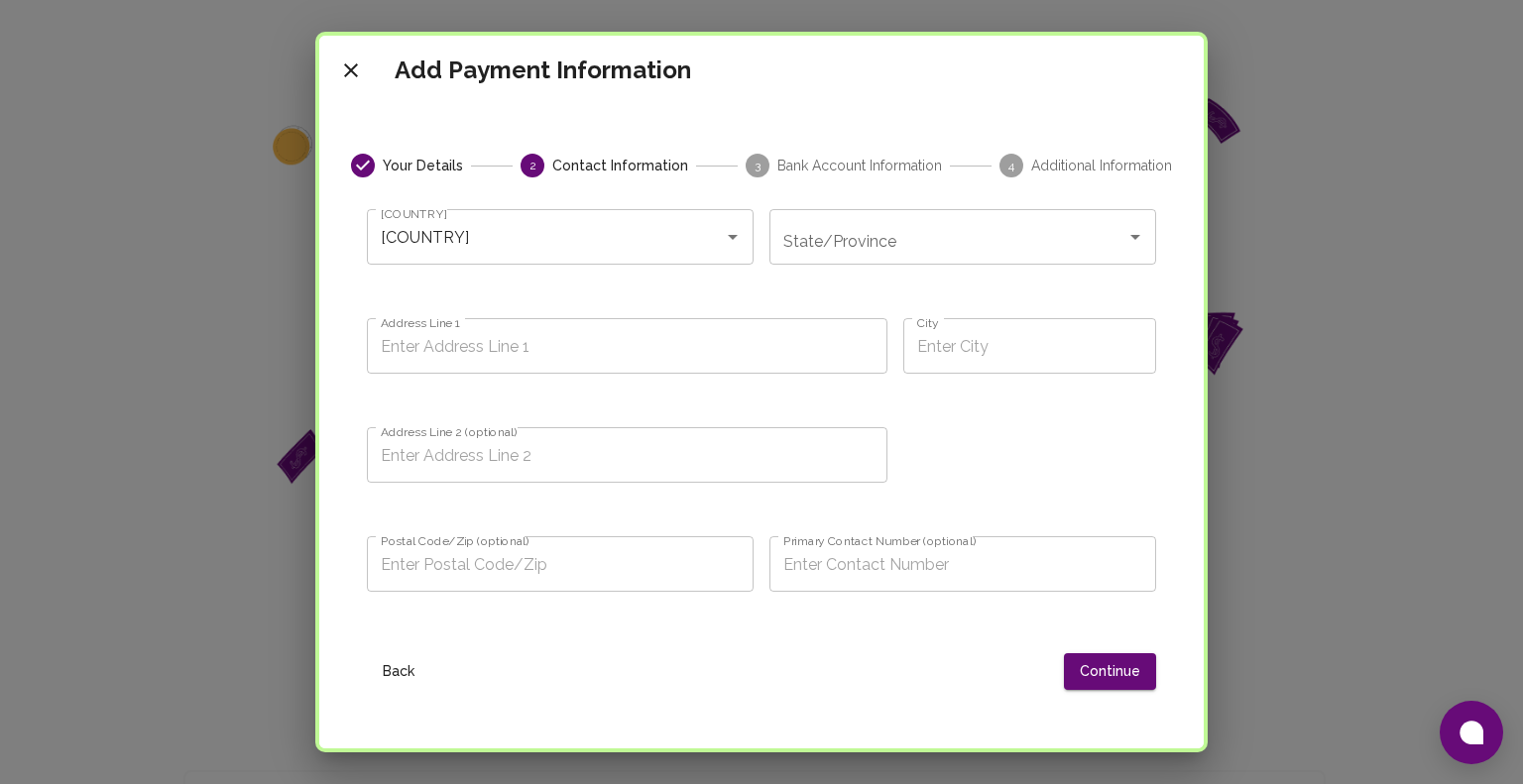 scroll, scrollTop: 0, scrollLeft: 0, axis: both 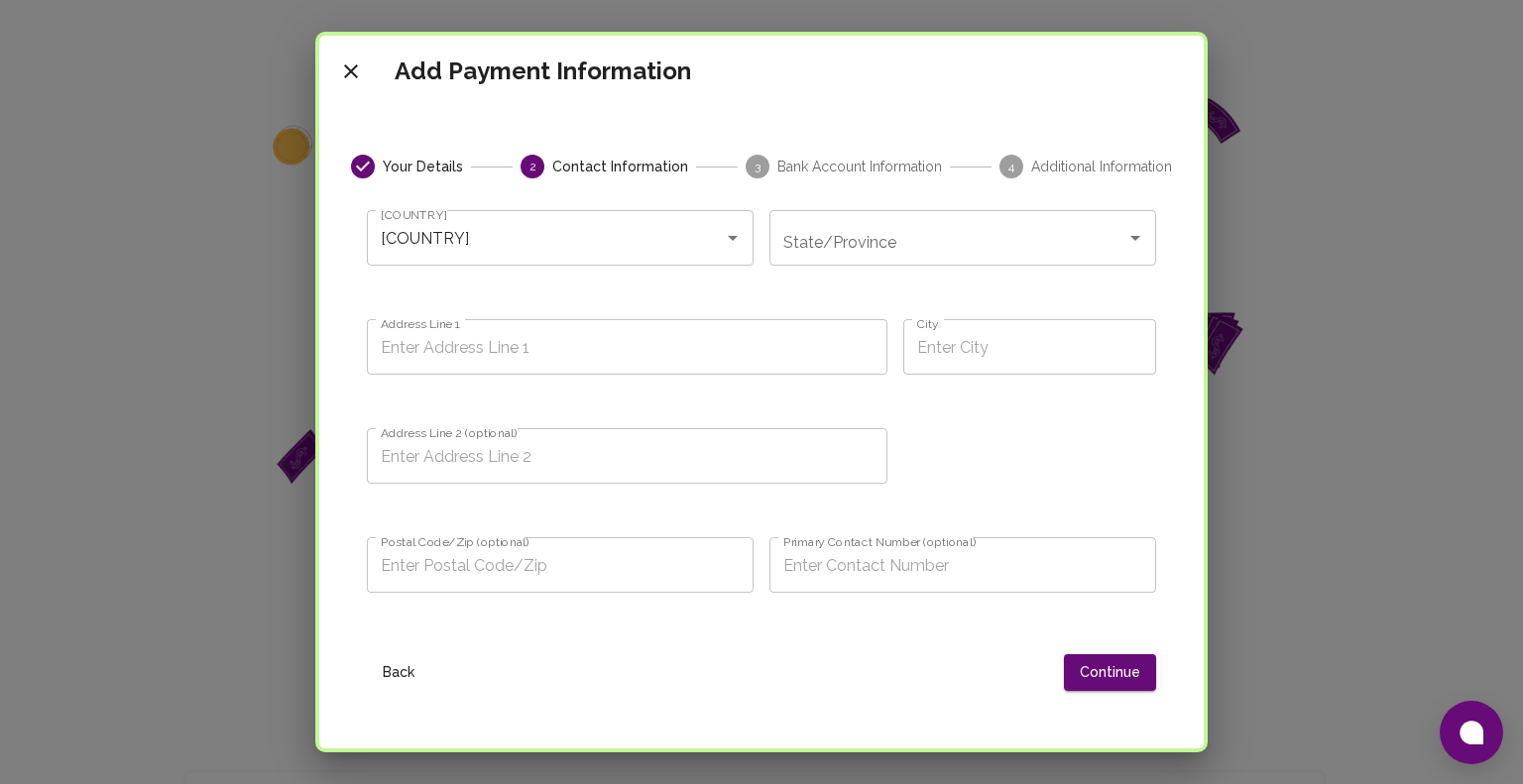 click on "State/Province" at bounding box center (963, 238) 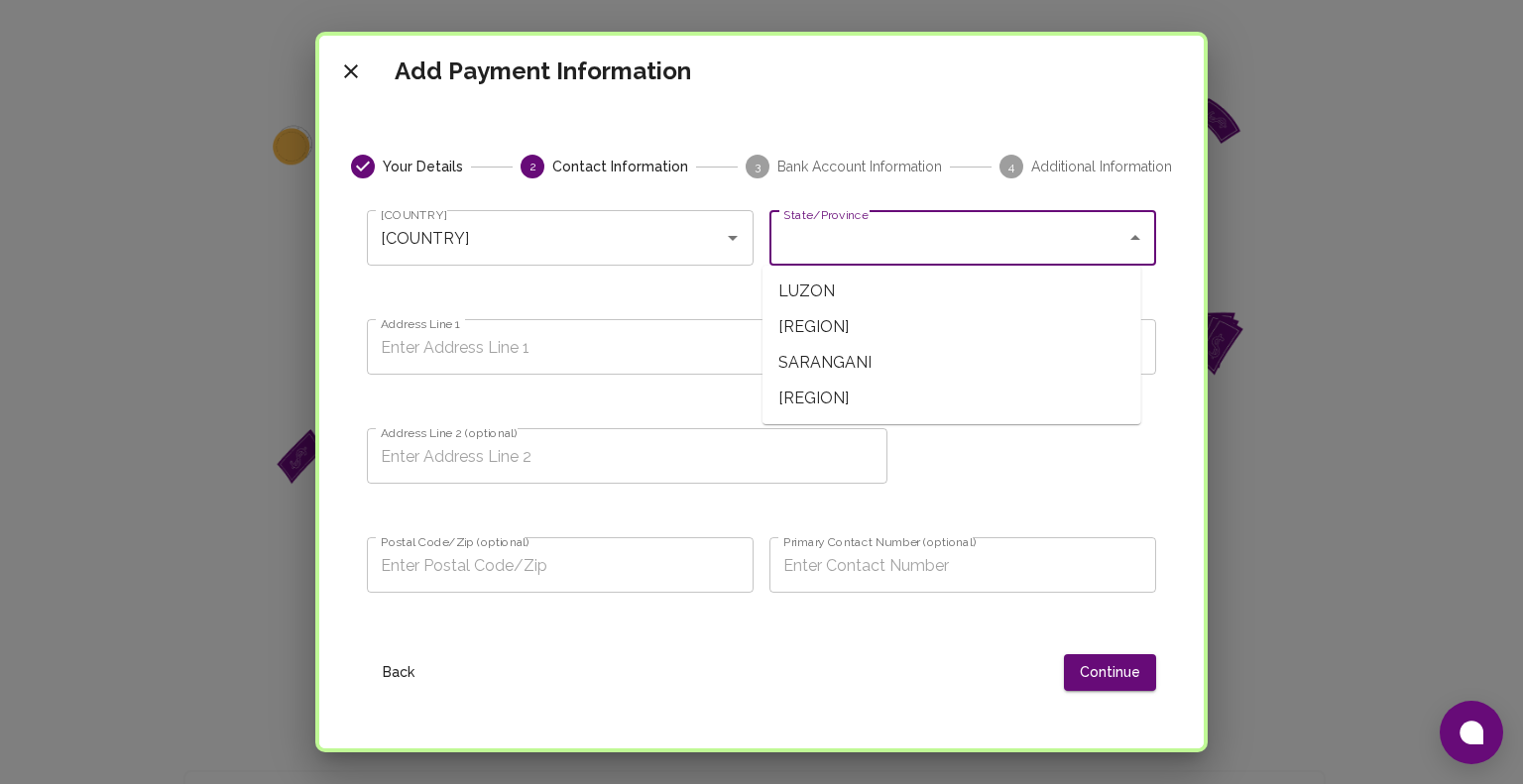 click on "[REGION]" at bounding box center [952, 327] 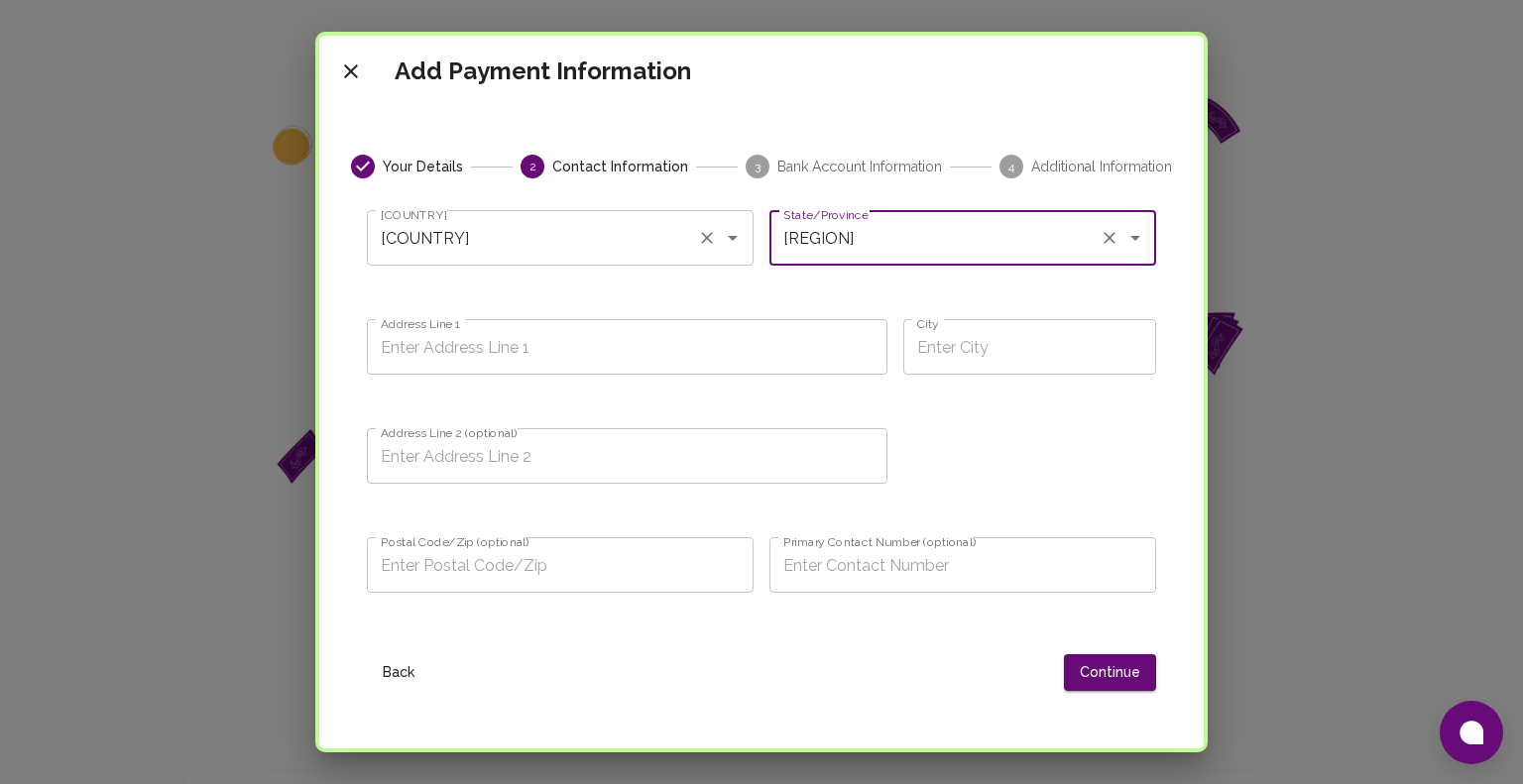 click on "[COUNTRY]" at bounding box center [532, 238] 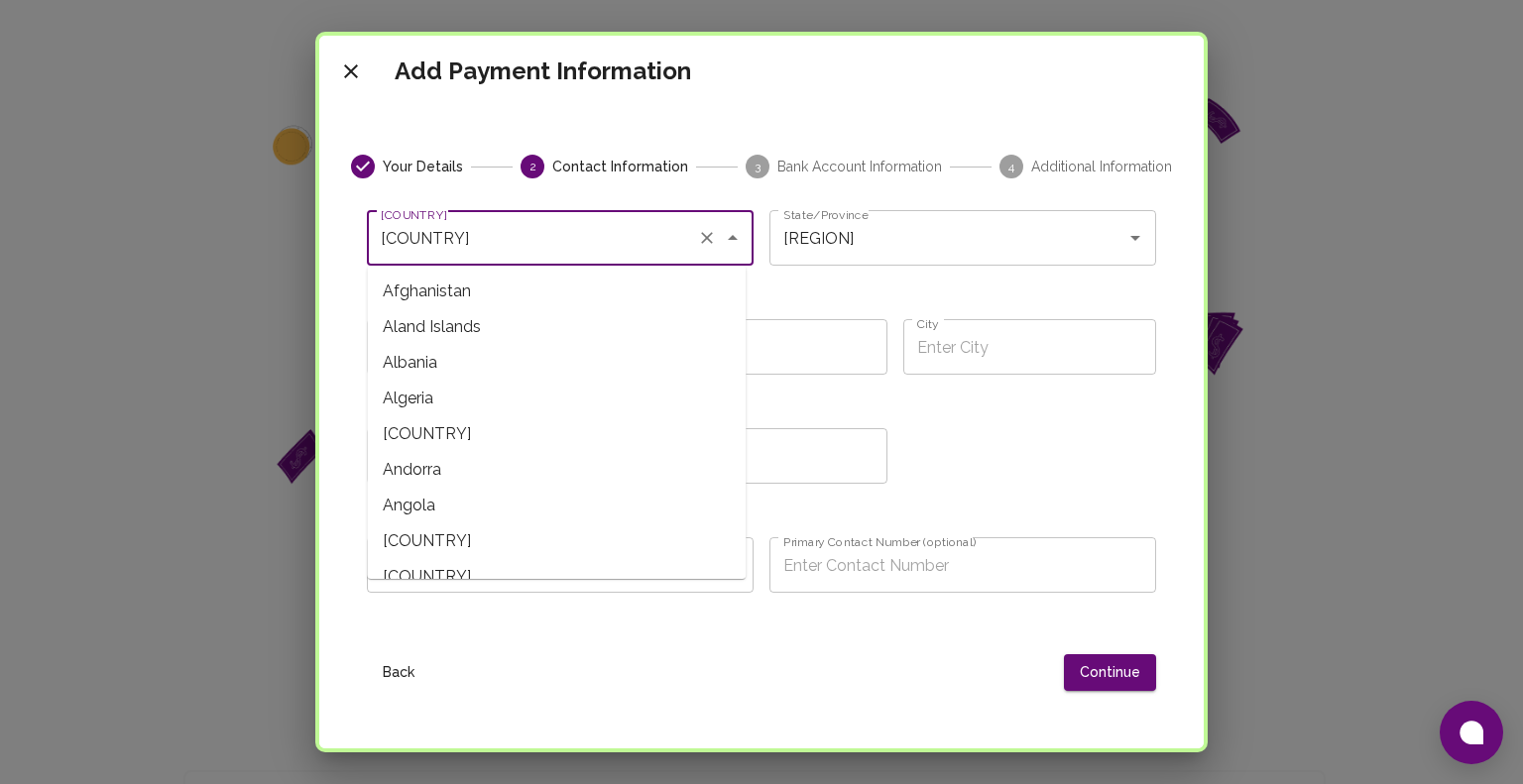 click on "[COUNTRY]" at bounding box center [532, 238] 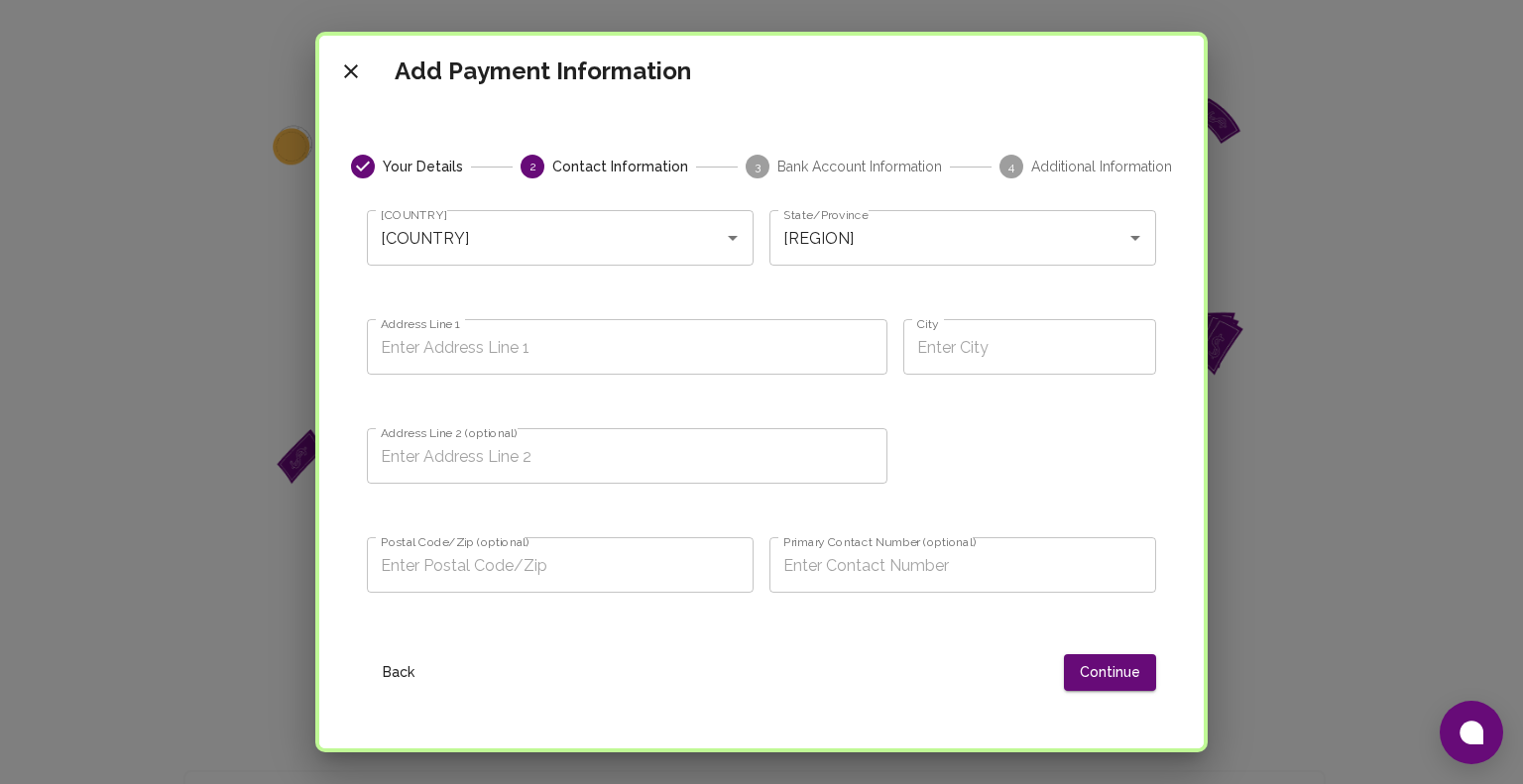 click on "Address Line 1" at bounding box center (627, 347) 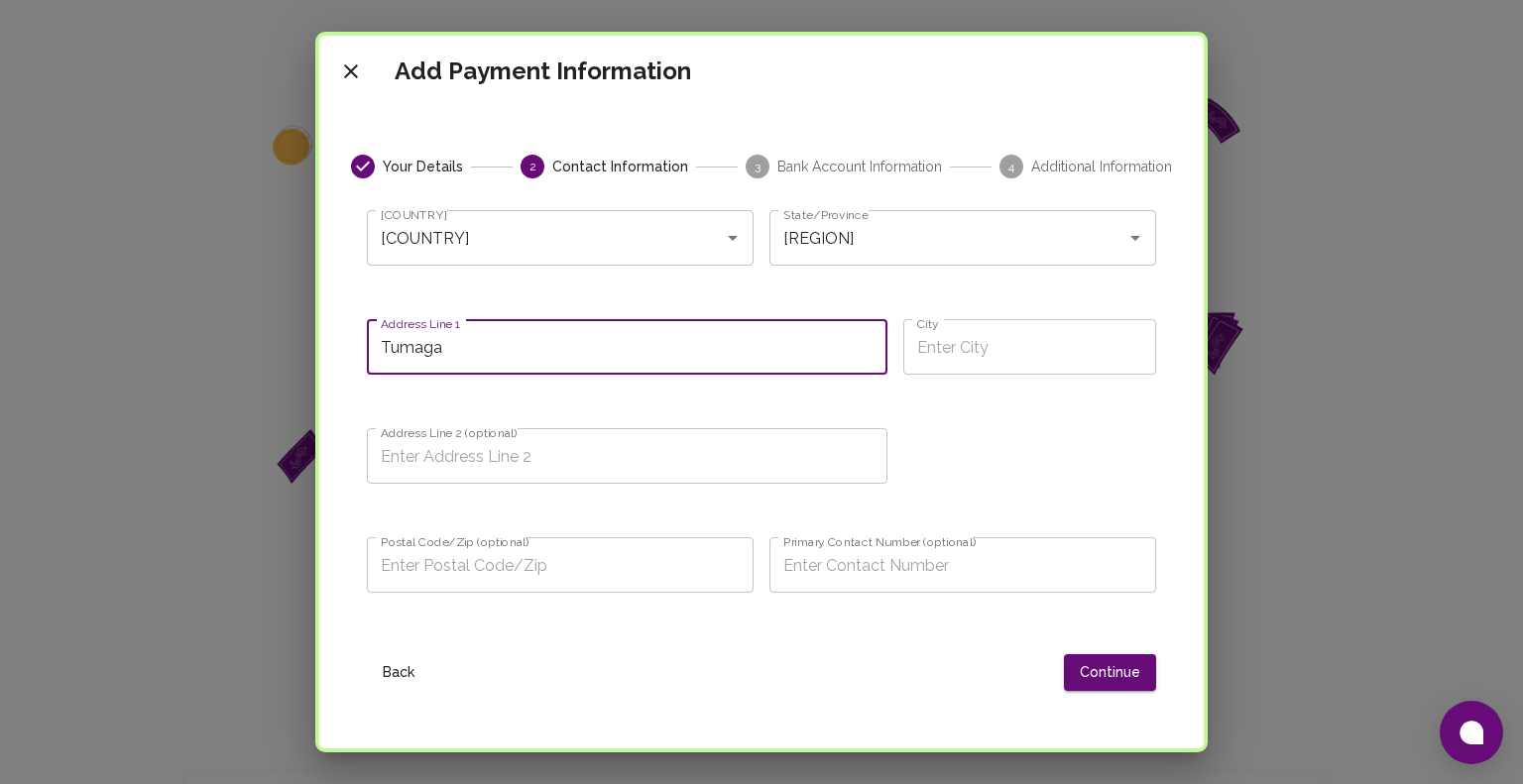 type on "Tumaga" 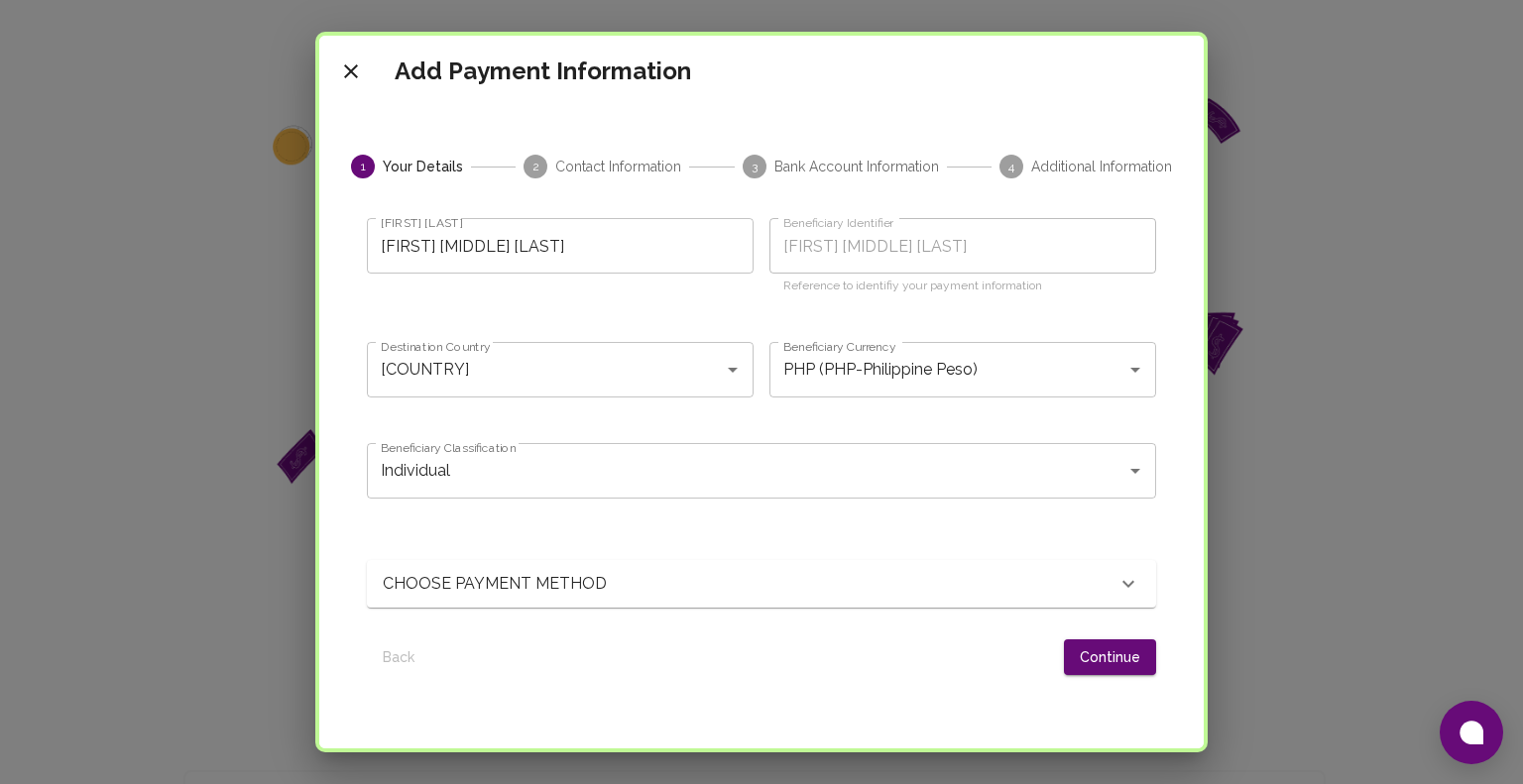 click on "[FIRST] [MIDDLE] [LAST]" at bounding box center [560, 246] 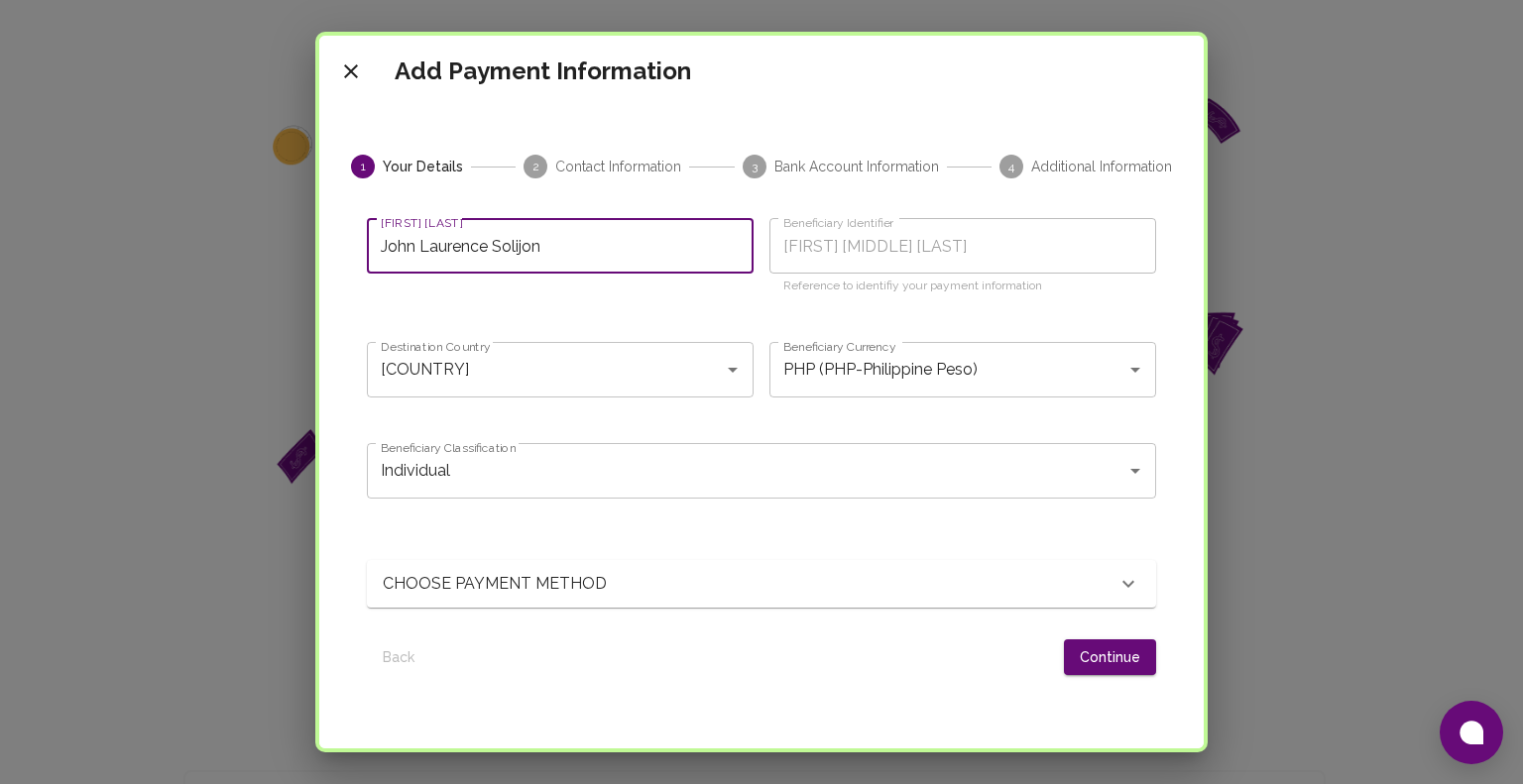 type on "[FIRST] [MIDDLE] [LAST]" 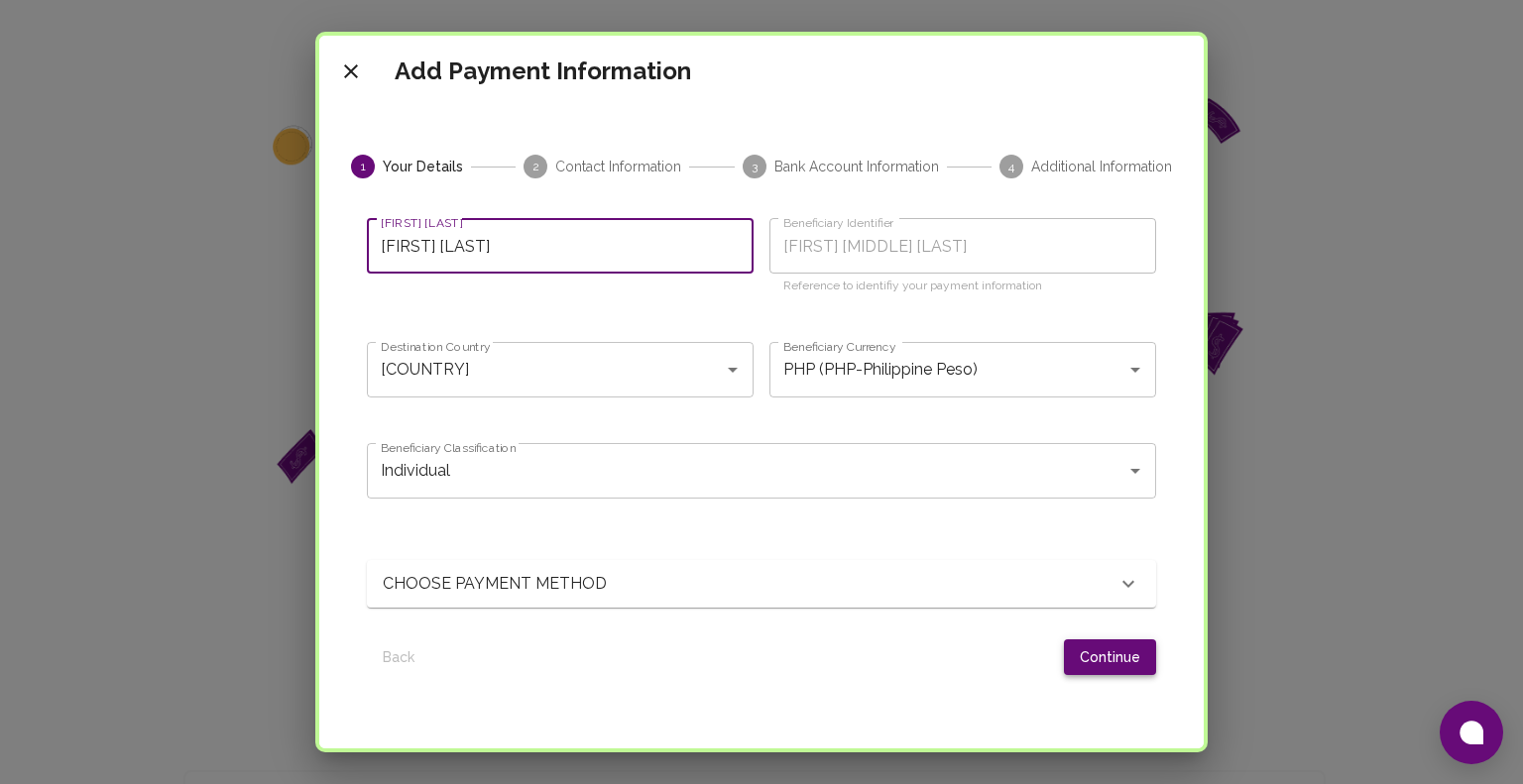 type on "[FIRST] [LAST]" 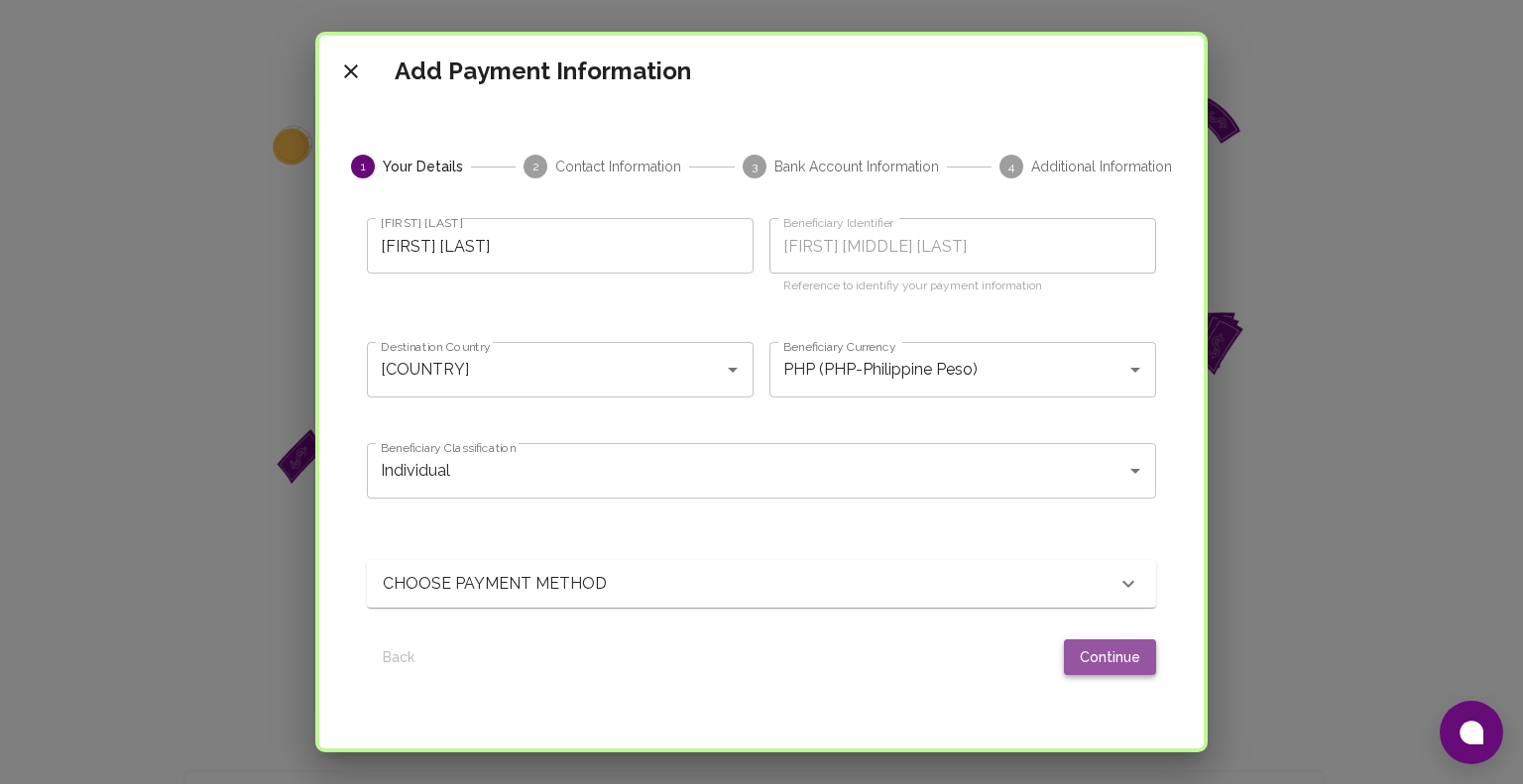 click on "Continue" at bounding box center (1110, 657) 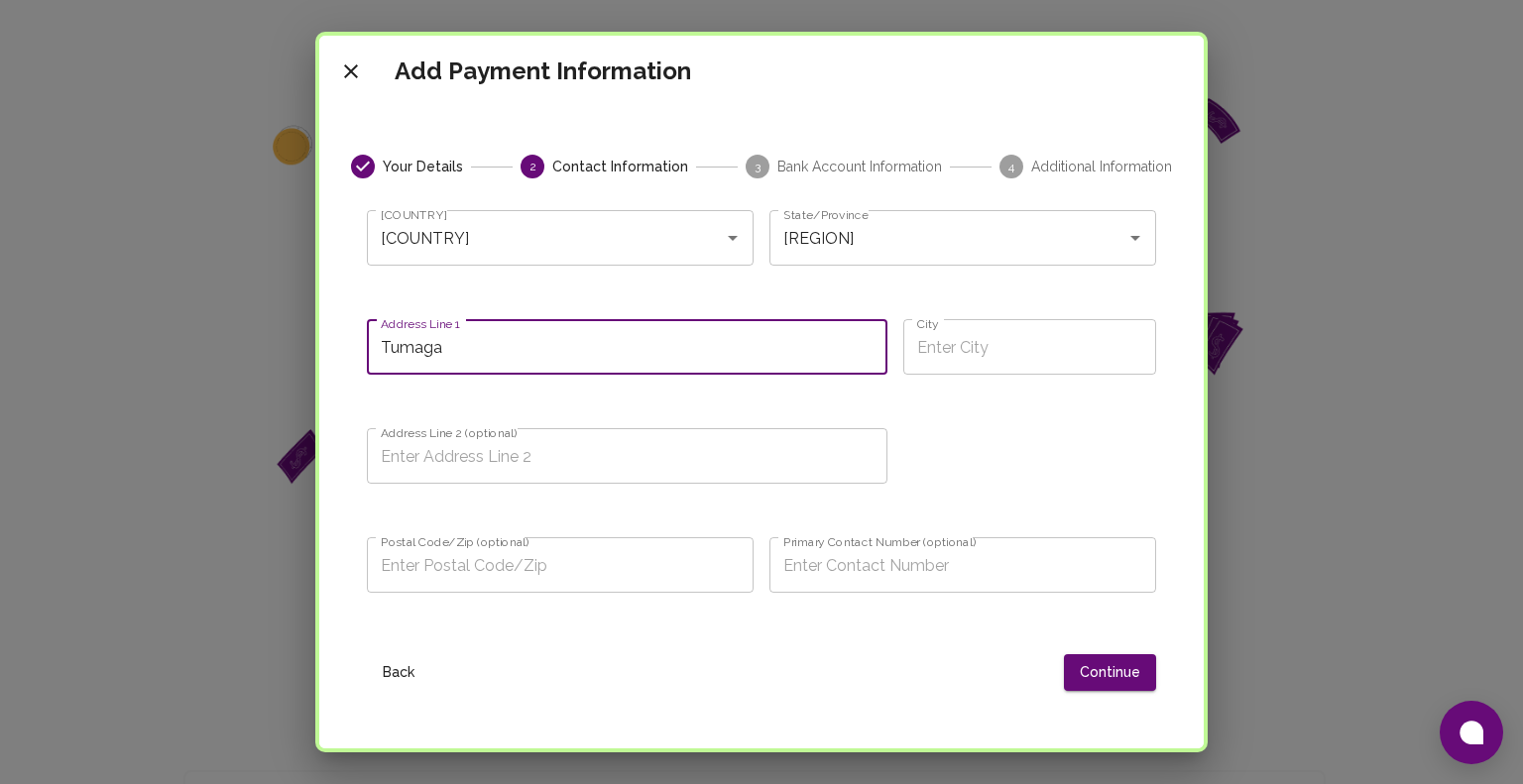 click on "Tumaga" at bounding box center [627, 347] 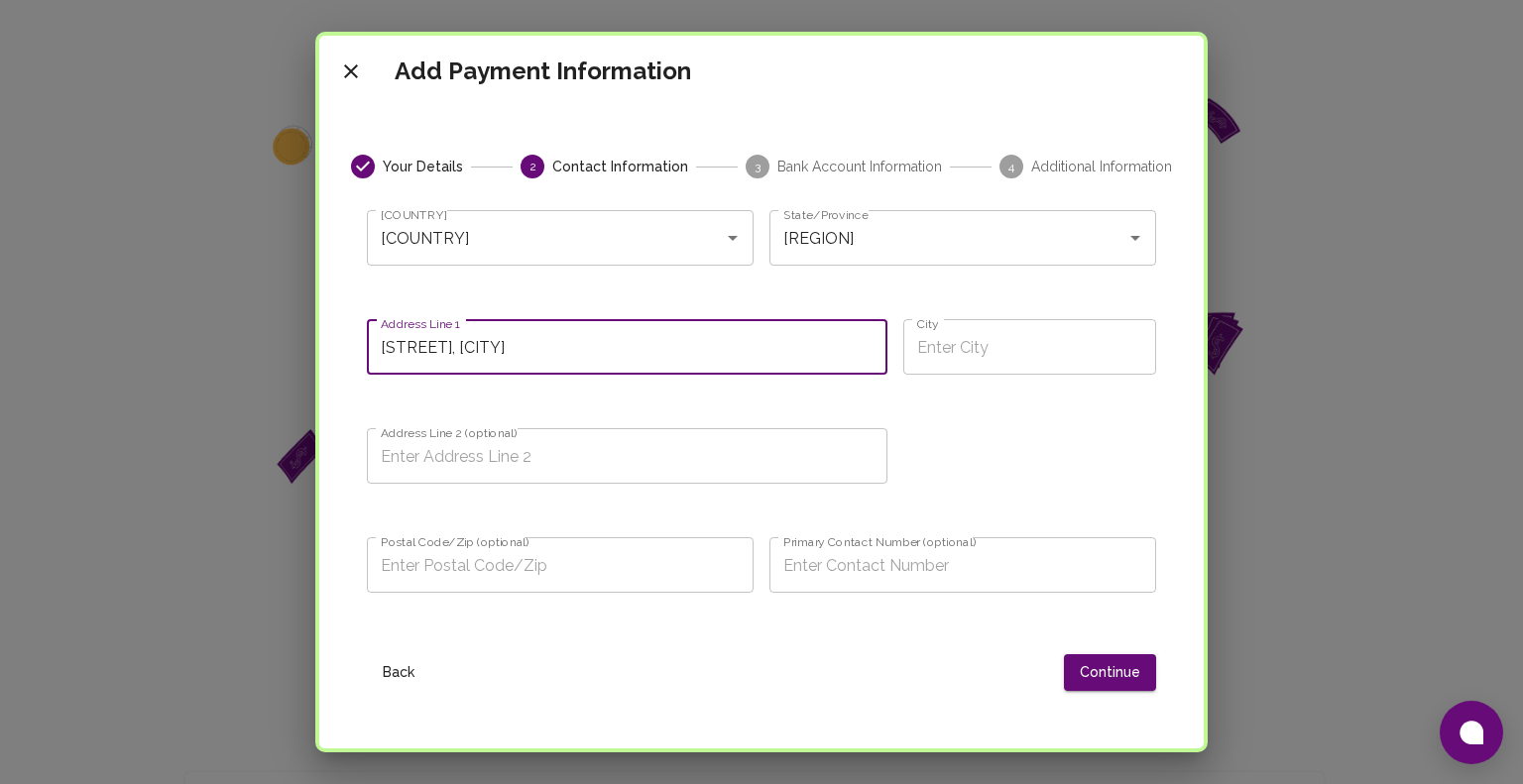 type on "[STREET], [CITY]" 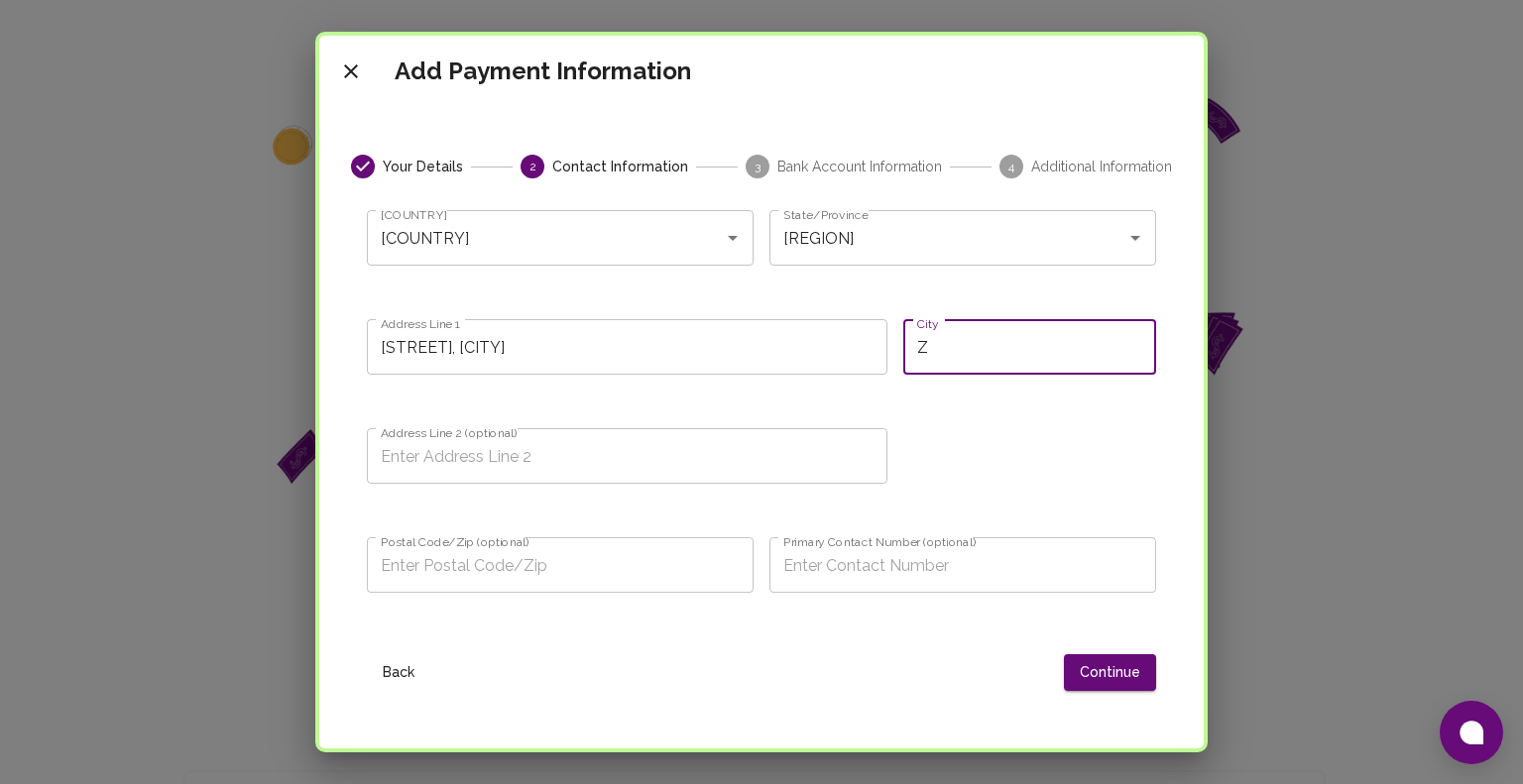 type on "Z" 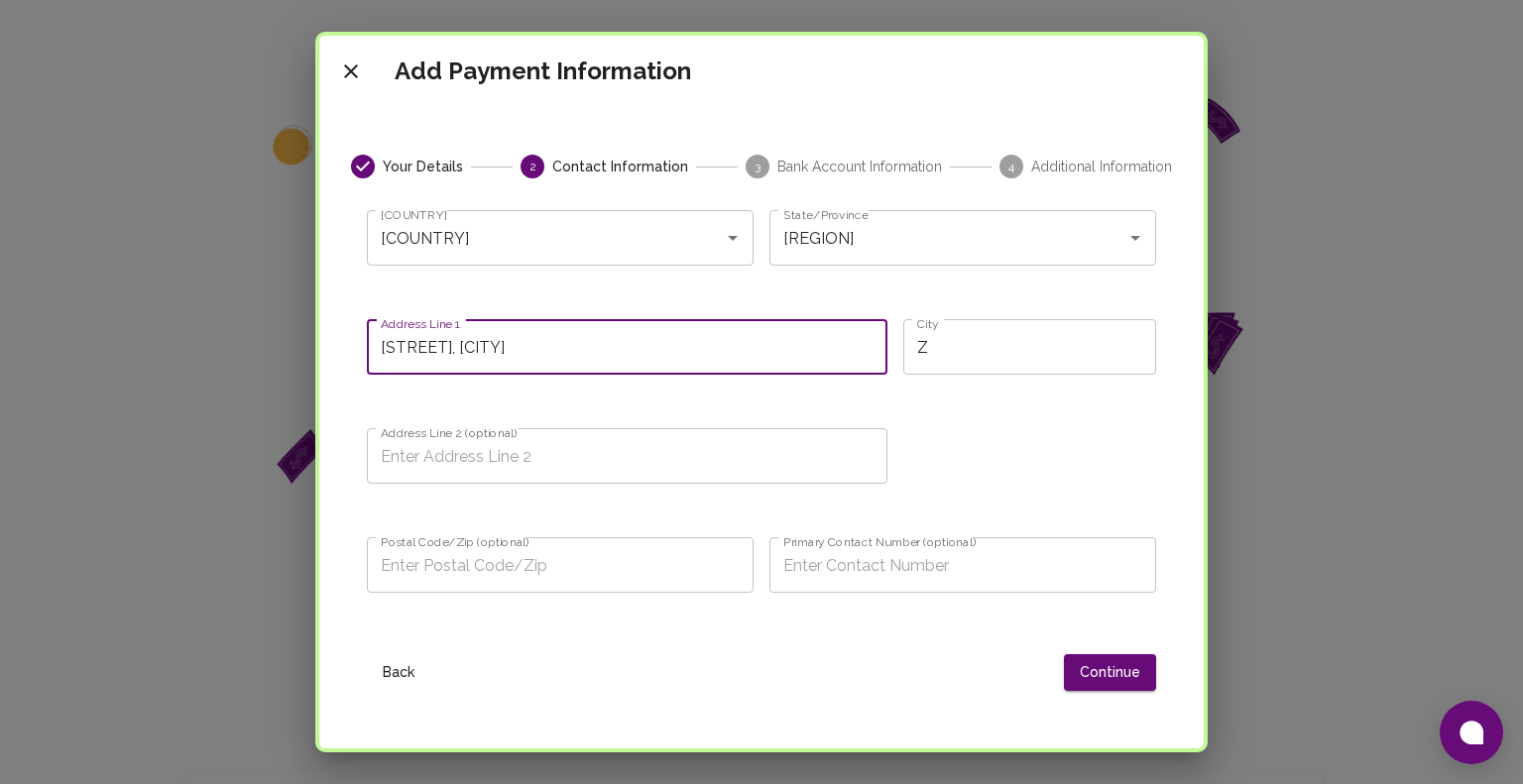 drag, startPoint x: 613, startPoint y: 357, endPoint x: 523, endPoint y: 345, distance: 90.796476 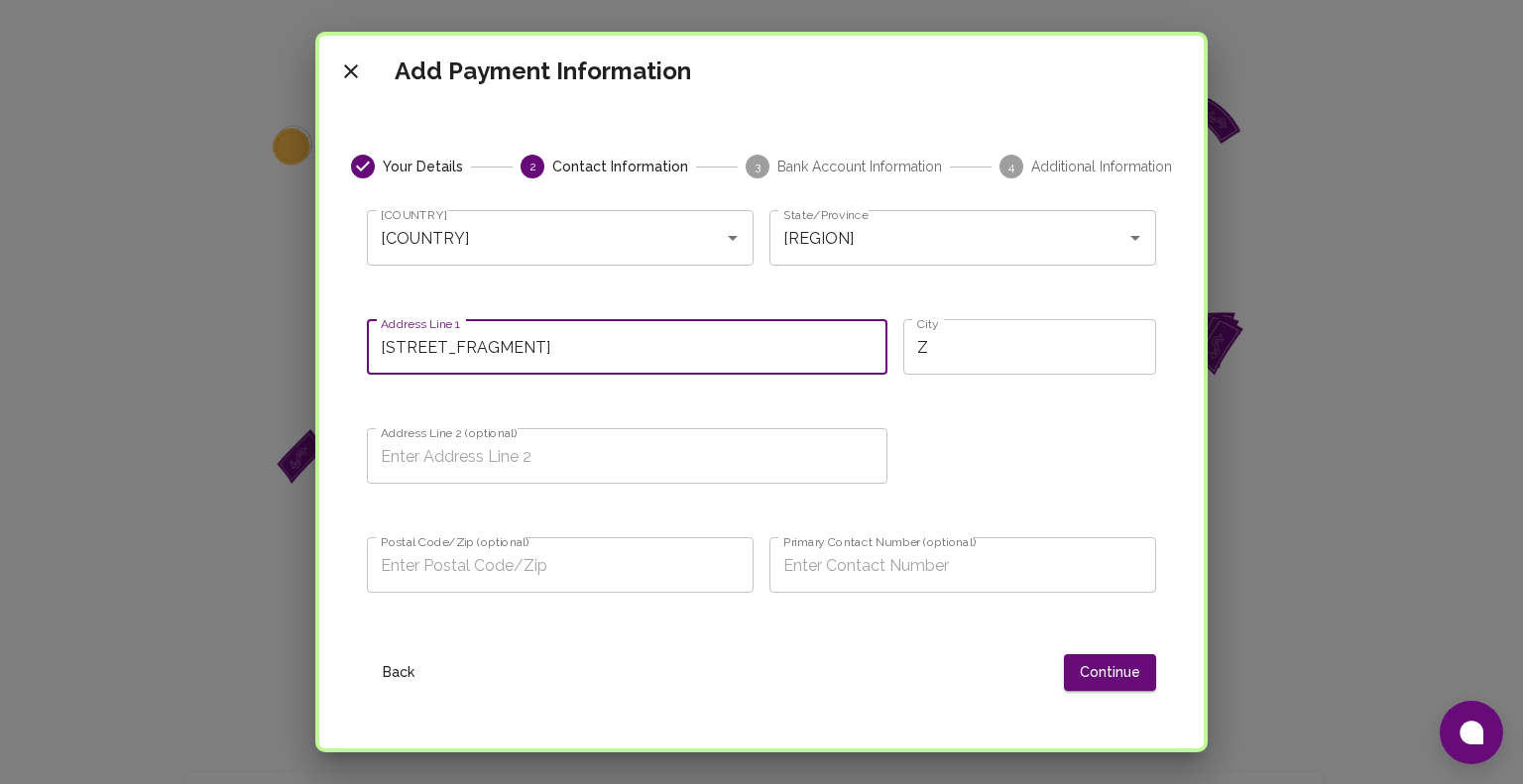 type on "[STREET_FRAGMENT]" 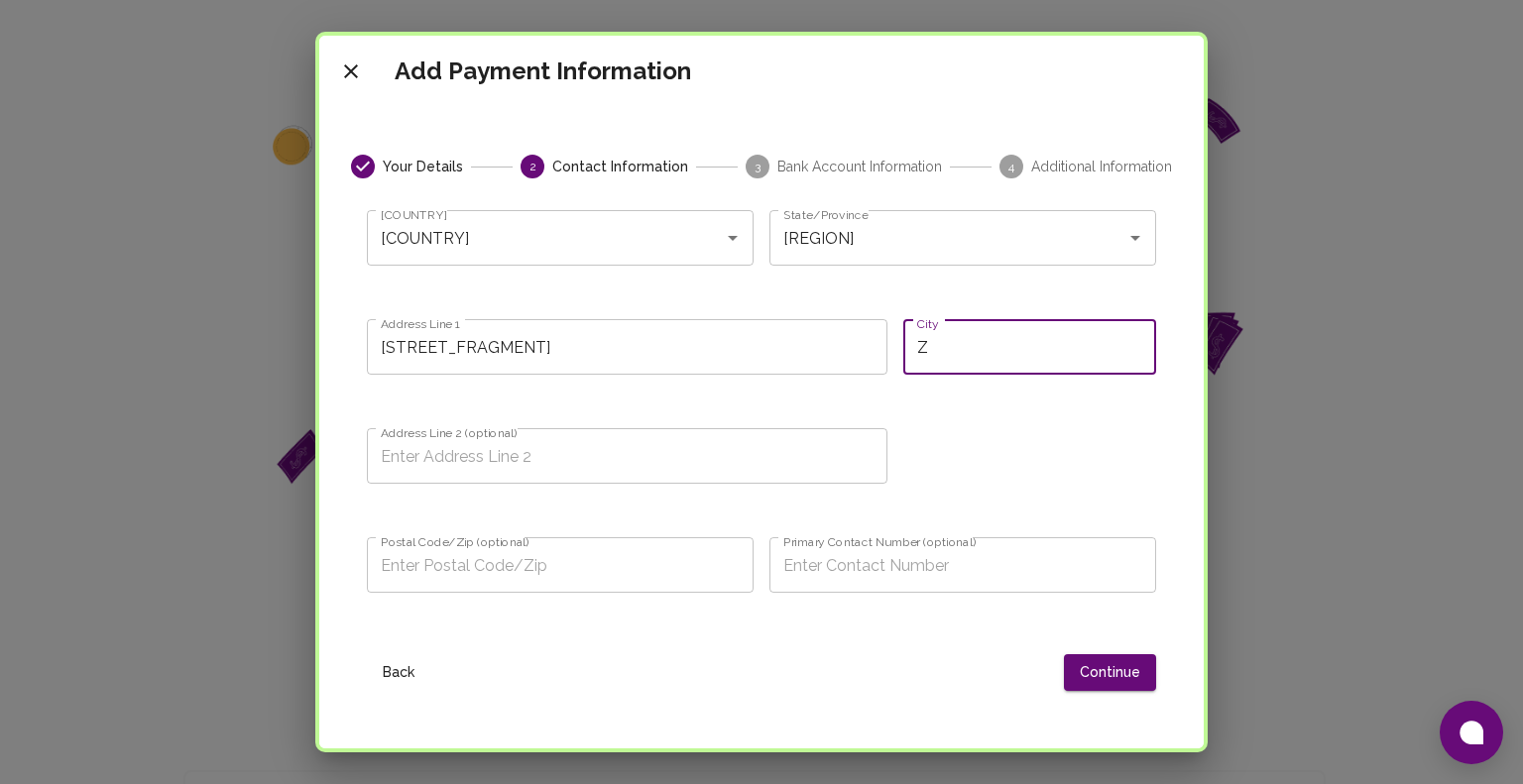 drag, startPoint x: 962, startPoint y: 363, endPoint x: 788, endPoint y: 364, distance: 174.00287 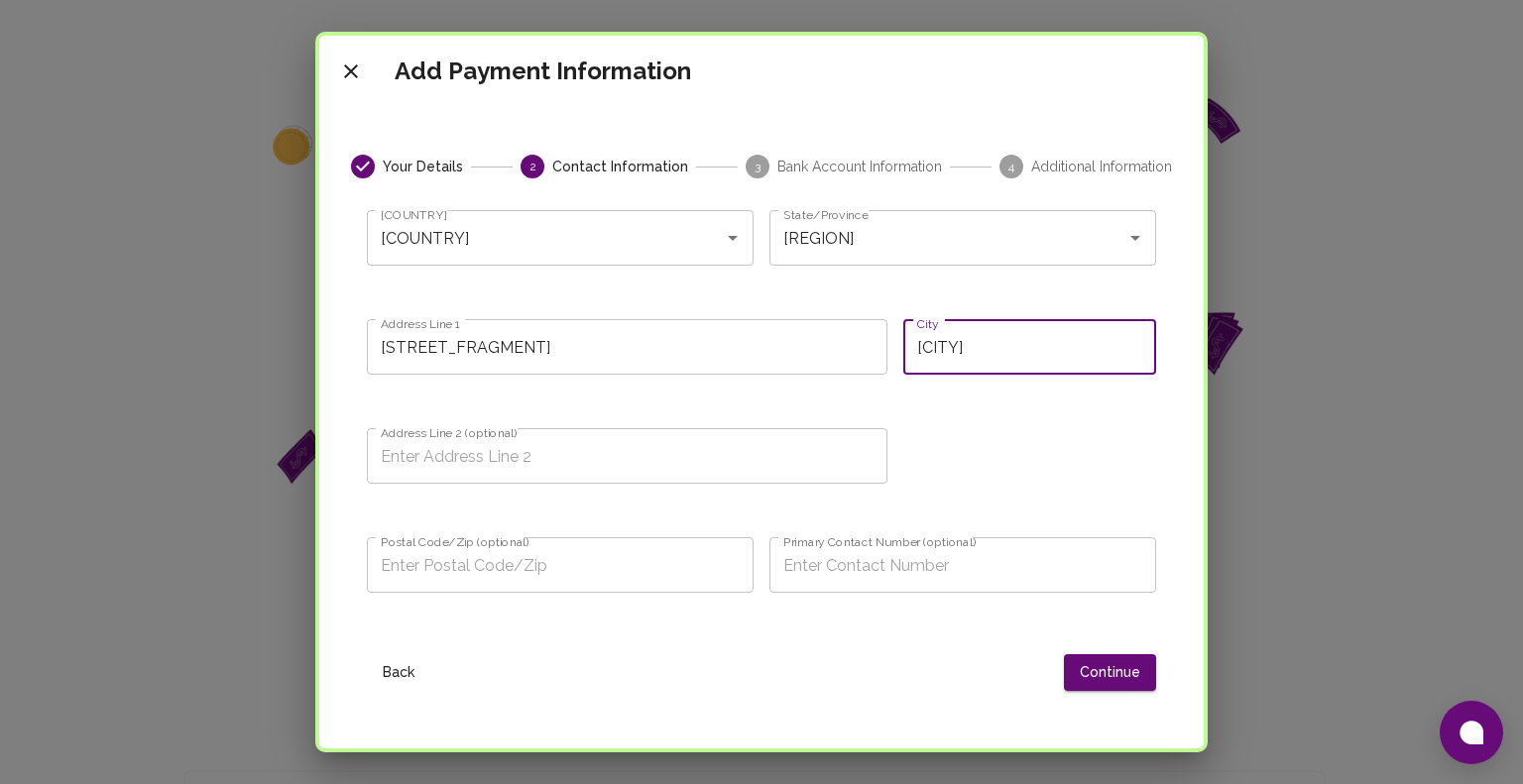 type on "[CITY]" 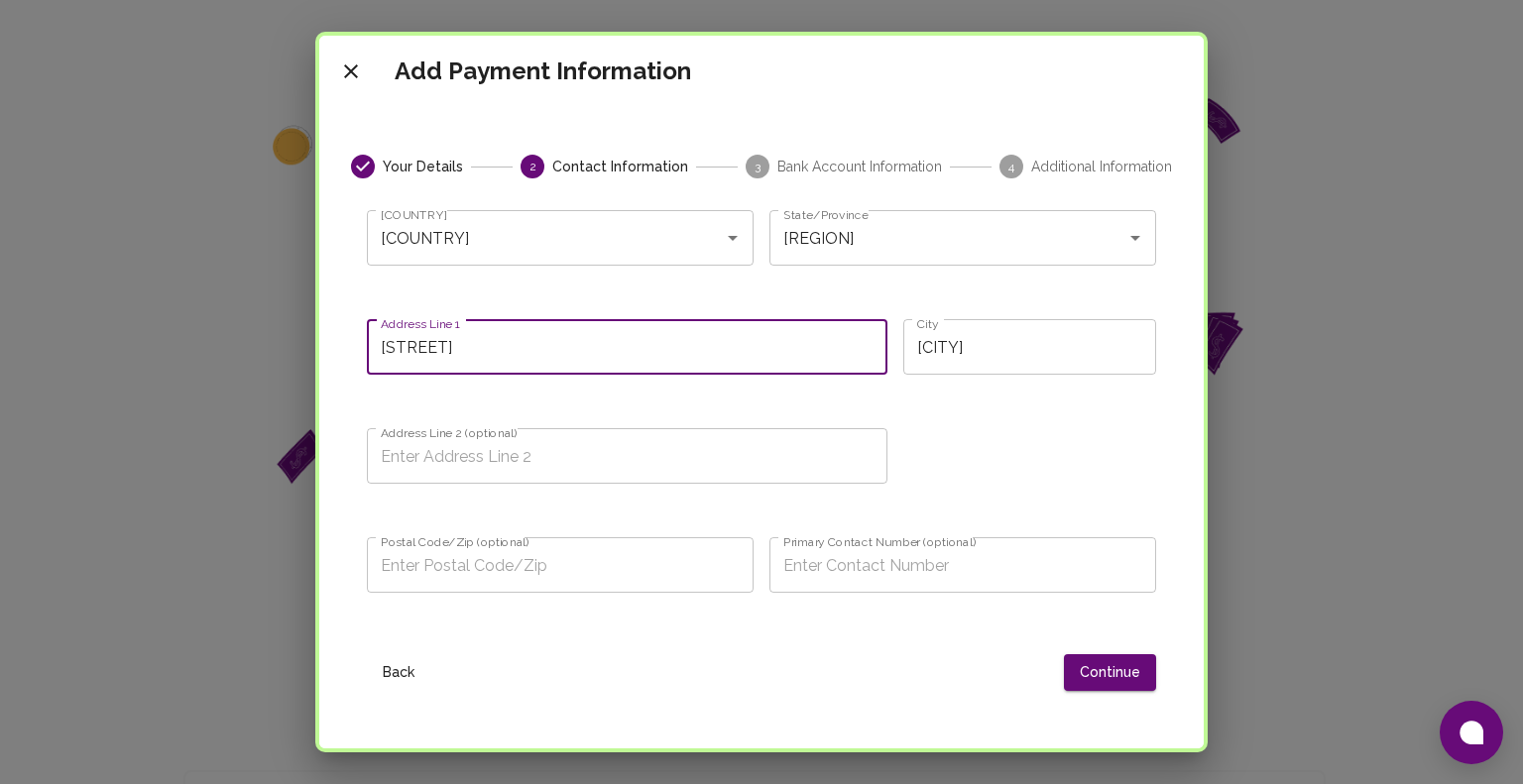 type on "[STREET]" 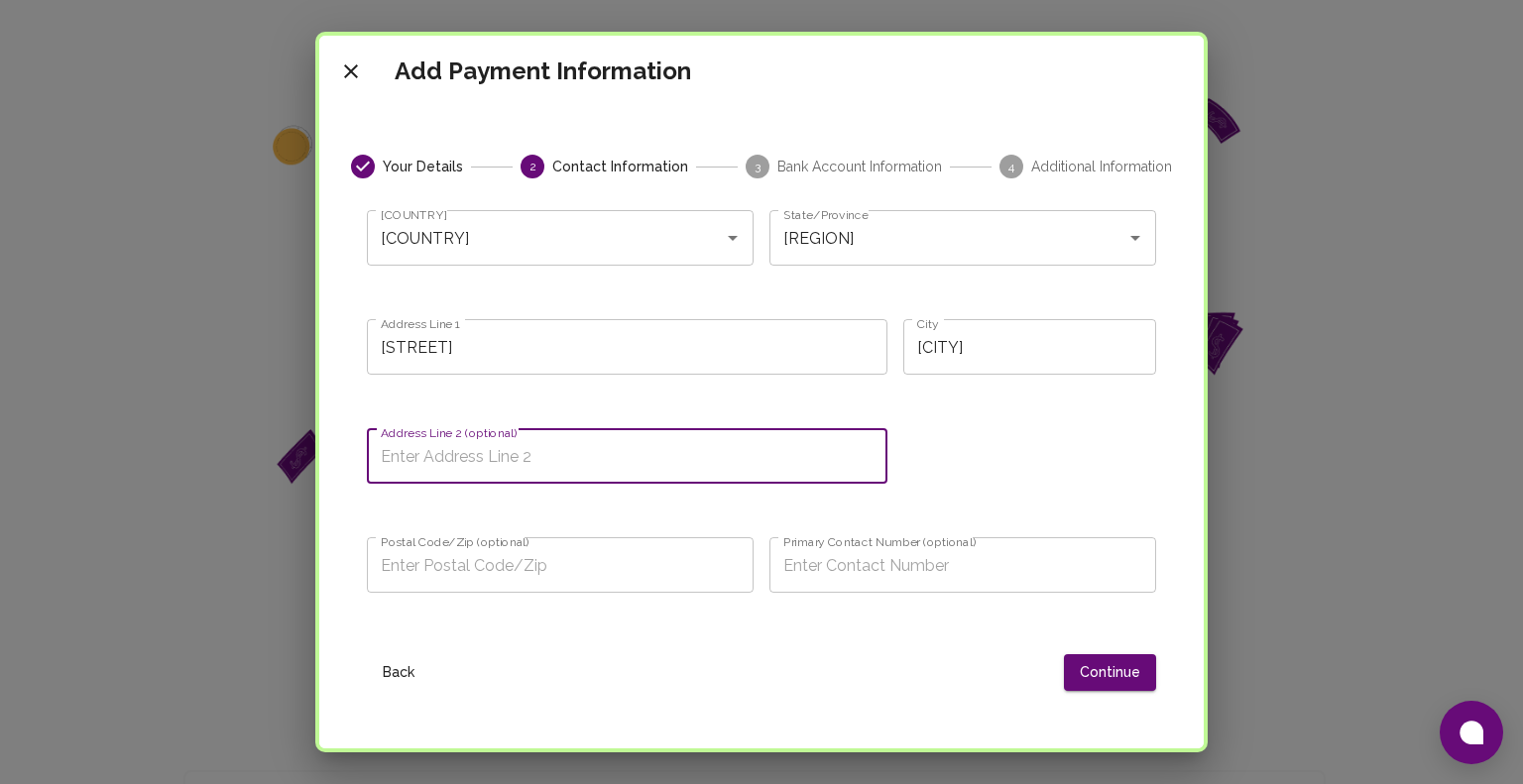 click on "Postal Code/Zip  (optional)" at bounding box center [560, 565] 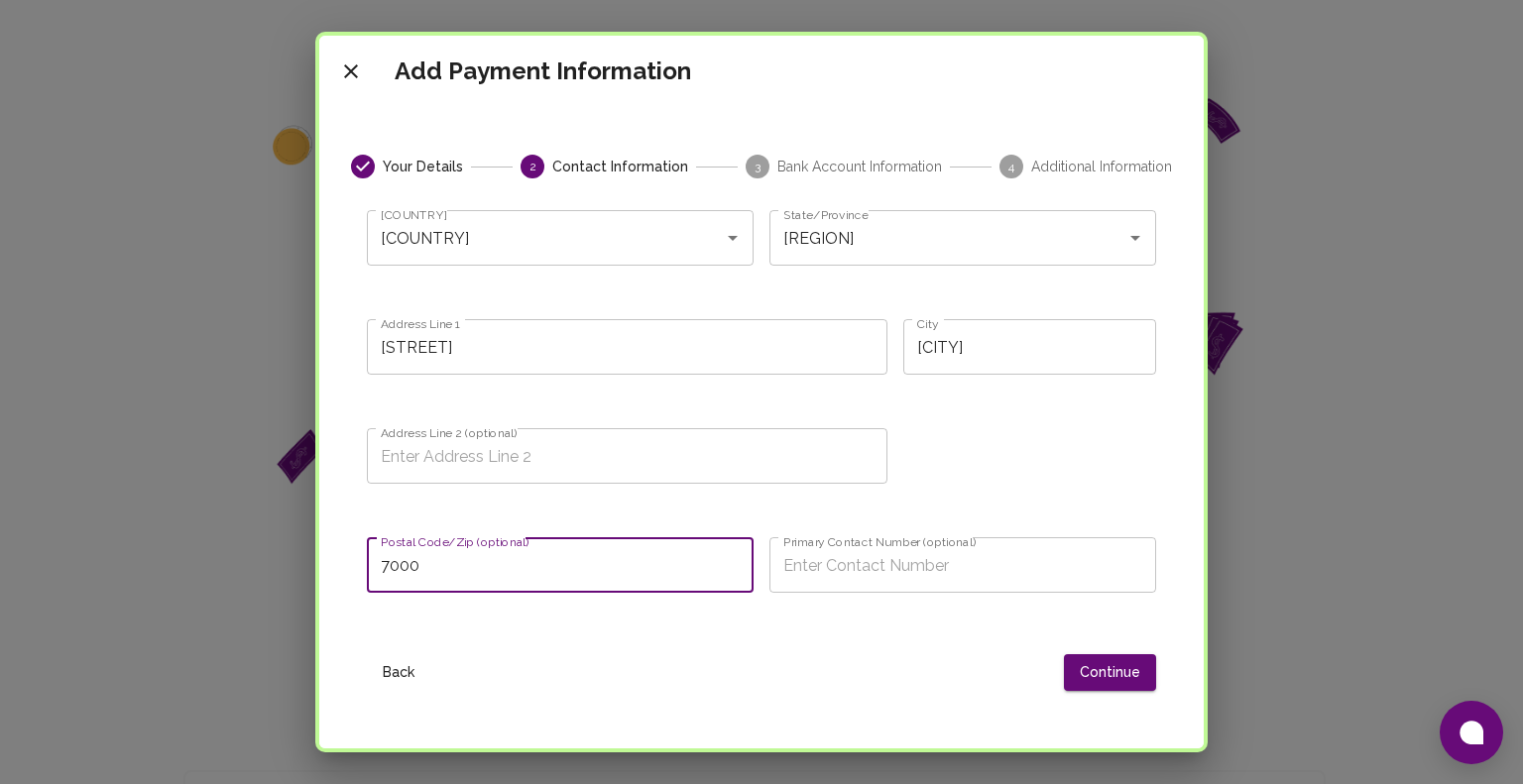 type on "7000" 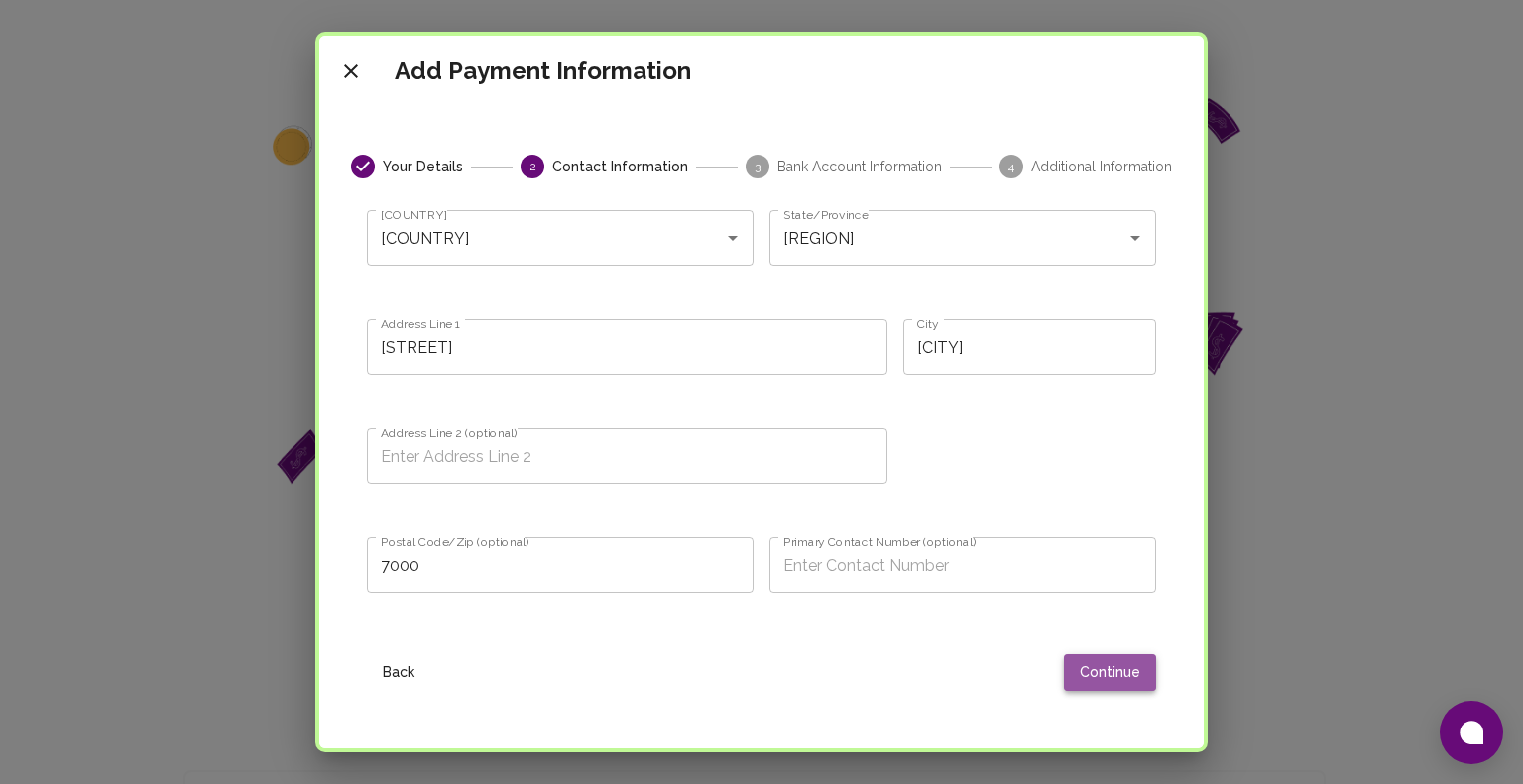 click on "Continue" at bounding box center [1110, 672] 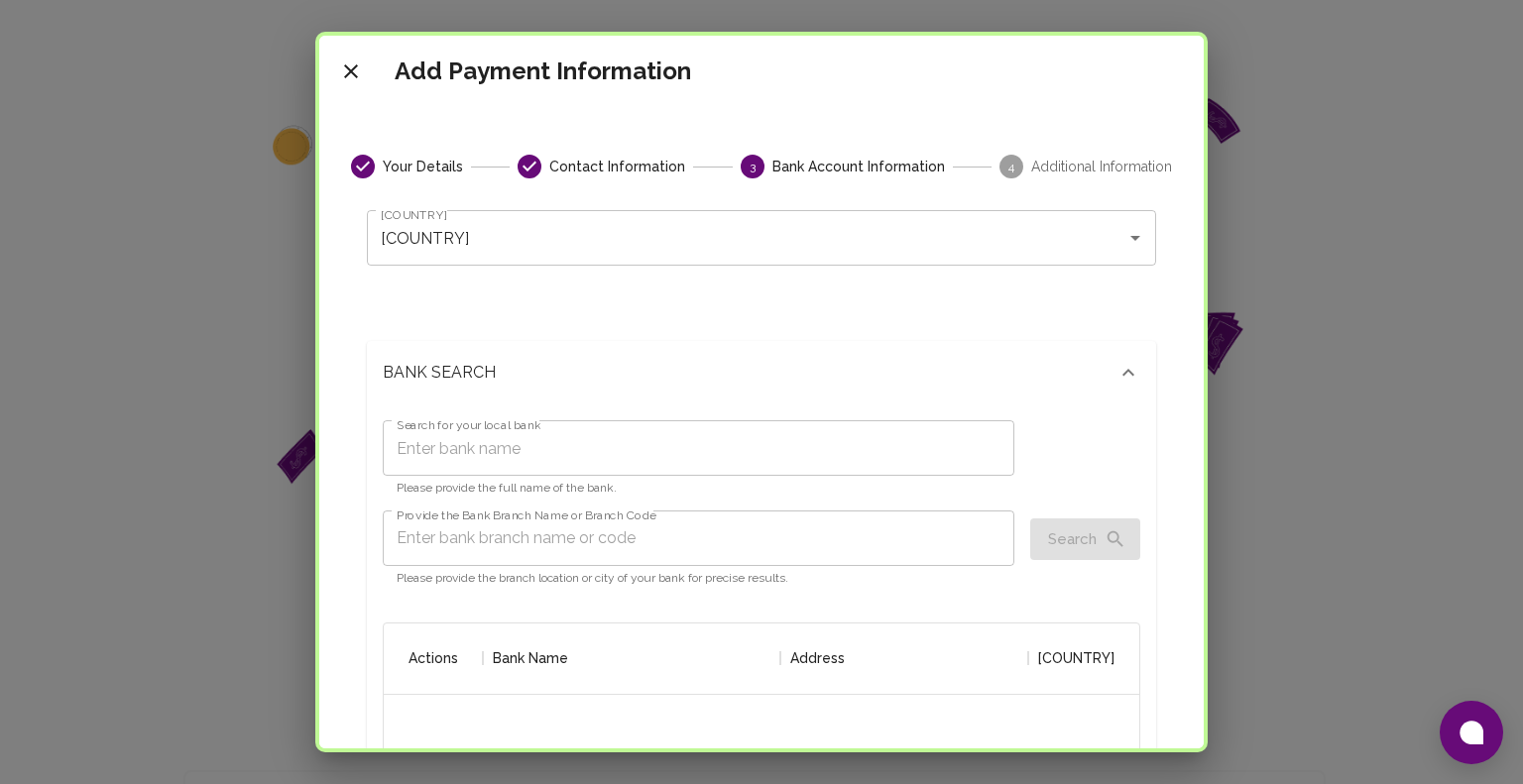 scroll, scrollTop: 16, scrollLeft: 16, axis: both 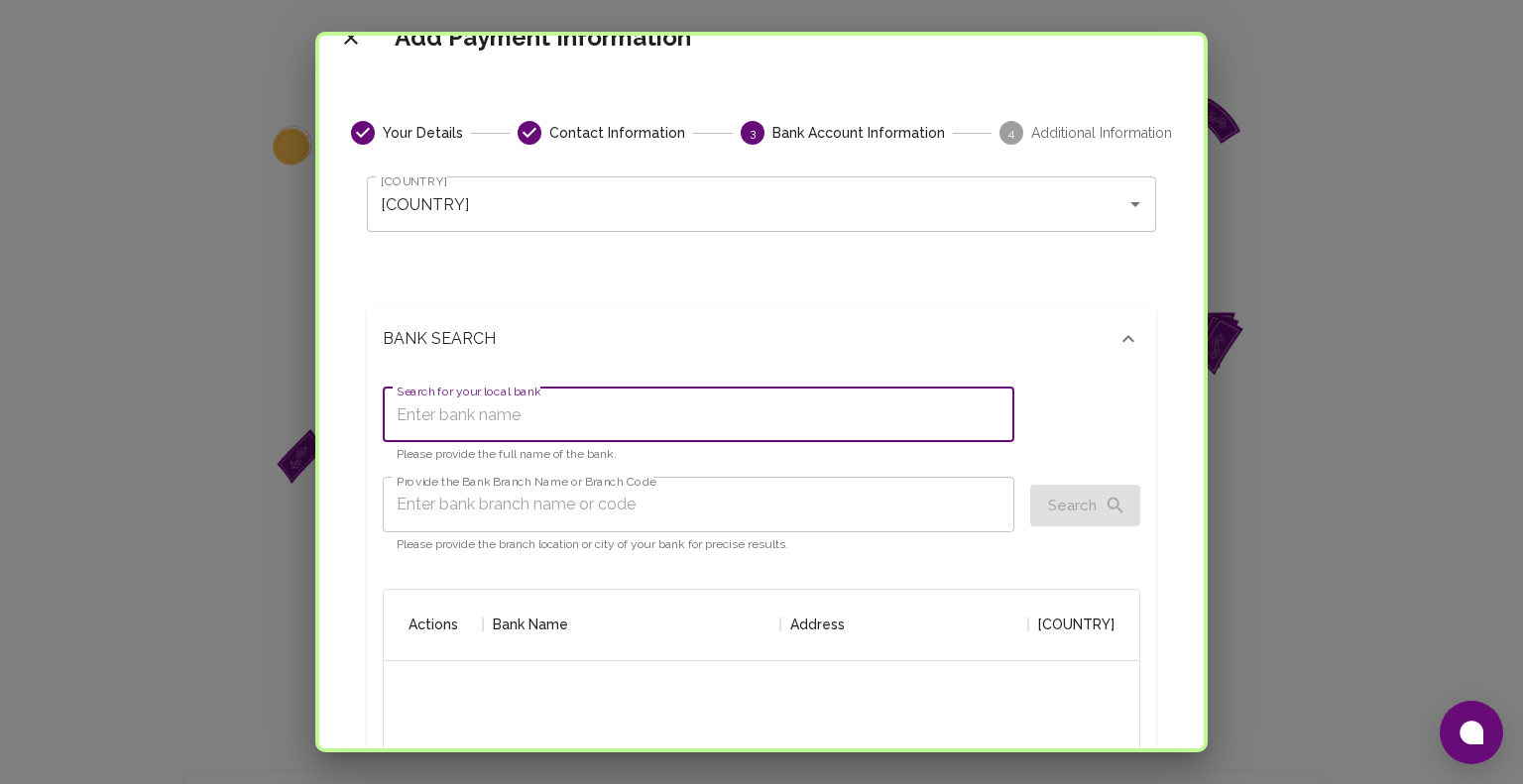 click on "Search for your local bank" at bounding box center [698, 414] 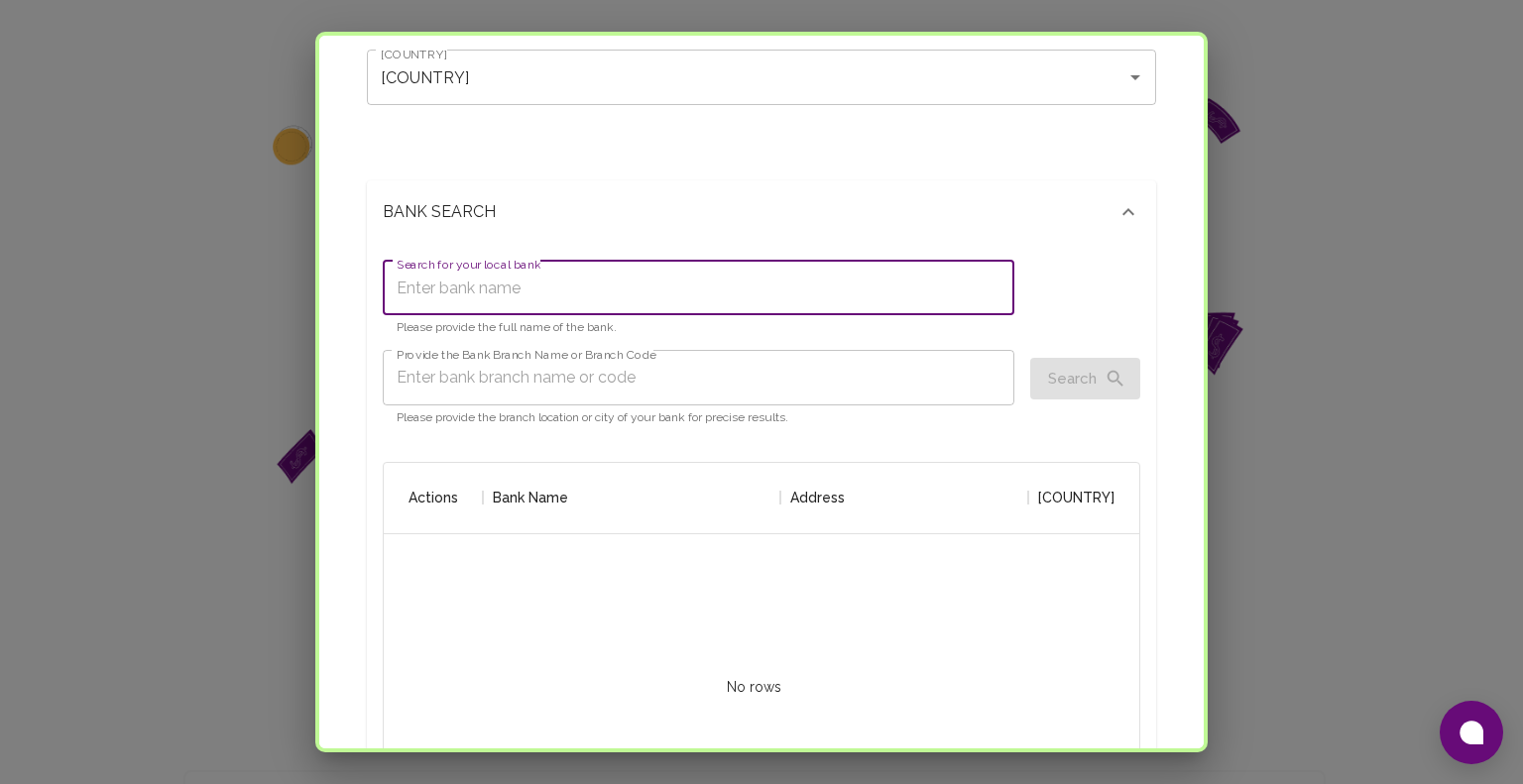 scroll, scrollTop: 163, scrollLeft: 0, axis: vertical 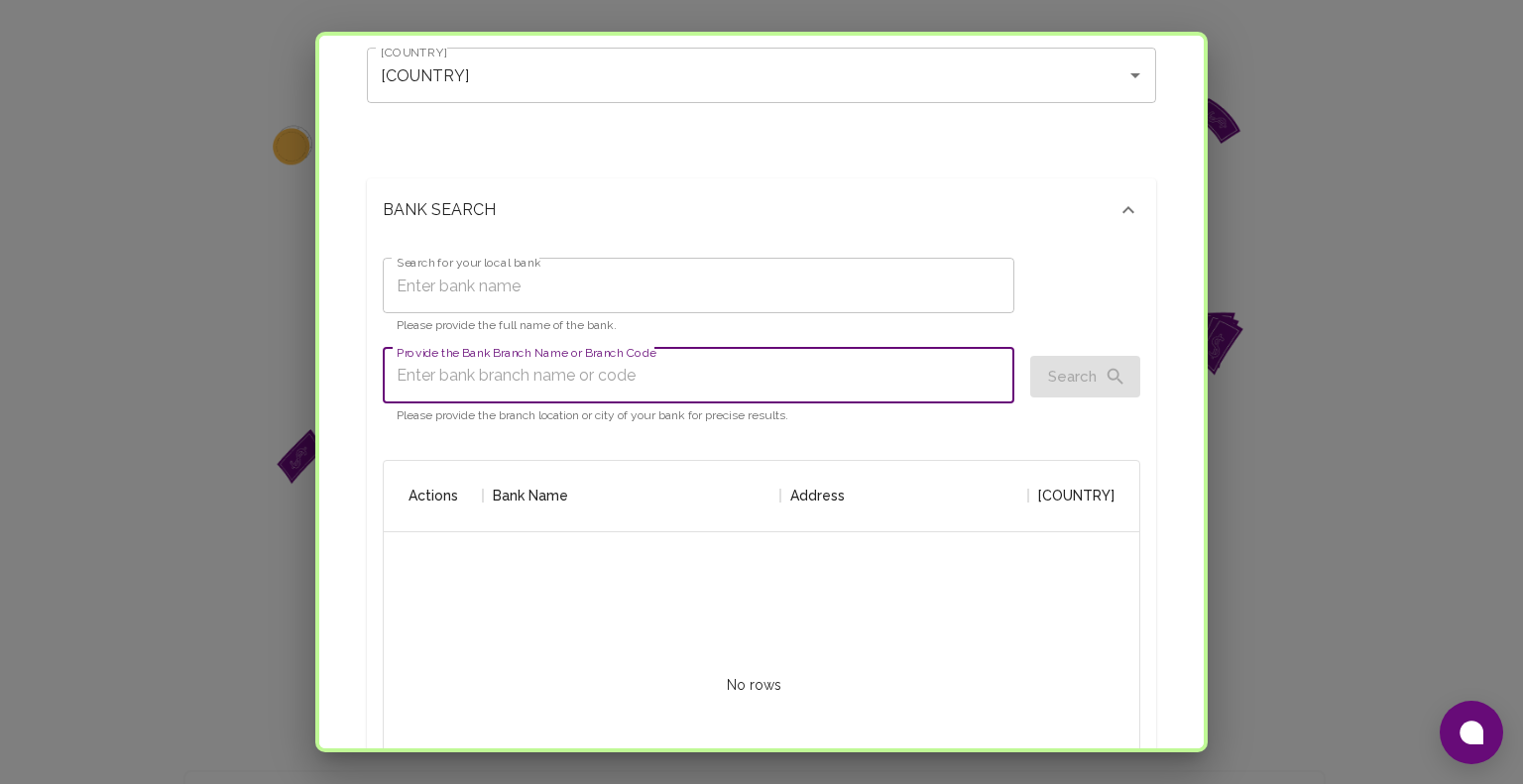 click on "Provide the Bank Branch Name or Branch Code" at bounding box center [698, 376] 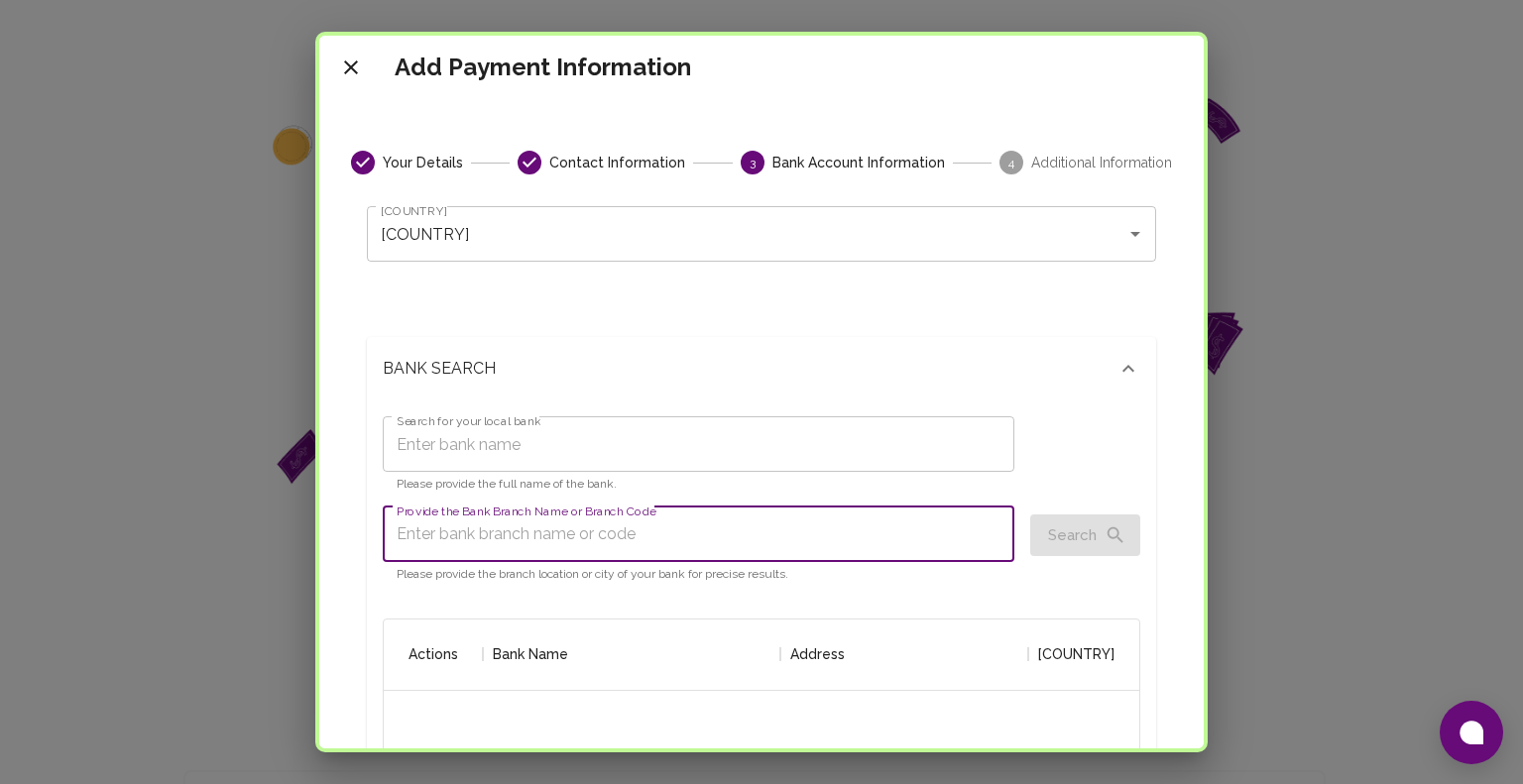 scroll, scrollTop: 0, scrollLeft: 0, axis: both 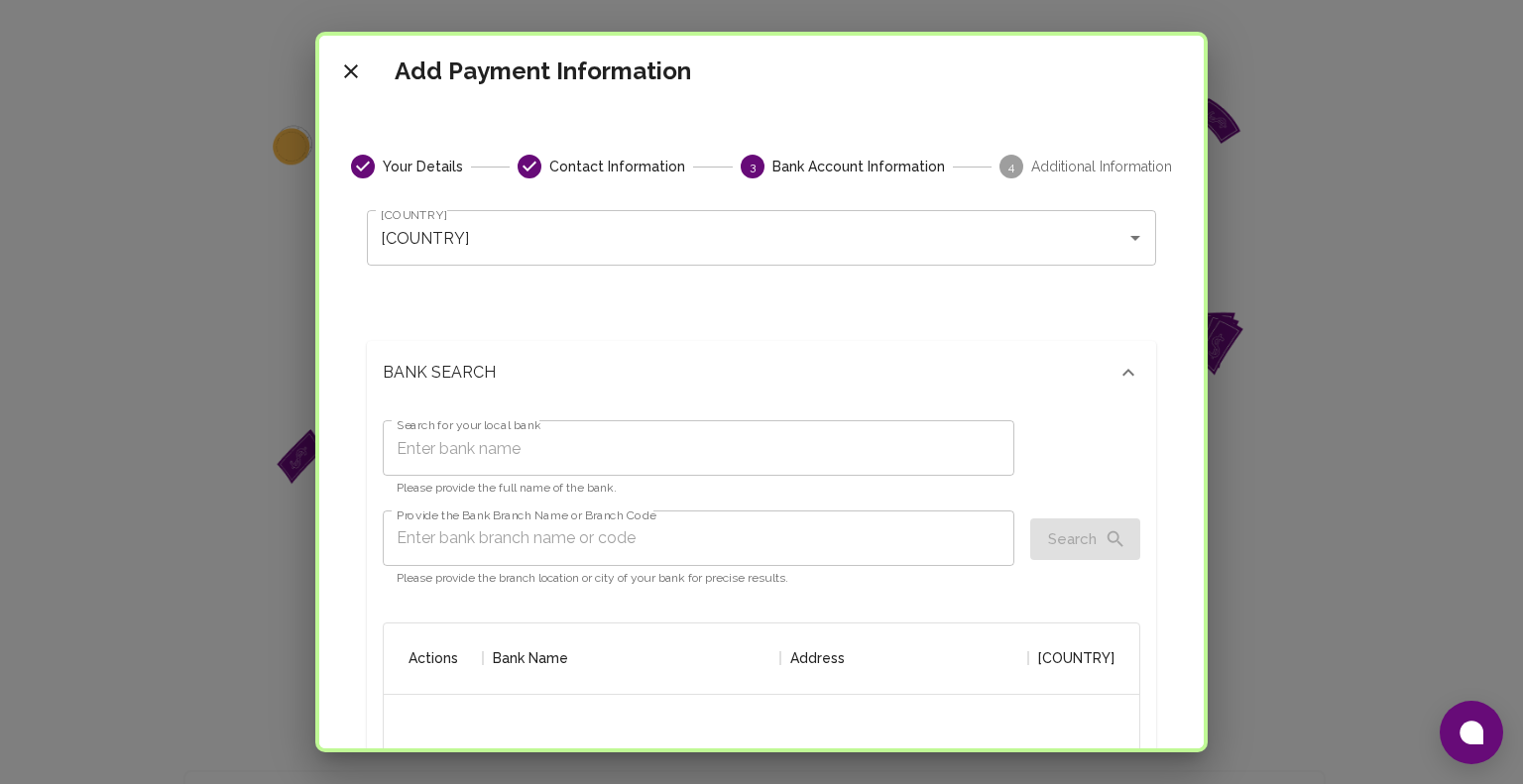 click on "Search for your local bank" at bounding box center (698, 448) 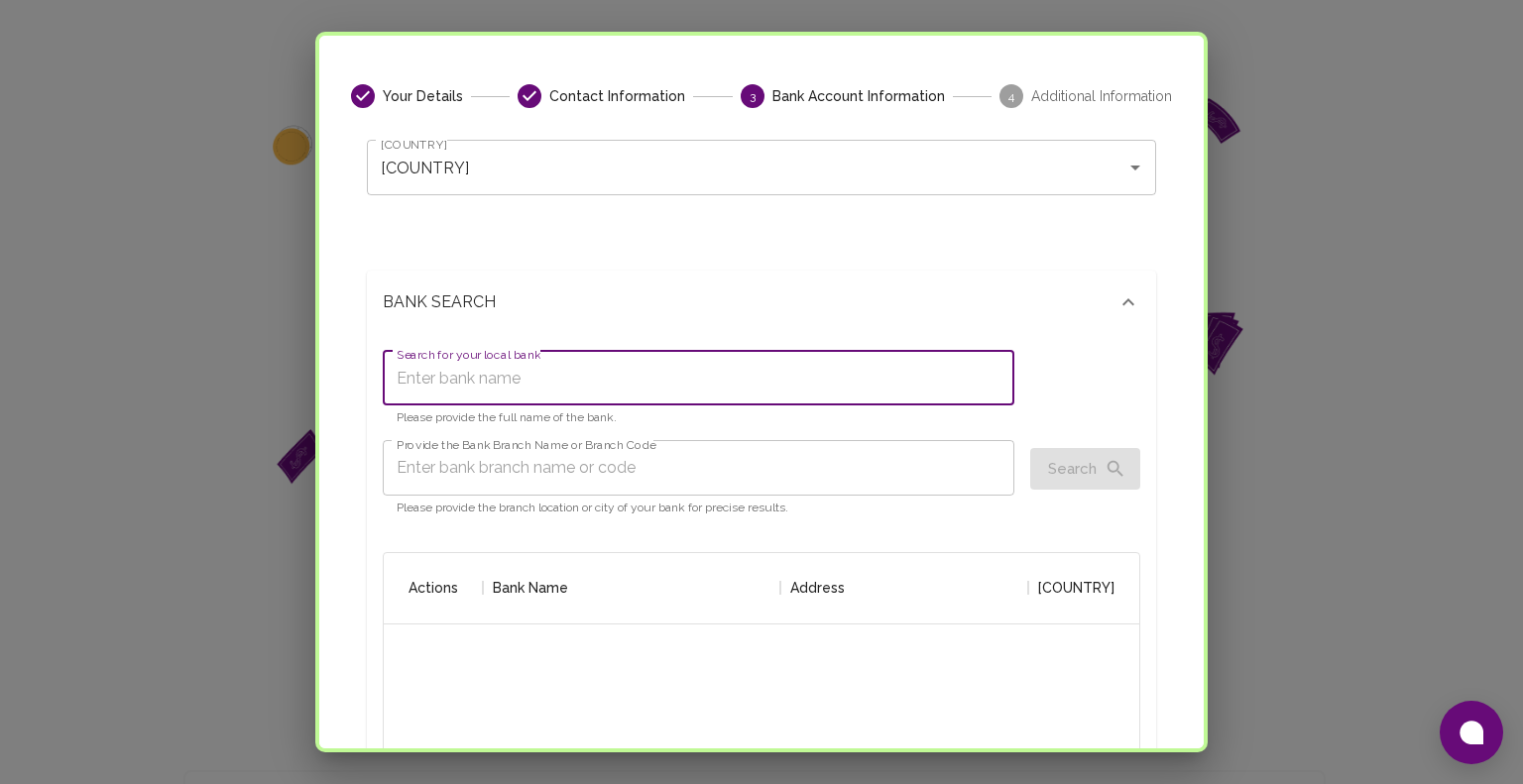 scroll, scrollTop: 71, scrollLeft: 0, axis: vertical 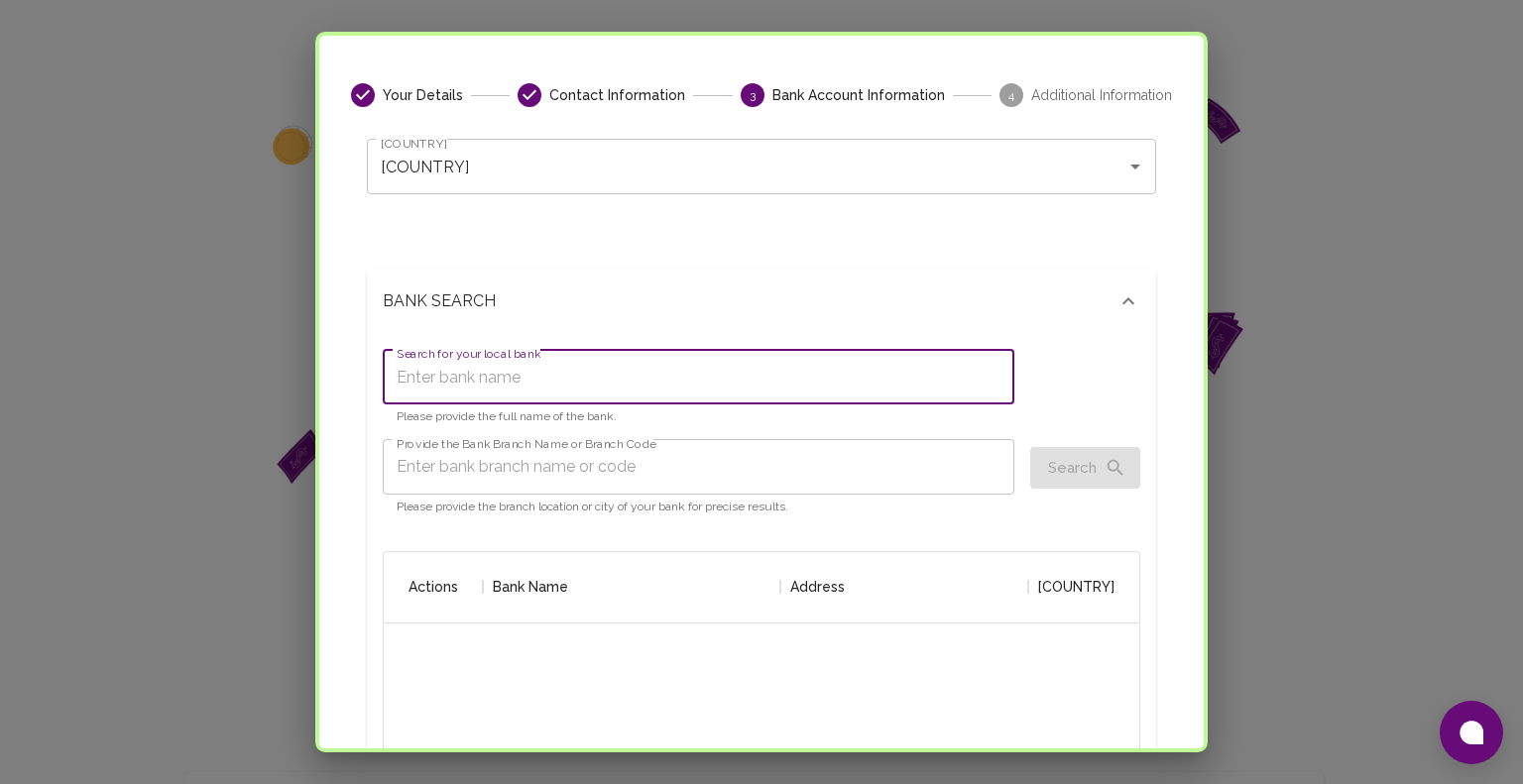 click on "Search for your local bank" at bounding box center [698, 377] 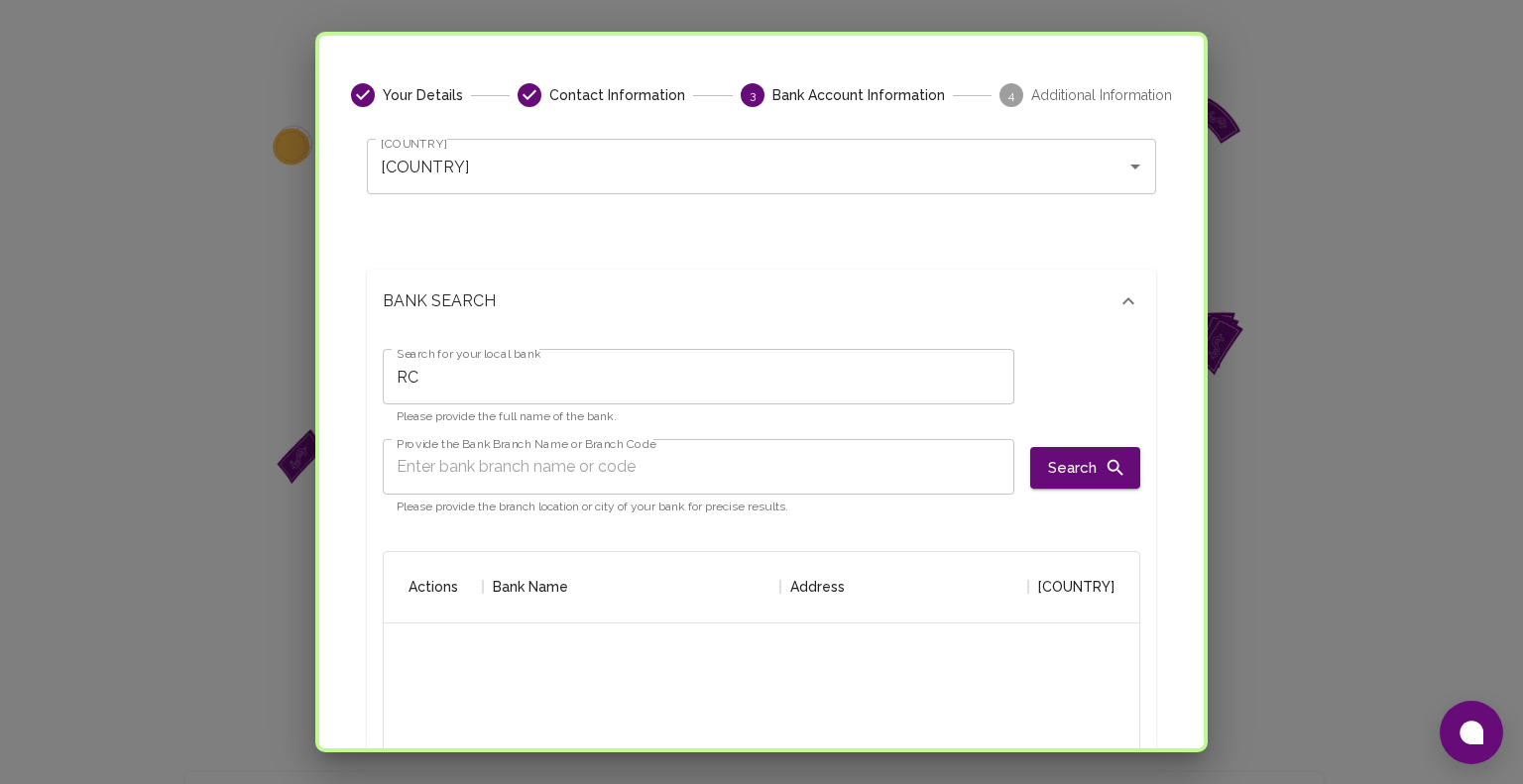 click on "RC" at bounding box center [698, 377] 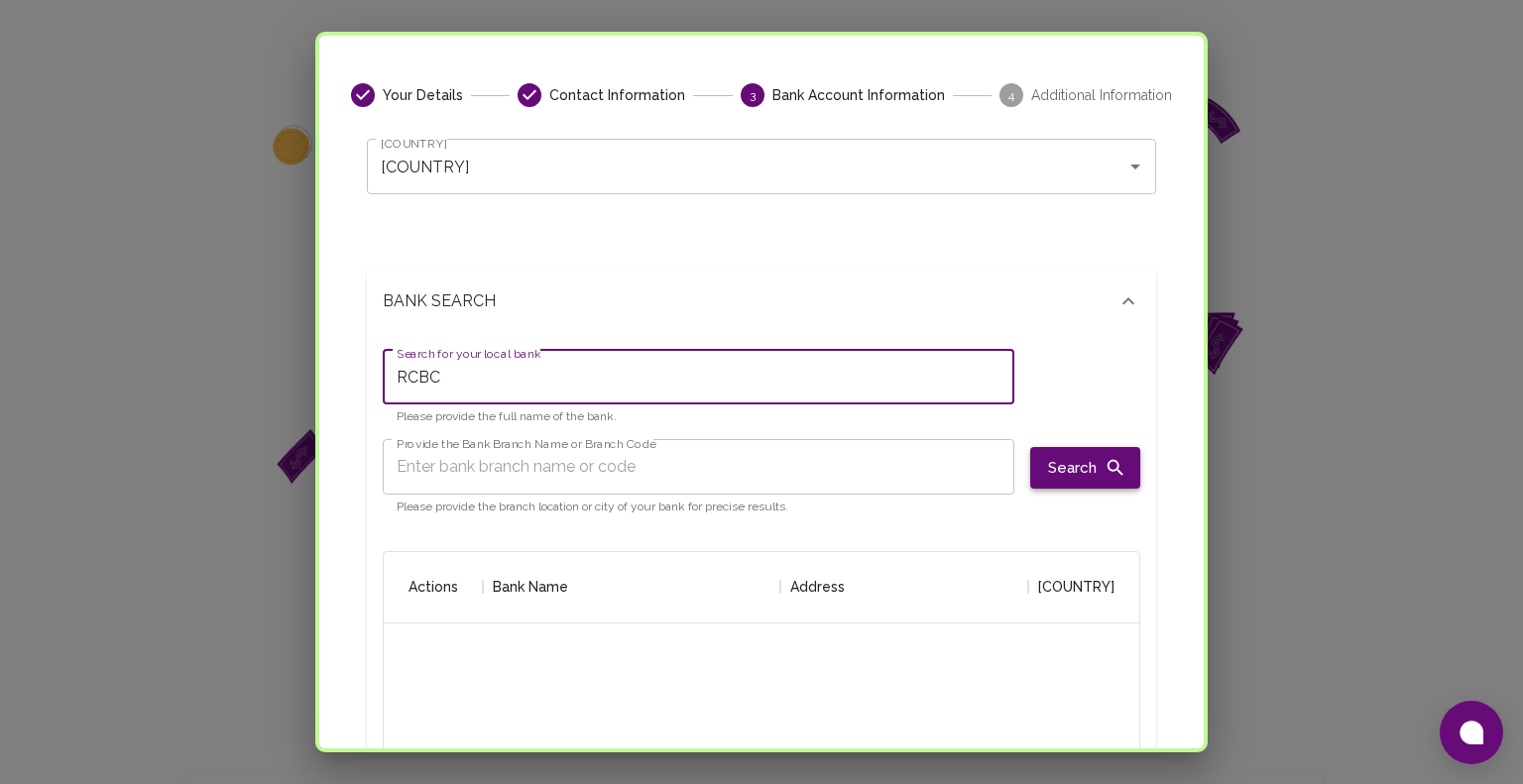 type on "RCBC" 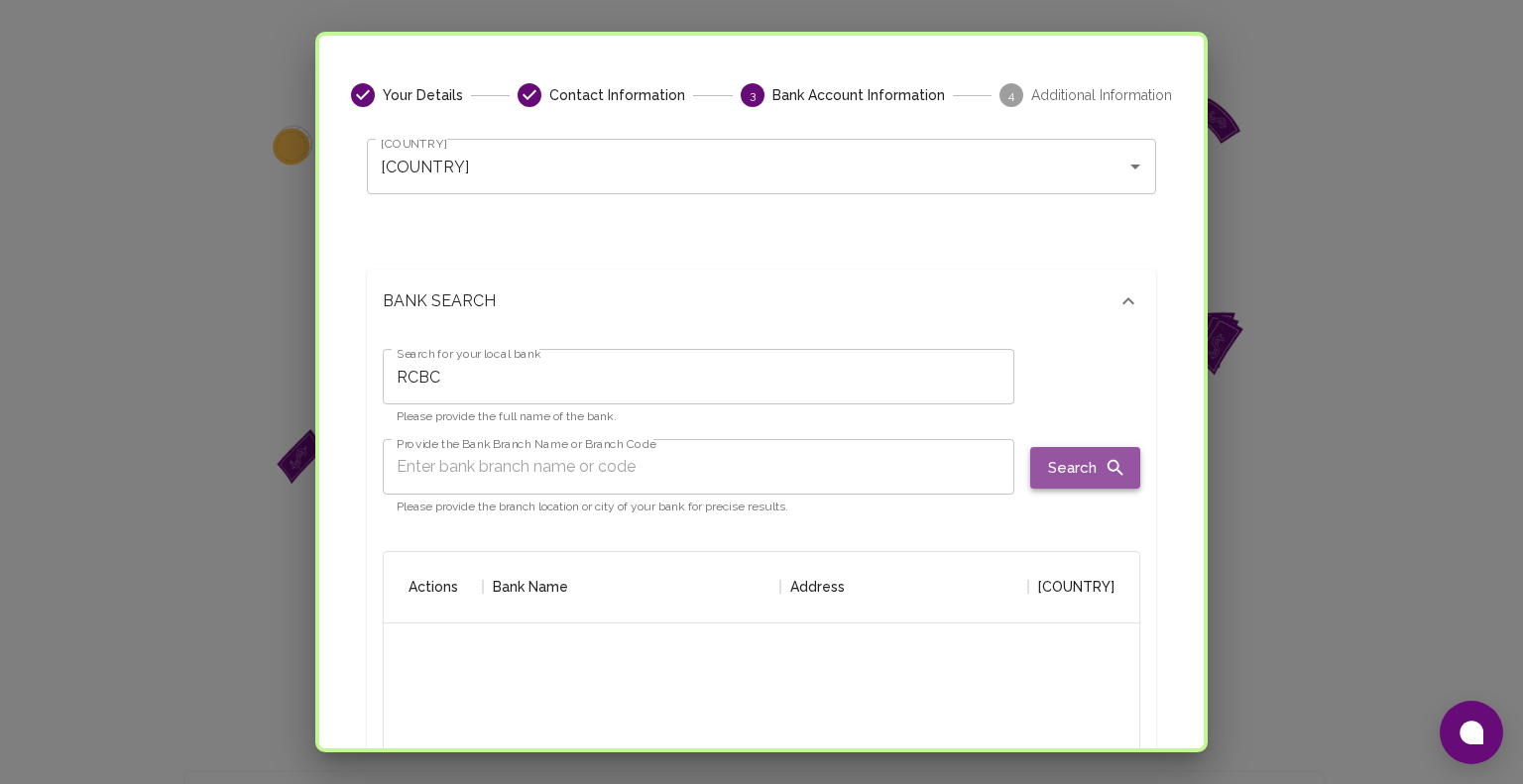 click on "Search" at bounding box center [1085, 468] 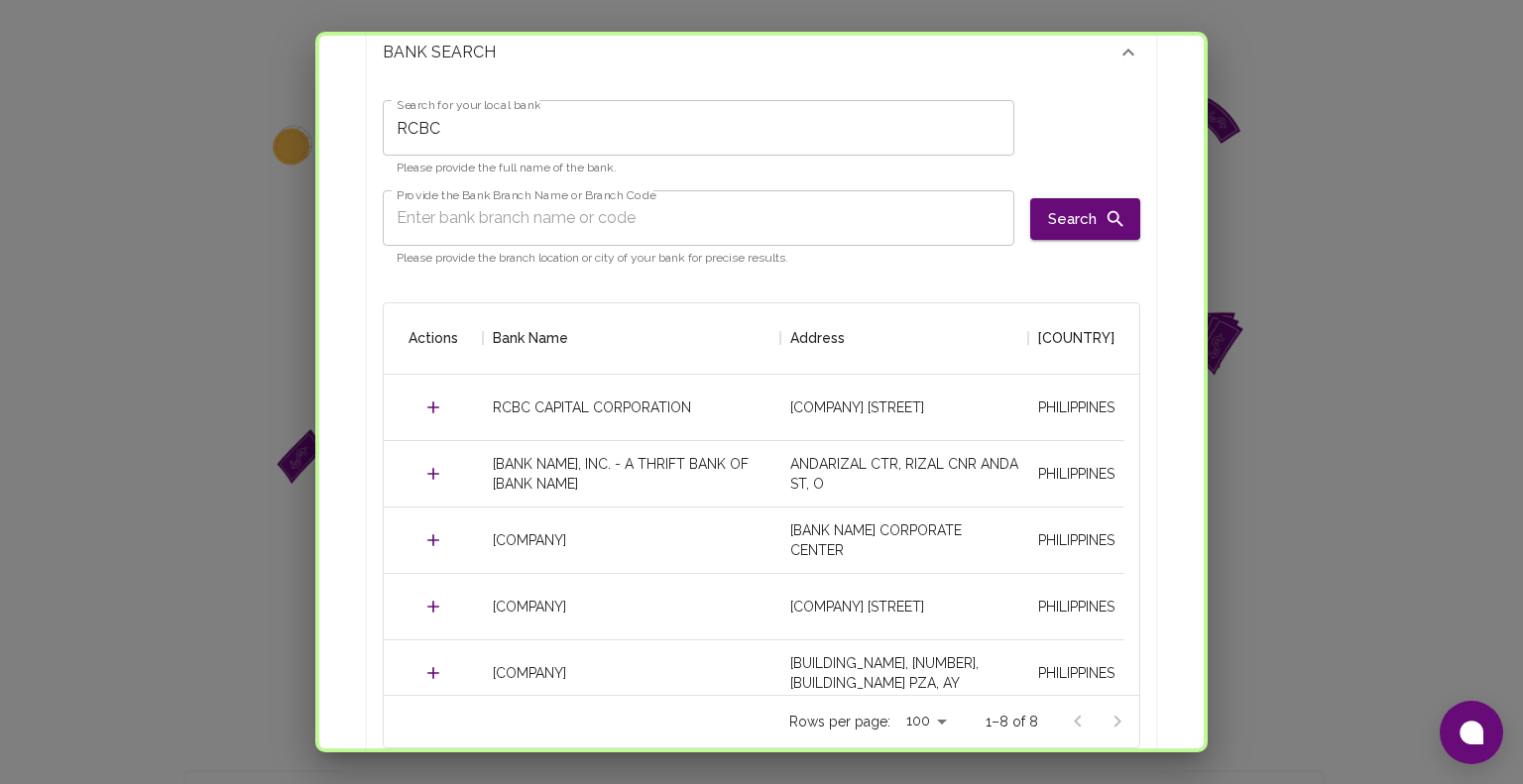 scroll, scrollTop: 321, scrollLeft: 0, axis: vertical 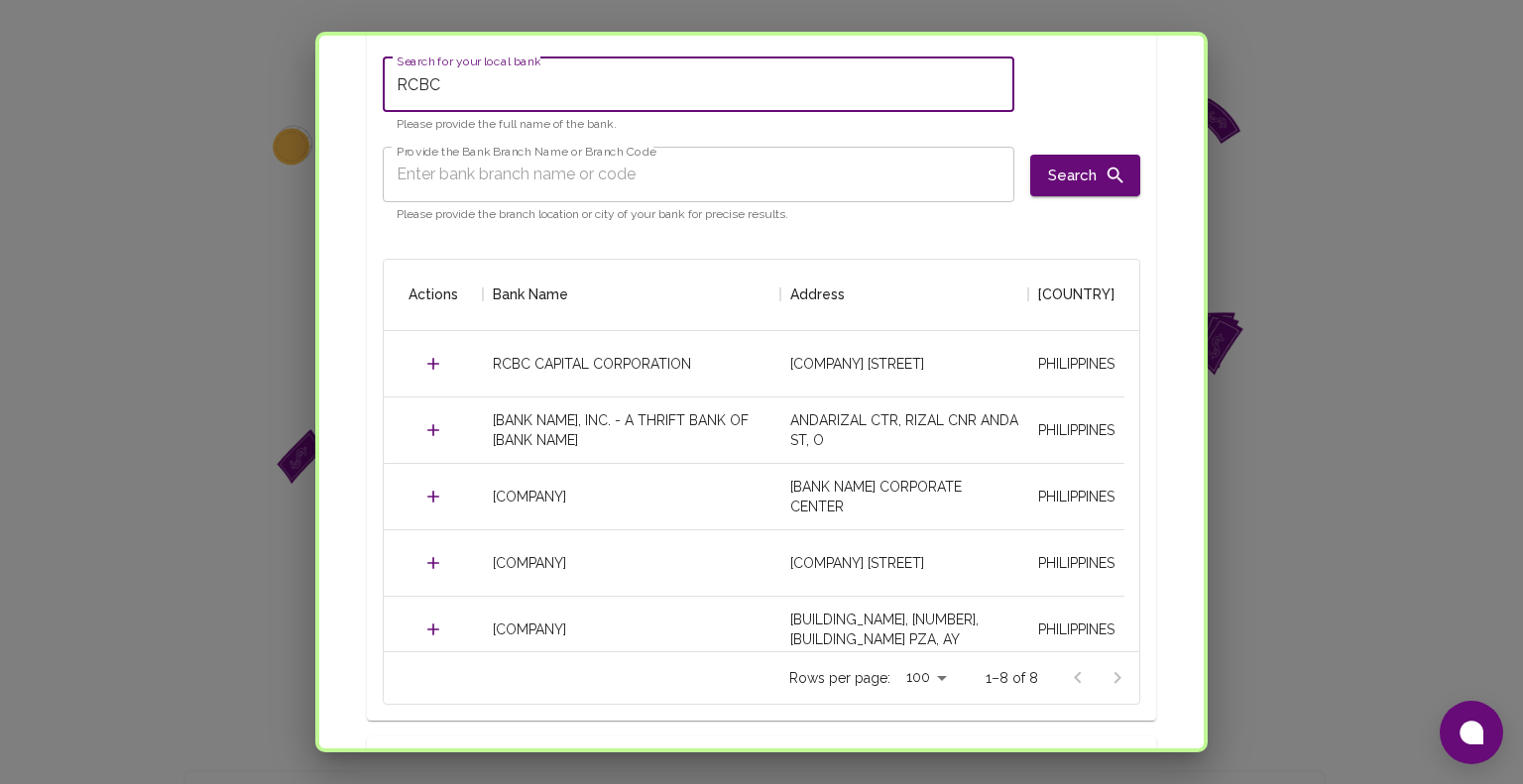 drag, startPoint x: 475, startPoint y: 82, endPoint x: 401, endPoint y: 77, distance: 74.16873 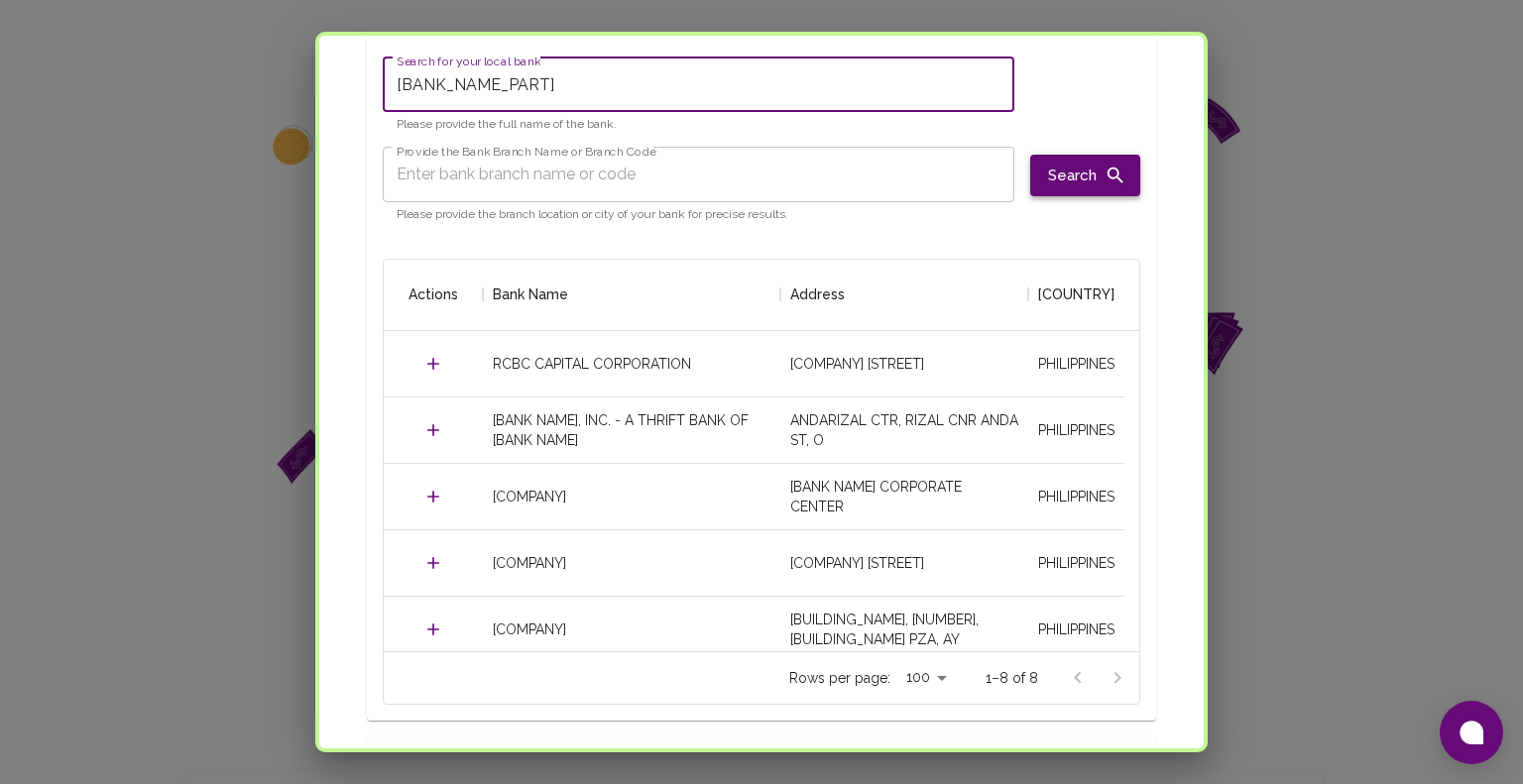 click on "Search" at bounding box center (1085, 175) 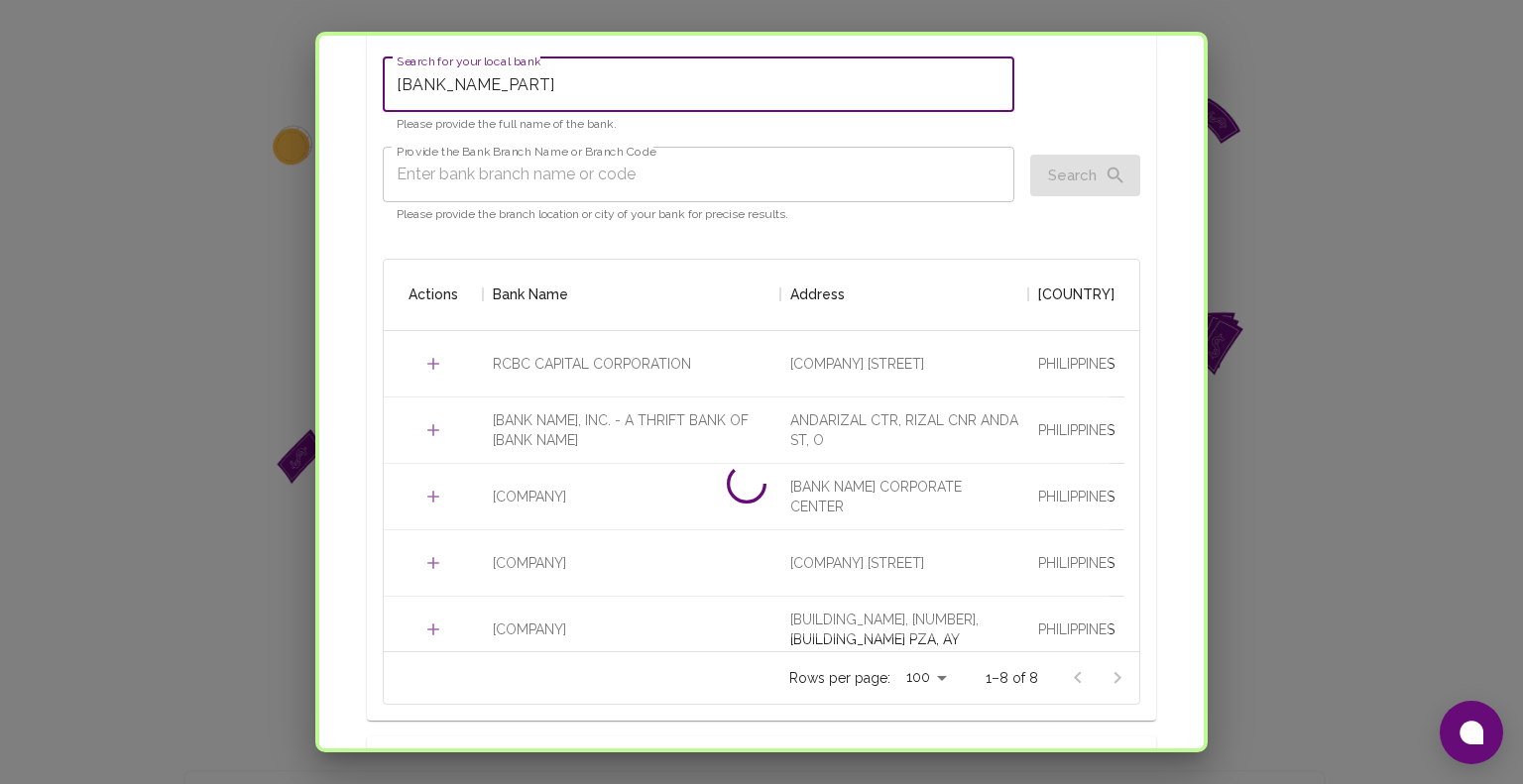 drag, startPoint x: 568, startPoint y: 78, endPoint x: 222, endPoint y: 68, distance: 346.14448 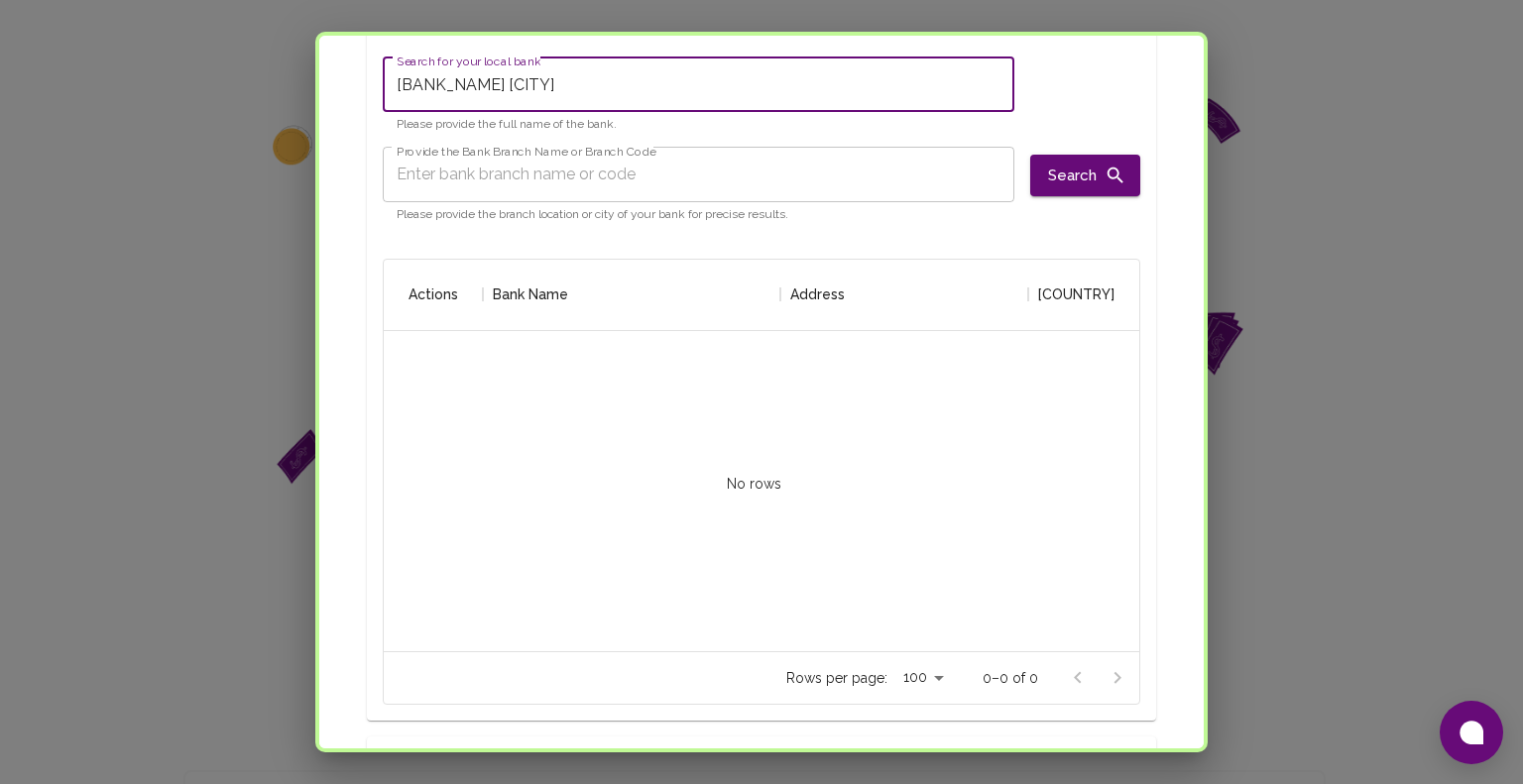click on "Search" at bounding box center [1085, 175] 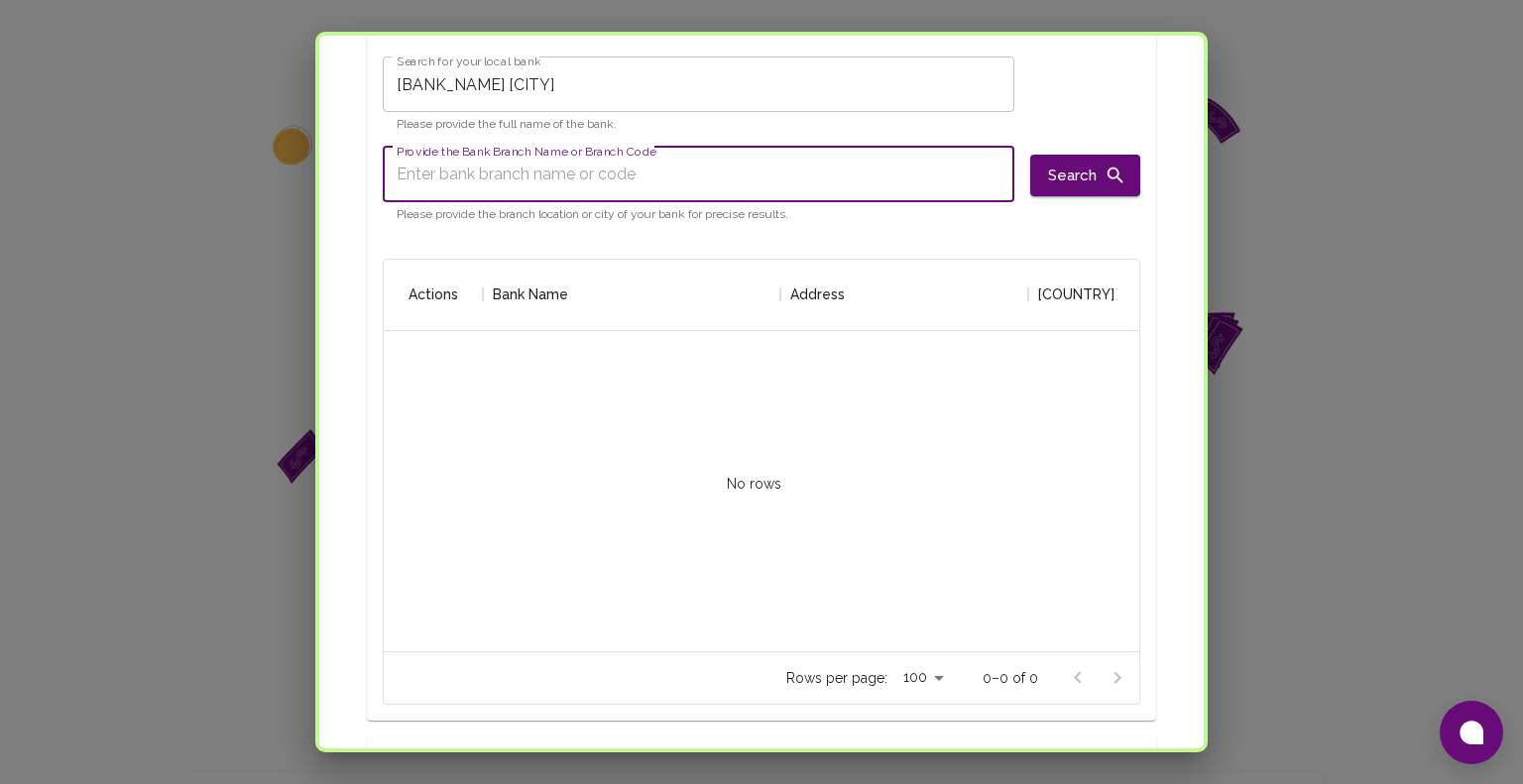 click on "Provide the Bank Branch Name or Branch Code" at bounding box center [698, 174] 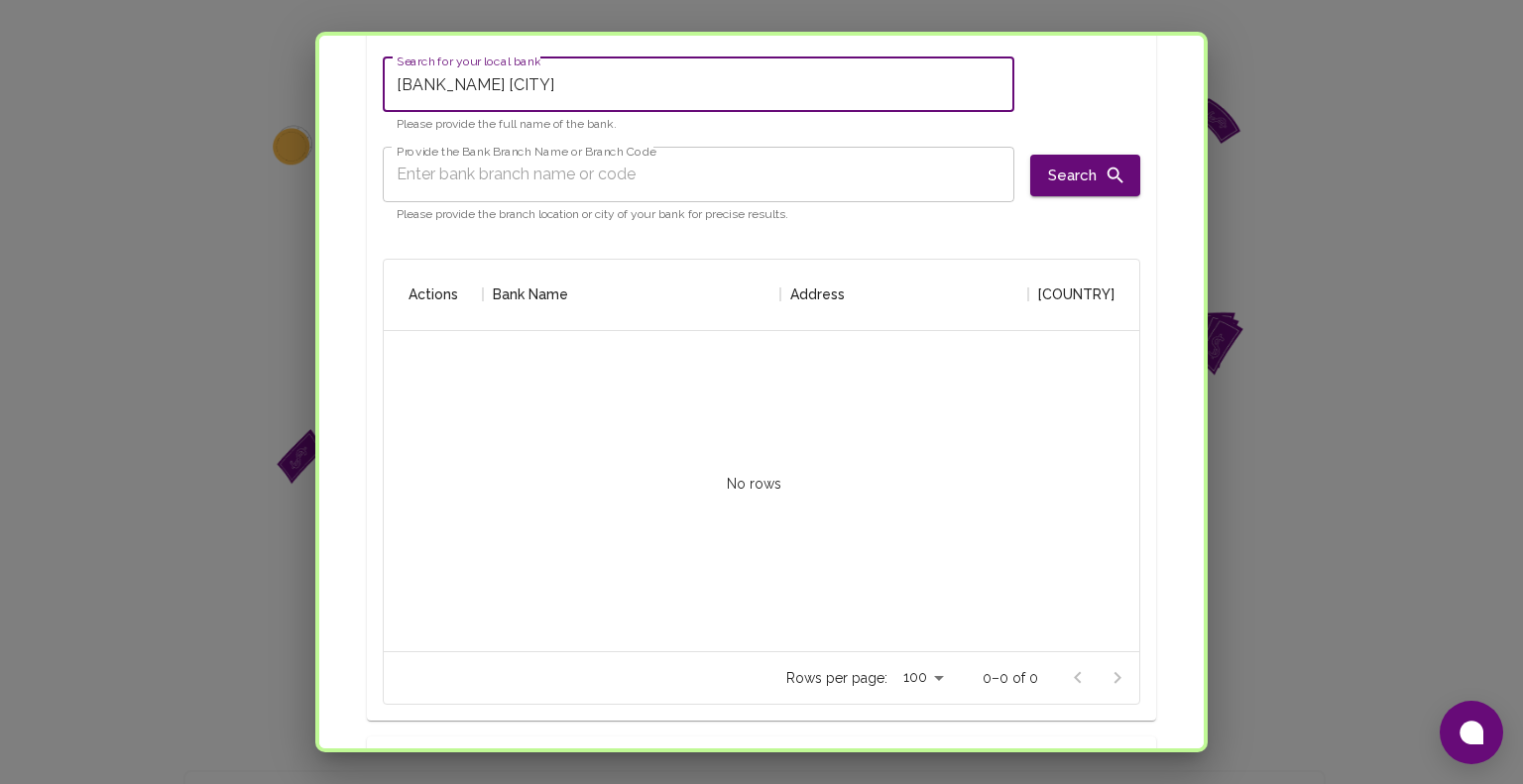 click on "[BANK_NAME] [CITY]" at bounding box center (698, 84) 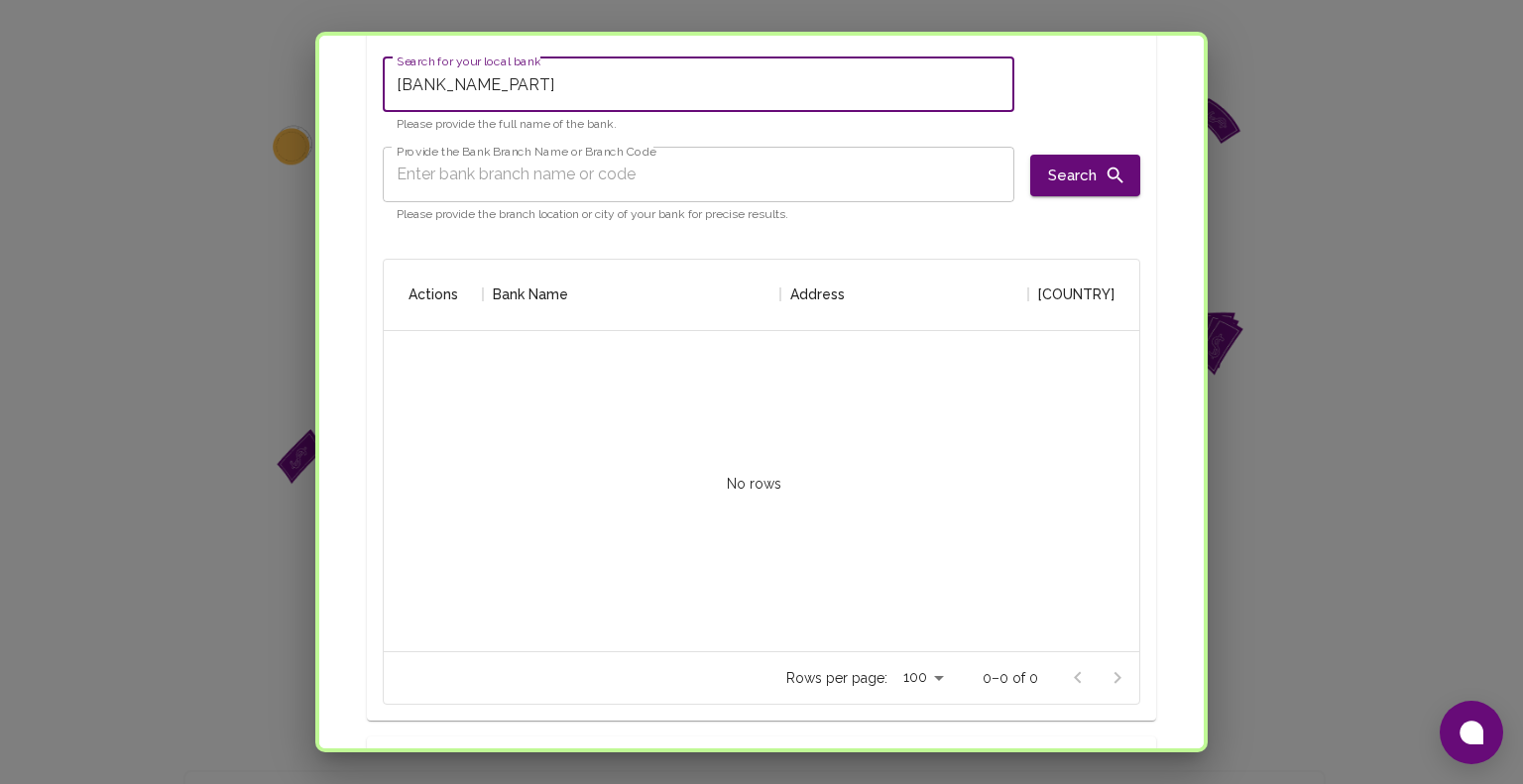 type on "[BANK_NAME_PART]" 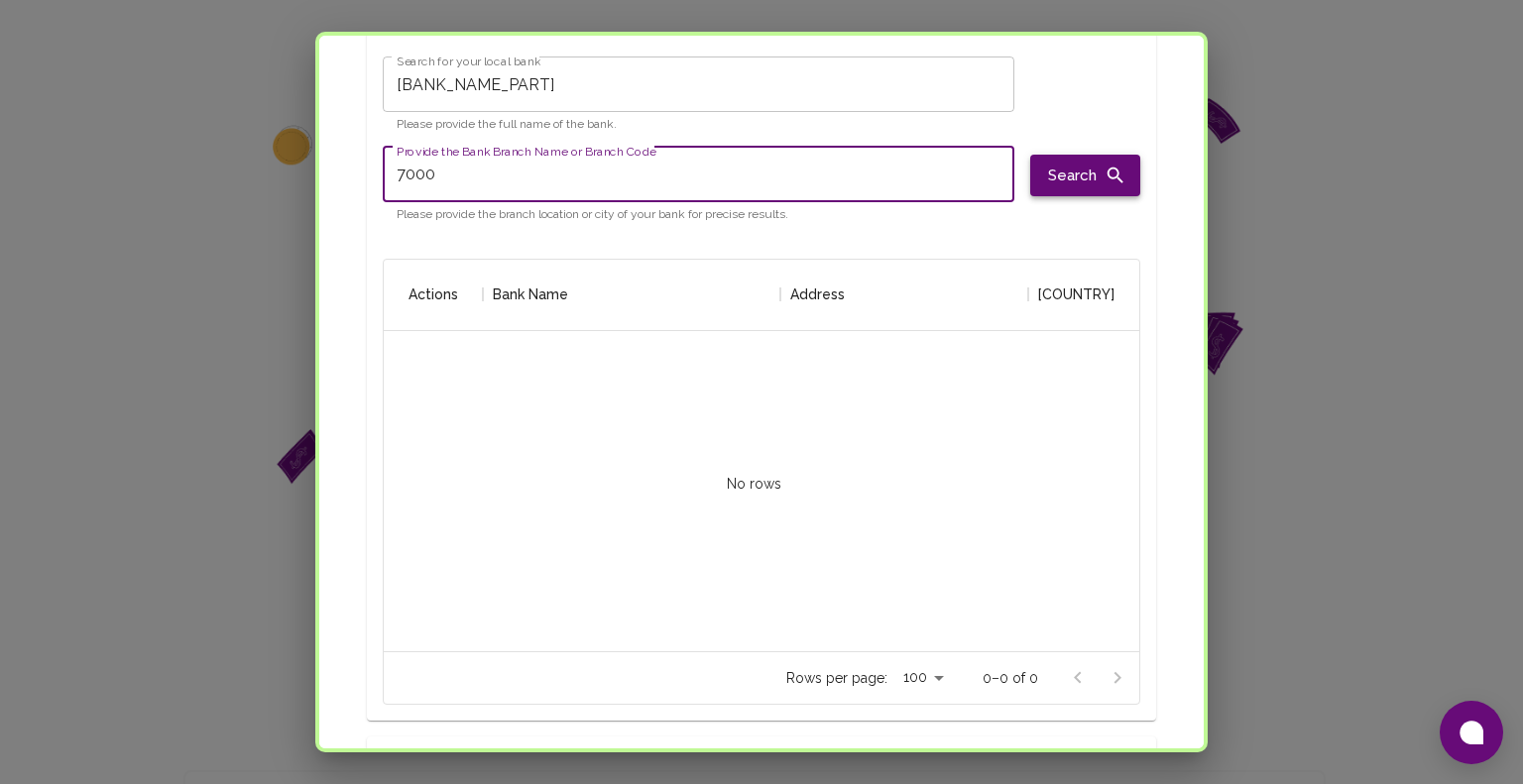 type on "7000" 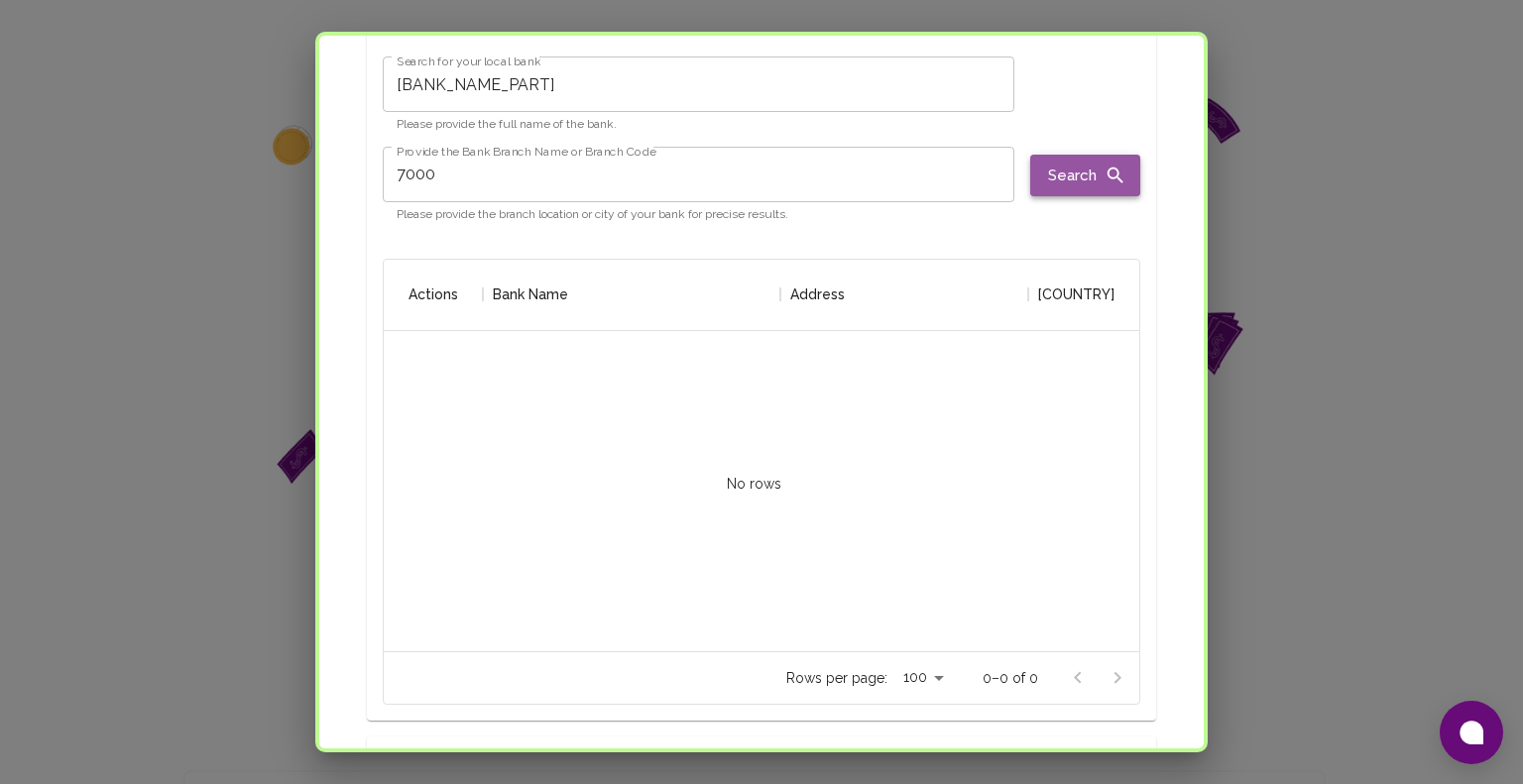 click on "Search" at bounding box center [1085, 175] 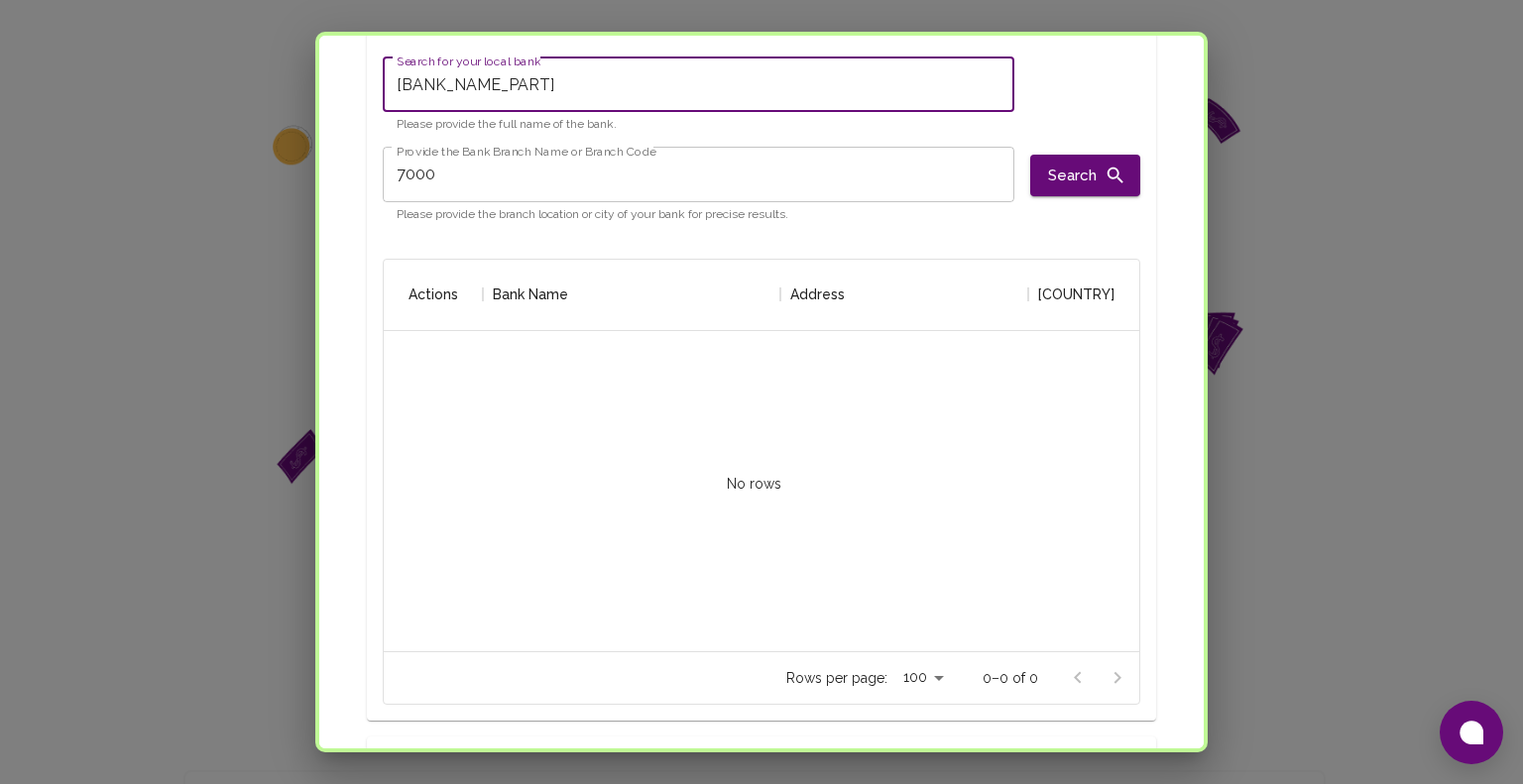 drag, startPoint x: 691, startPoint y: 89, endPoint x: 438, endPoint y: 86, distance: 253.01779 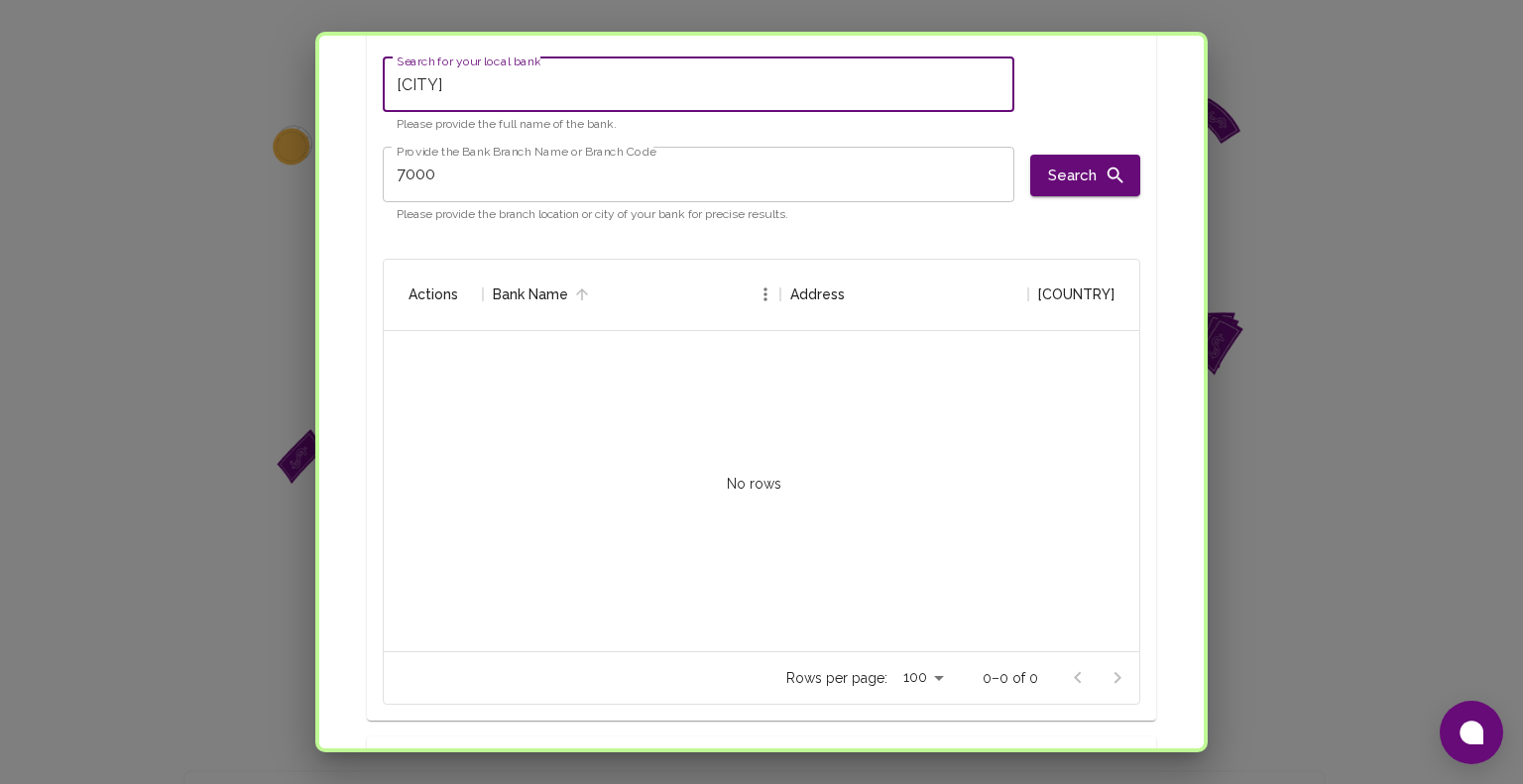 type on "[CITY]" 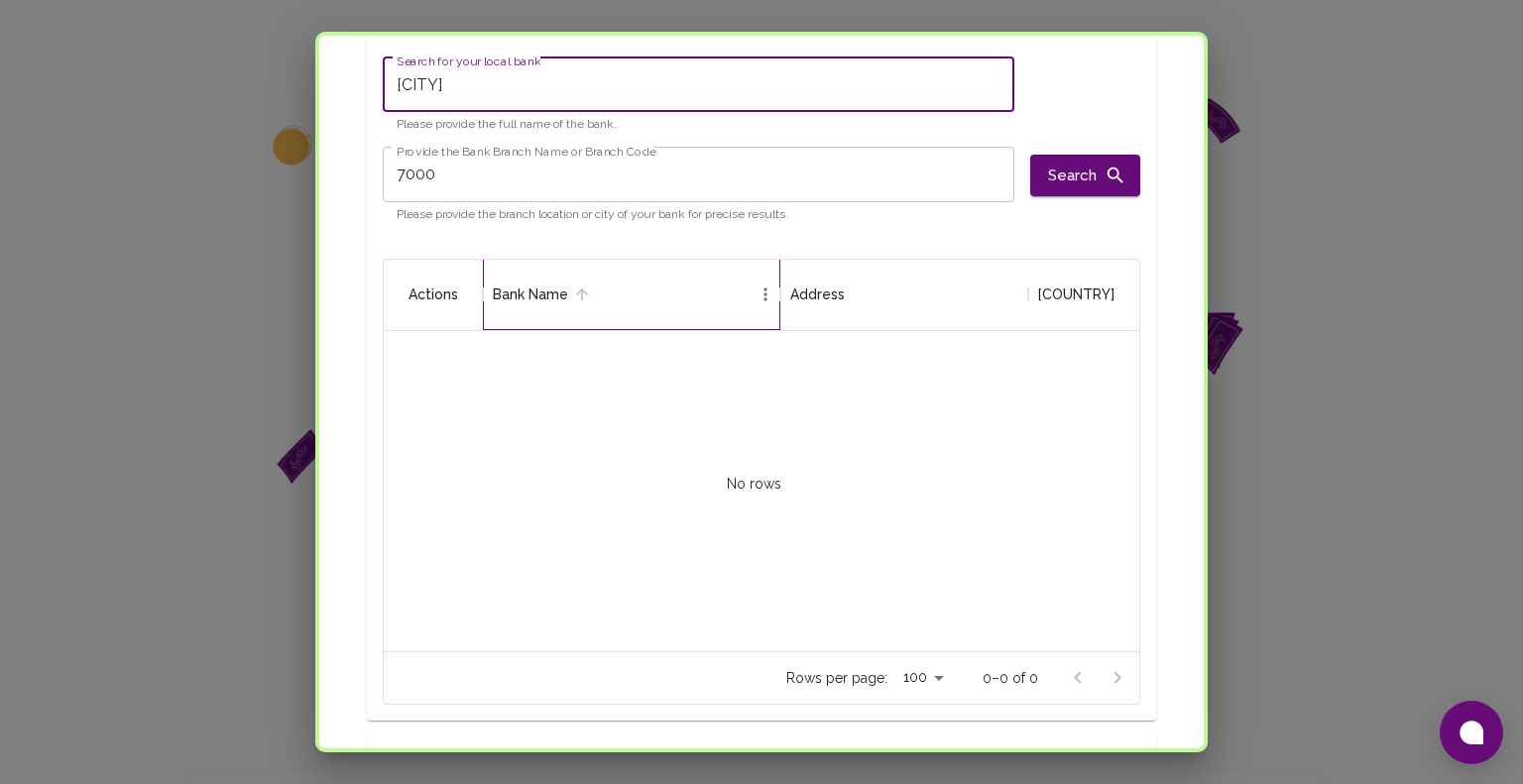 click on "Bank Name" at bounding box center [530, 294] 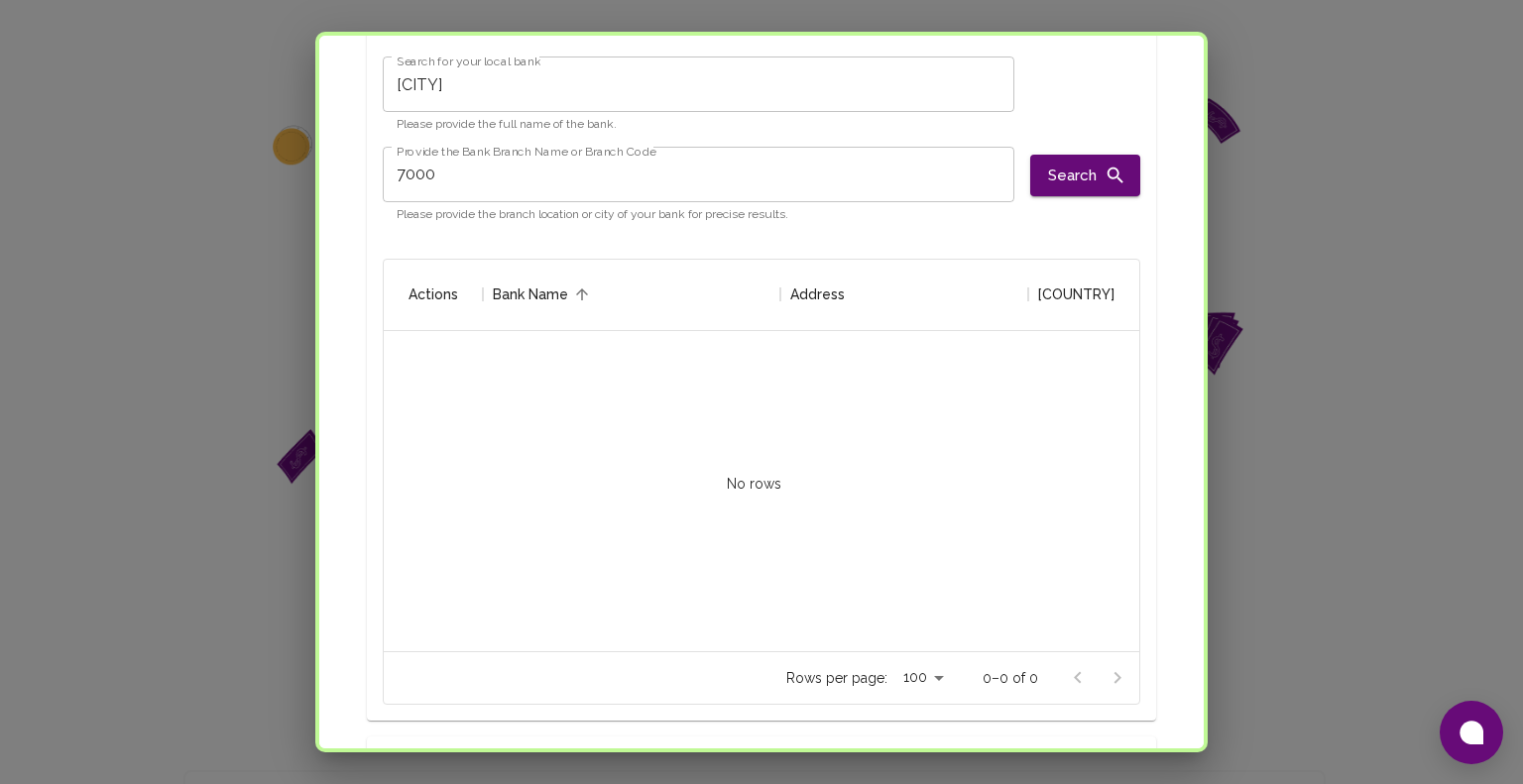 click on "7000" at bounding box center [698, 174] 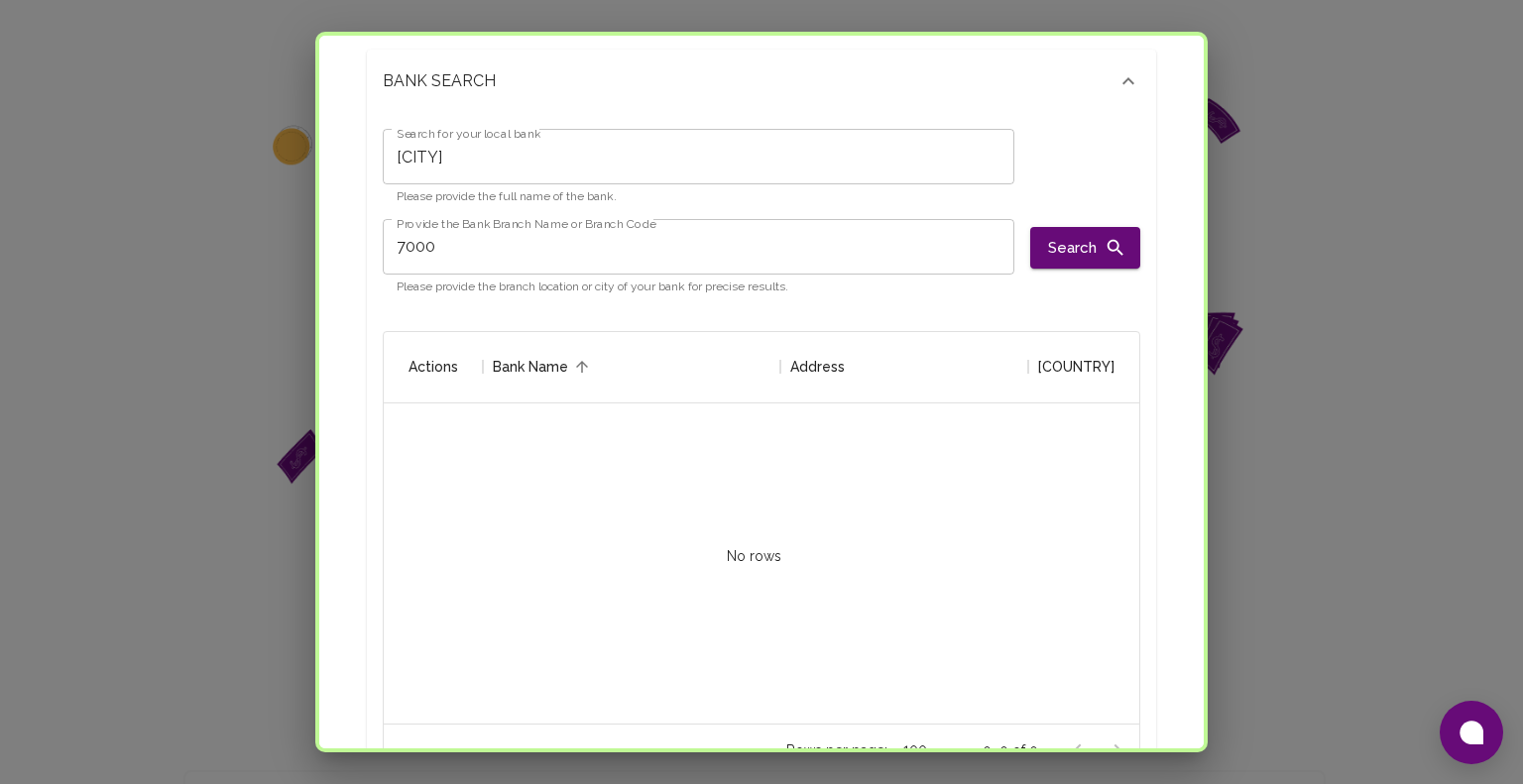 scroll, scrollTop: 287, scrollLeft: 0, axis: vertical 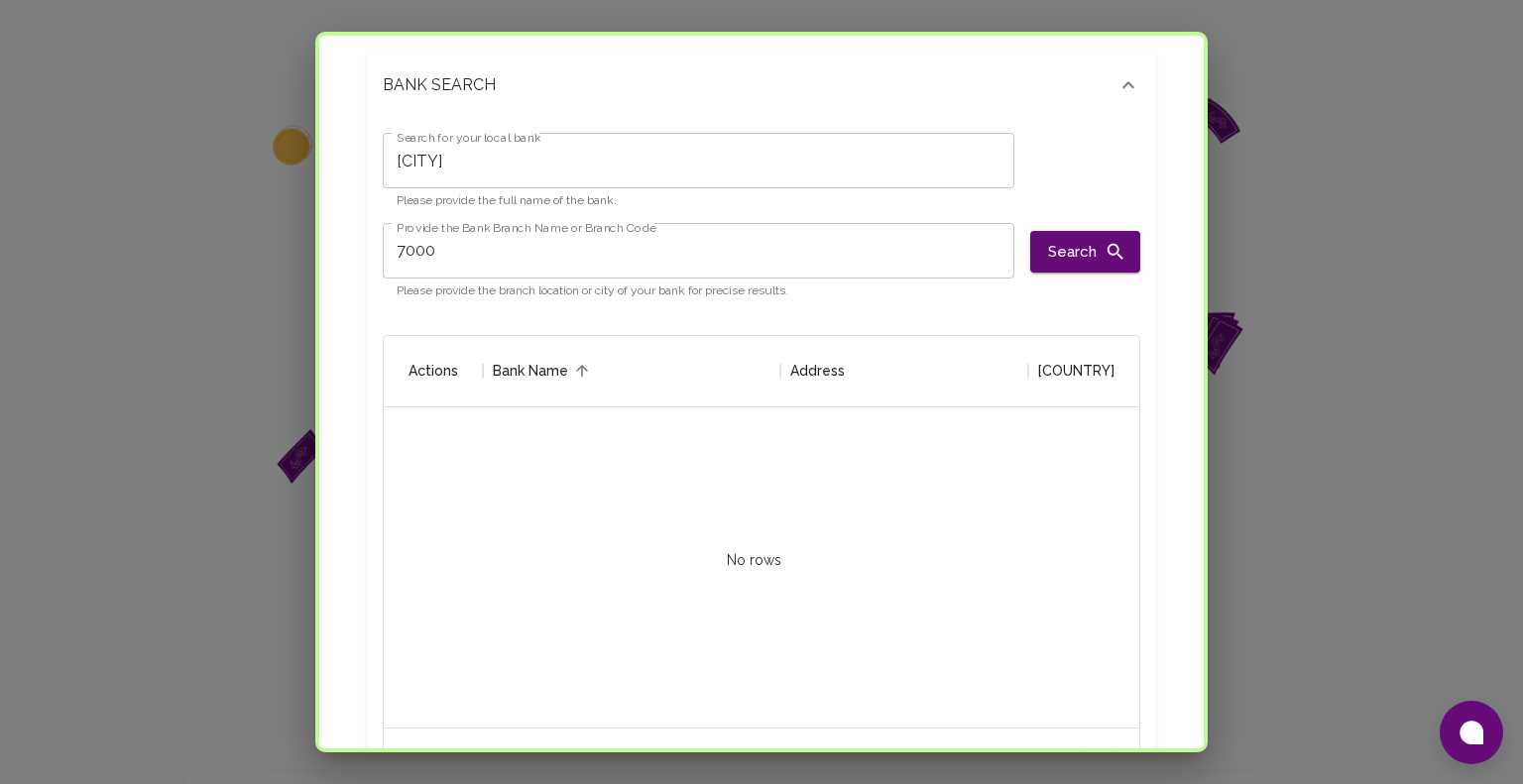 click on "[CITY]" at bounding box center [698, 161] 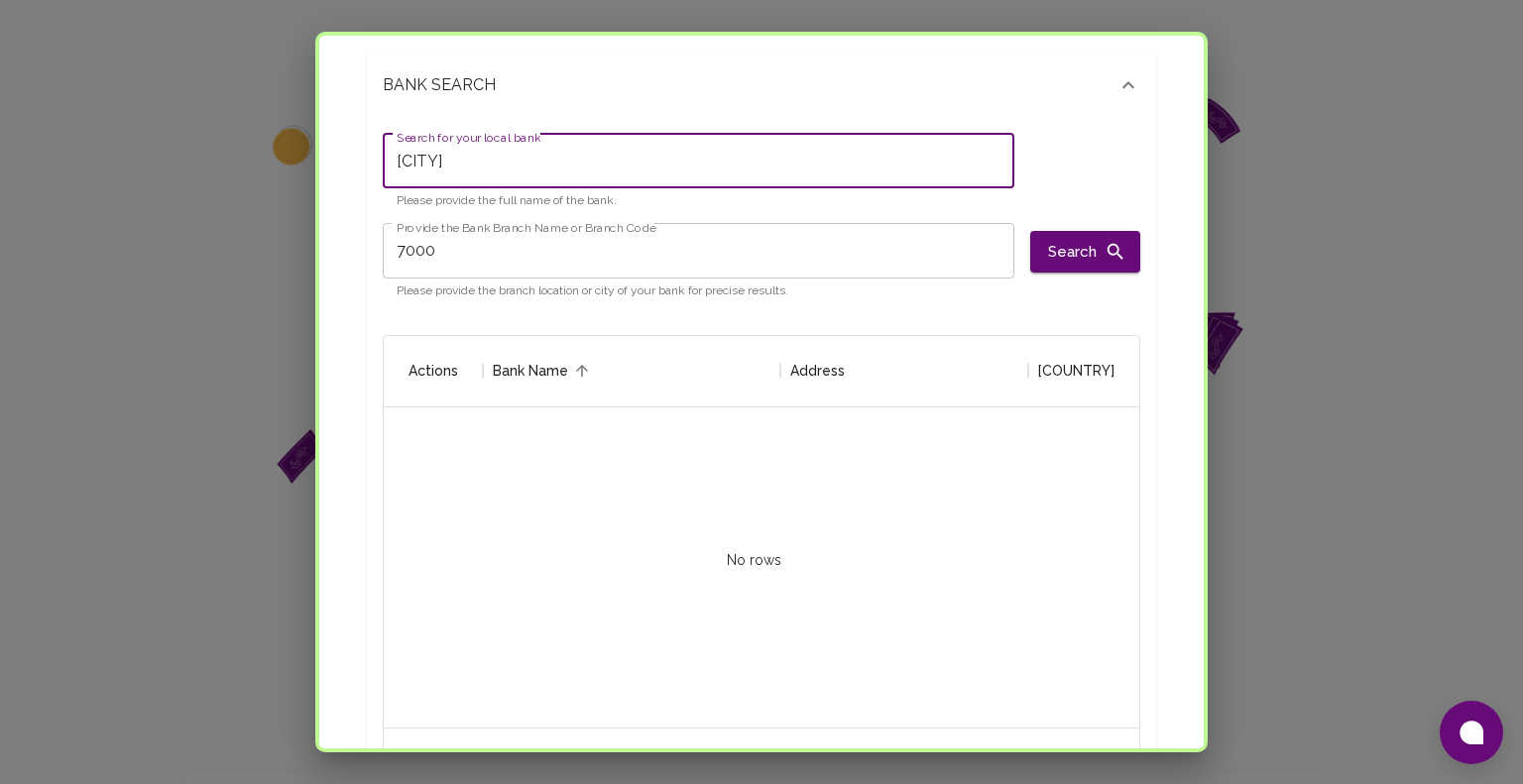 drag, startPoint x: 548, startPoint y: 171, endPoint x: 102, endPoint y: 169, distance: 446.00448 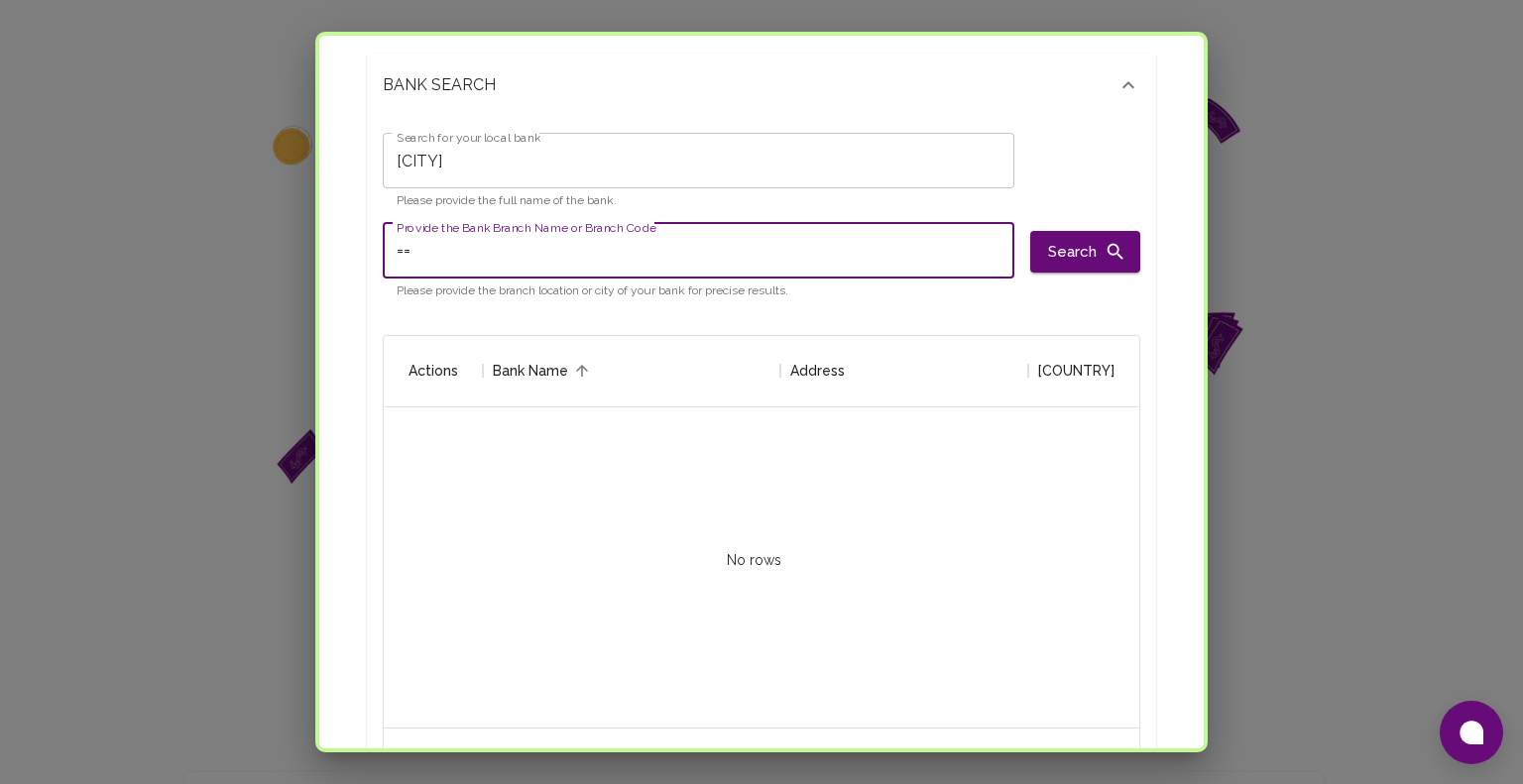 type on "=" 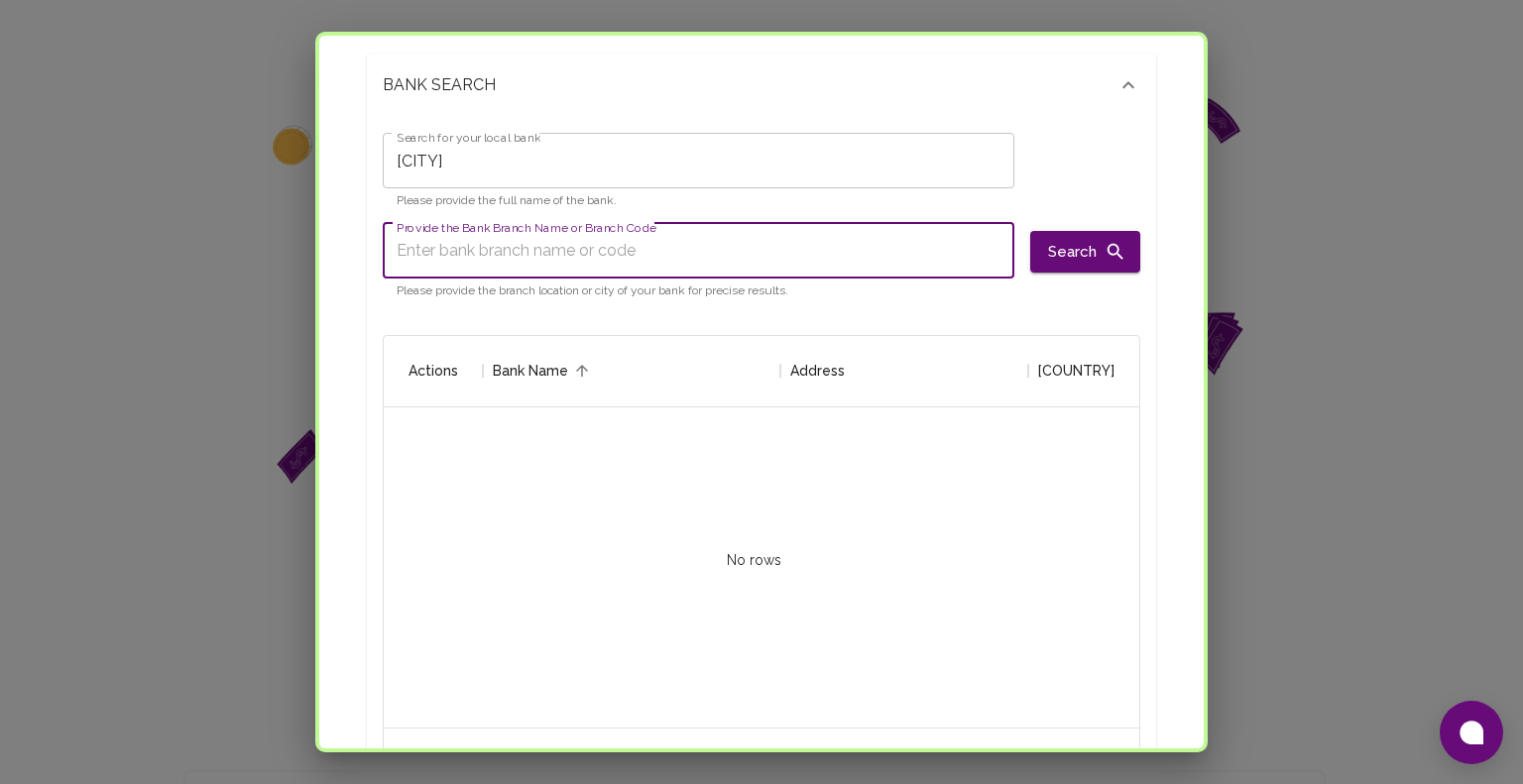type 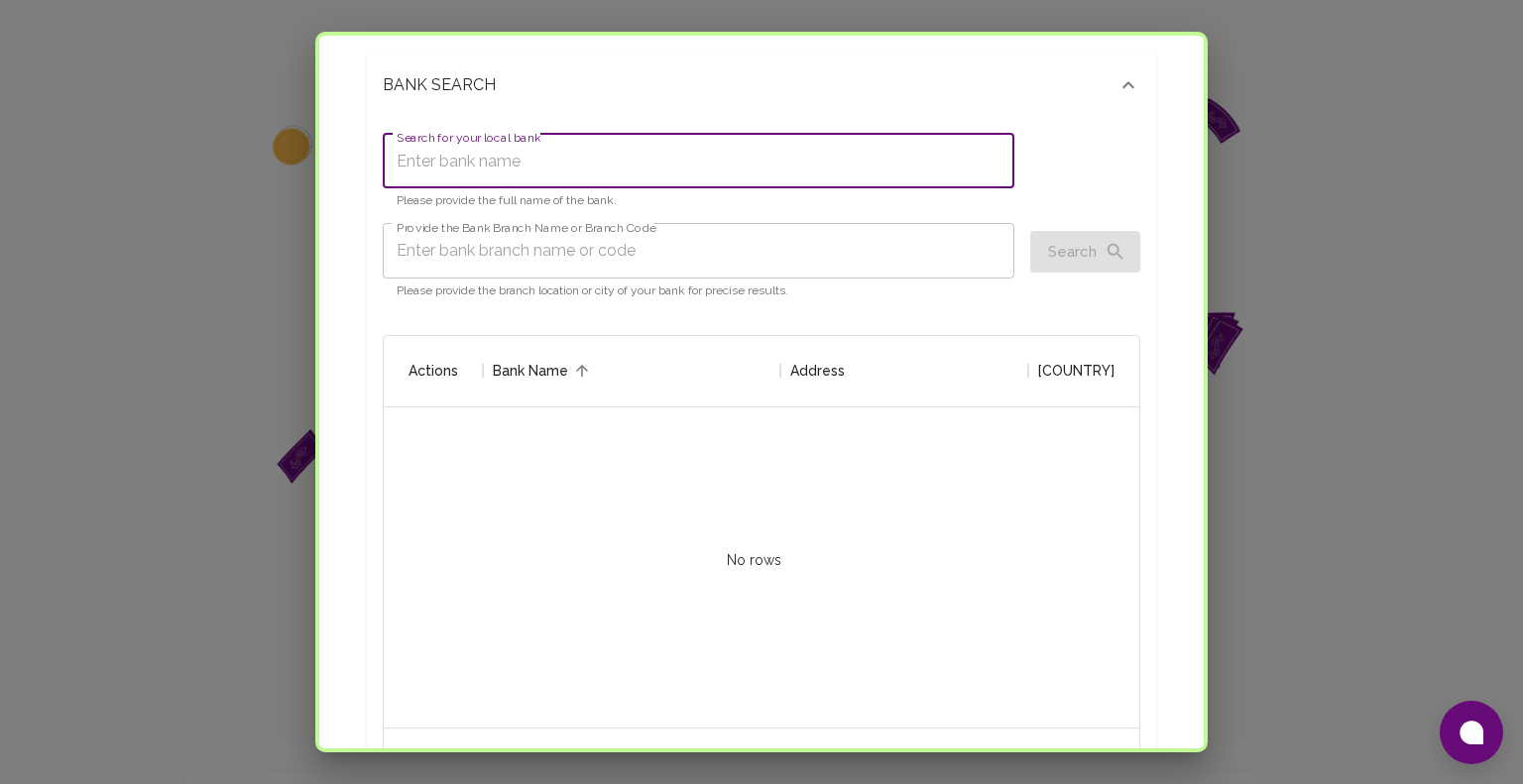 drag, startPoint x: 134, startPoint y: 119, endPoint x: 186, endPoint y: 145, distance: 58.13777 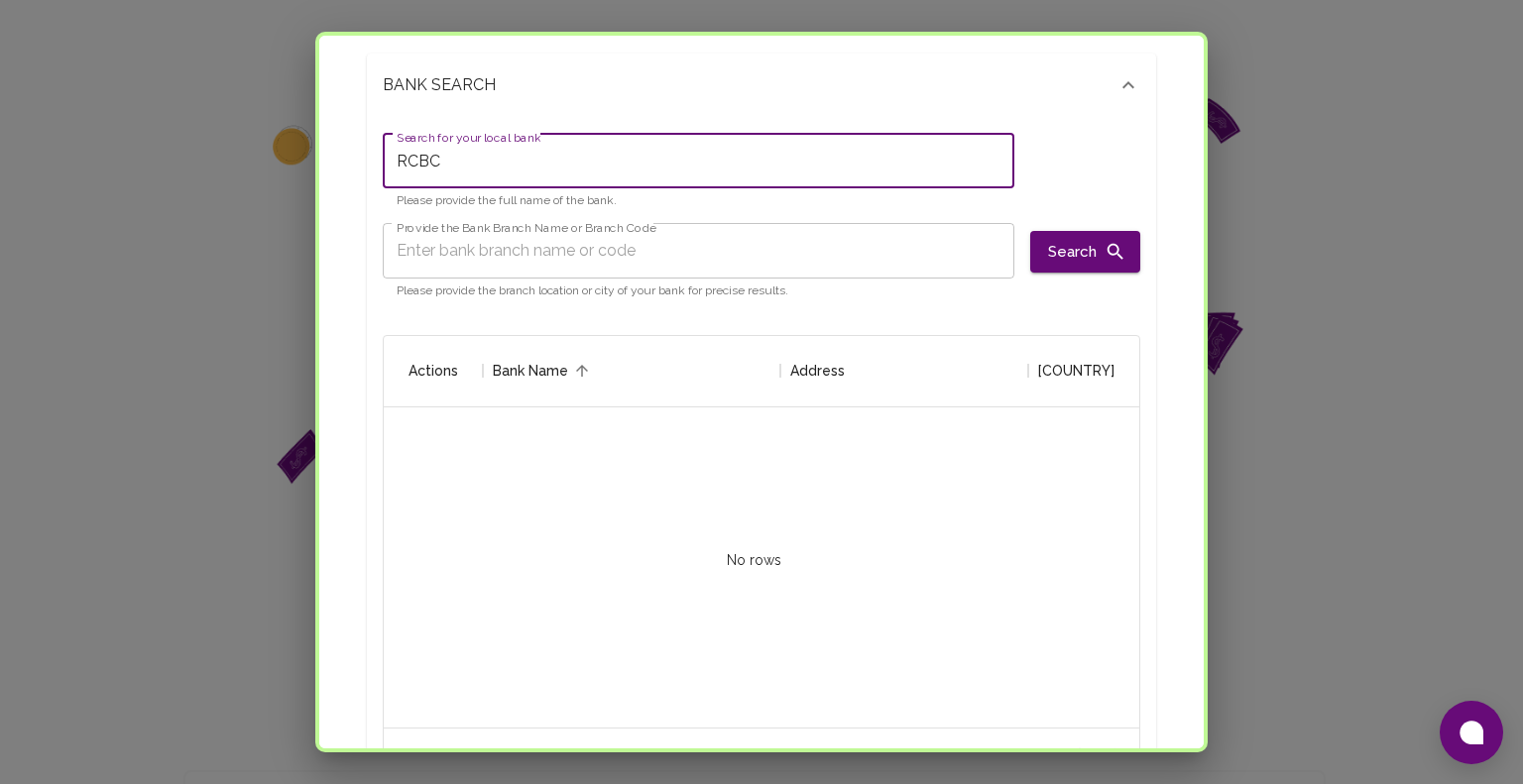 type on "RCBC" 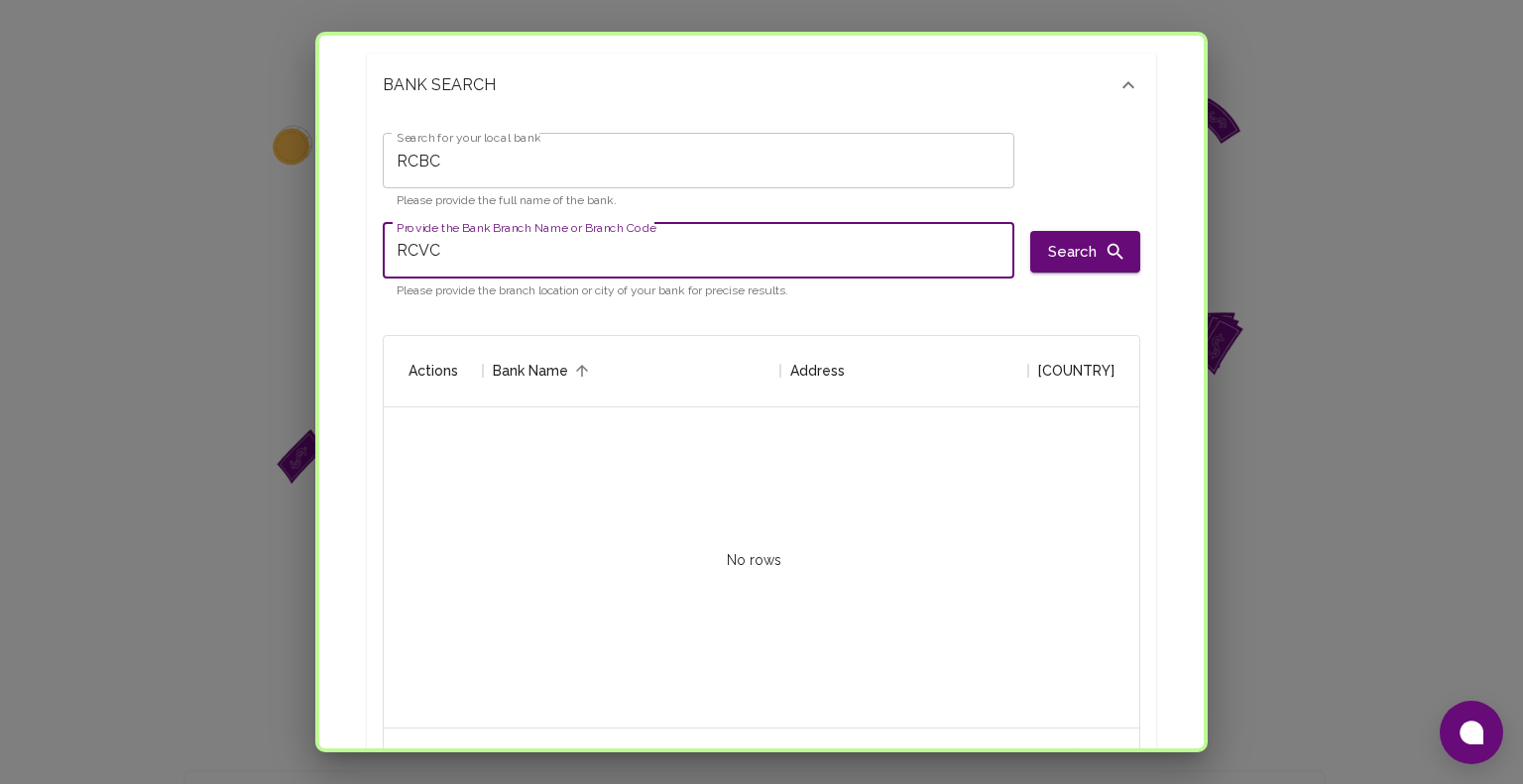type on "RCVC" 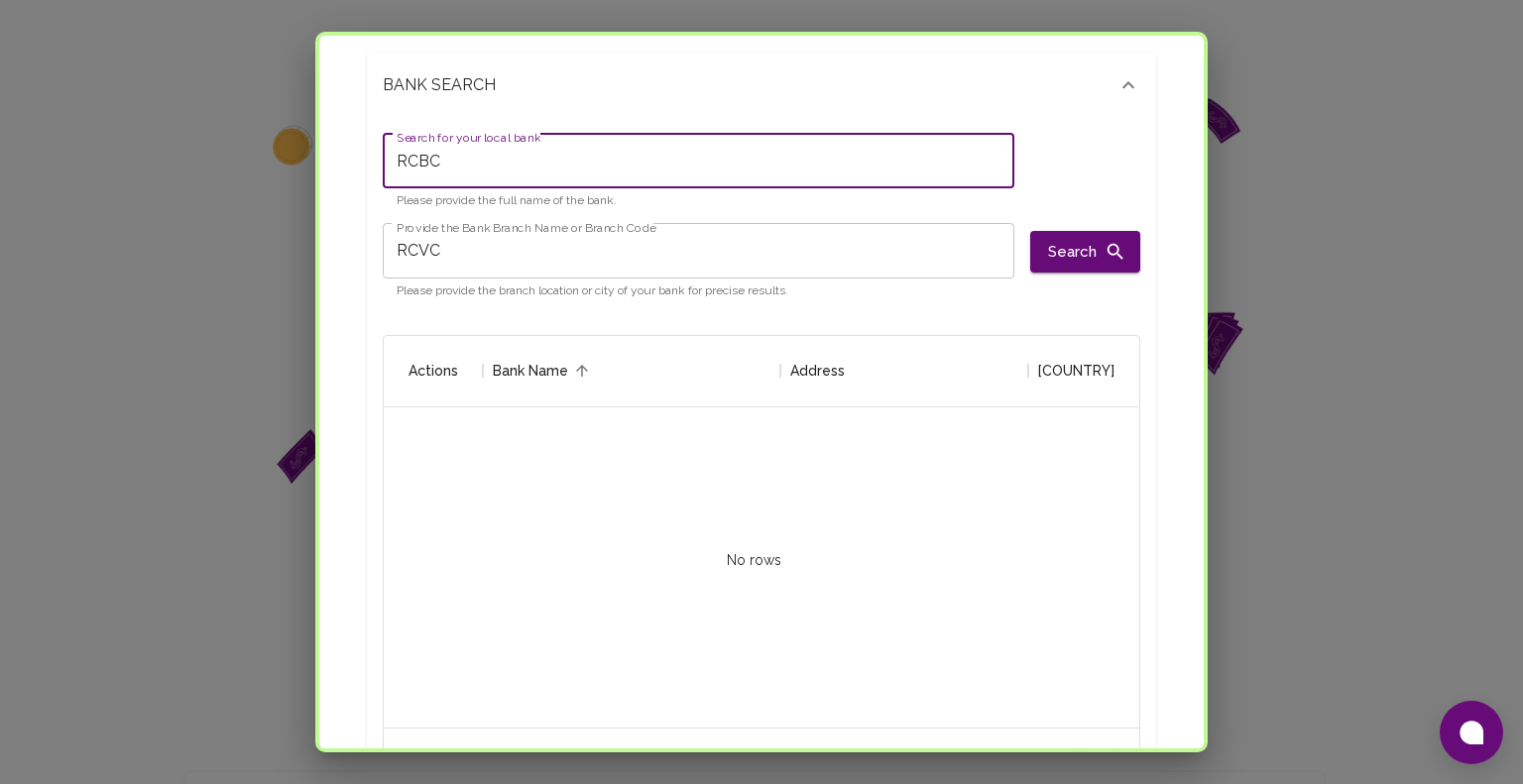 drag, startPoint x: 486, startPoint y: 162, endPoint x: 197, endPoint y: 145, distance: 289.49957 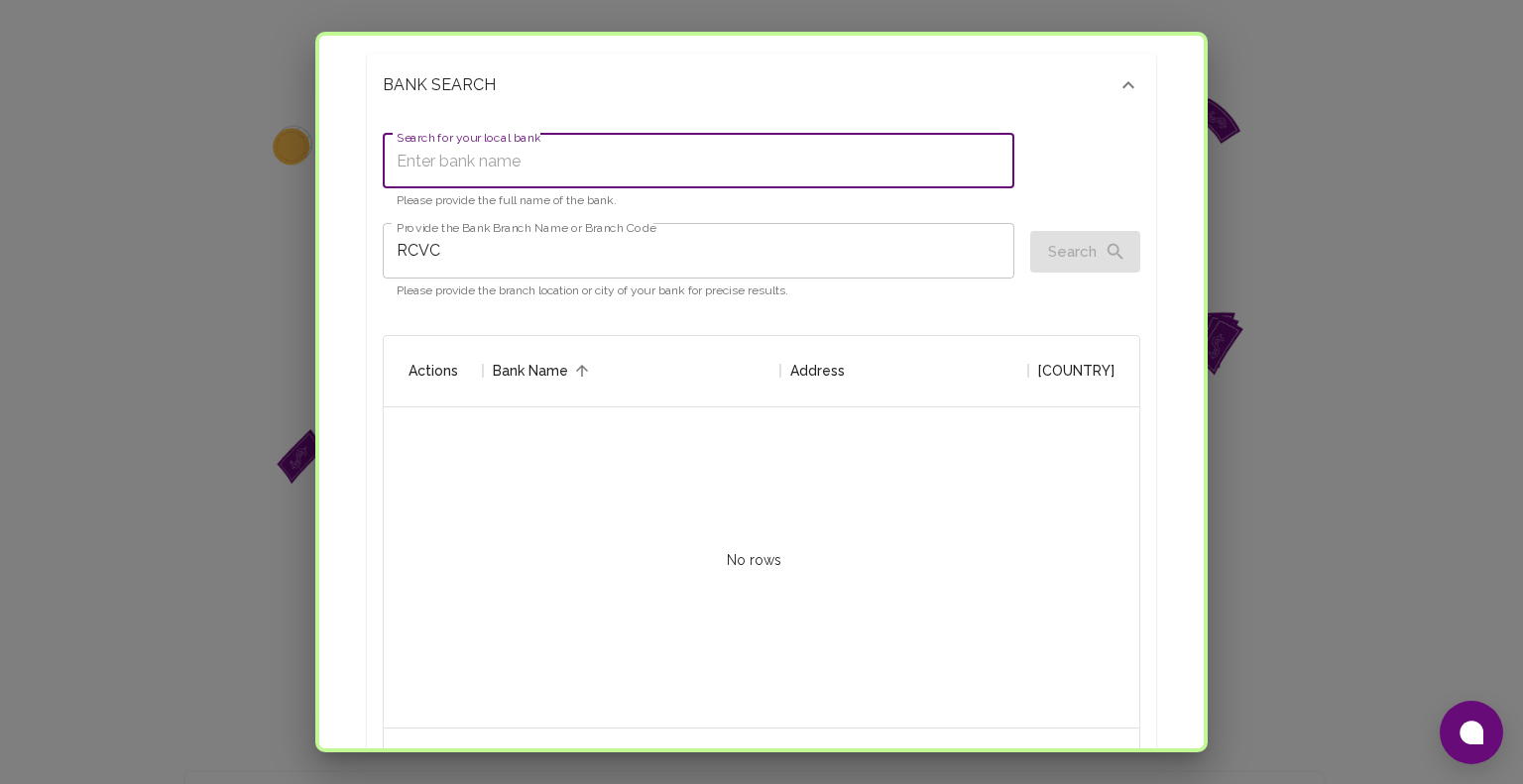 type 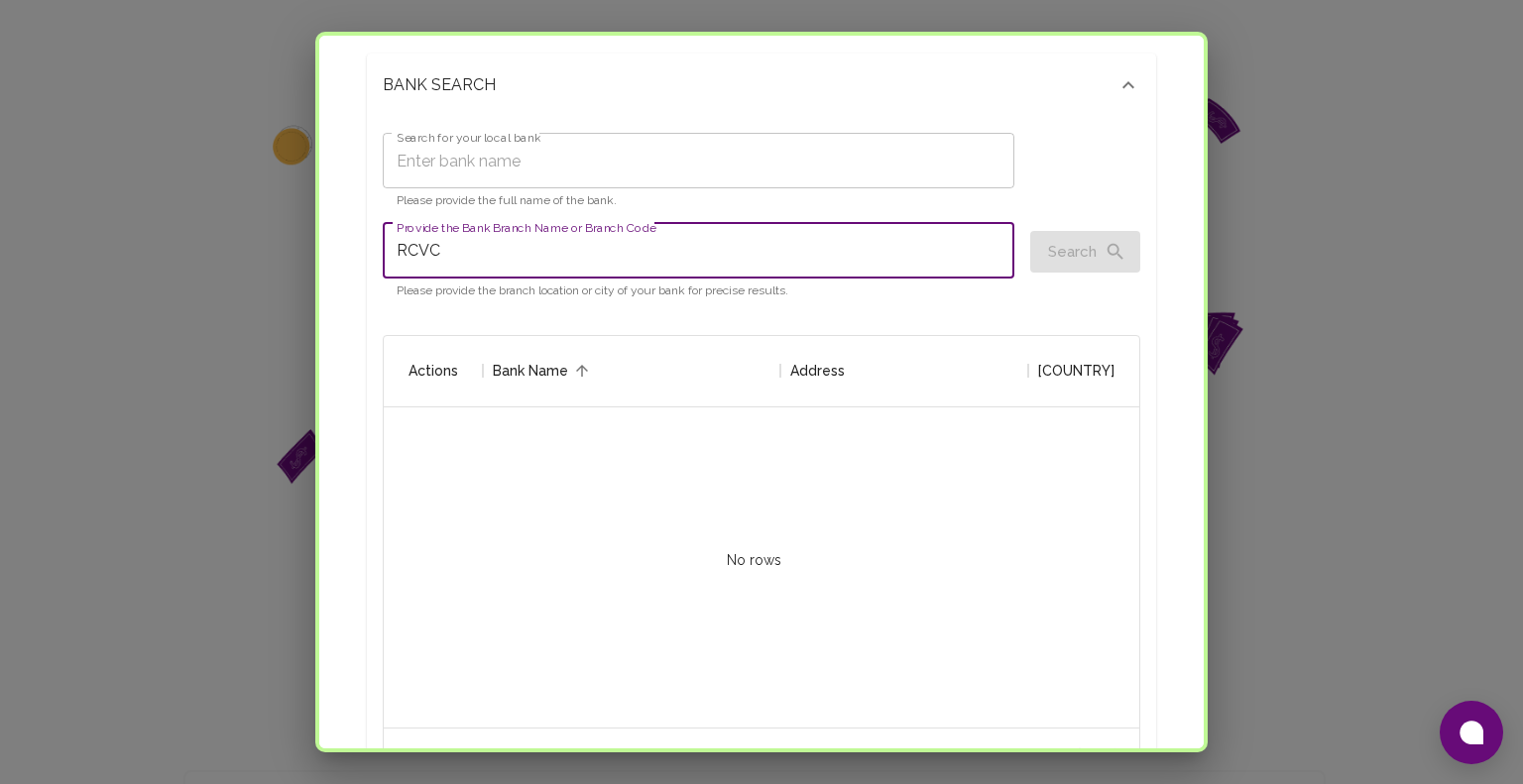 drag, startPoint x: 623, startPoint y: 243, endPoint x: 383, endPoint y: 159, distance: 254.27544 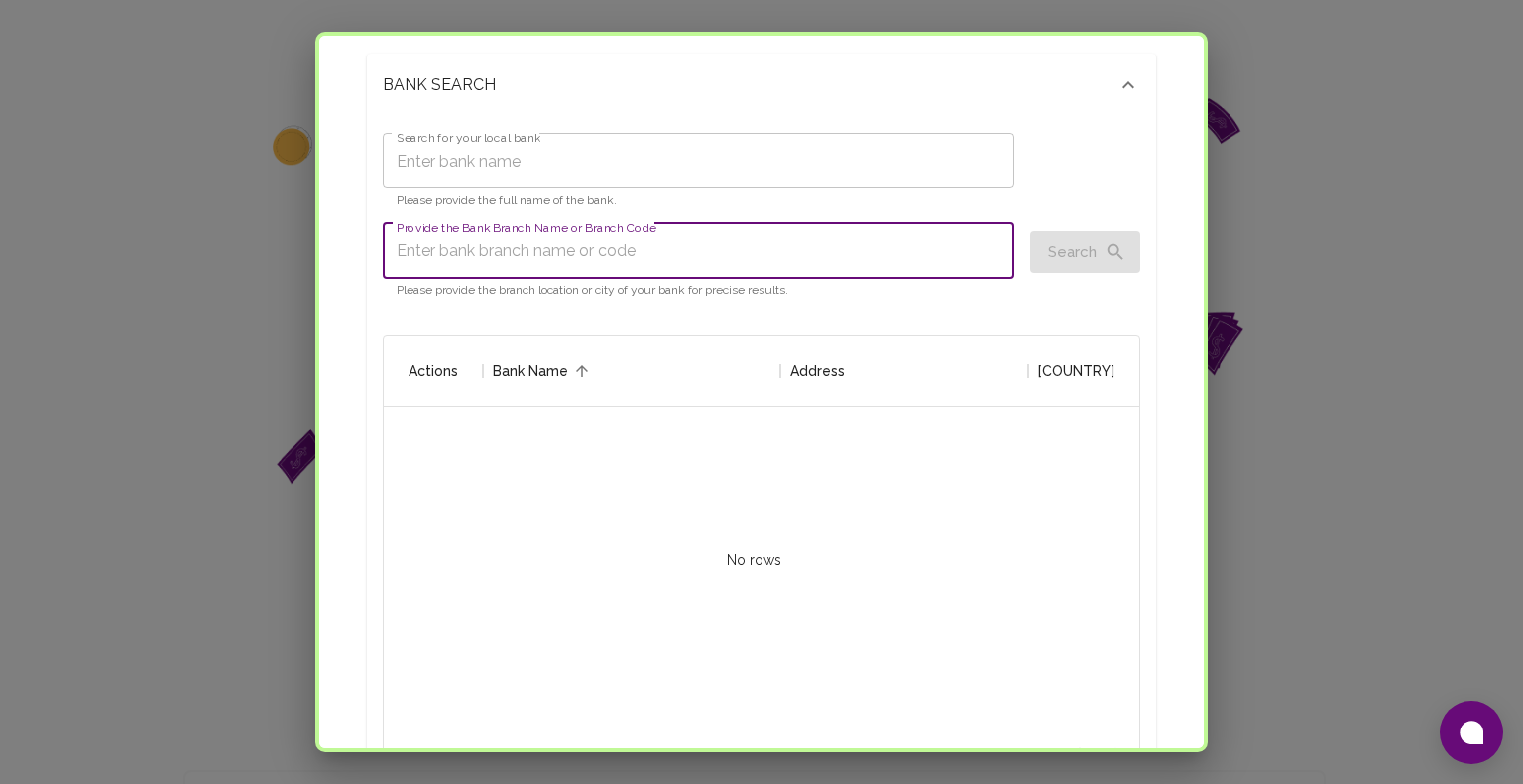 click on "Provide the Bank Branch Name or Branch Code" at bounding box center [698, 251] 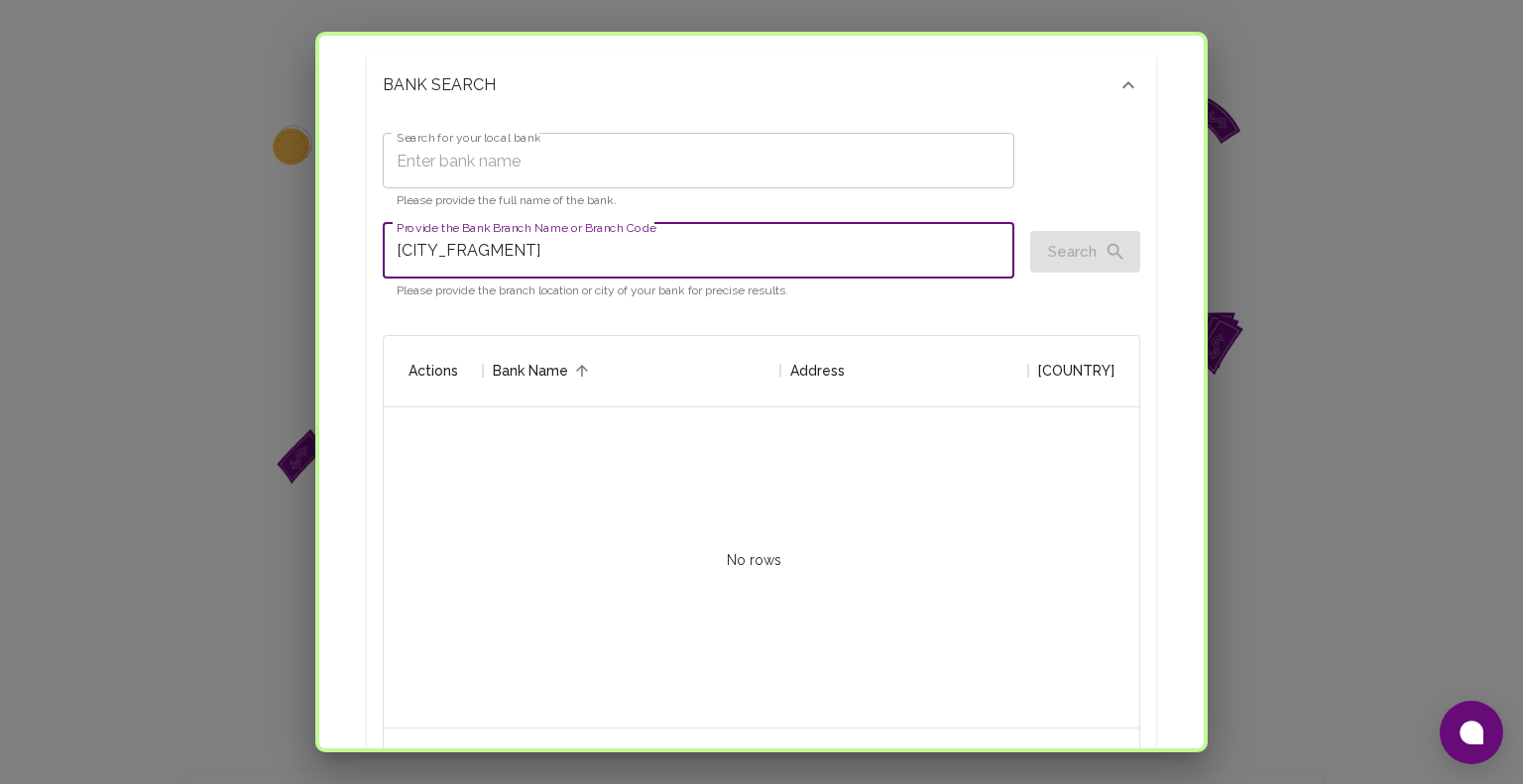 click on "[CITY_FRAGMENT]" at bounding box center [698, 251] 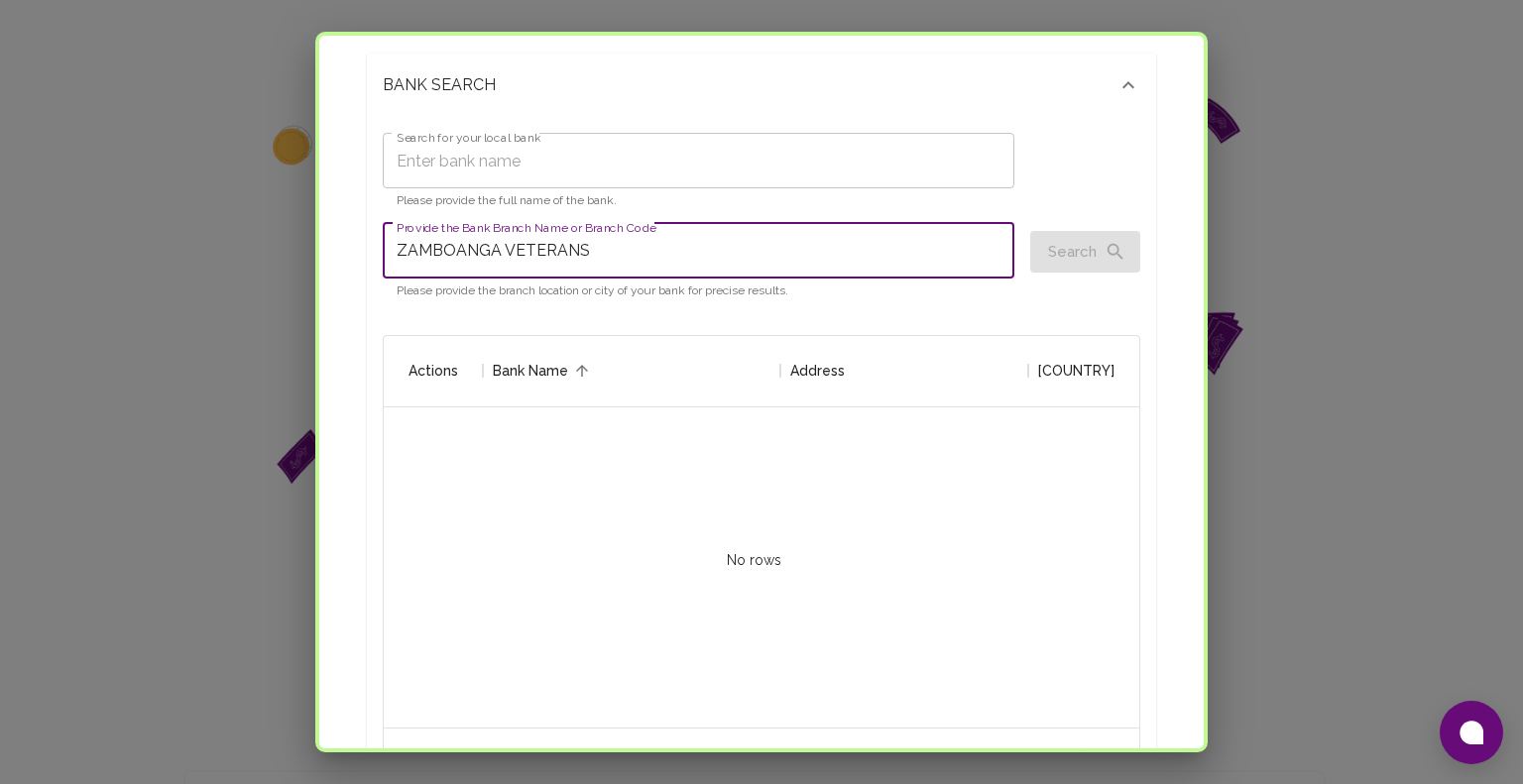 type on "ZAMBOANGA VETERANS" 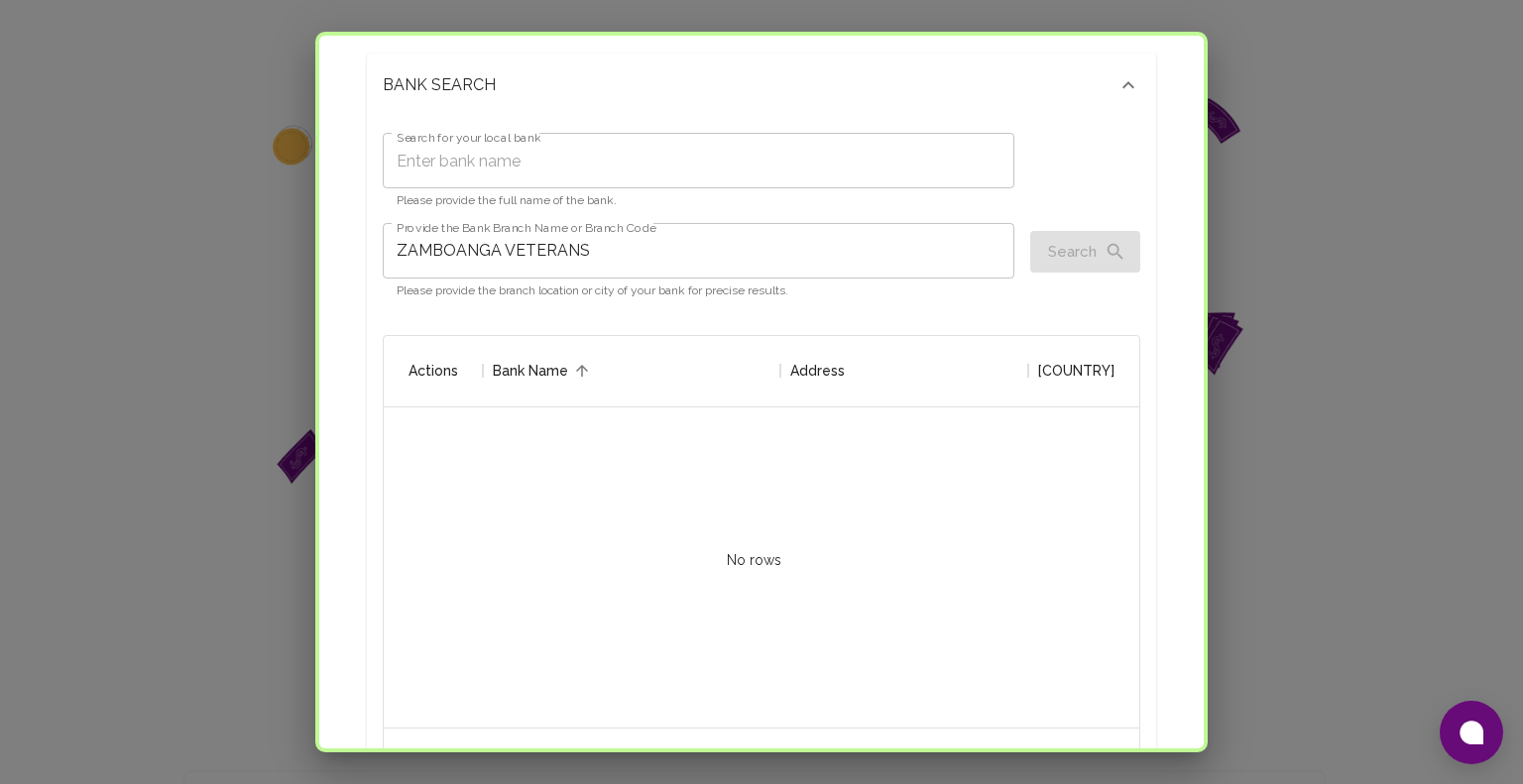 click on "Search" at bounding box center [1085, 252] 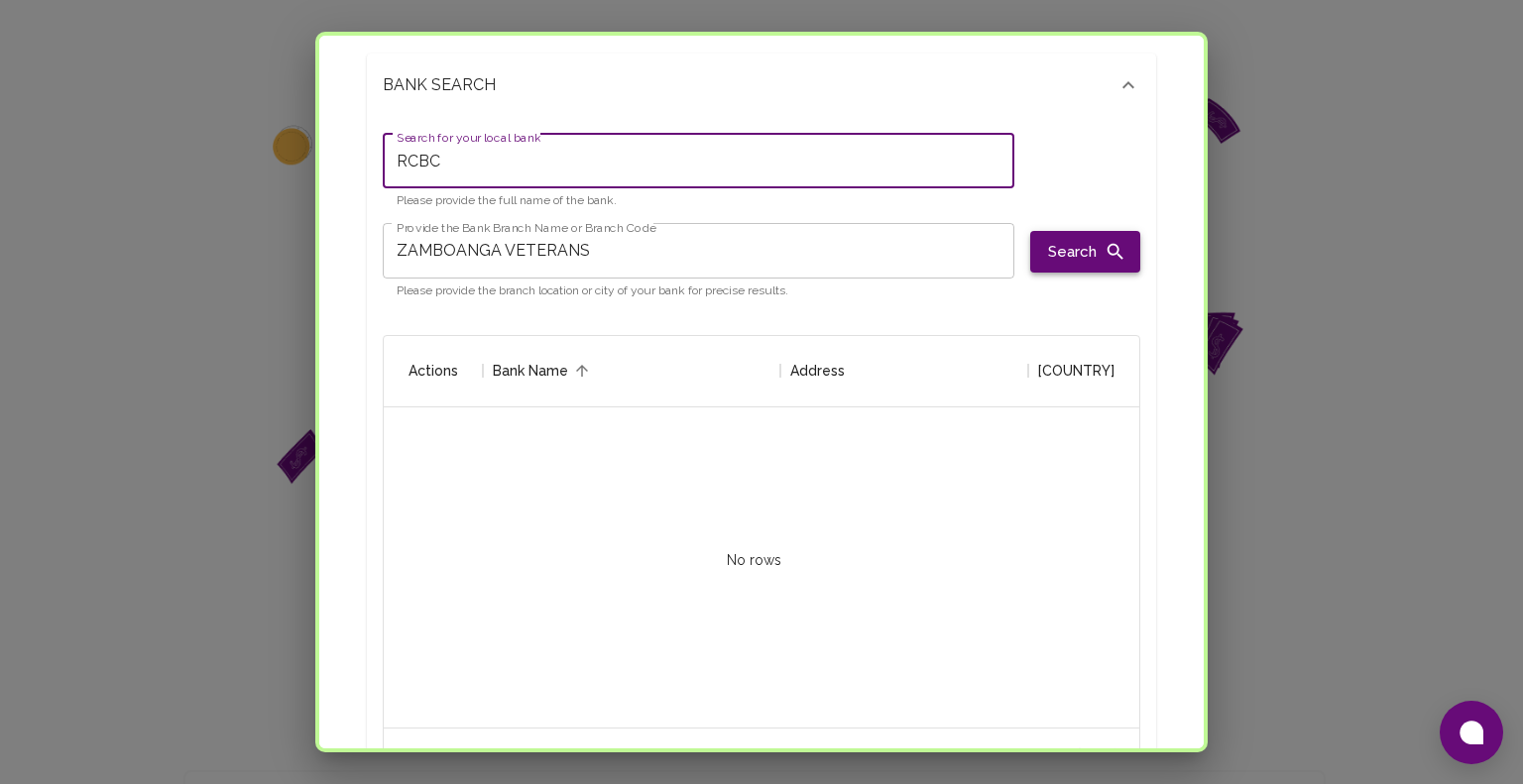 click on "Search" at bounding box center [1085, 252] 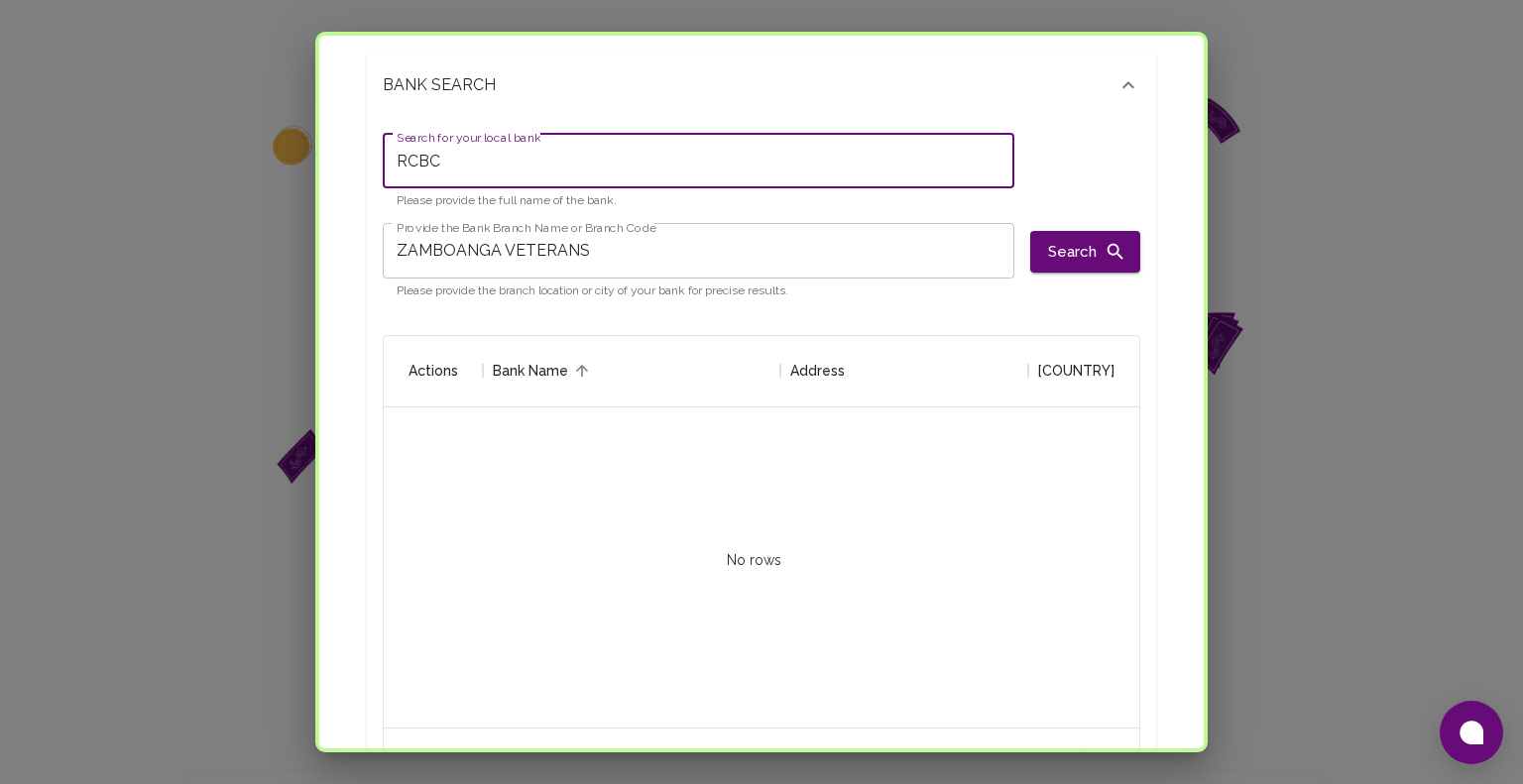 drag, startPoint x: 607, startPoint y: 158, endPoint x: 150, endPoint y: 111, distance: 459.41049 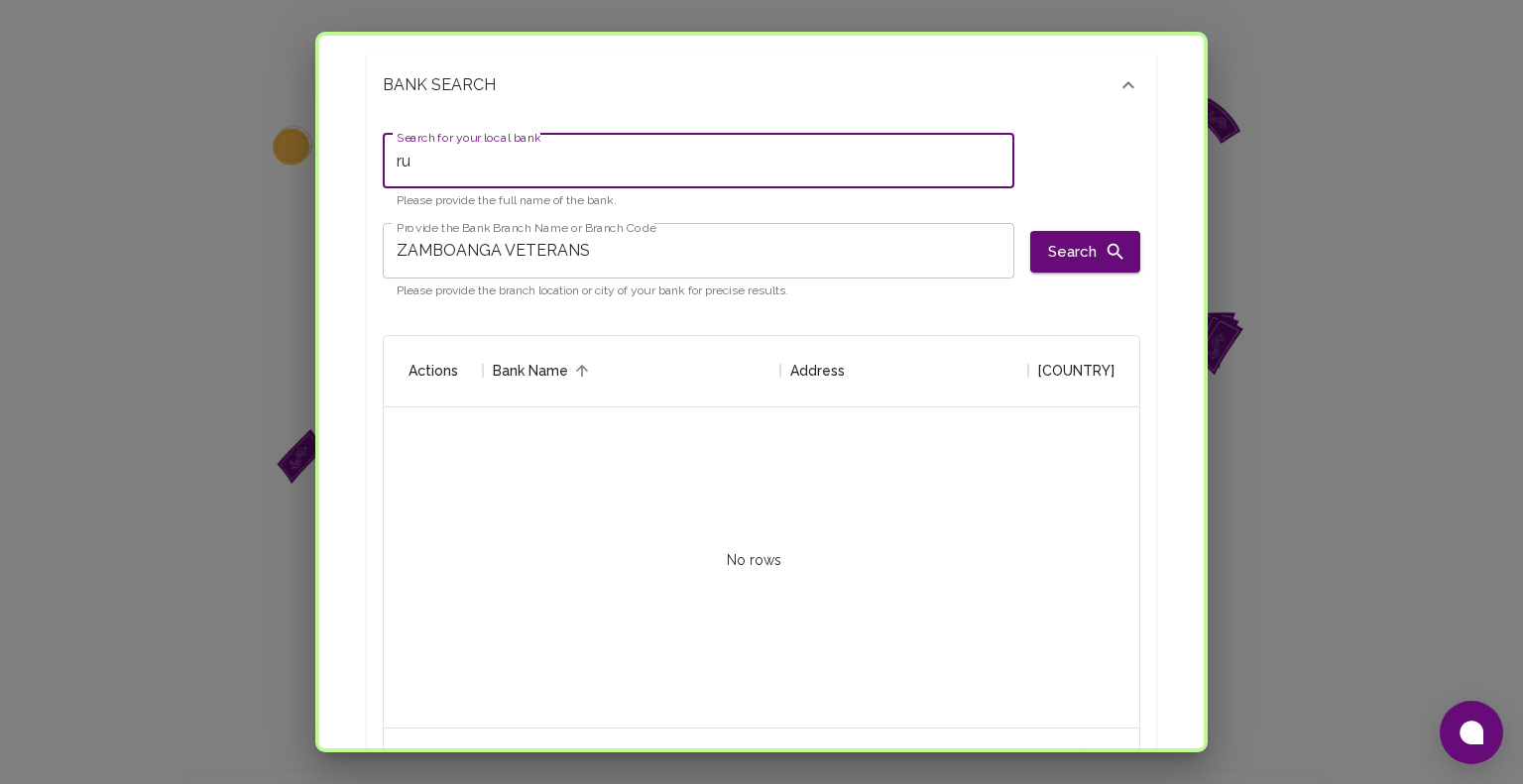 type on "r" 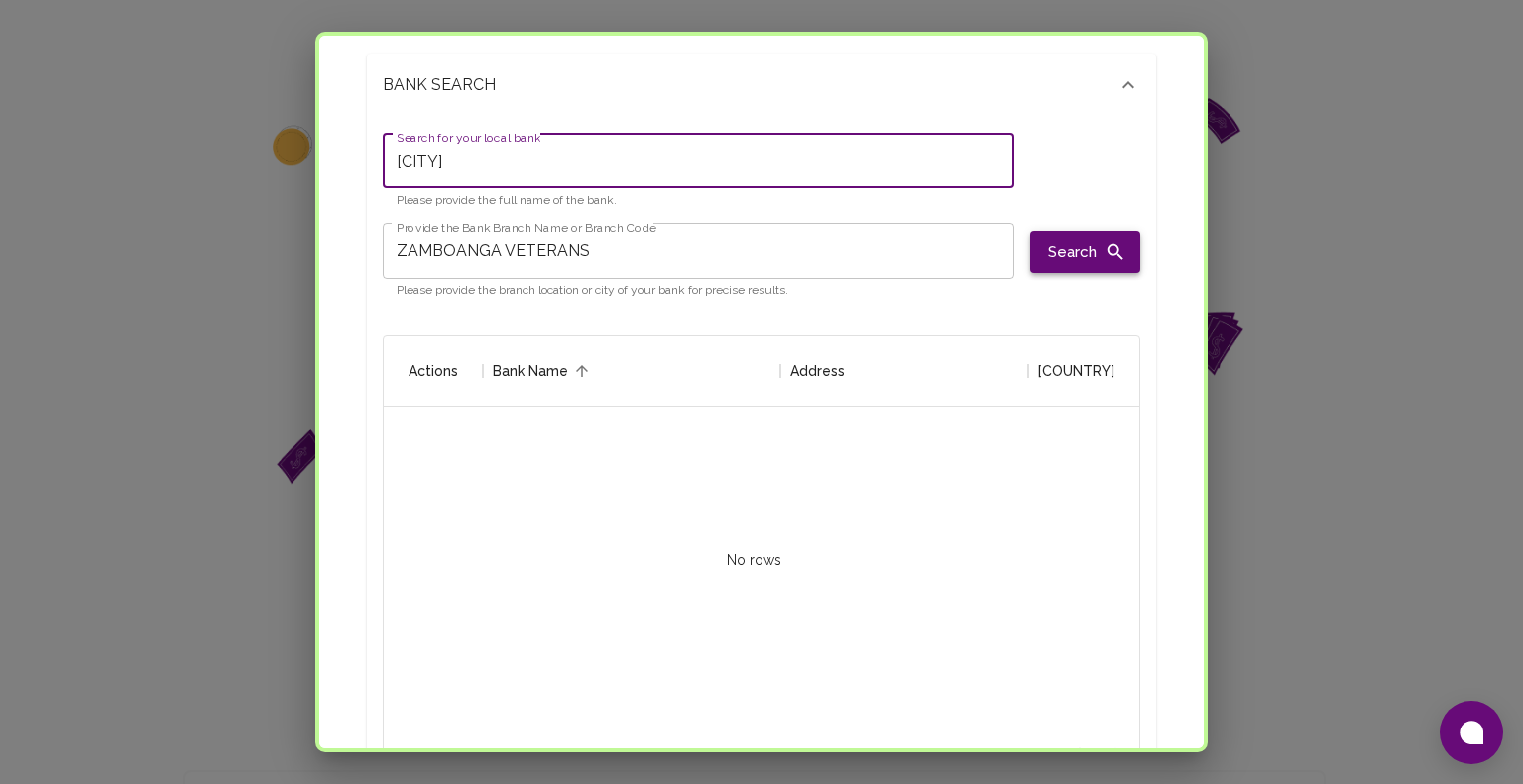 type on "[CITY]" 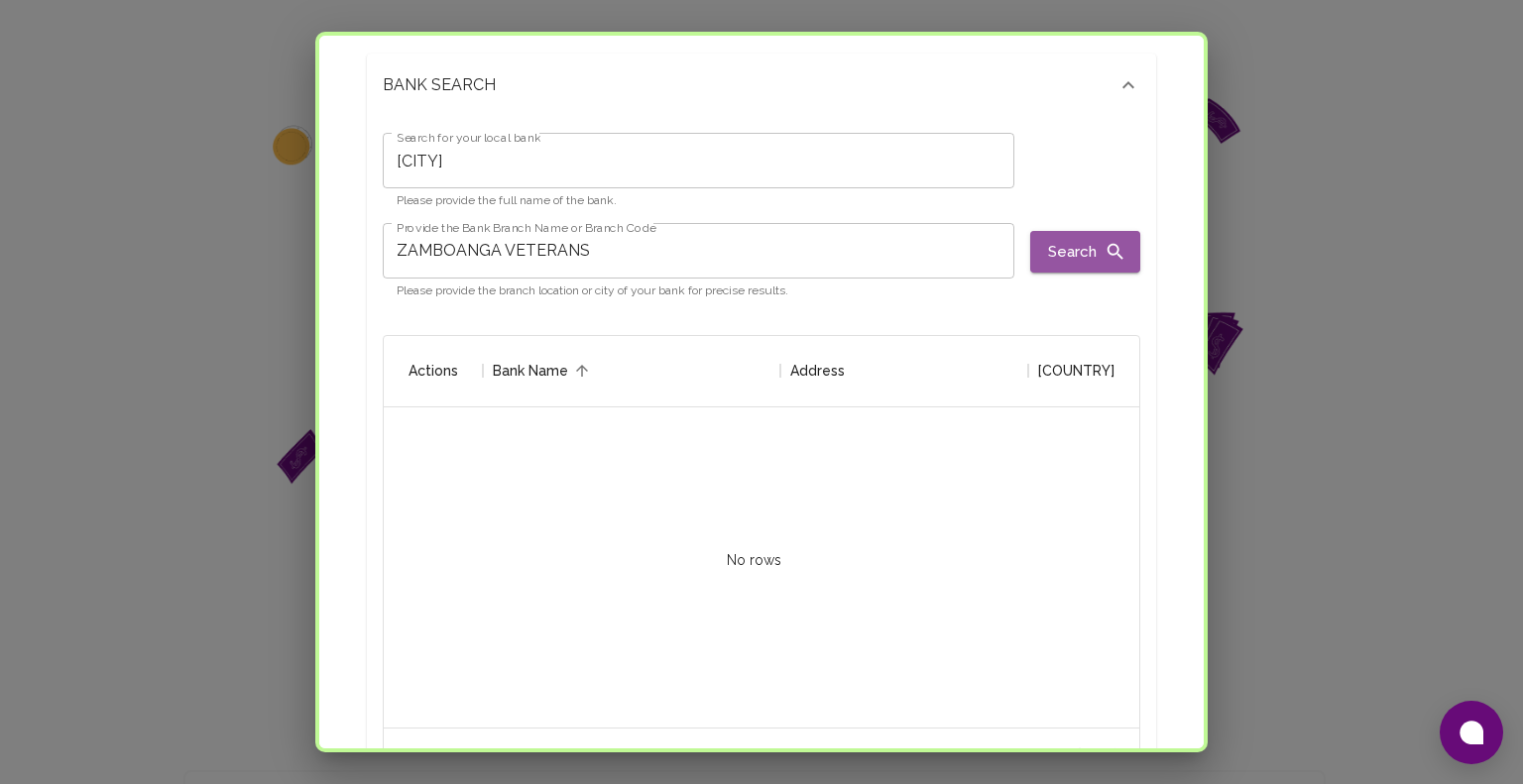 drag, startPoint x: 1100, startPoint y: 263, endPoint x: 1093, endPoint y: 245, distance: 19.313208 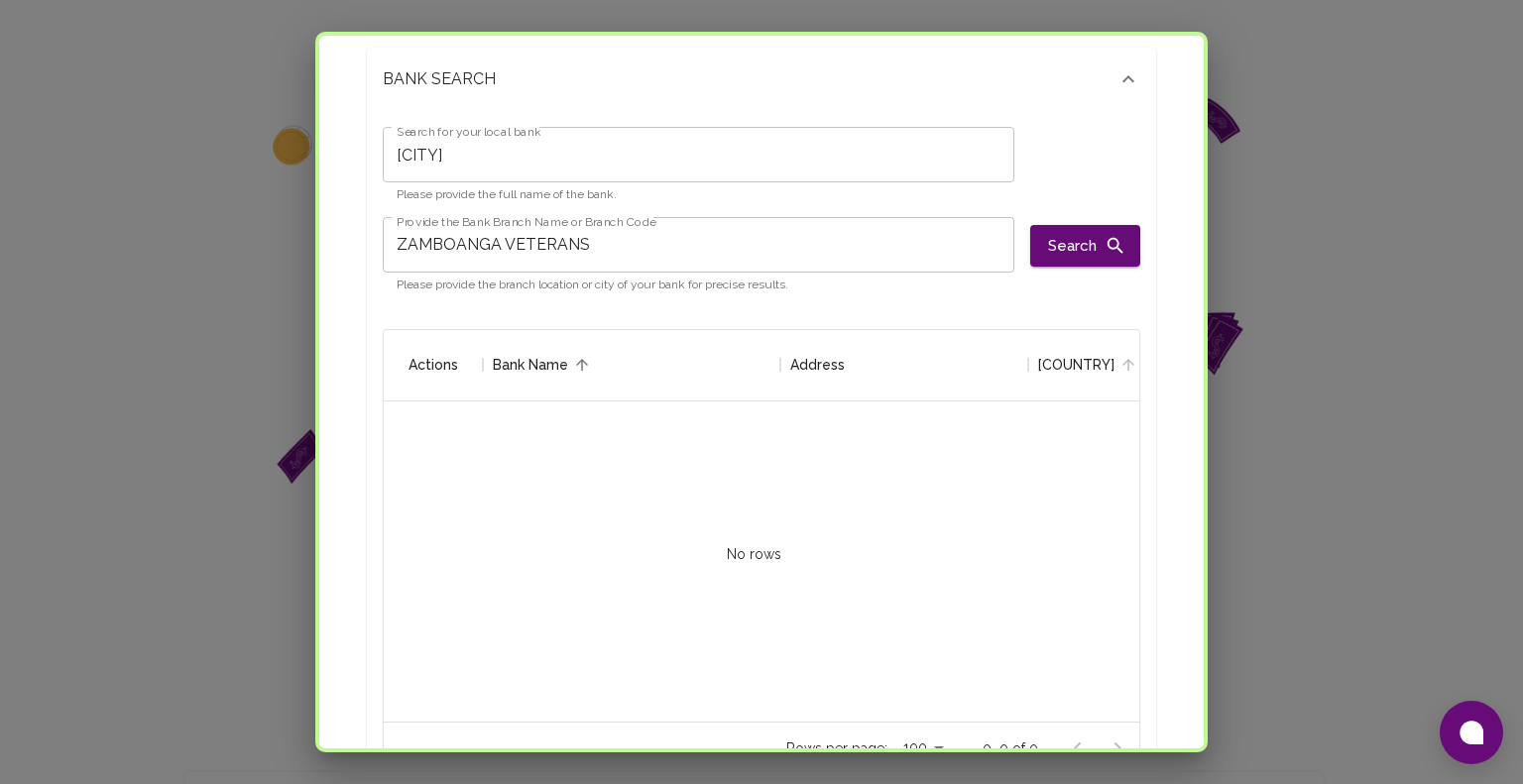 scroll, scrollTop: 296, scrollLeft: 0, axis: vertical 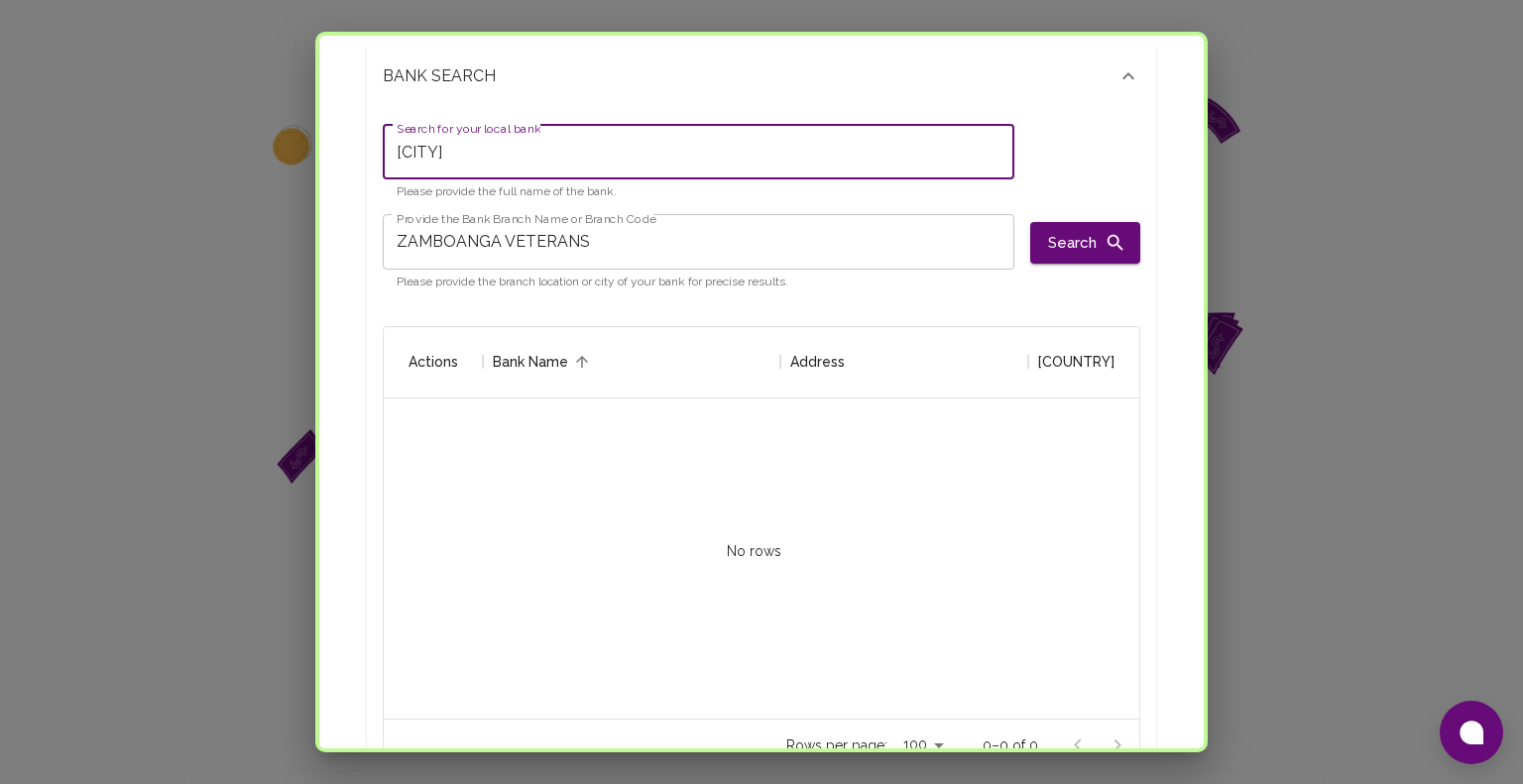 click on "[CITY]" at bounding box center [698, 152] 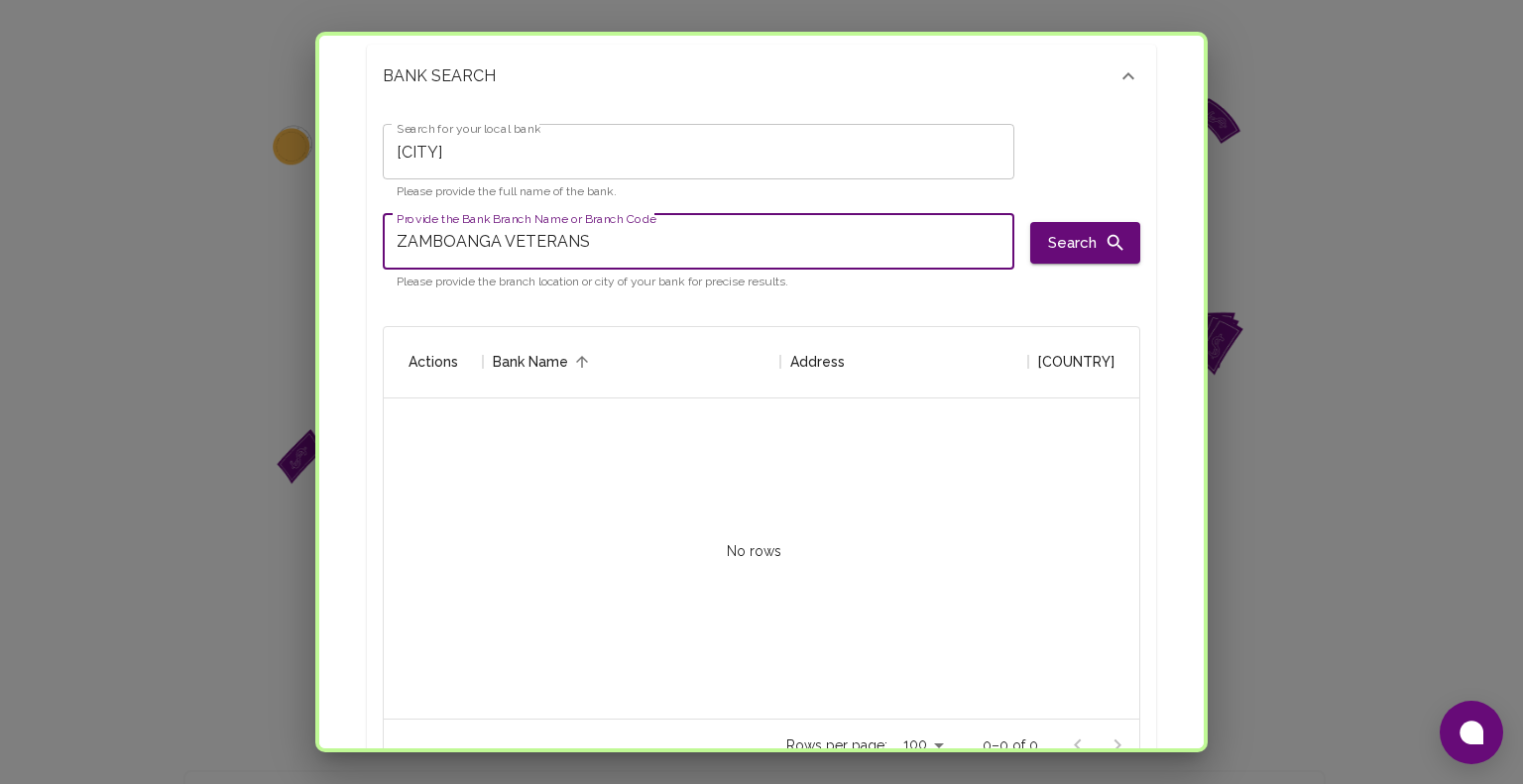 drag, startPoint x: 694, startPoint y: 237, endPoint x: 258, endPoint y: 233, distance: 436.0183 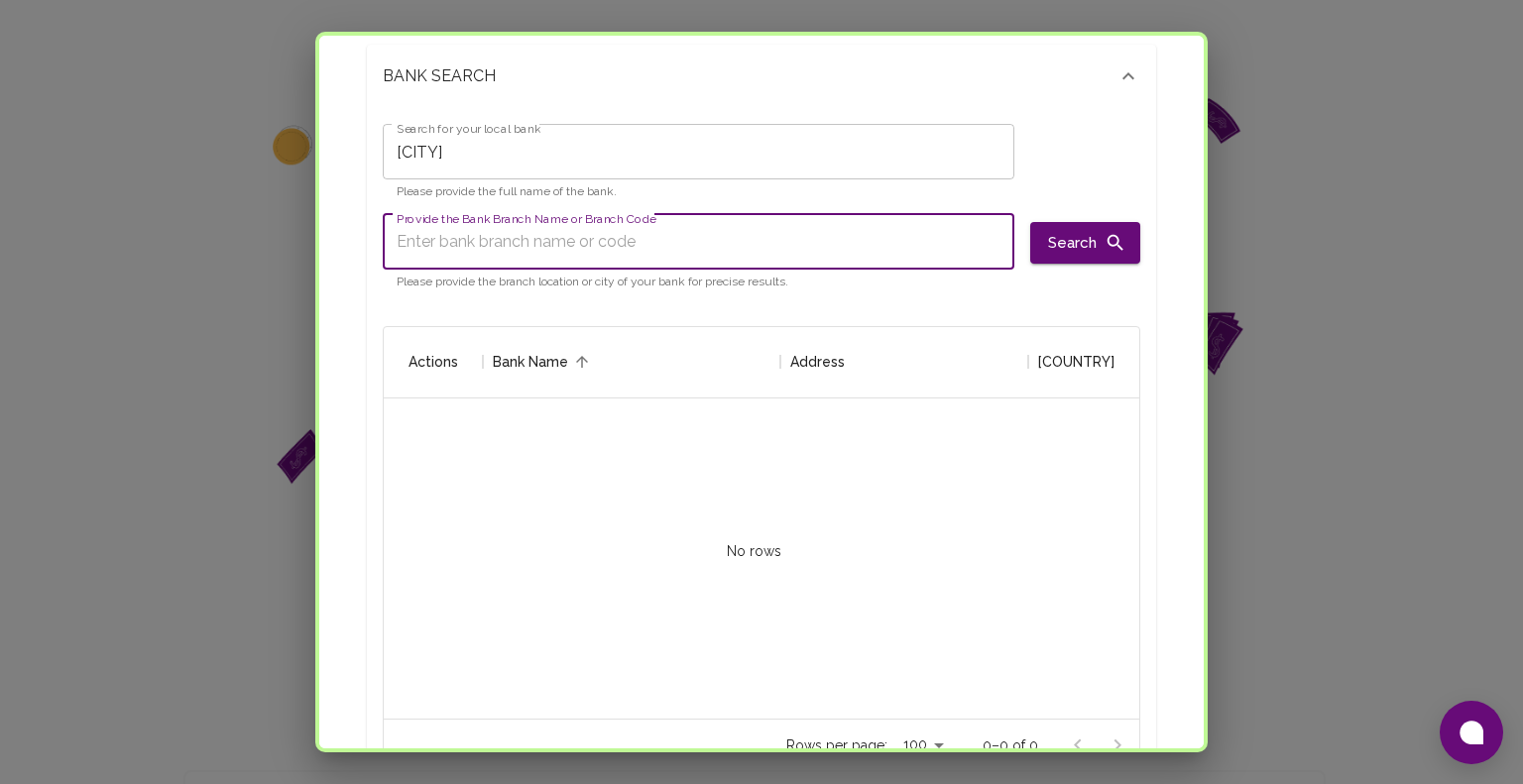 type 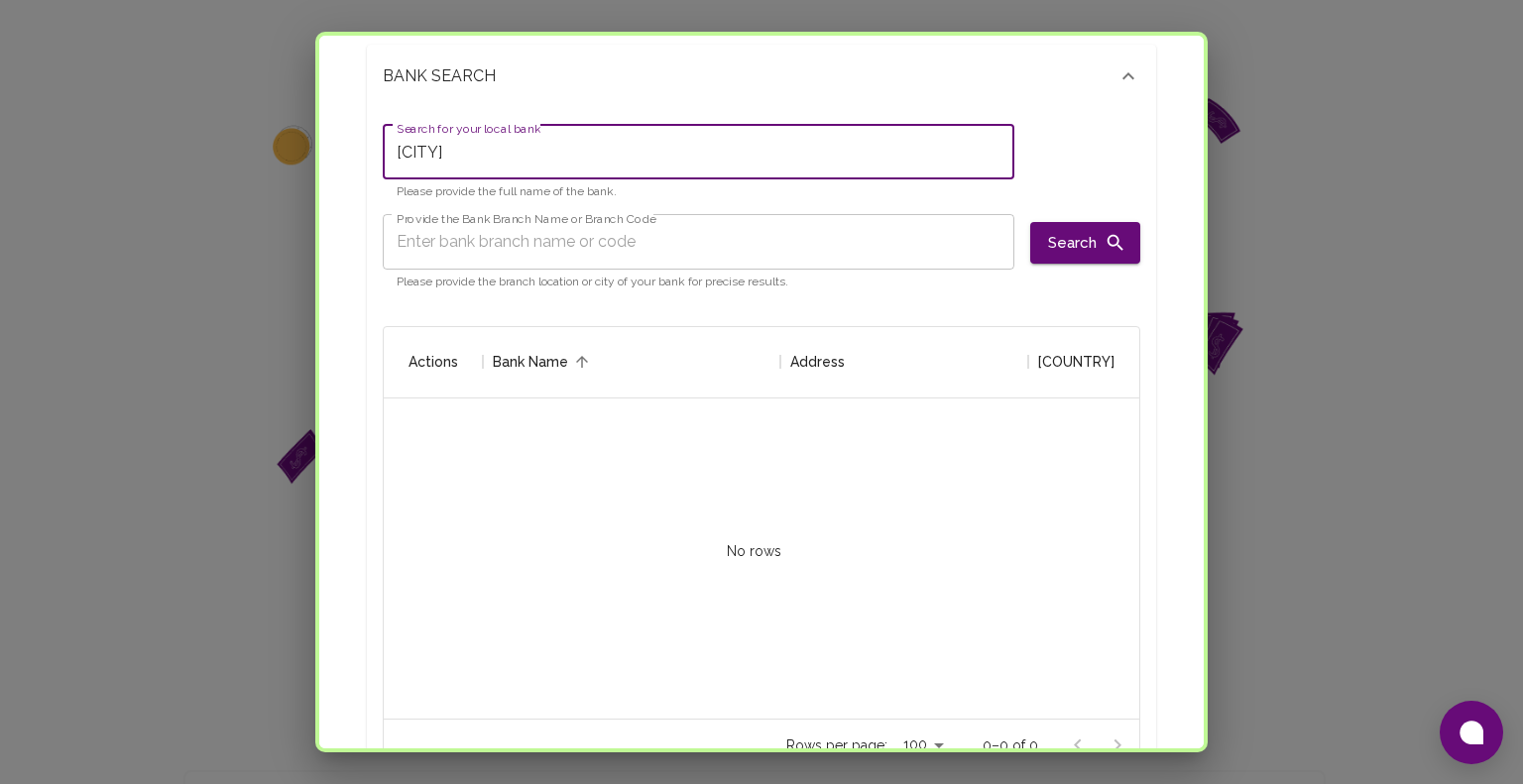 drag, startPoint x: 278, startPoint y: 138, endPoint x: 172, endPoint y: 131, distance: 106.23088 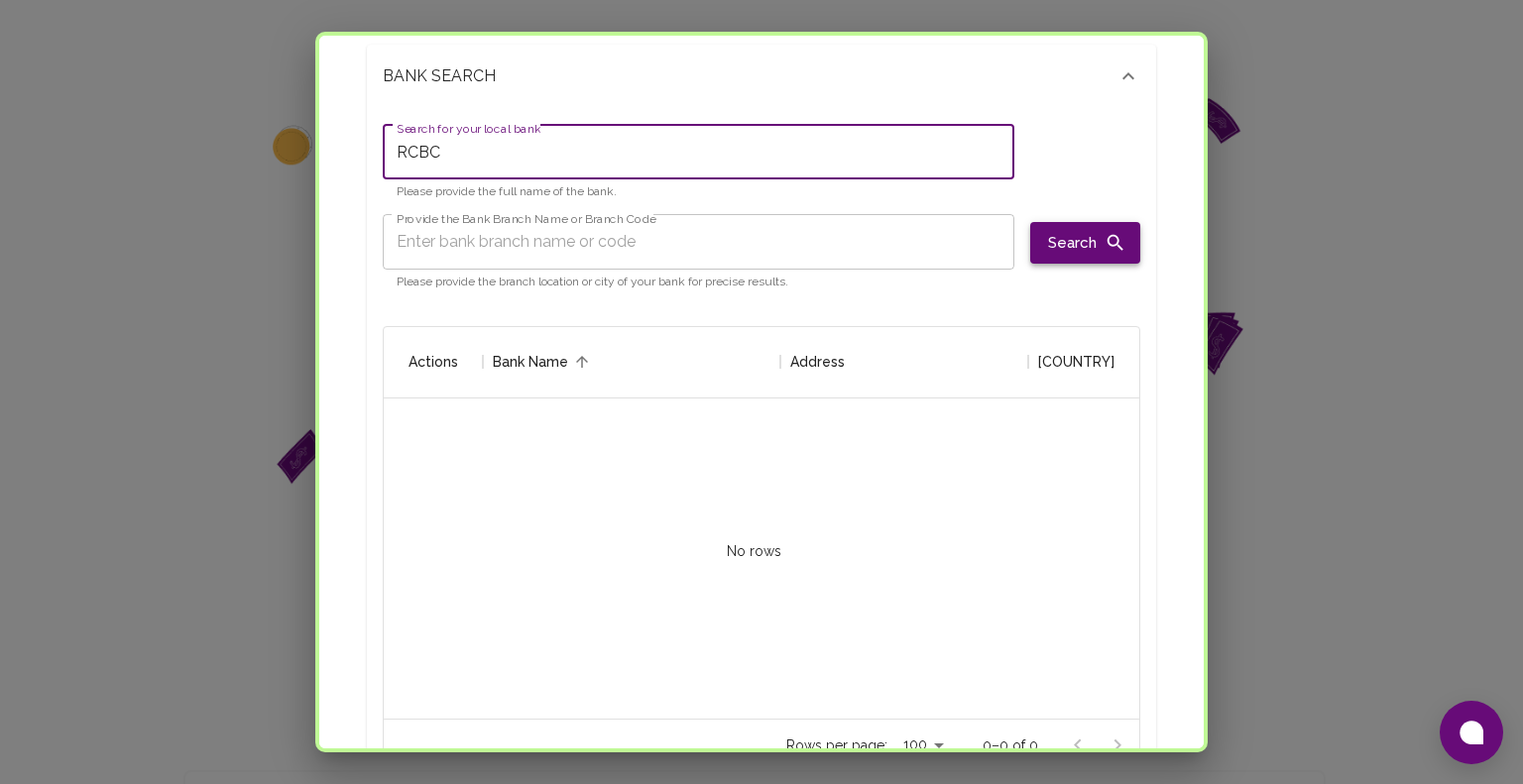 type on "RCBC" 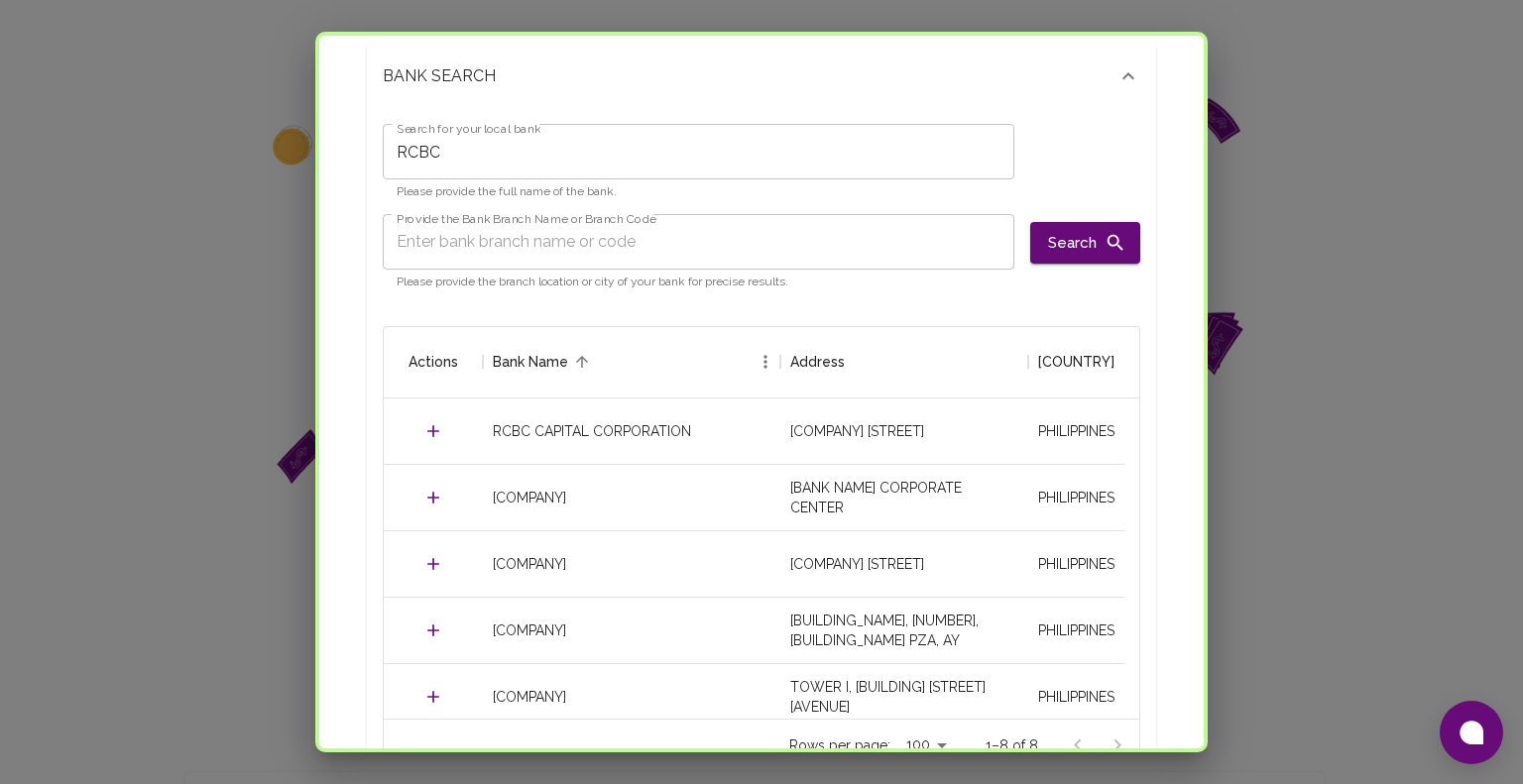 scroll, scrollTop: 0, scrollLeft: 0, axis: both 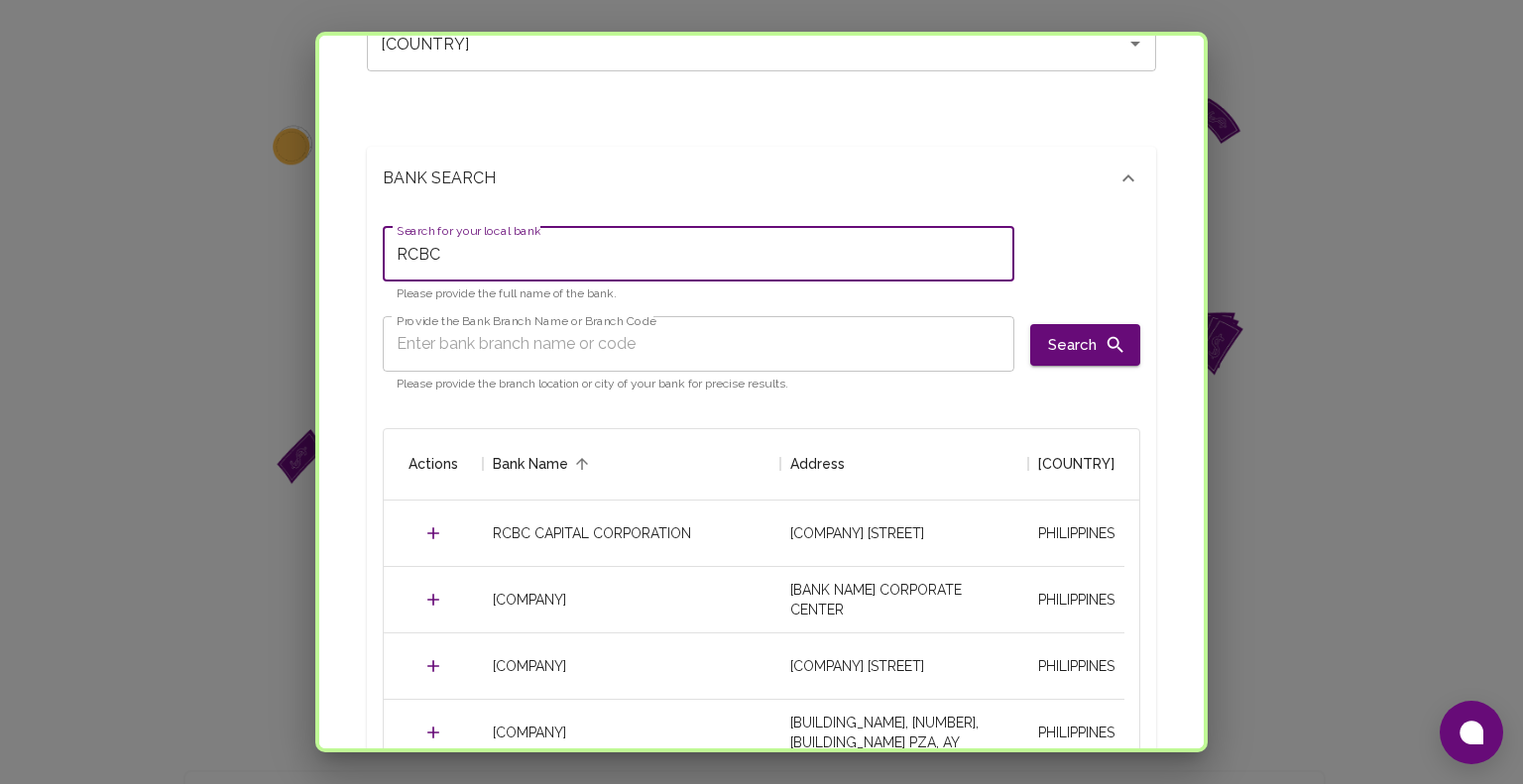 drag, startPoint x: 493, startPoint y: 254, endPoint x: 290, endPoint y: 255, distance: 203.00246 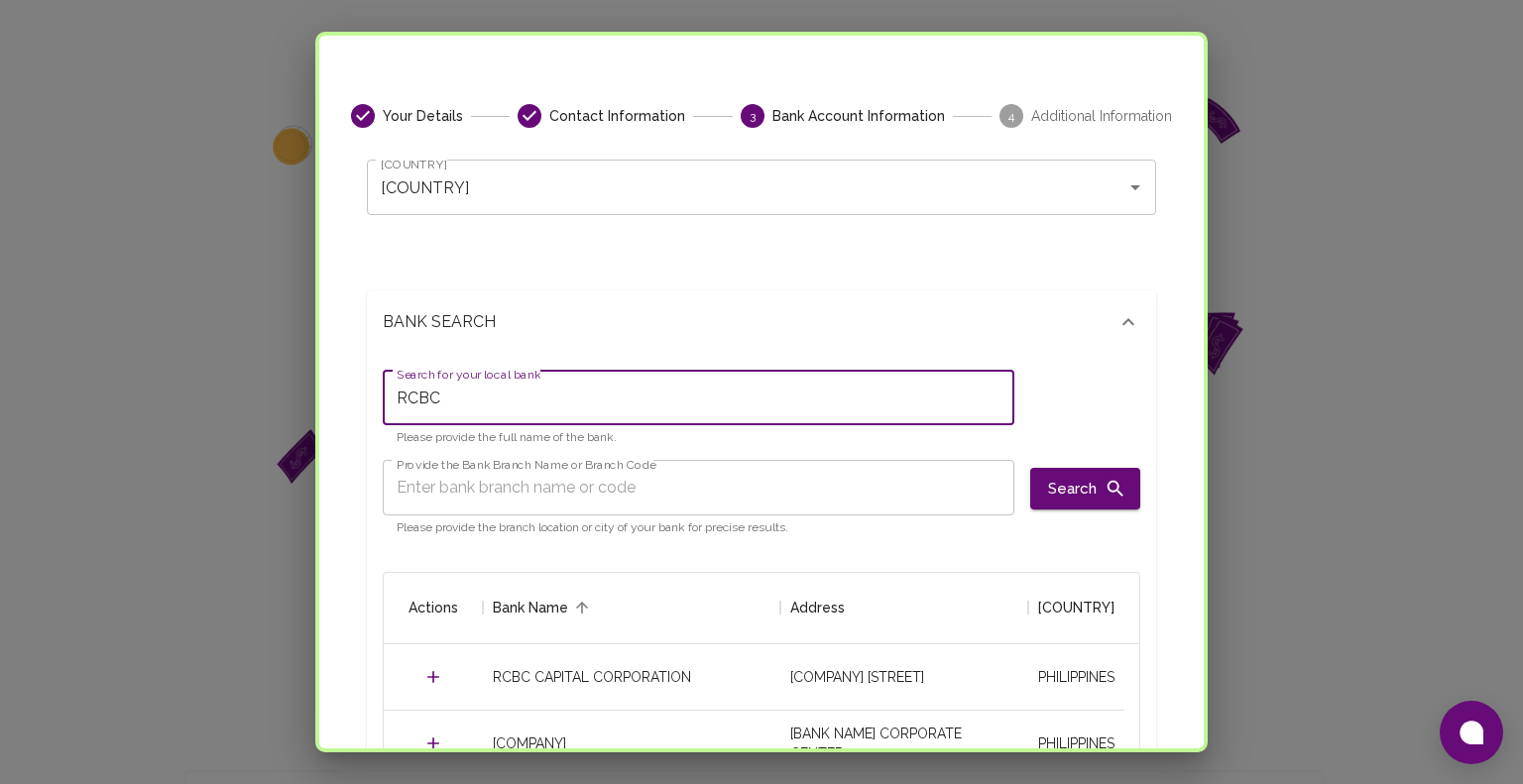 scroll, scrollTop: 44, scrollLeft: 0, axis: vertical 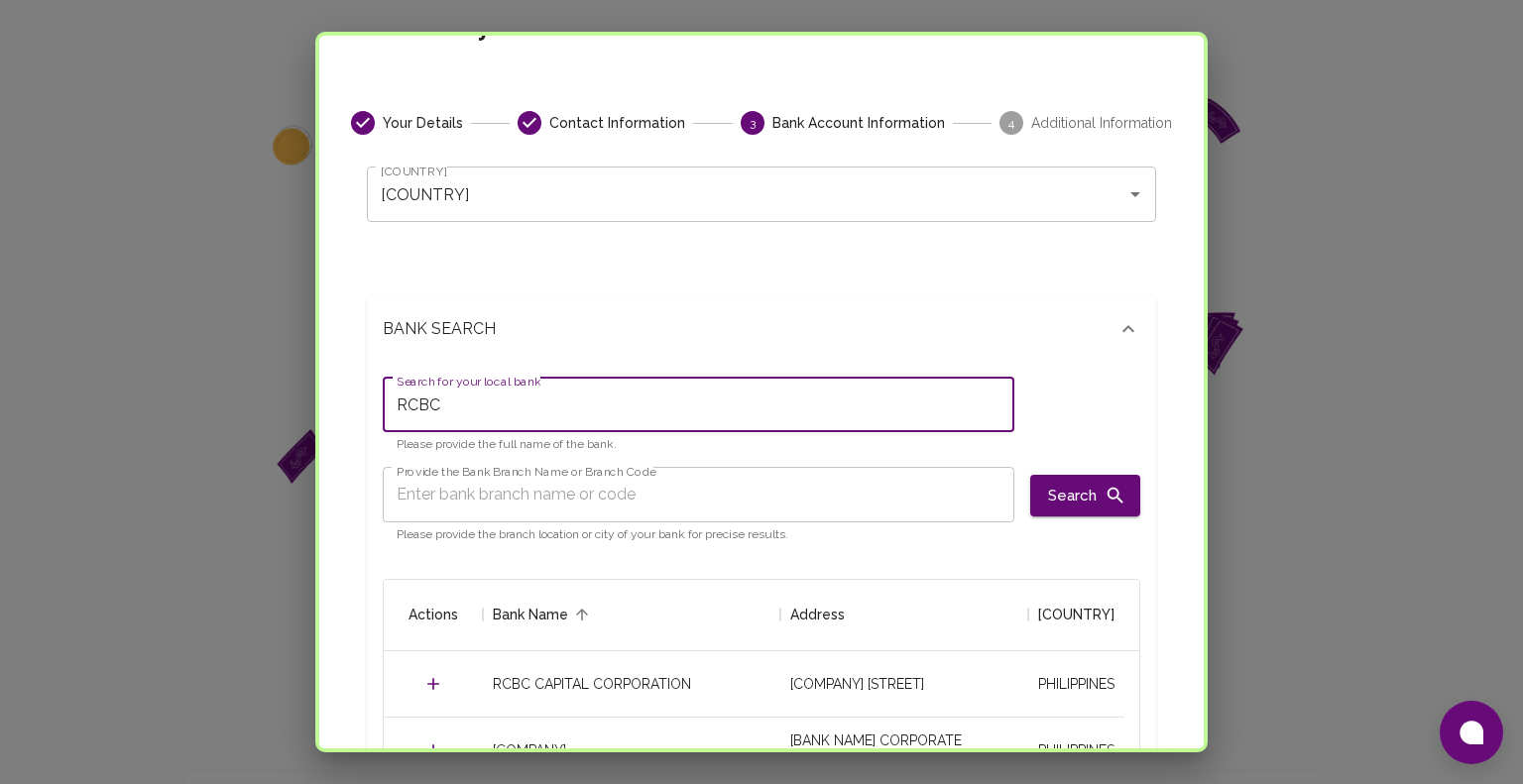 click on "BANK SEARCH" at bounding box center (762, 329) 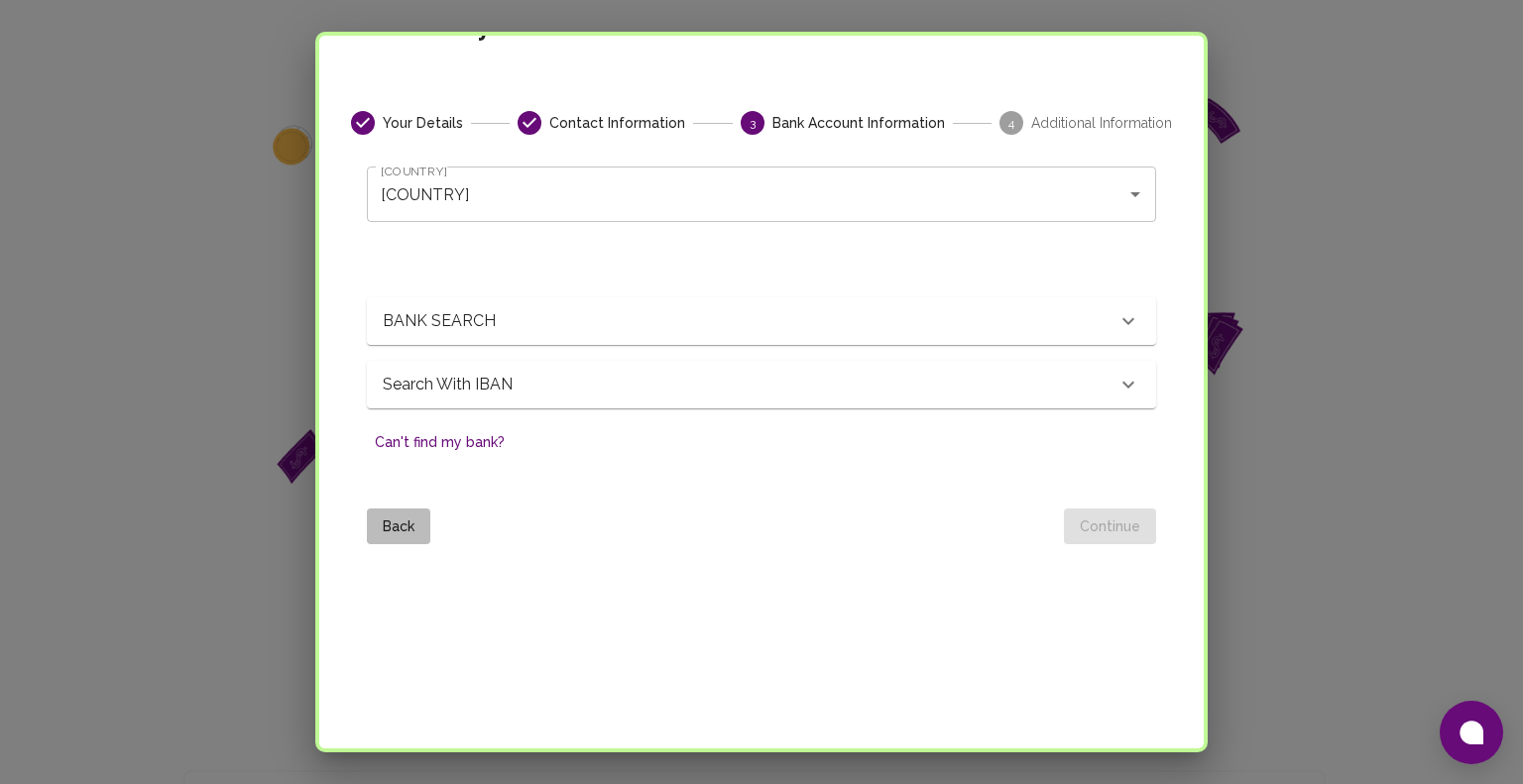 click on "Back" at bounding box center [399, 526] 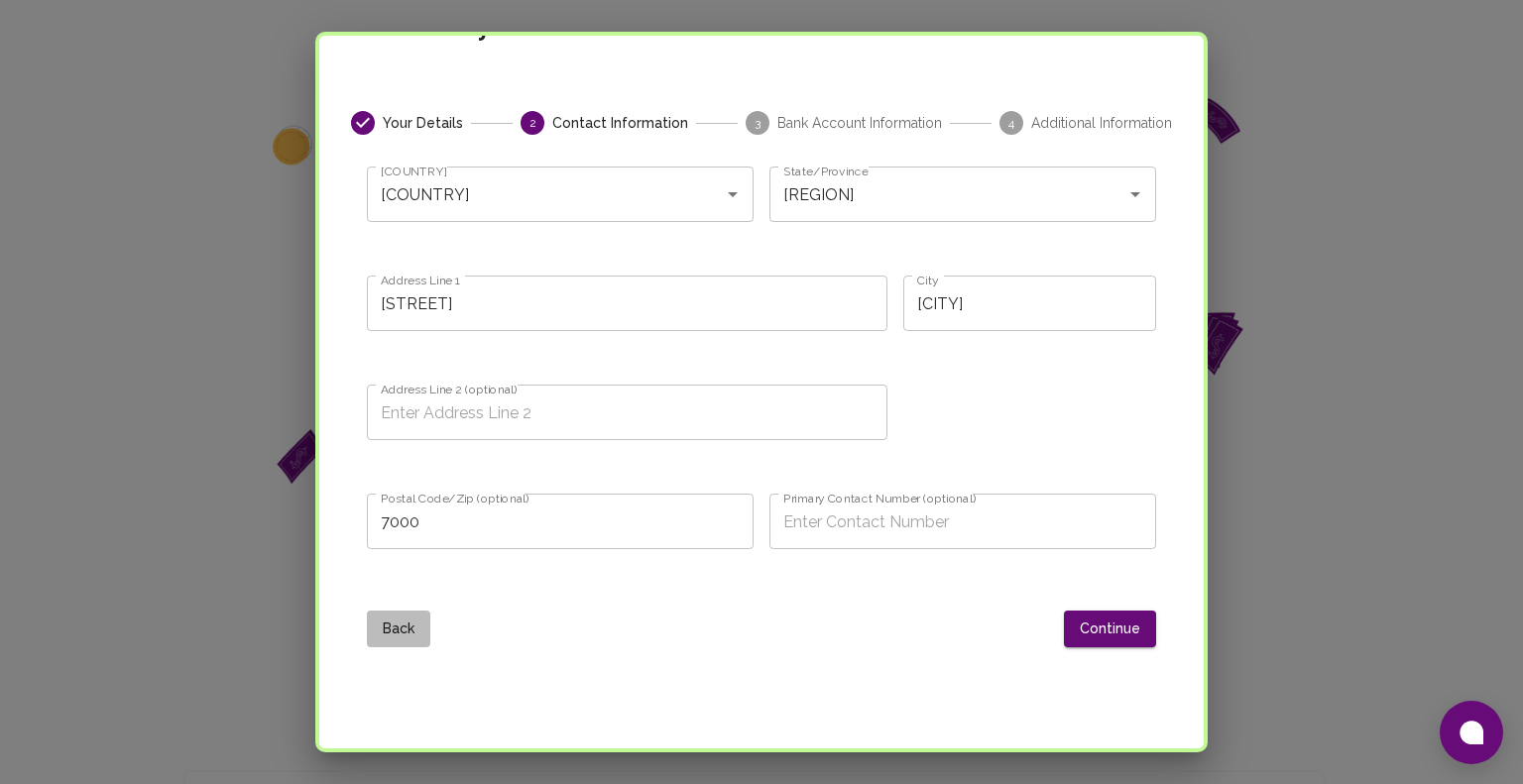 click on "Back" at bounding box center [399, 628] 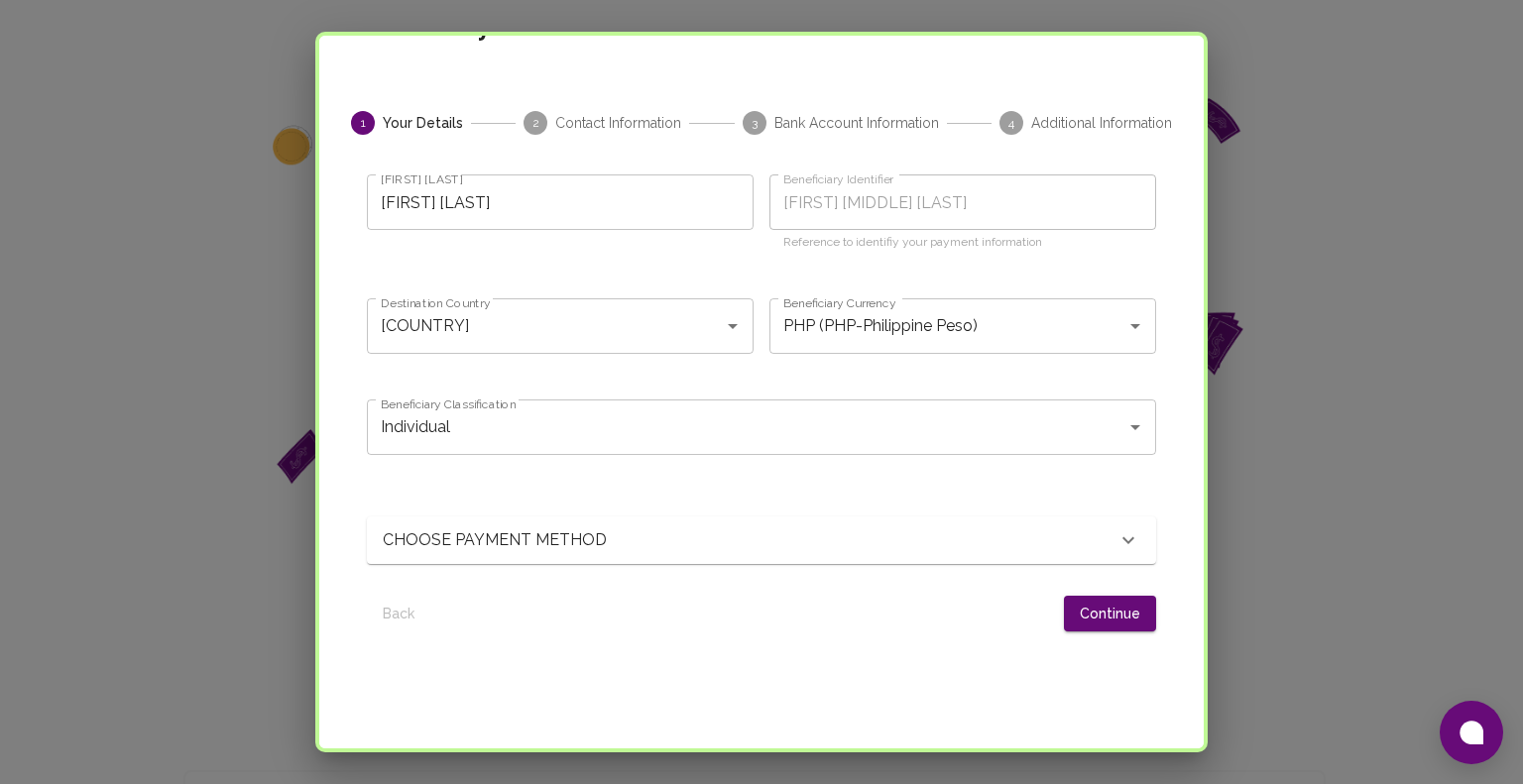 click on "CHOOSE PAYMENT METHOD" at bounding box center [750, 540] 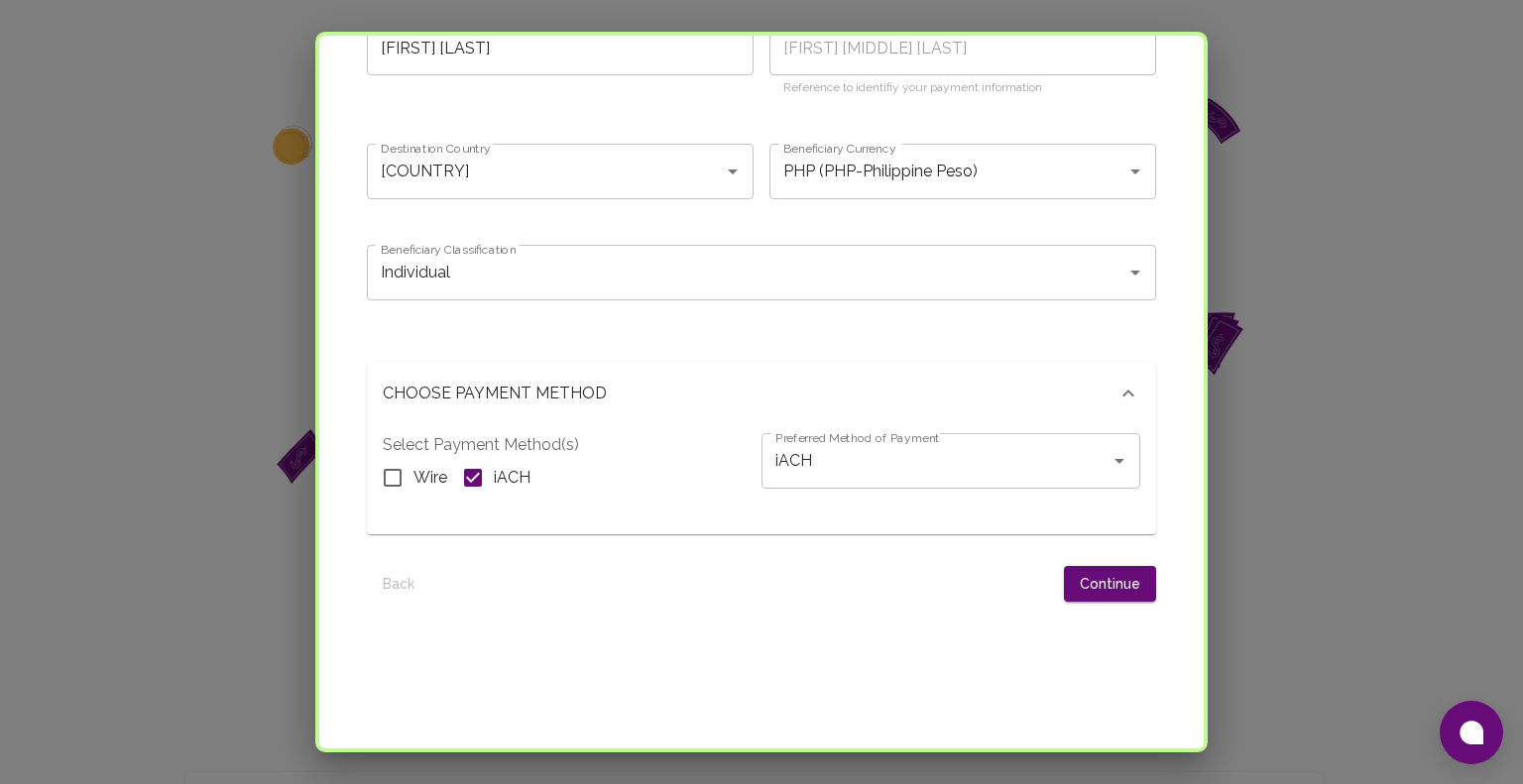 scroll, scrollTop: 238, scrollLeft: 0, axis: vertical 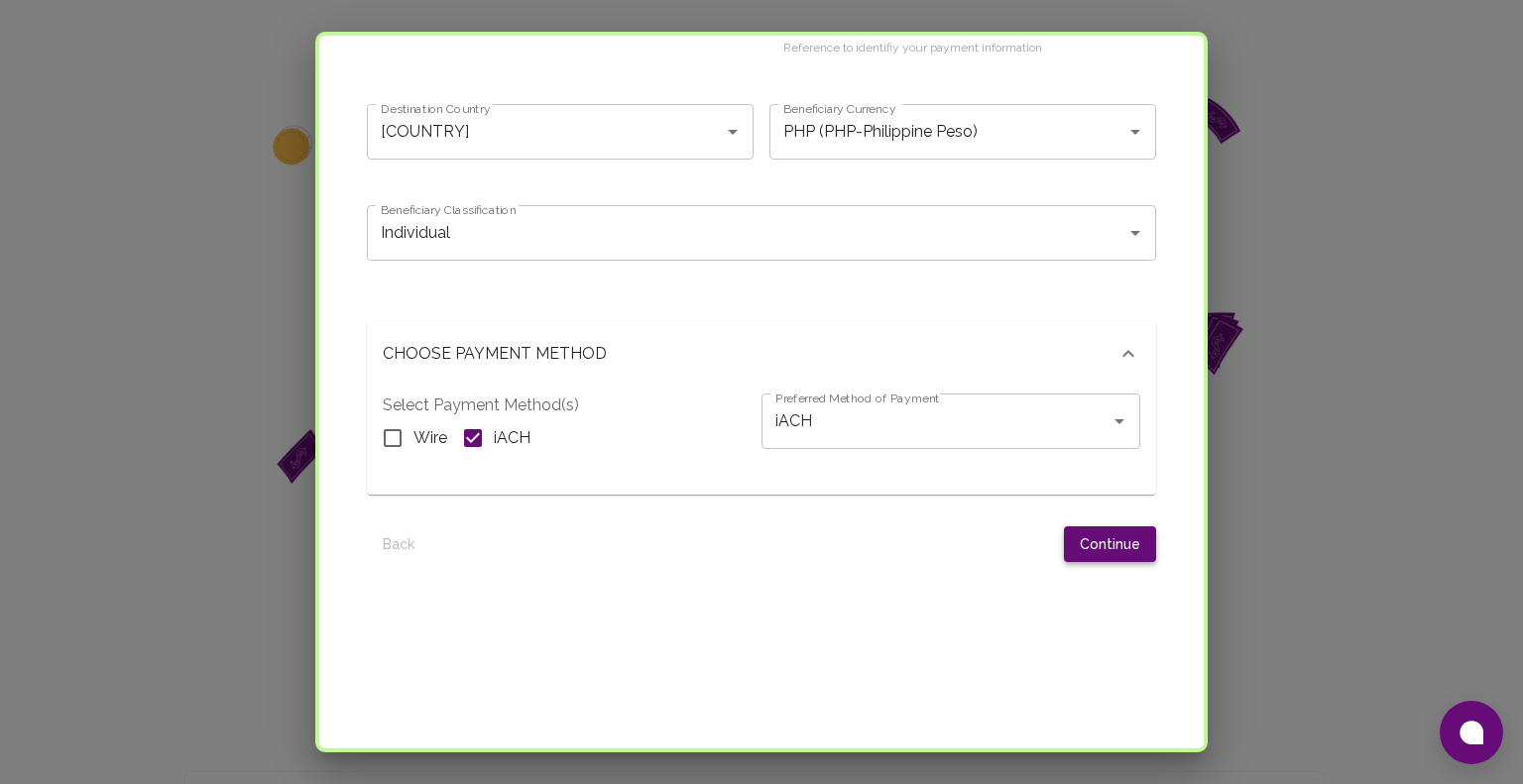 click on "Continue" at bounding box center (1110, 544) 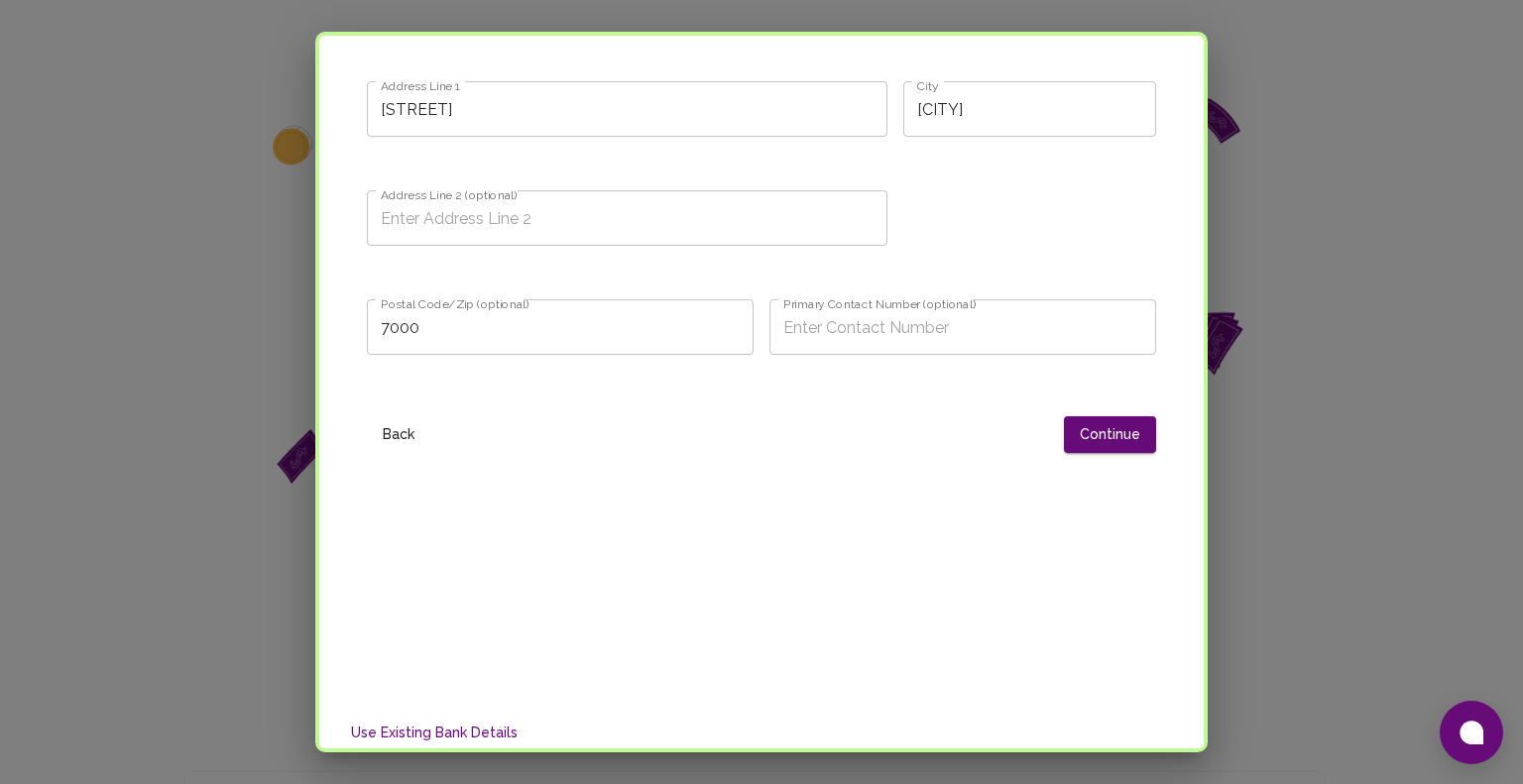 scroll, scrollTop: 127, scrollLeft: 0, axis: vertical 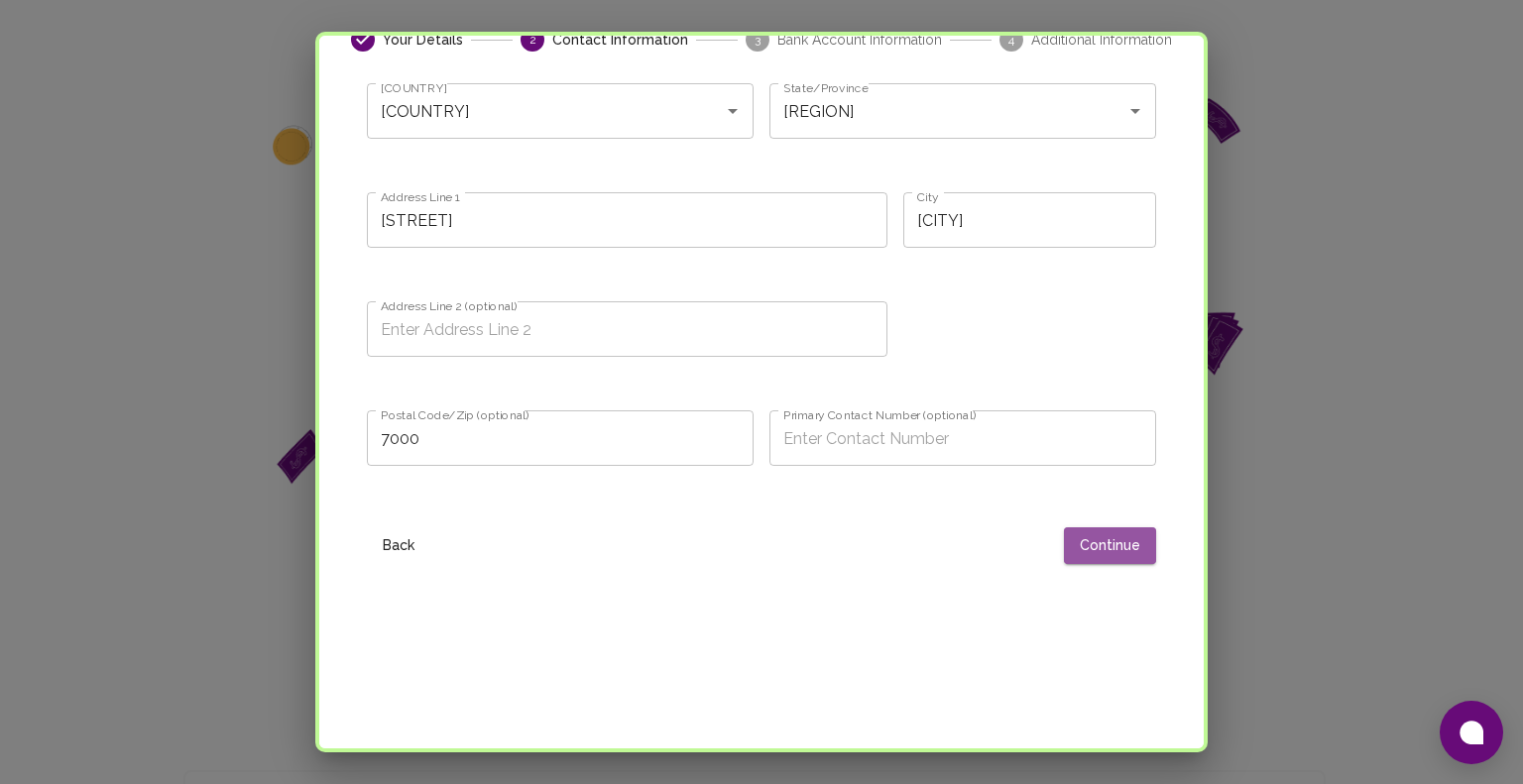 click on "Continue" at bounding box center [1110, 545] 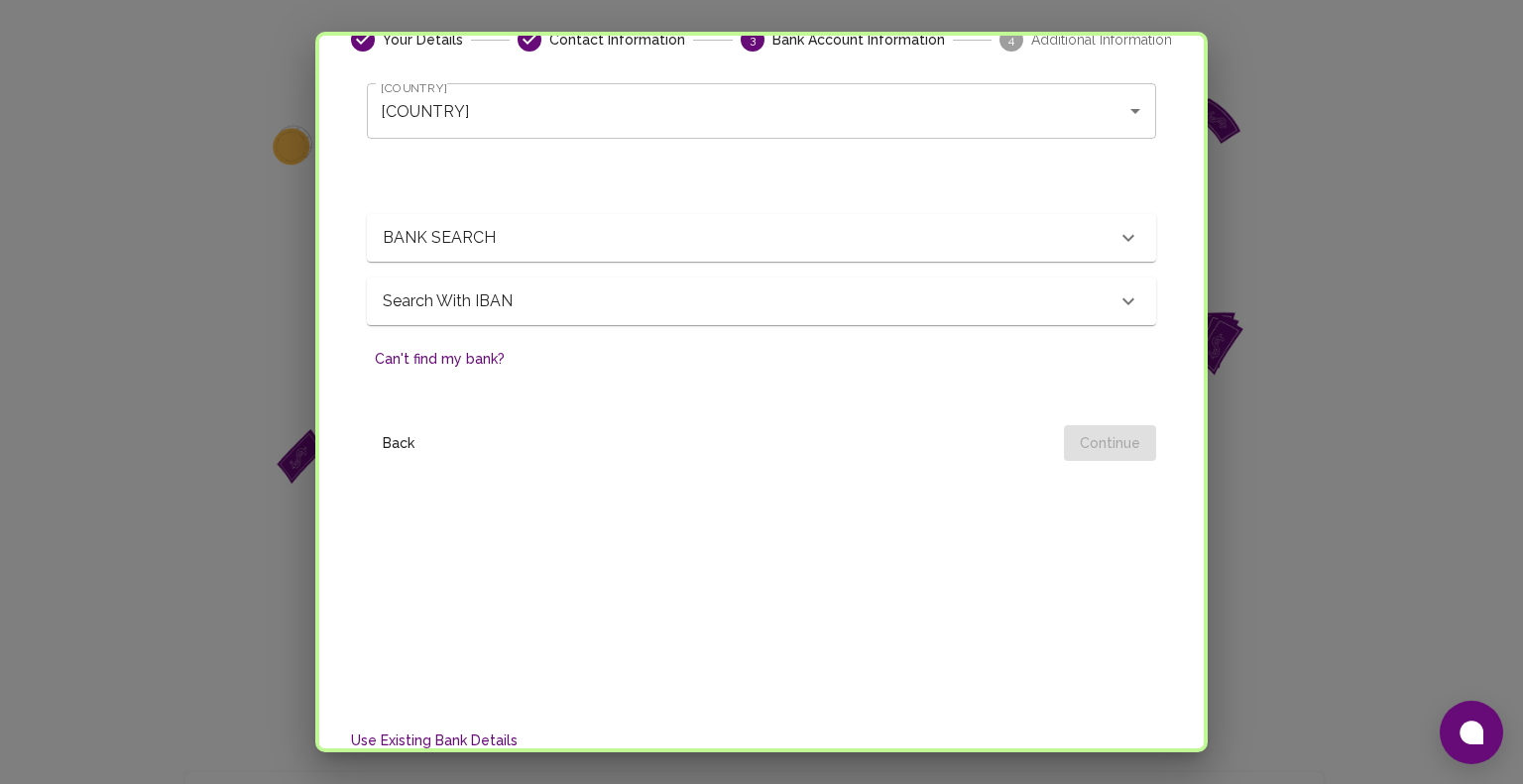 scroll, scrollTop: 16, scrollLeft: 16, axis: both 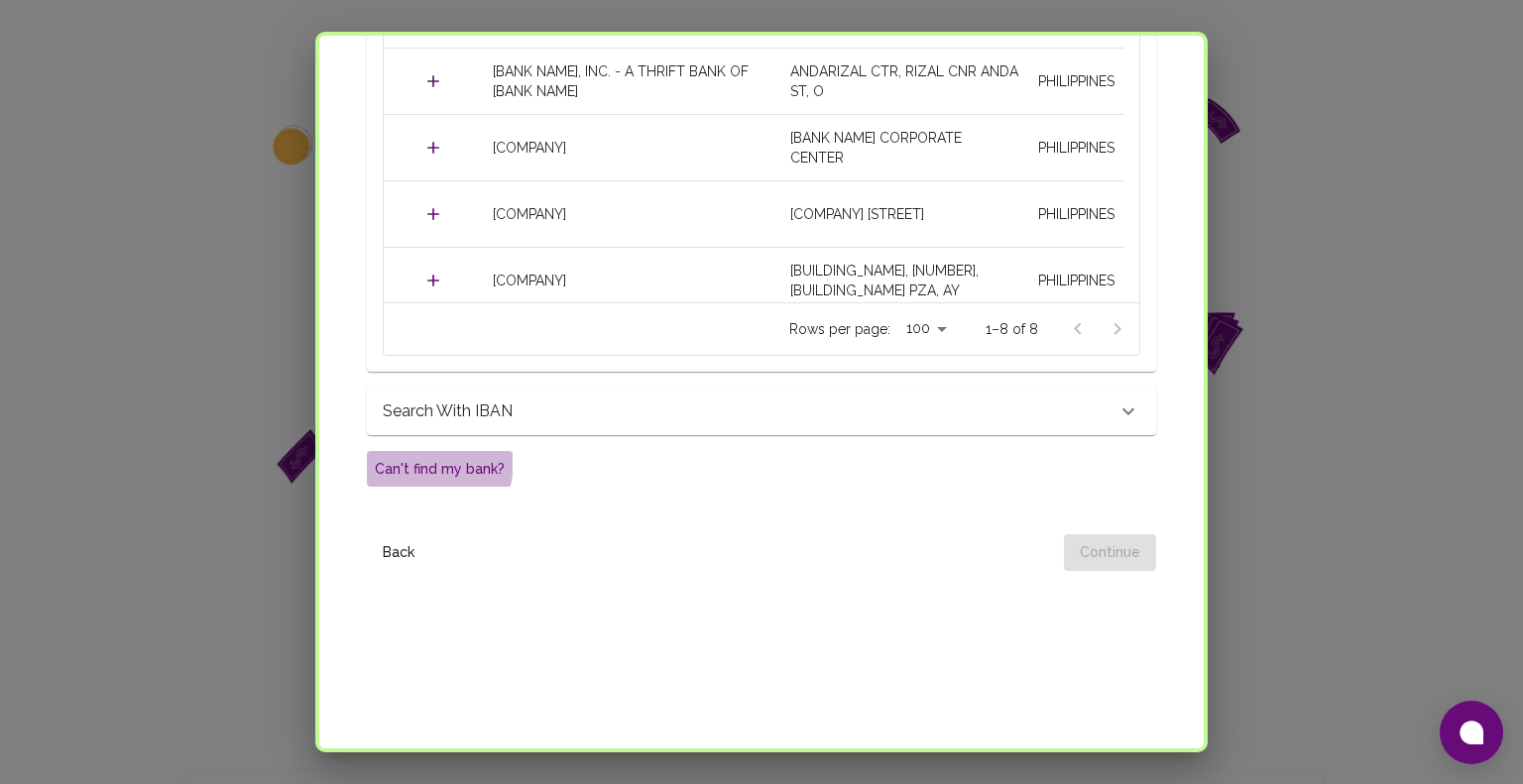 click on "Can't find my bank?" at bounding box center [439, 469] 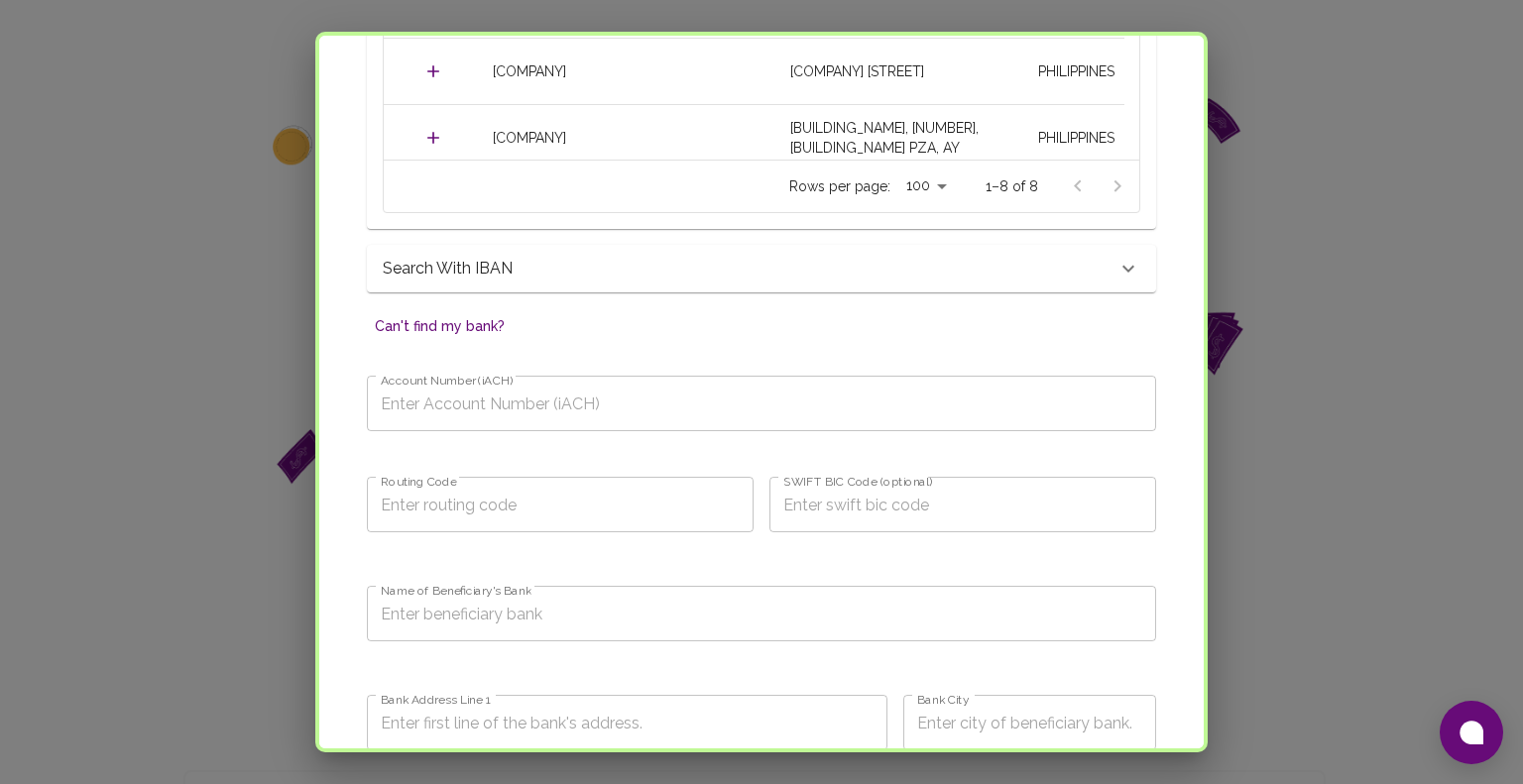 scroll, scrollTop: 860, scrollLeft: 0, axis: vertical 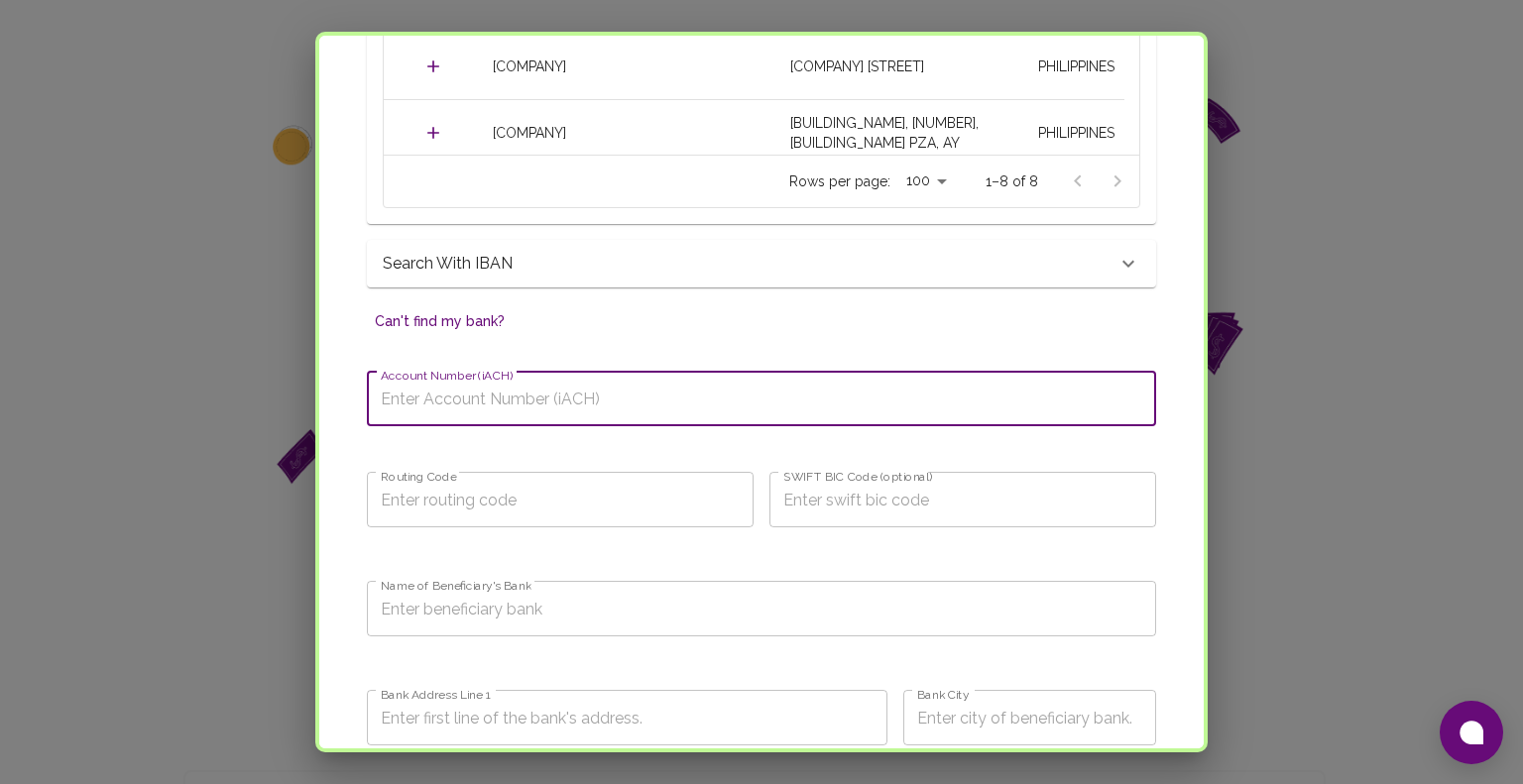 click on "Account Number (iACH)" at bounding box center [762, 398] 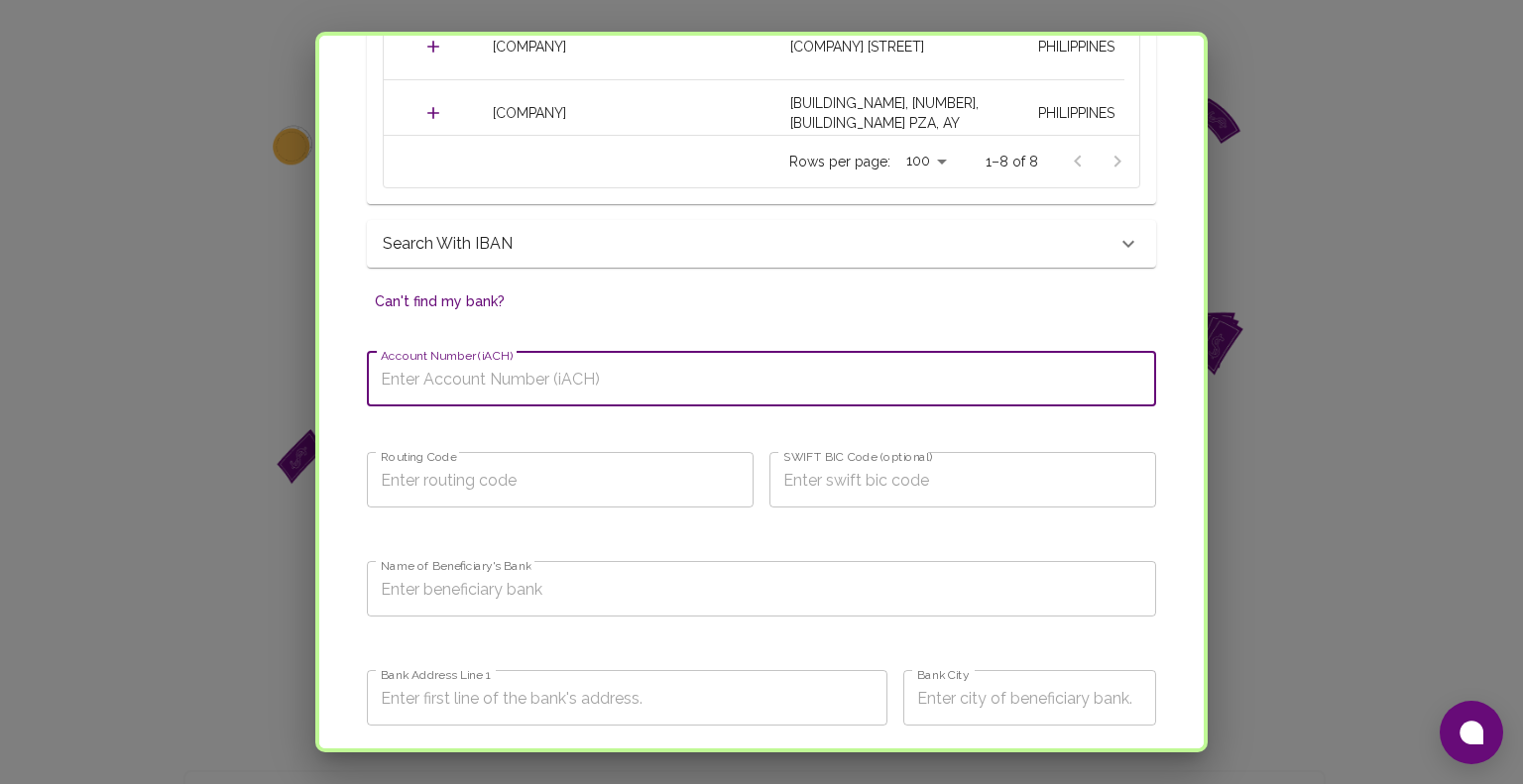 scroll, scrollTop: 884, scrollLeft: 0, axis: vertical 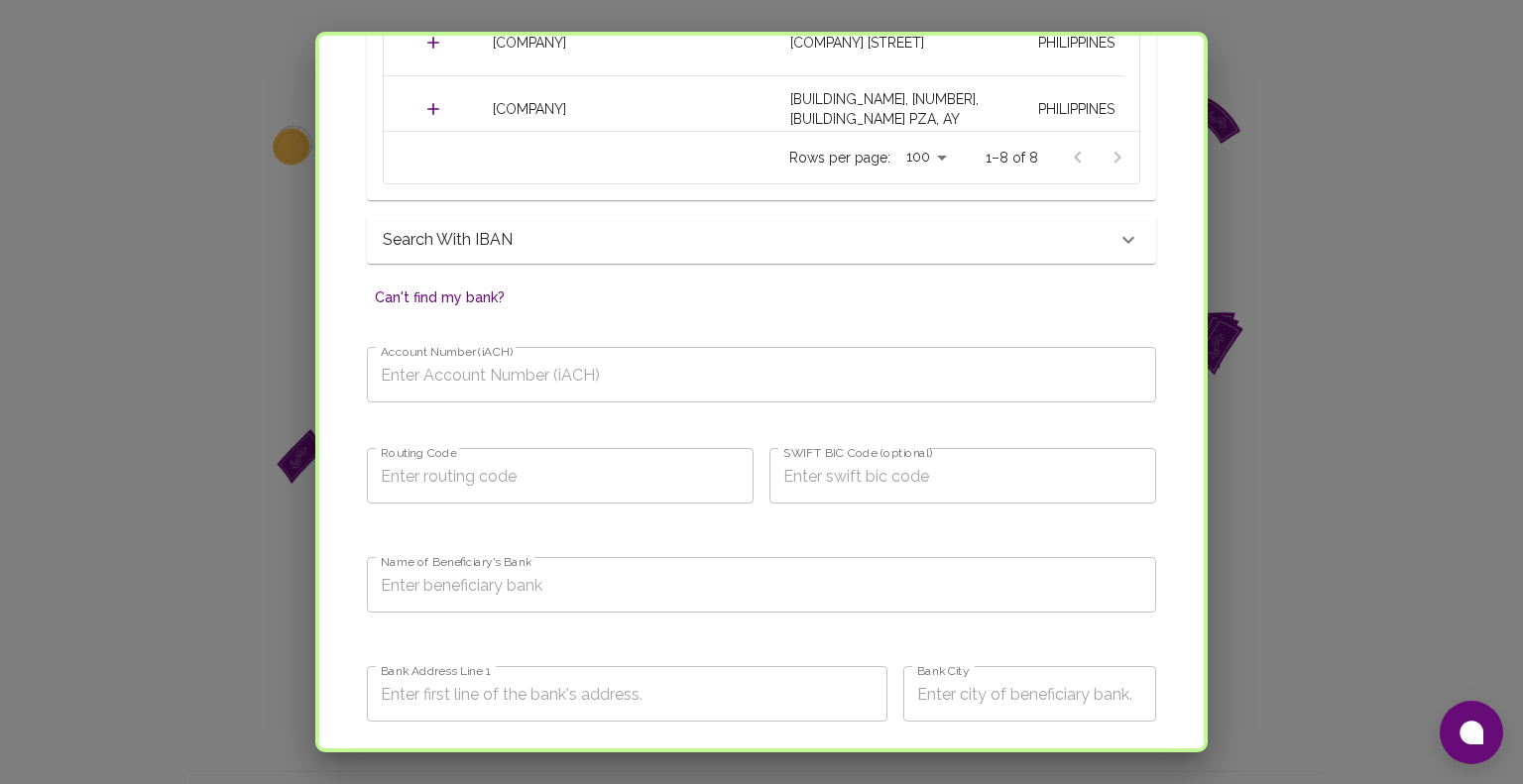 click on "Account Number (iACH)" at bounding box center [762, 375] 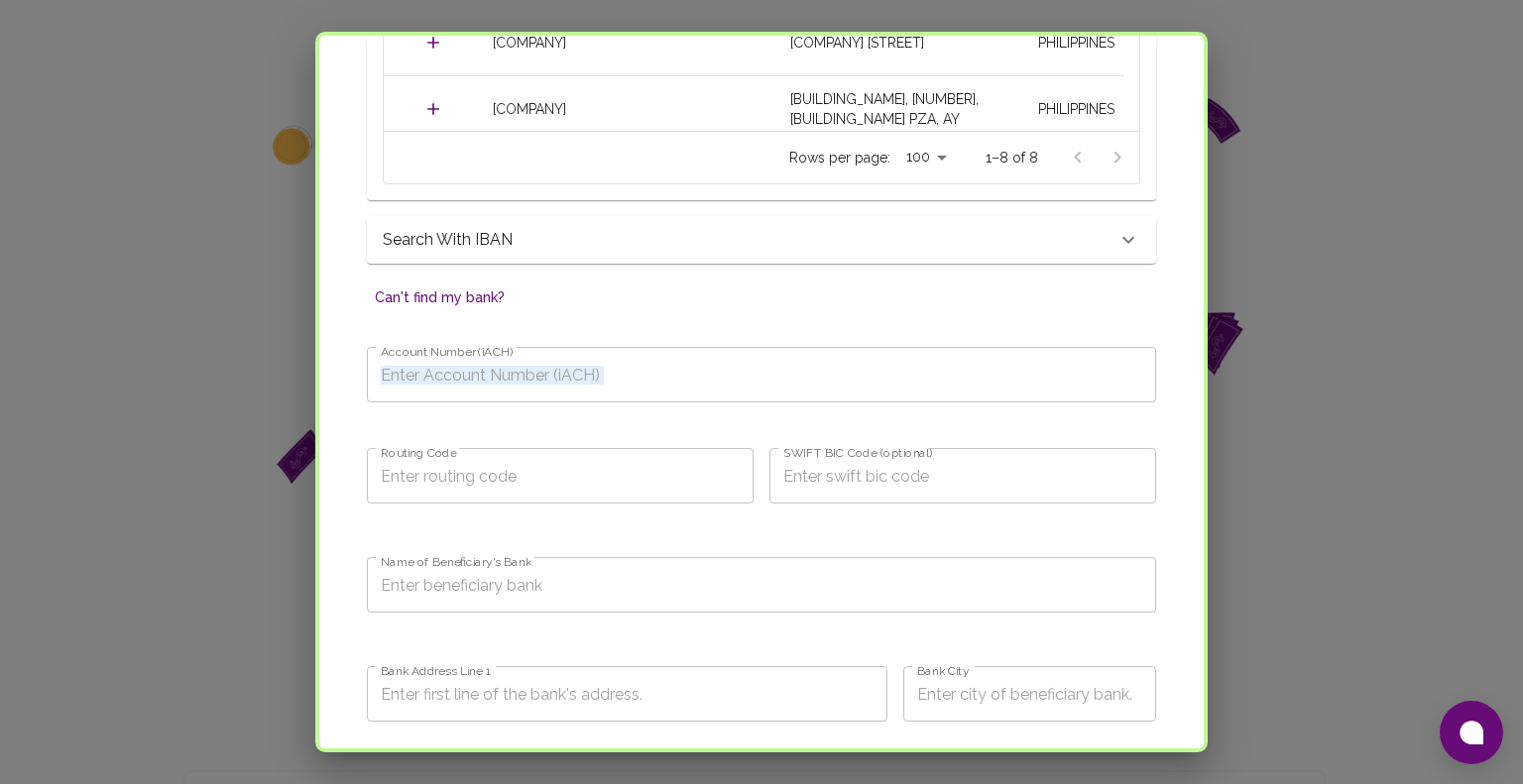 click on "Account Number (iACH)" at bounding box center (762, 375) 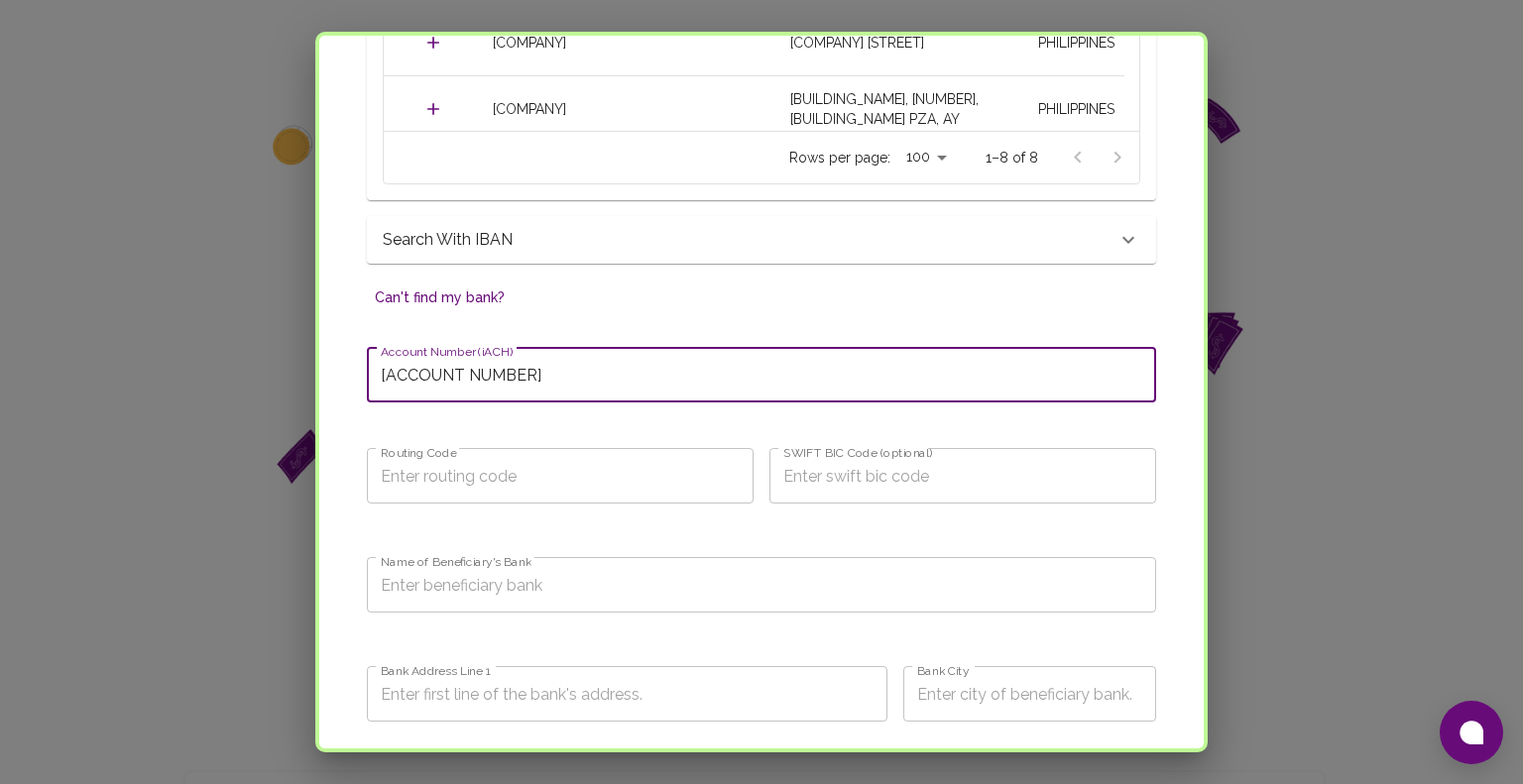 type on "[ACCOUNT NUMBER]" 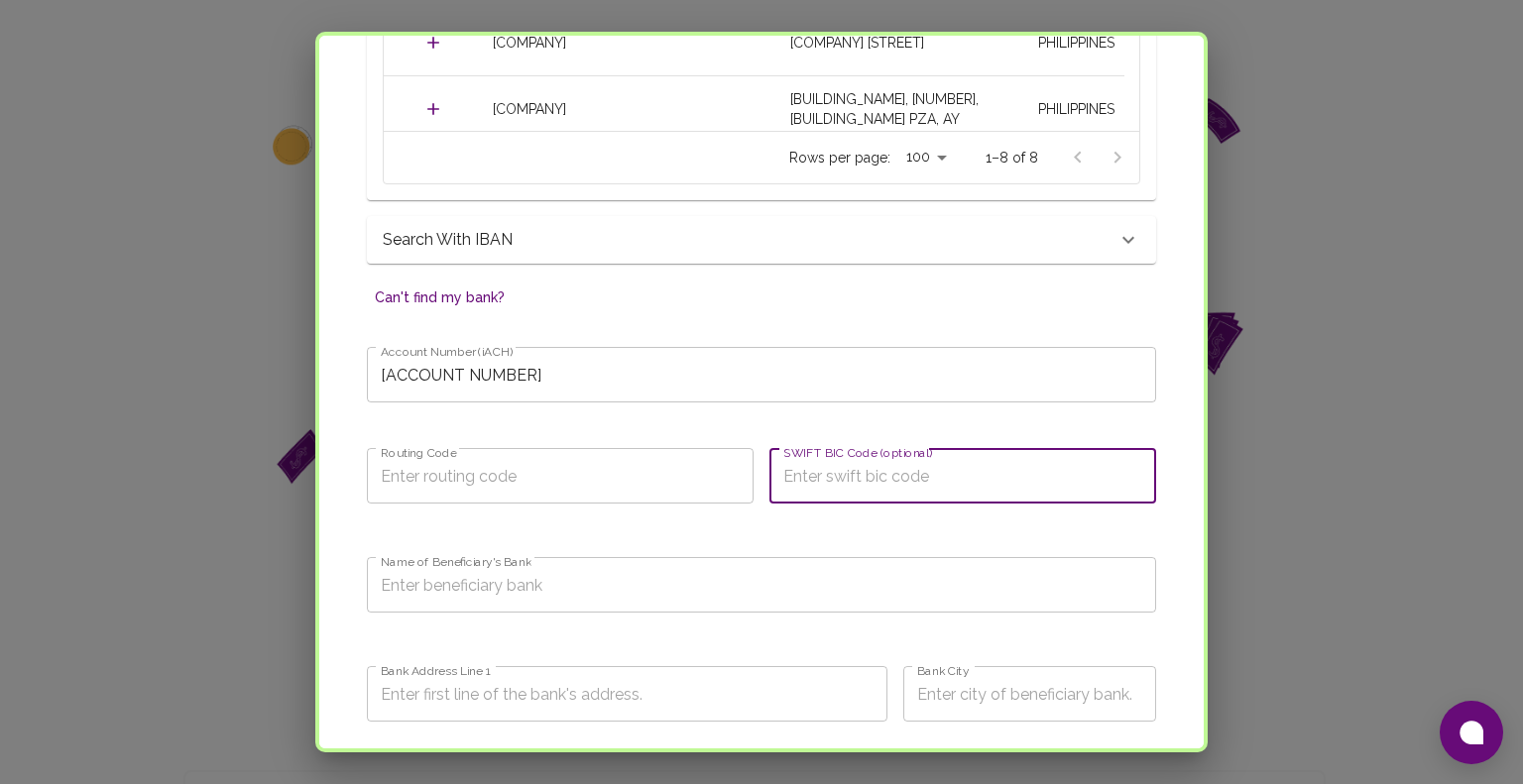 click on "SWIFT BIC Code (optional)" at bounding box center (963, 476) 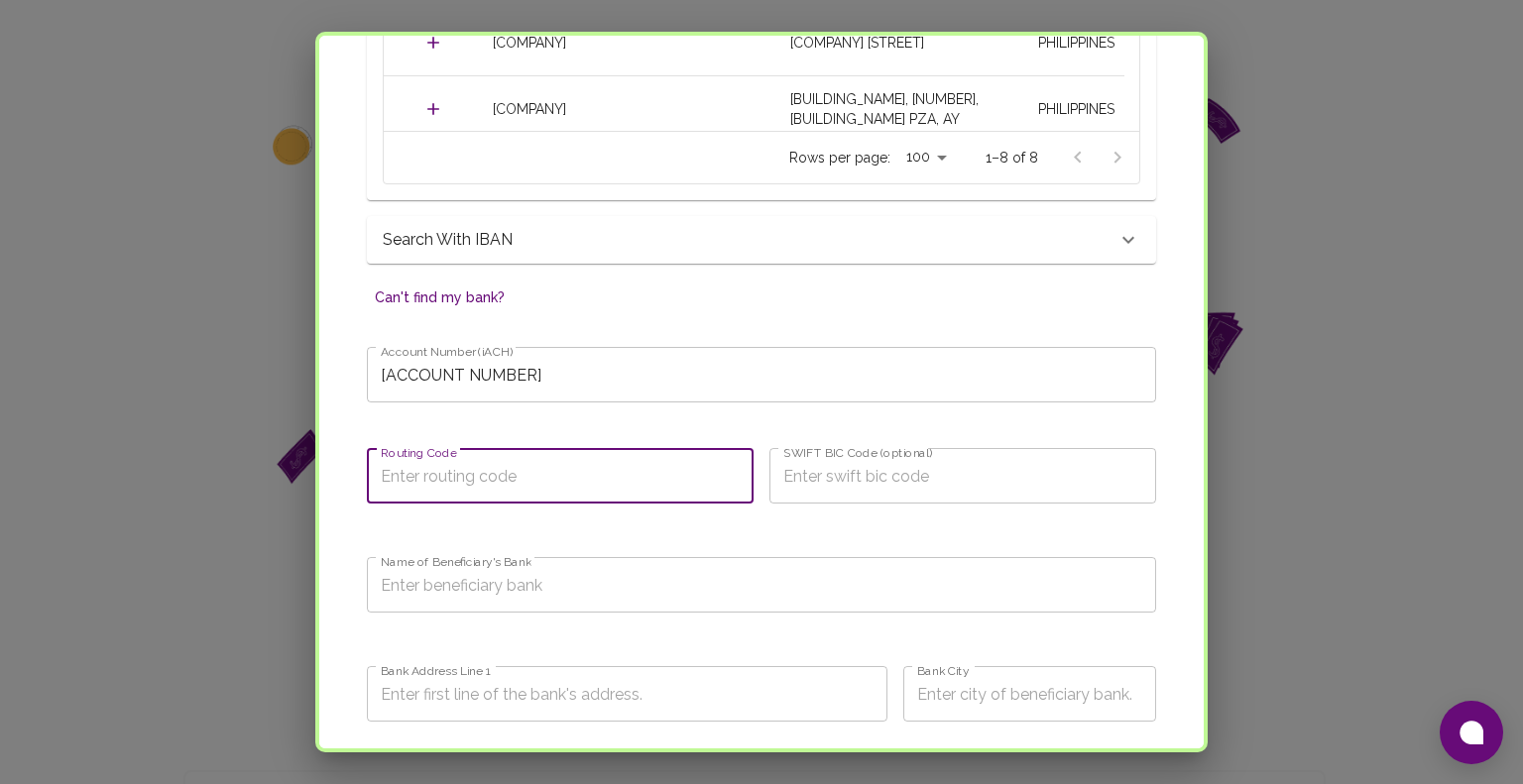 click on "Routing Code" at bounding box center (560, 476) 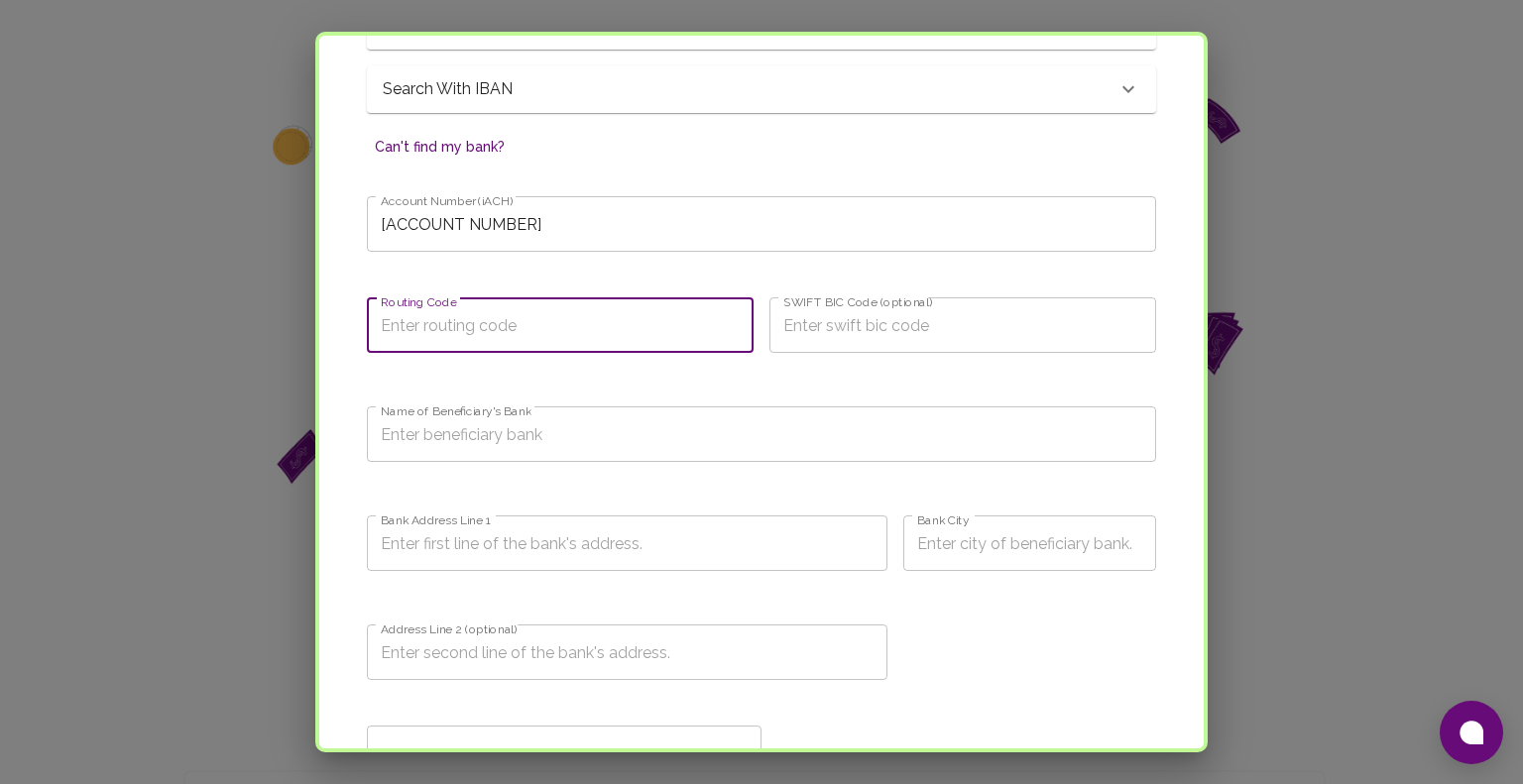 scroll, scrollTop: 1059, scrollLeft: 0, axis: vertical 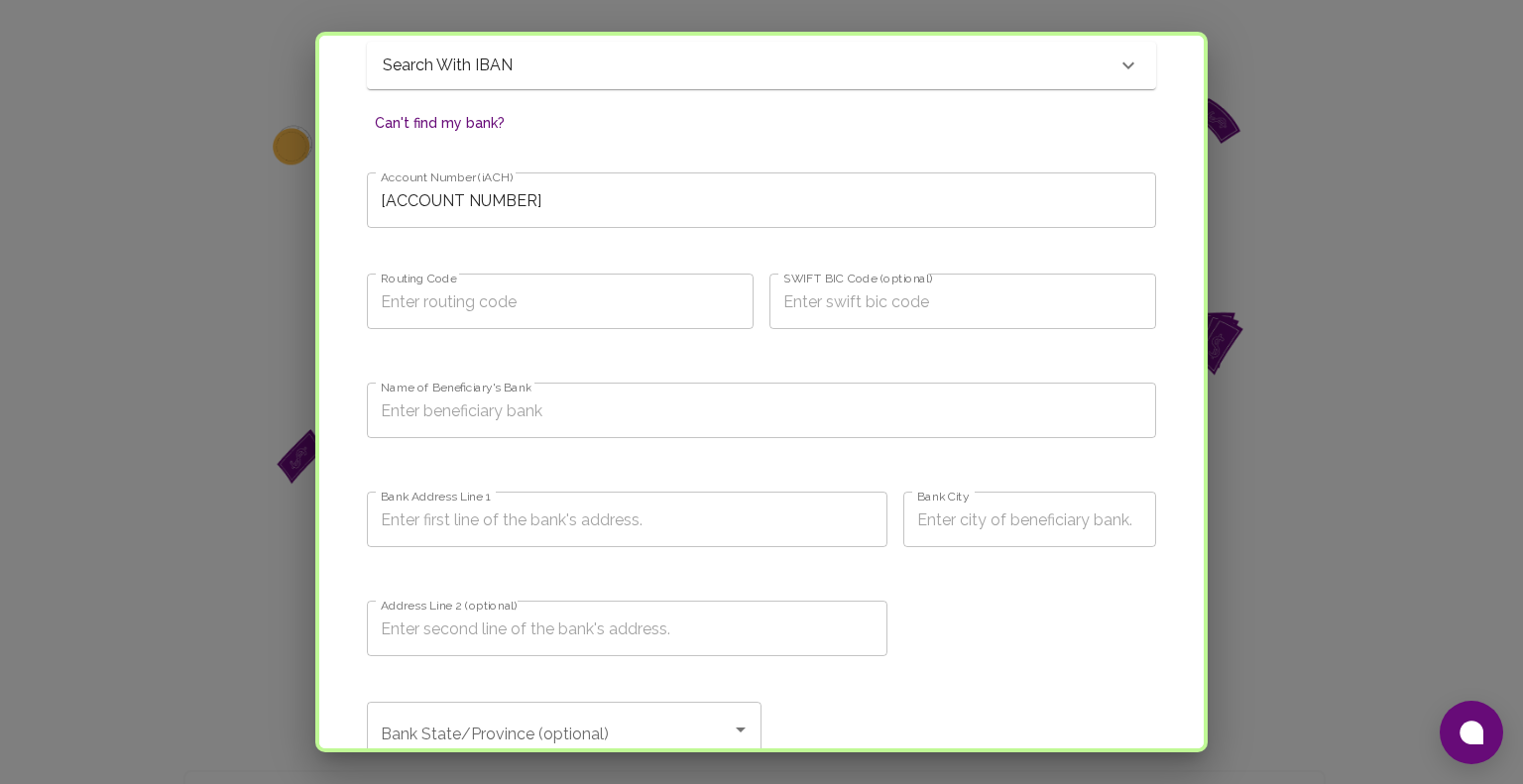 click on "Routing Code Routing Code" at bounding box center [552, 308] 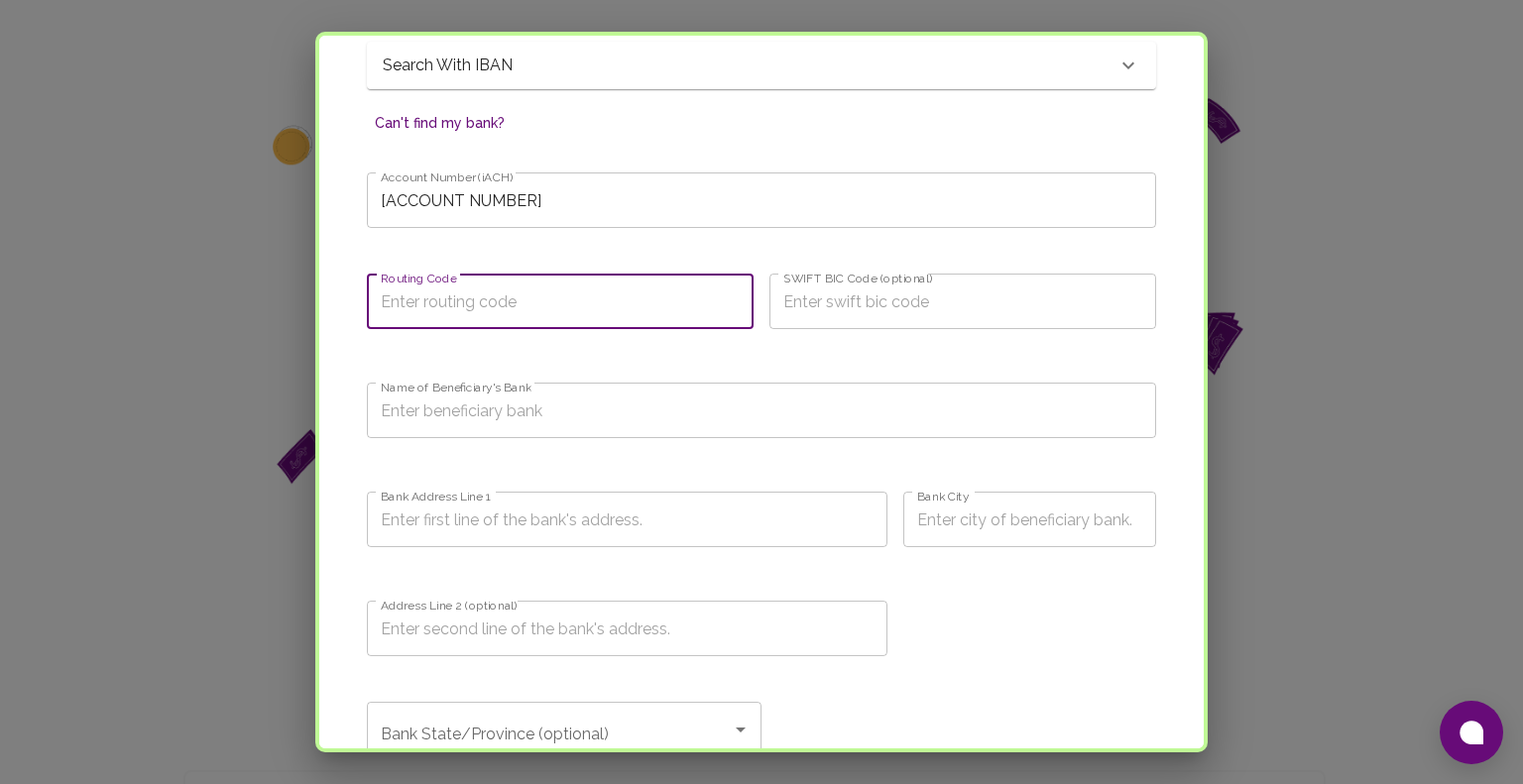paste on "010280014" 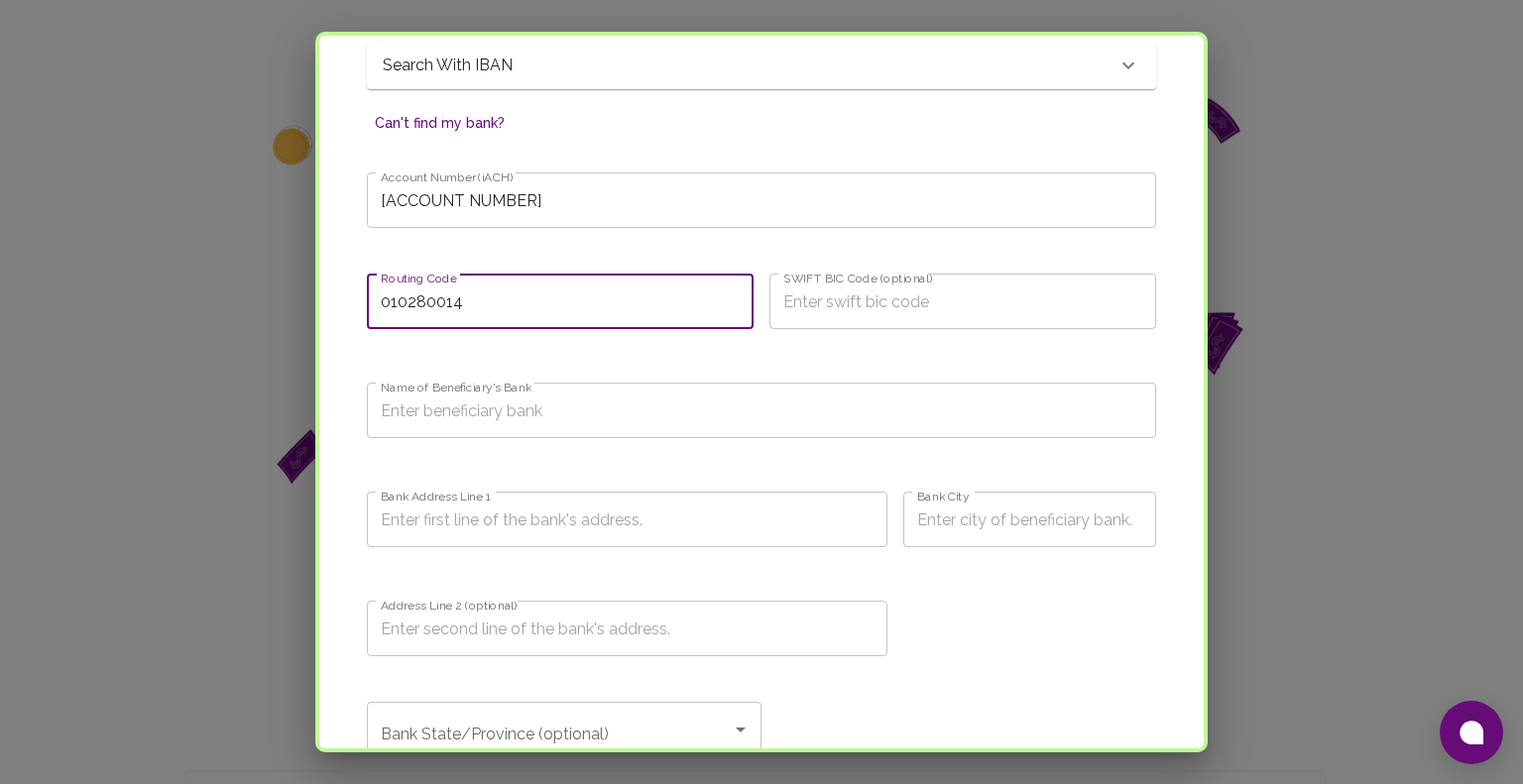 type on "010280014" 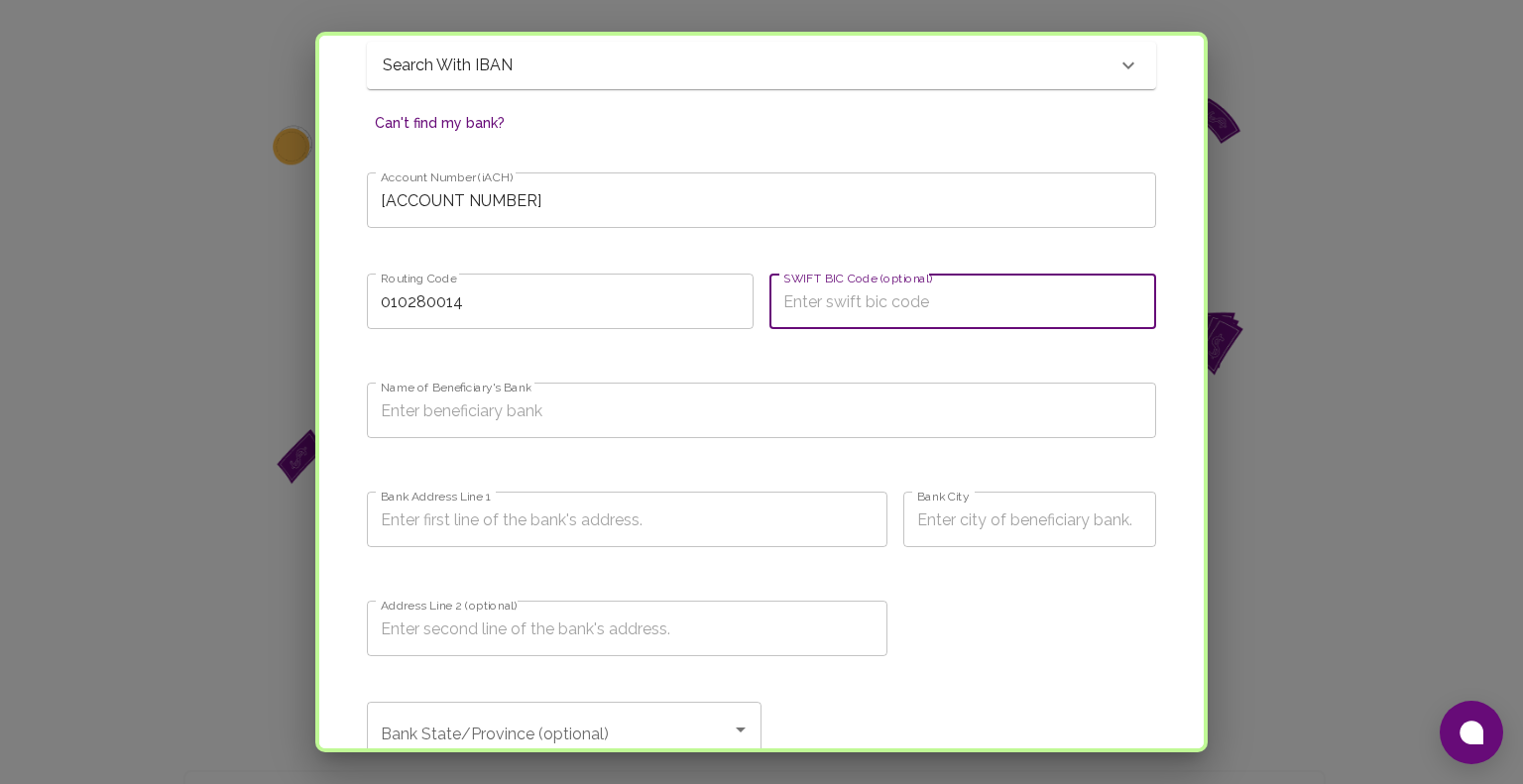 click on "SWIFT BIC Code (optional)" at bounding box center [963, 301] 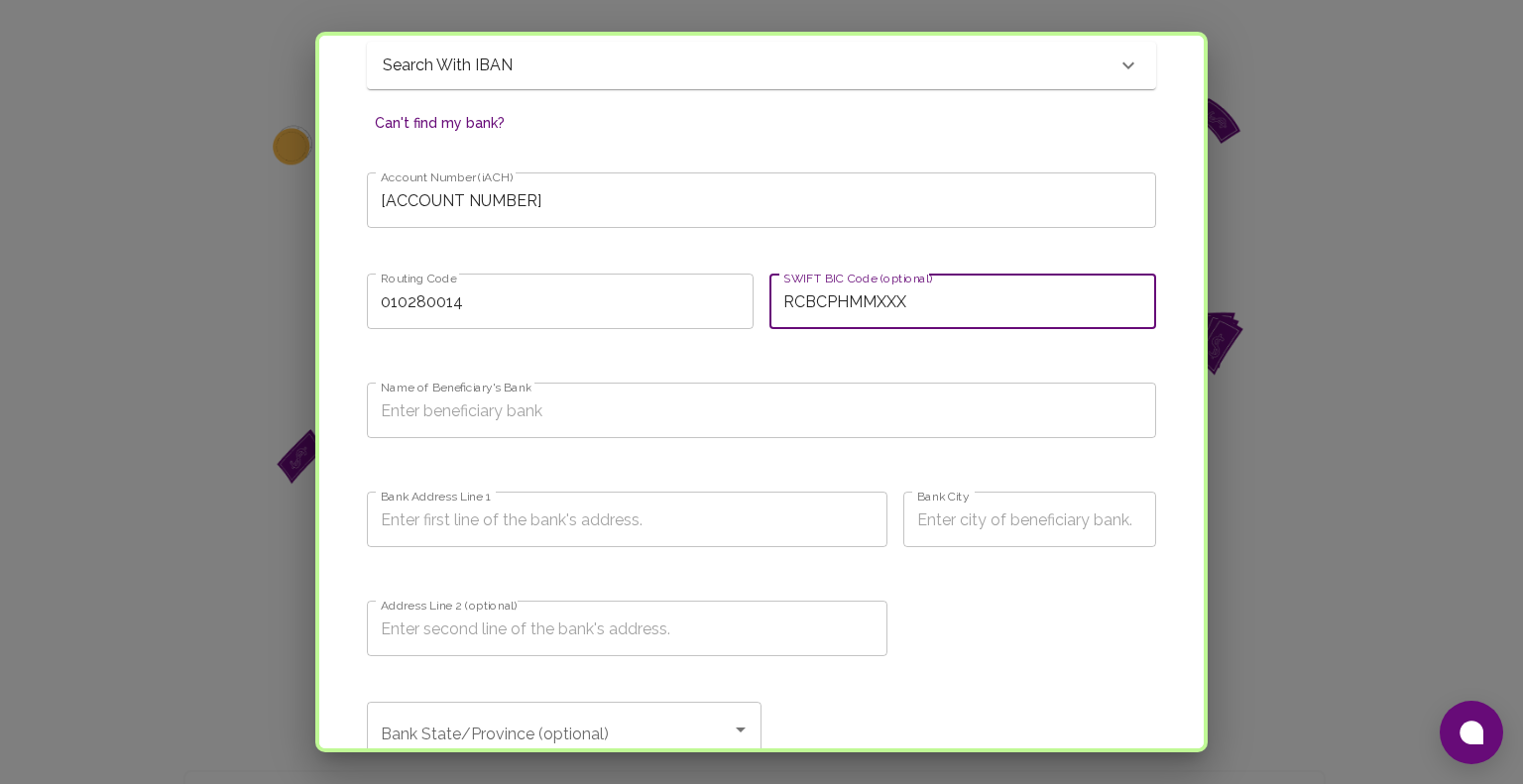 type on "RCBCPHMMXXX" 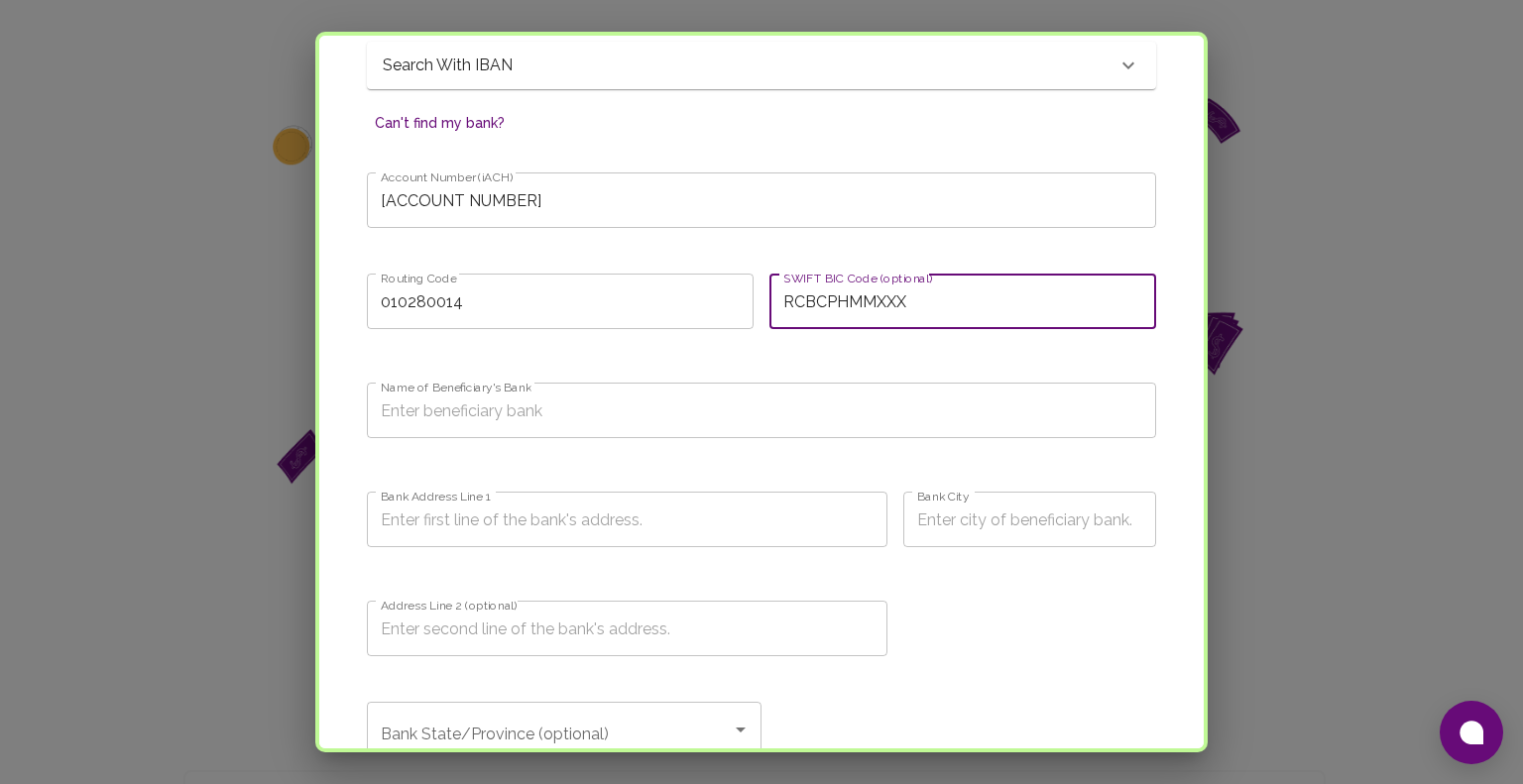 drag, startPoint x: 908, startPoint y: 300, endPoint x: 896, endPoint y: 302, distance: 12.165525 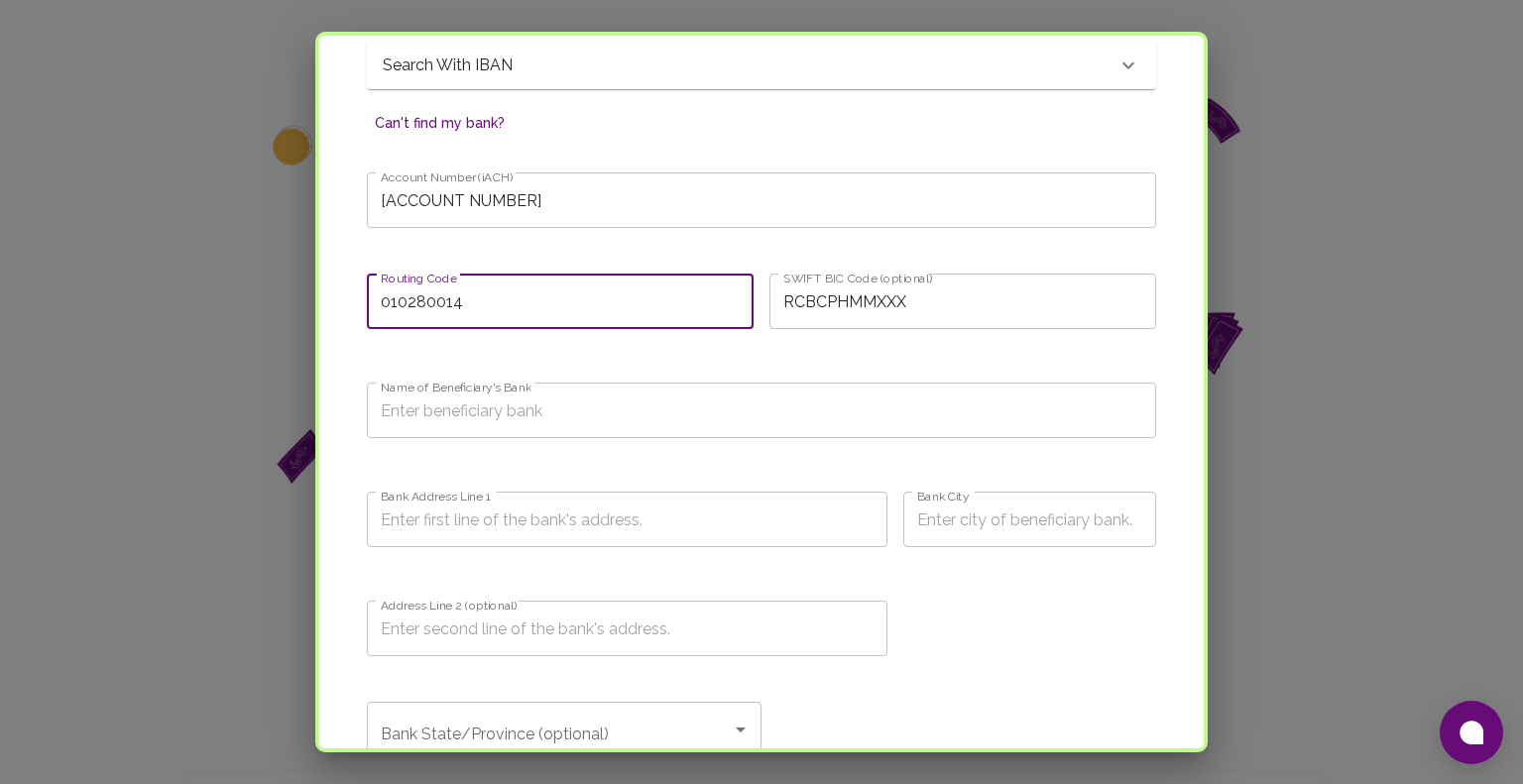 drag, startPoint x: 385, startPoint y: 297, endPoint x: 263, endPoint y: 296, distance: 122.0041 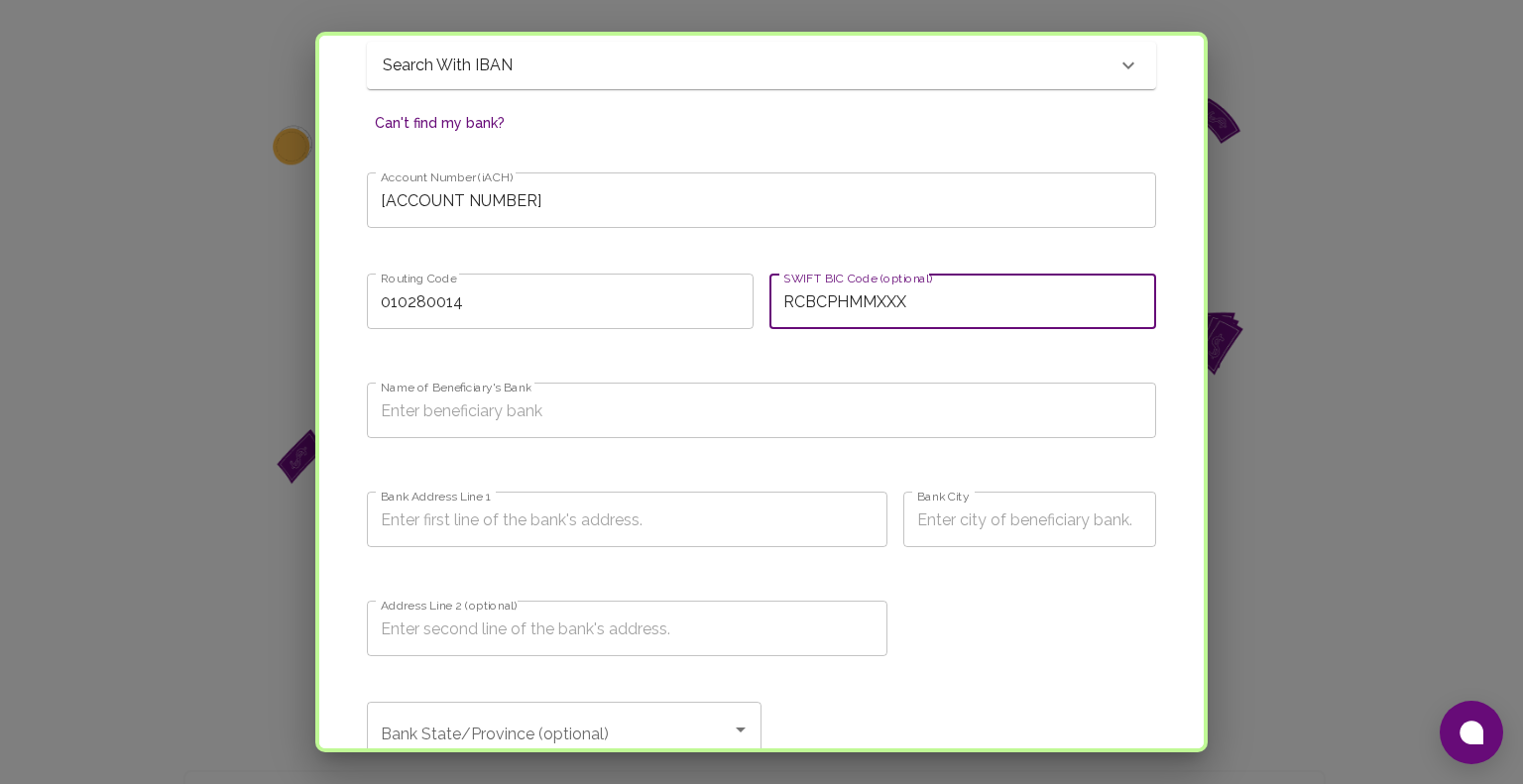 drag, startPoint x: 907, startPoint y: 306, endPoint x: 567, endPoint y: 292, distance: 340.28811 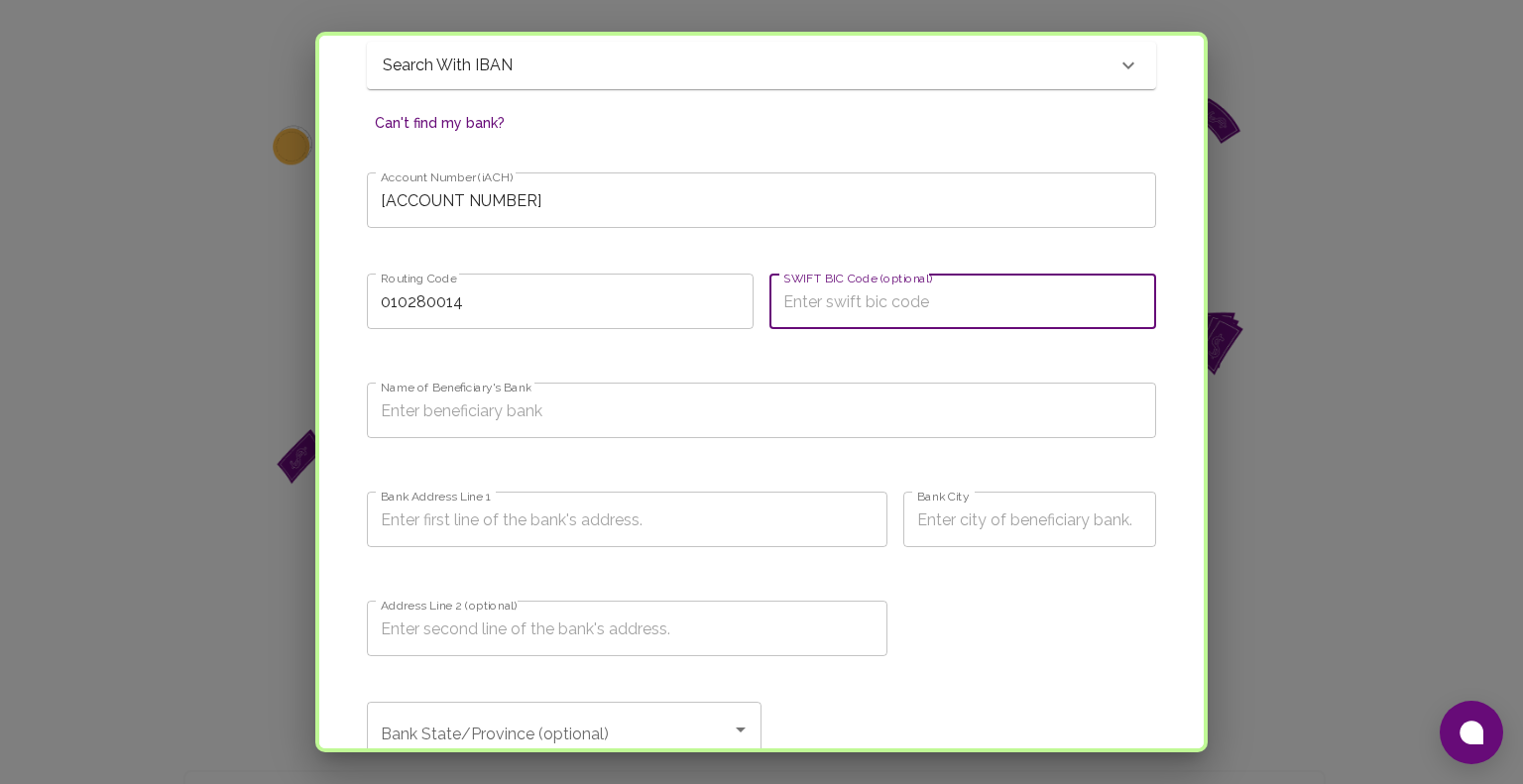 type 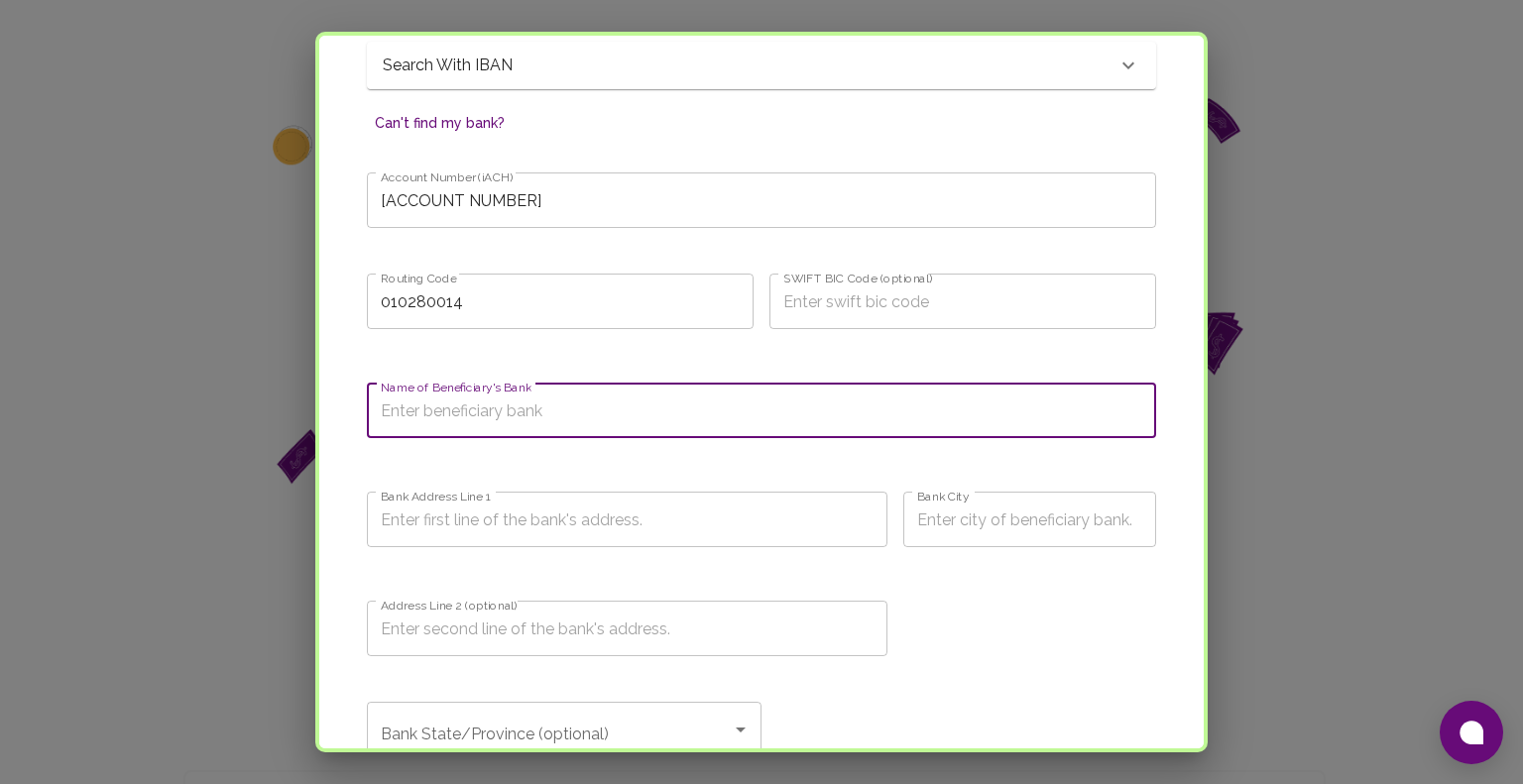 click on "Name of Beneficiary's Bank" at bounding box center [762, 410] 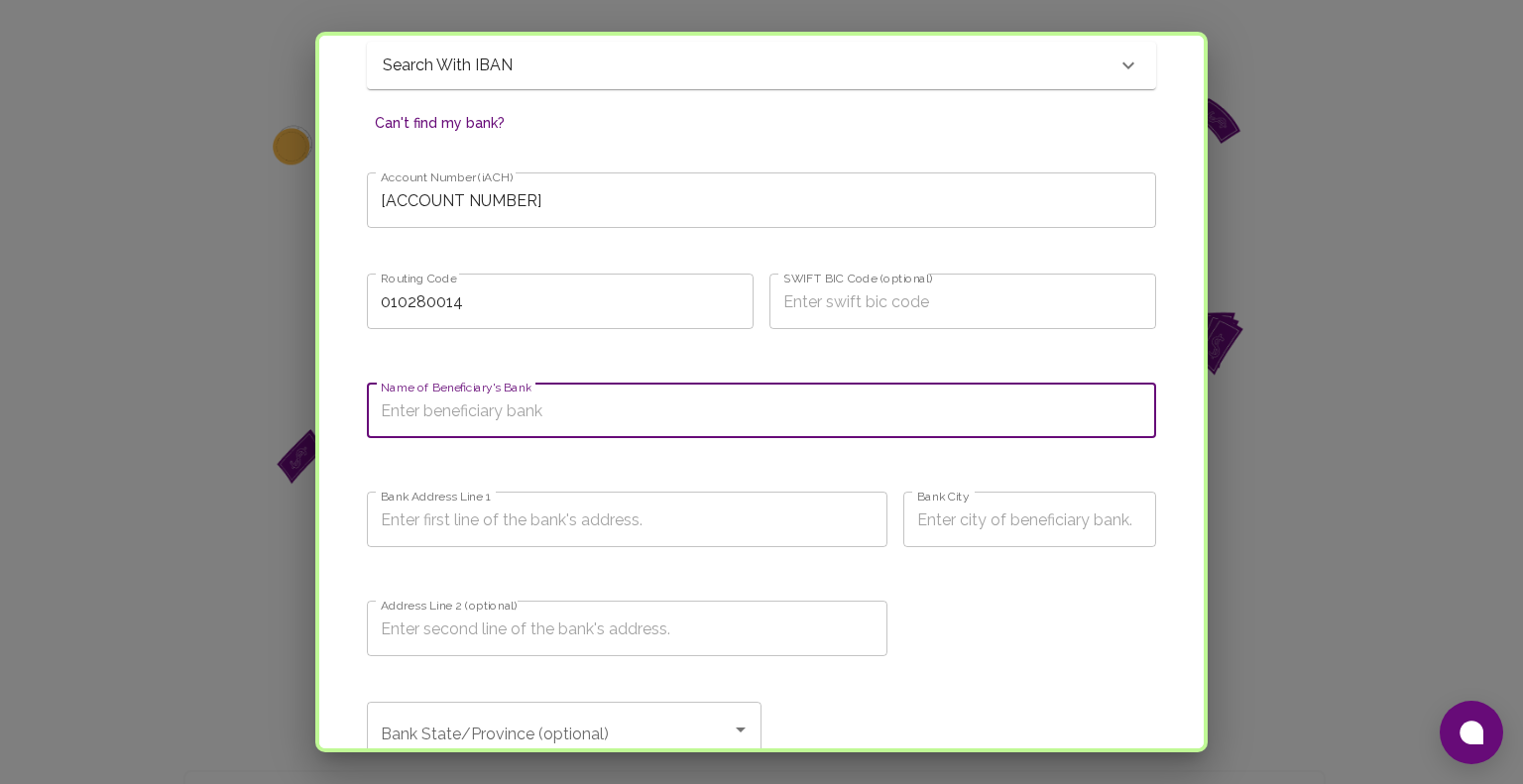 click on "Name of Beneficiary's Bank" at bounding box center [762, 410] 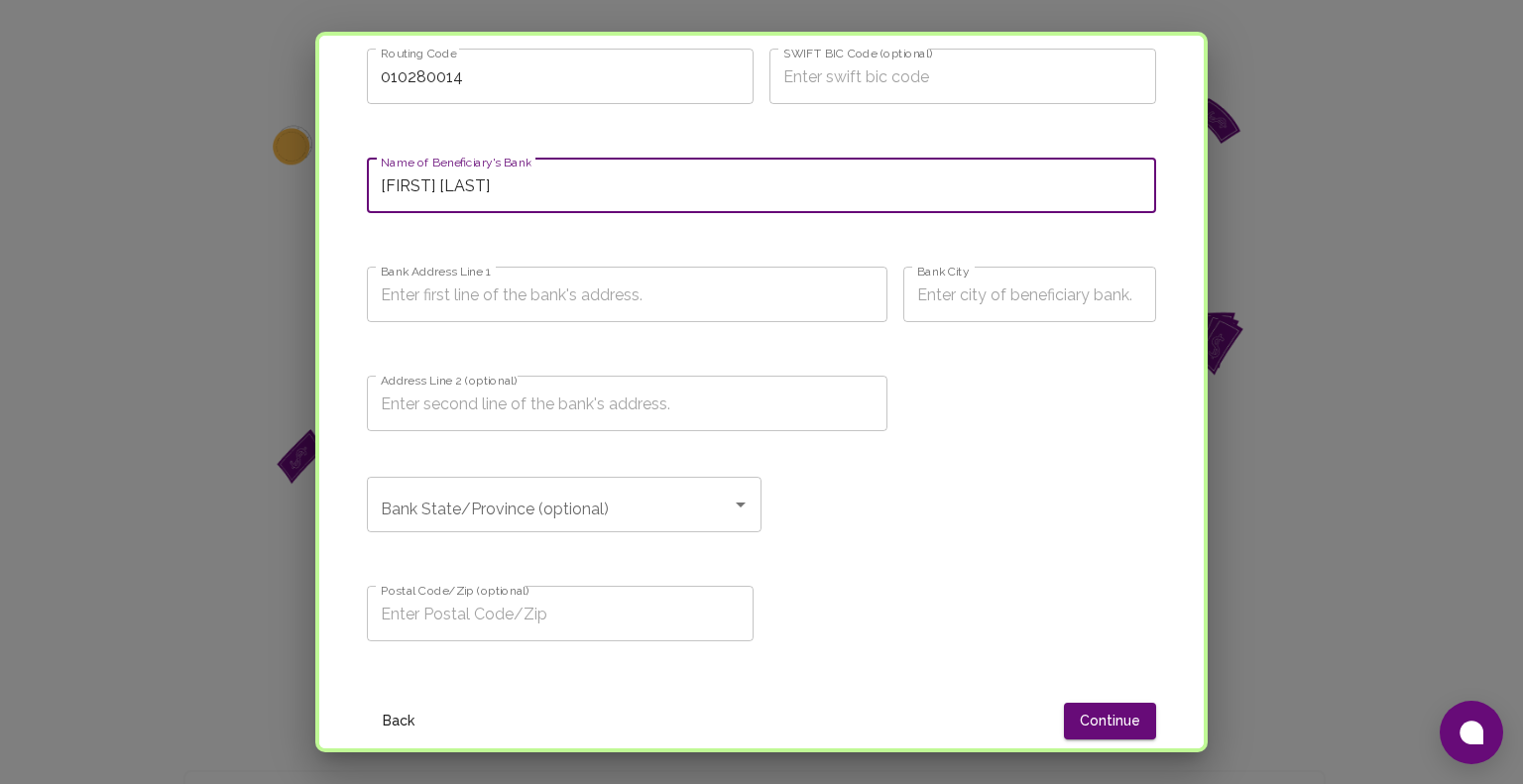scroll, scrollTop: 1286, scrollLeft: 0, axis: vertical 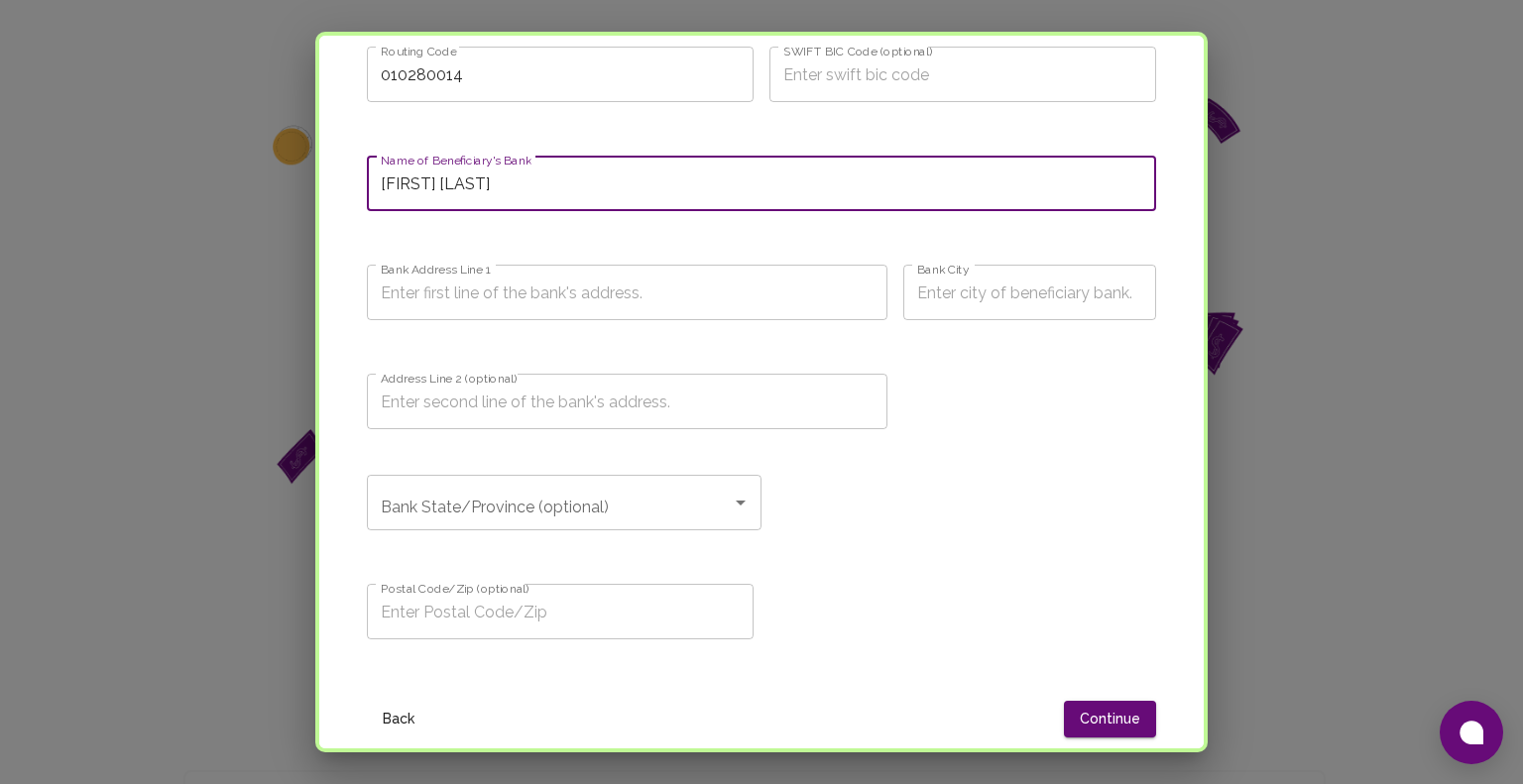 type on "[FIRST] [LAST]" 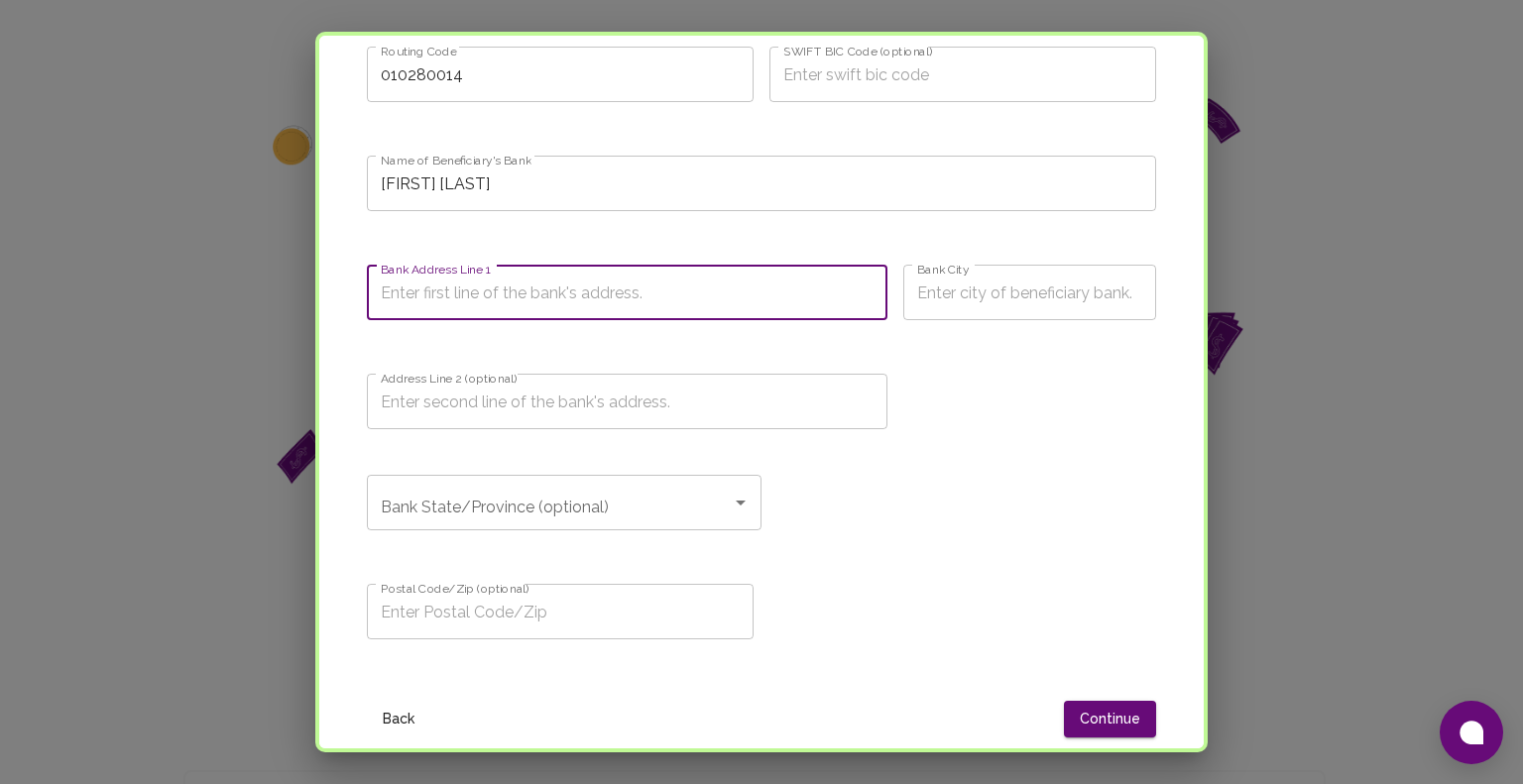 click on "Bank Address Line 1" at bounding box center [627, 292] 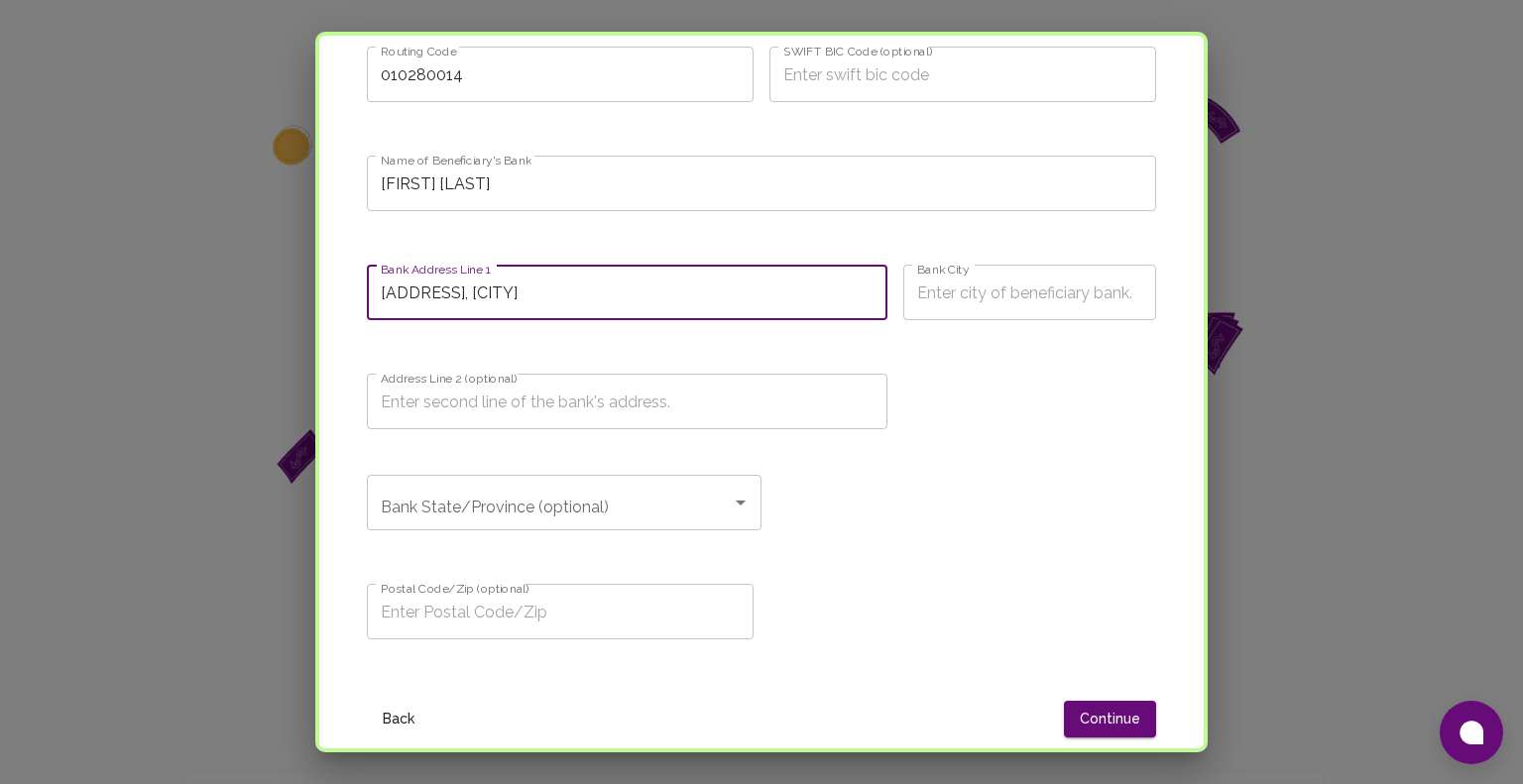 type on "[ADDRESS], [CITY]" 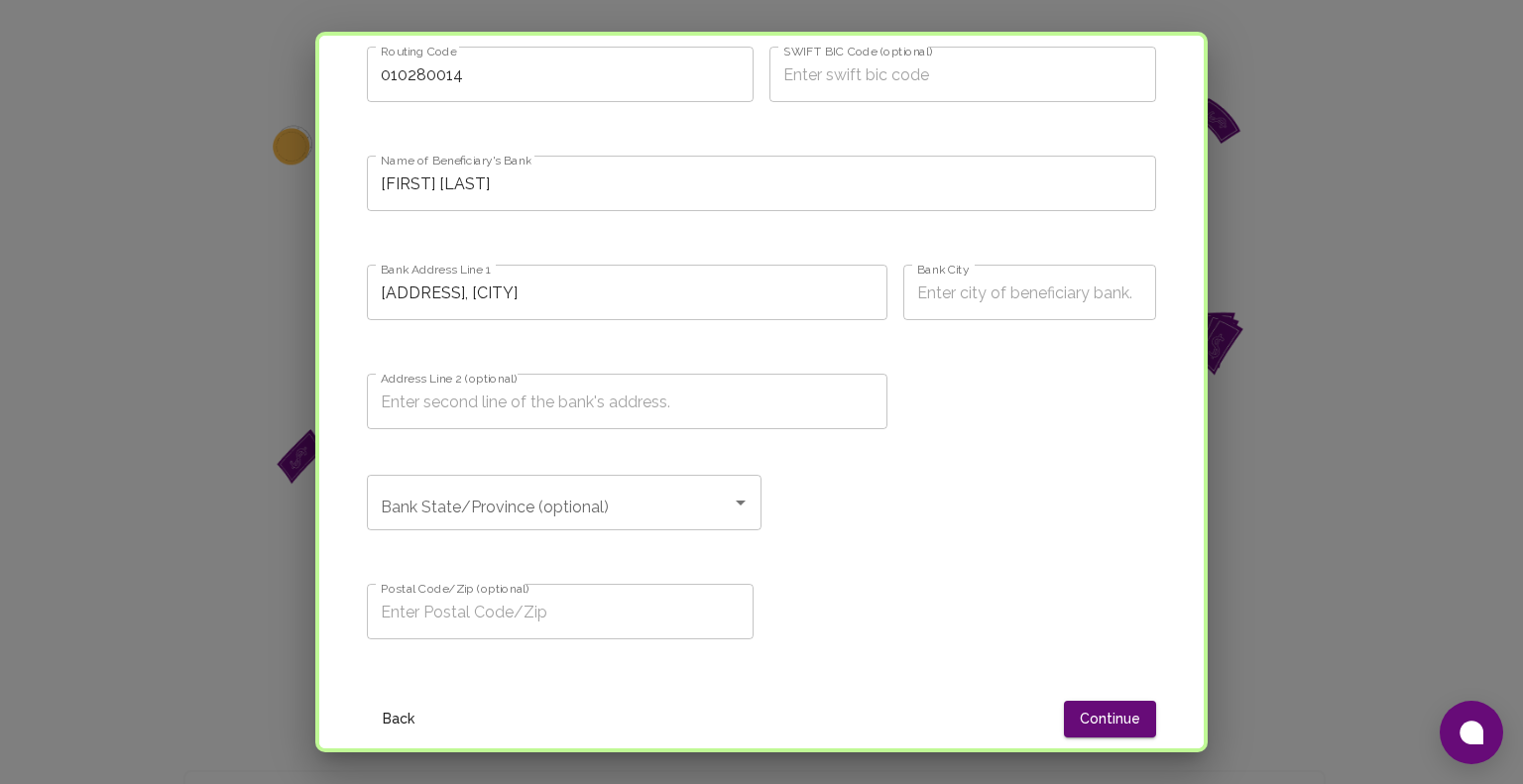 click on "Bank City" at bounding box center [1029, 292] 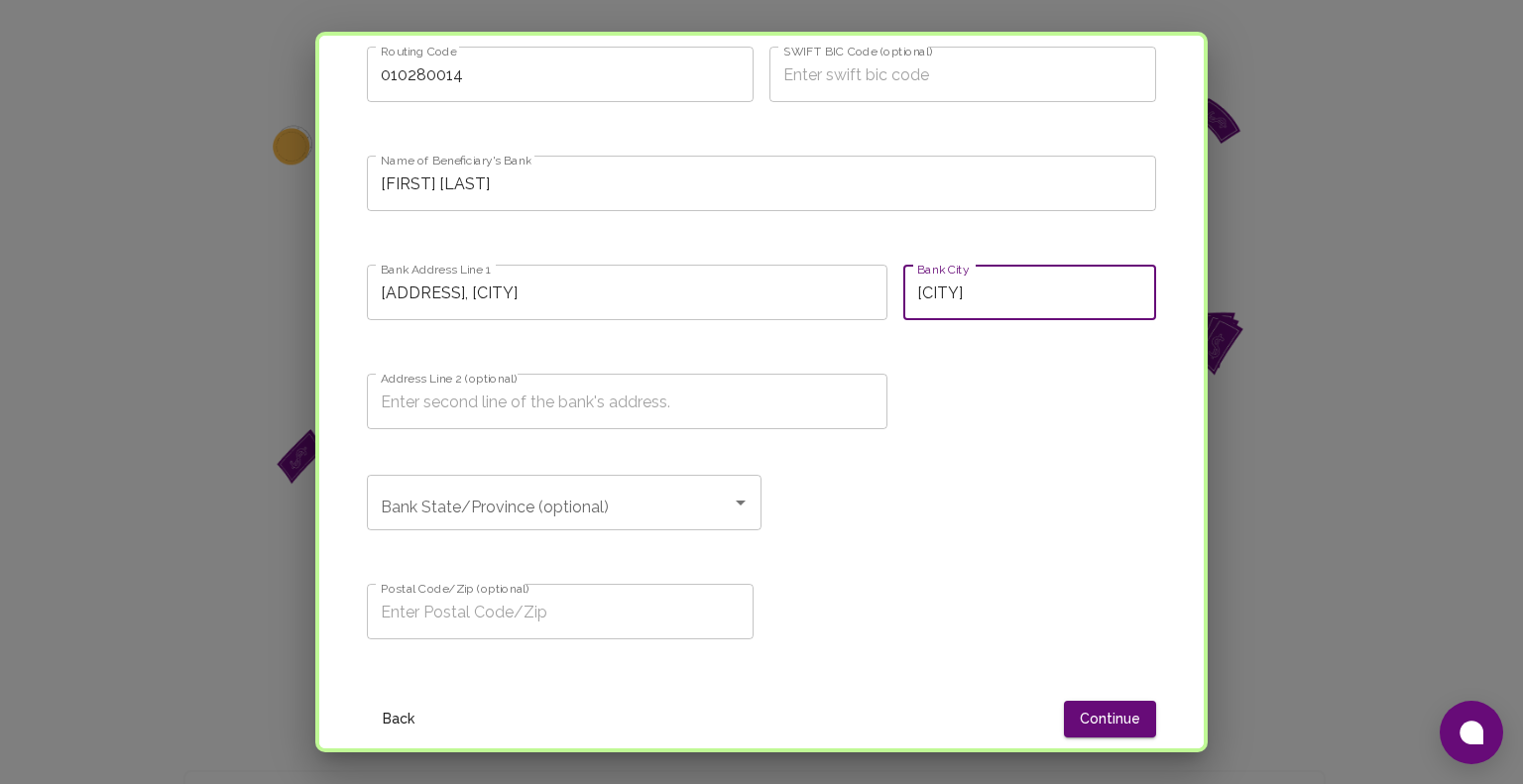 type on "[CITY]" 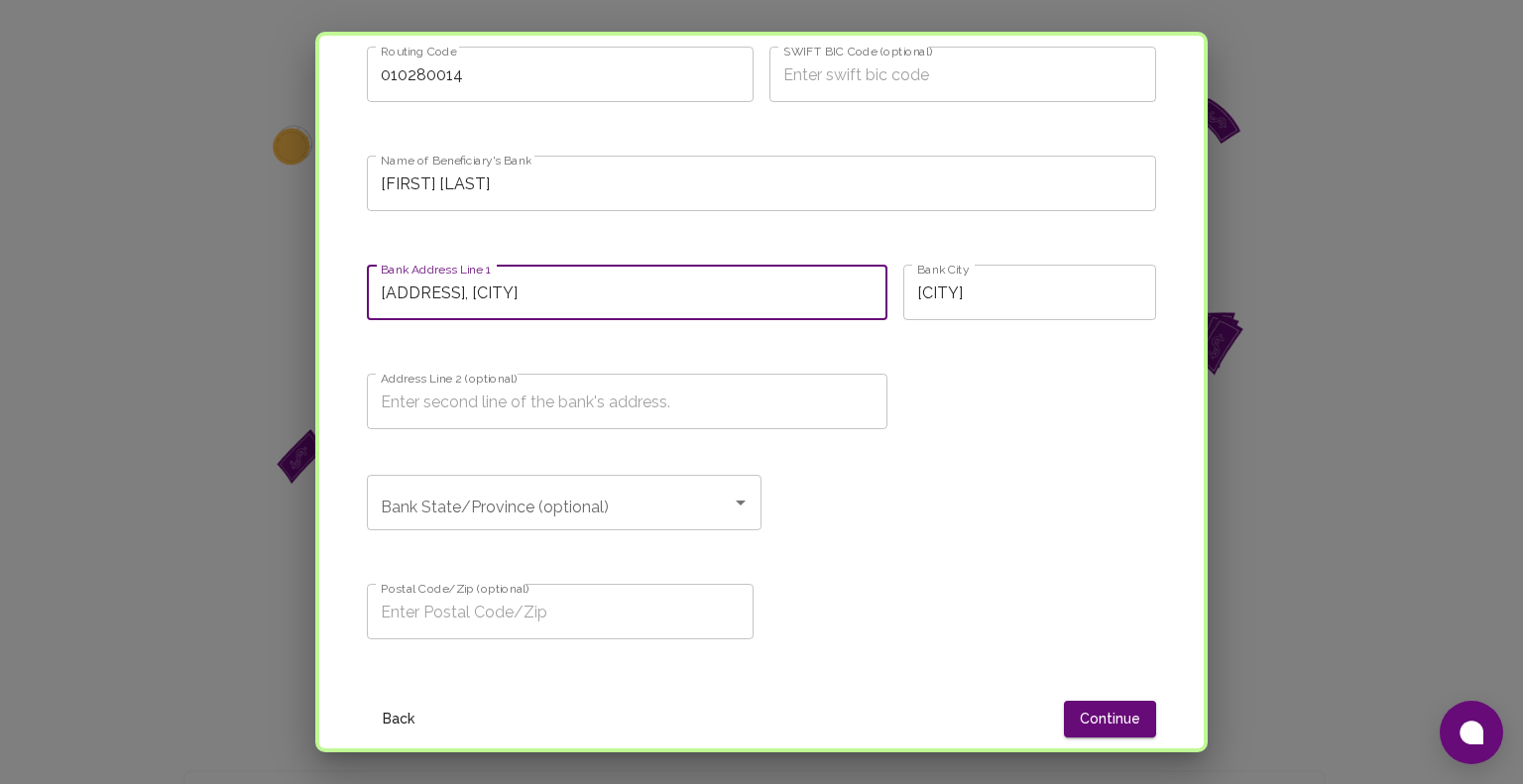 click on "[ADDRESS], [CITY]" at bounding box center [627, 292] 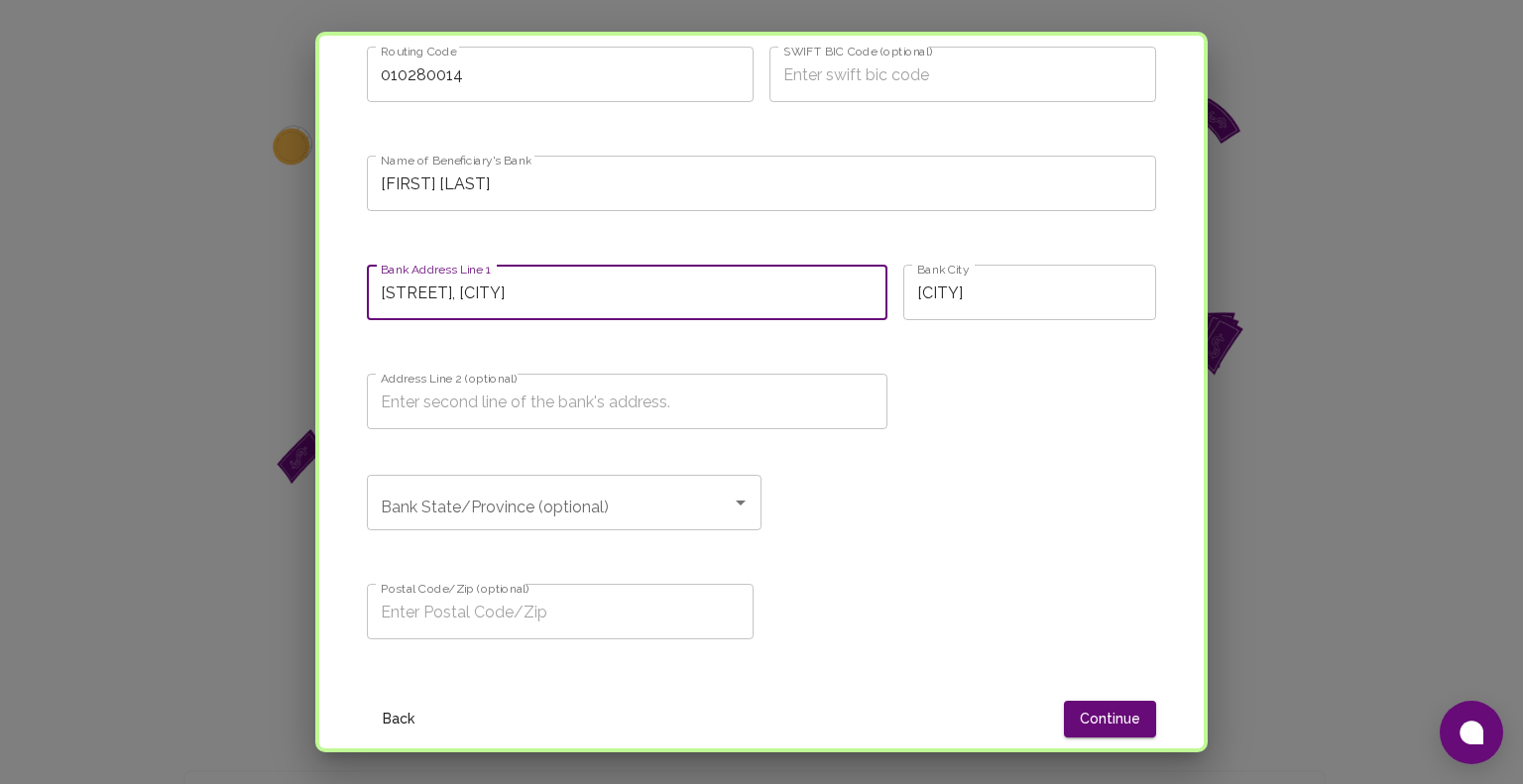 type on "[STREET], [CITY]" 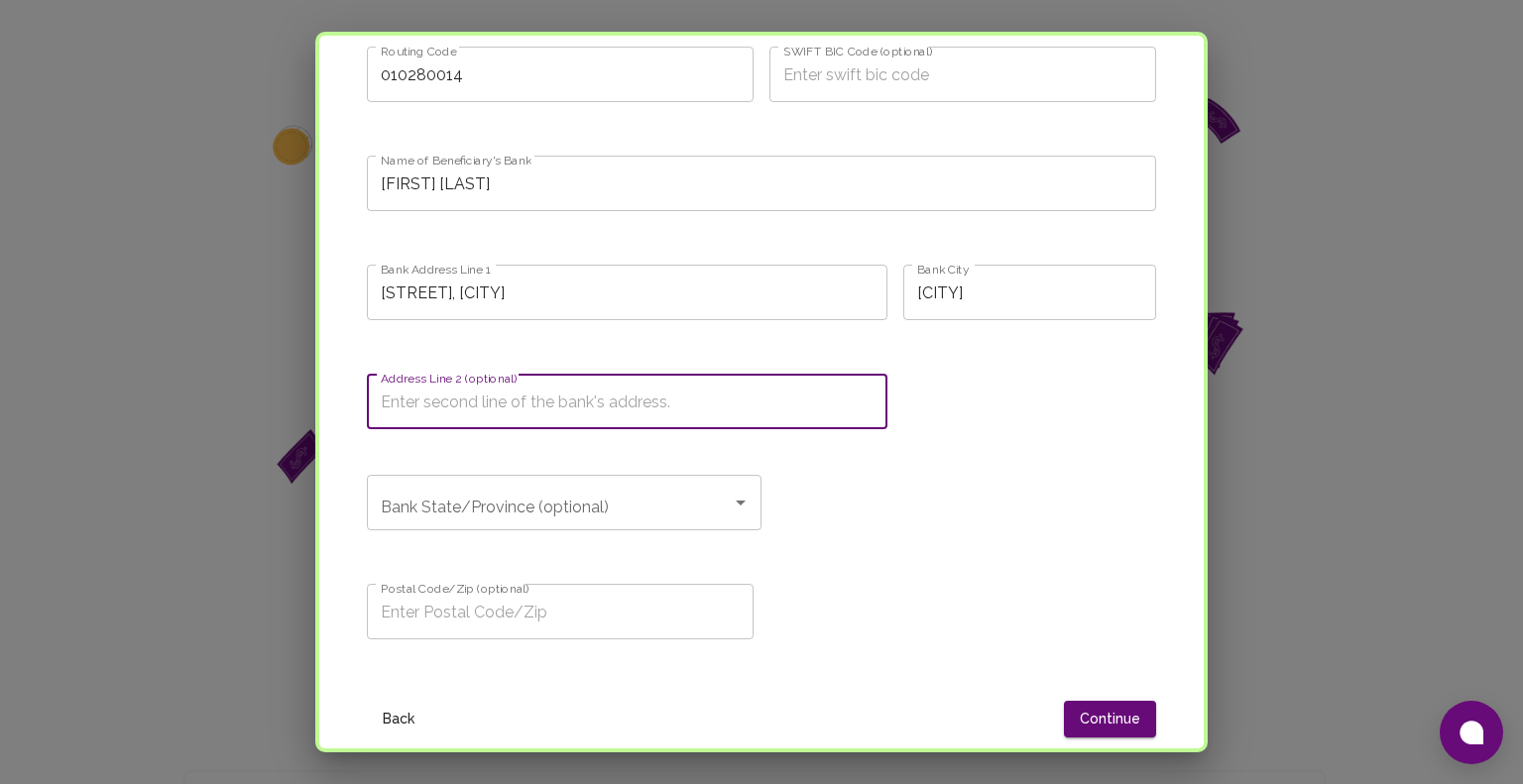 click on "Bank State/Province  (optional)" at bounding box center (549, 503) 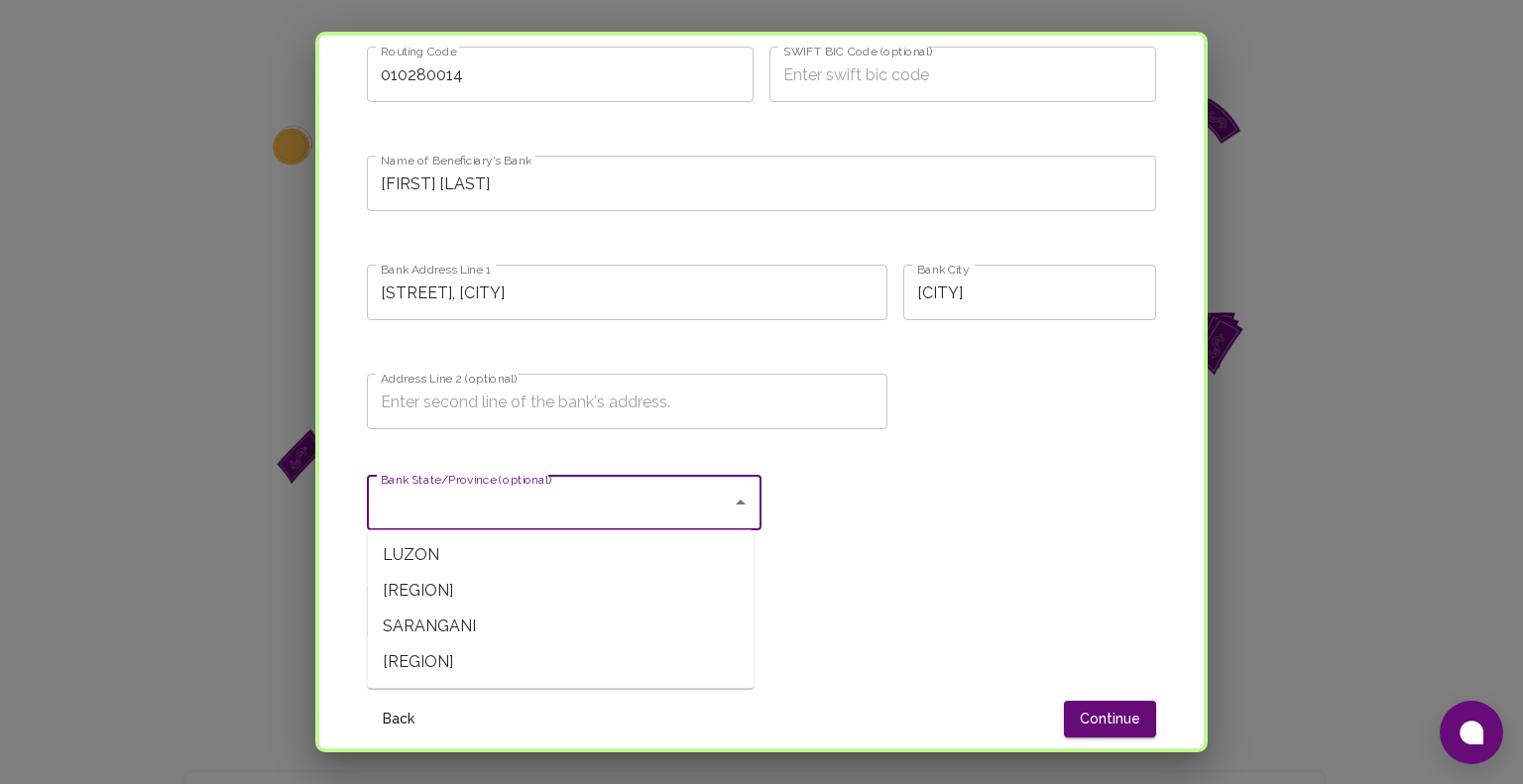 click on "[REGION]" at bounding box center (560, 591) 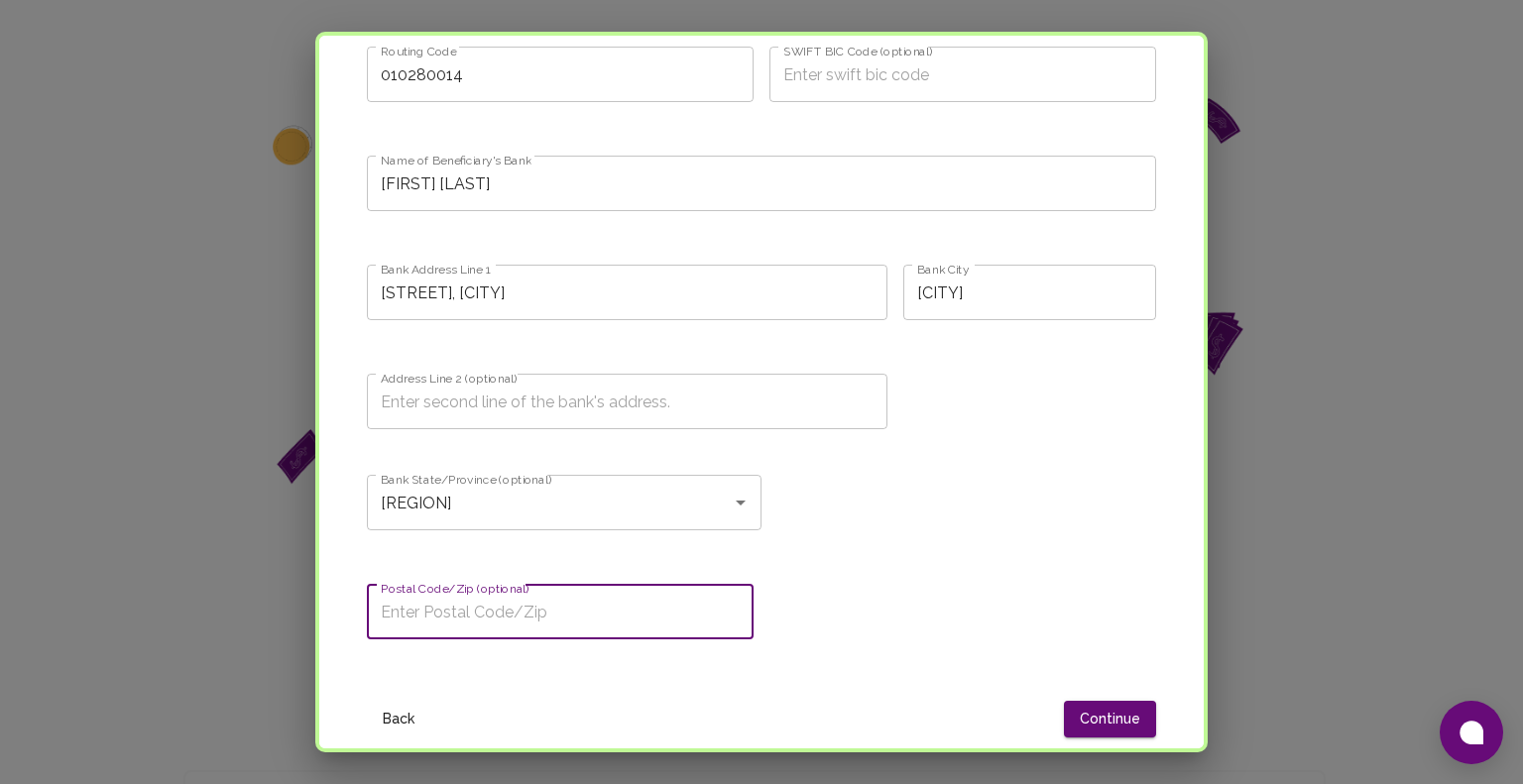 click on "Postal Code/Zip  (optional)" at bounding box center [560, 612] 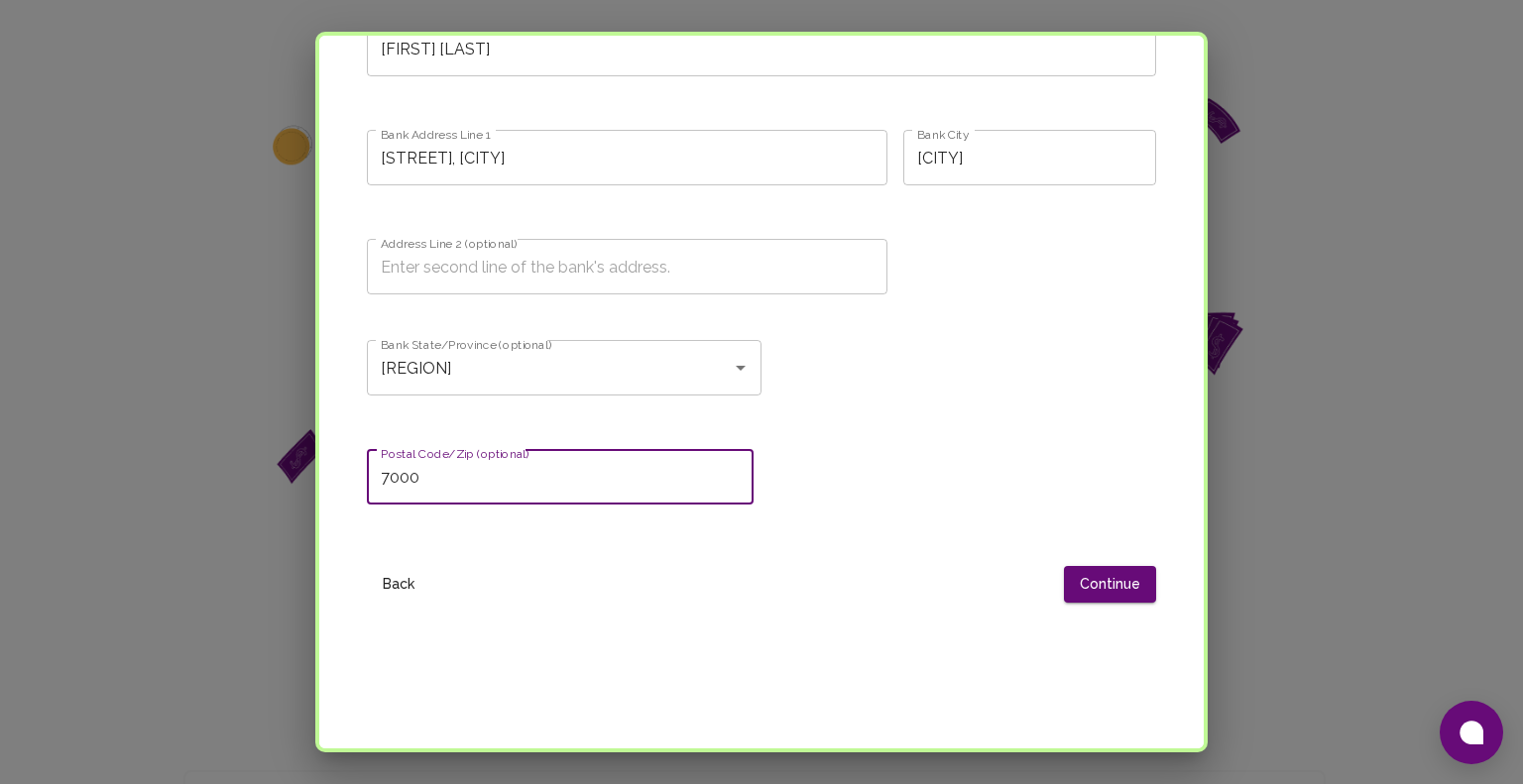 scroll, scrollTop: 1424, scrollLeft: 0, axis: vertical 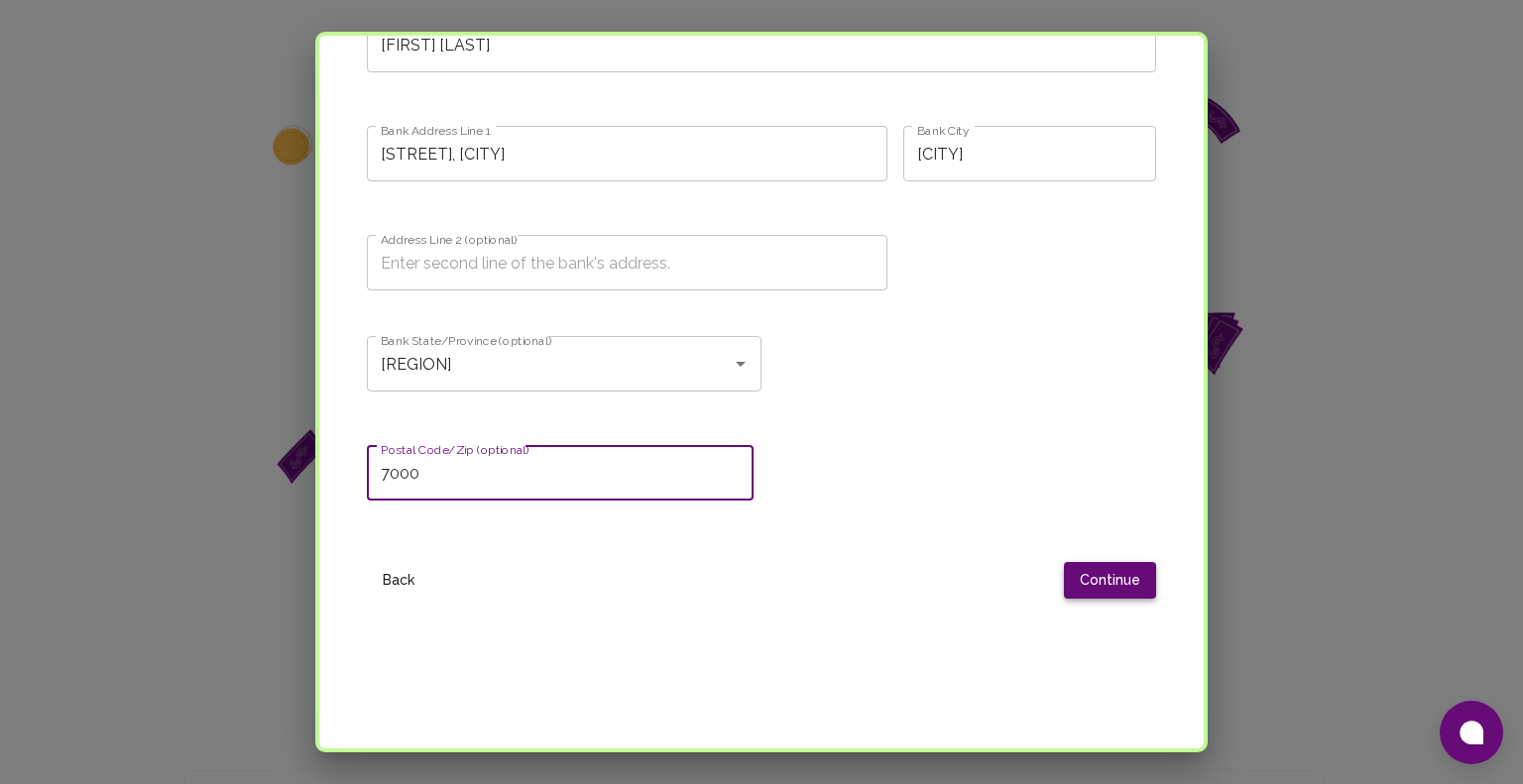 type on "7000" 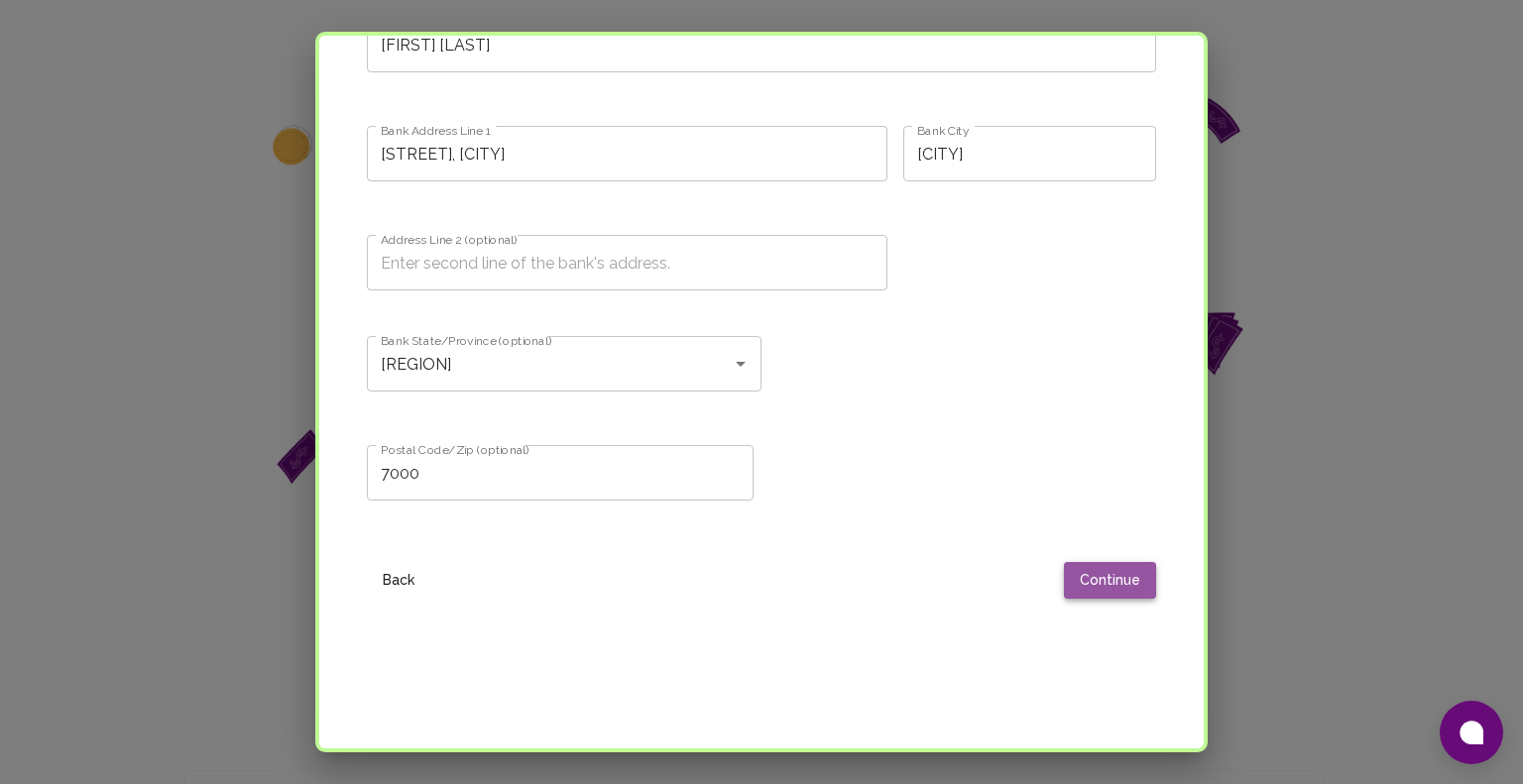 click on "Continue" at bounding box center (1110, 580) 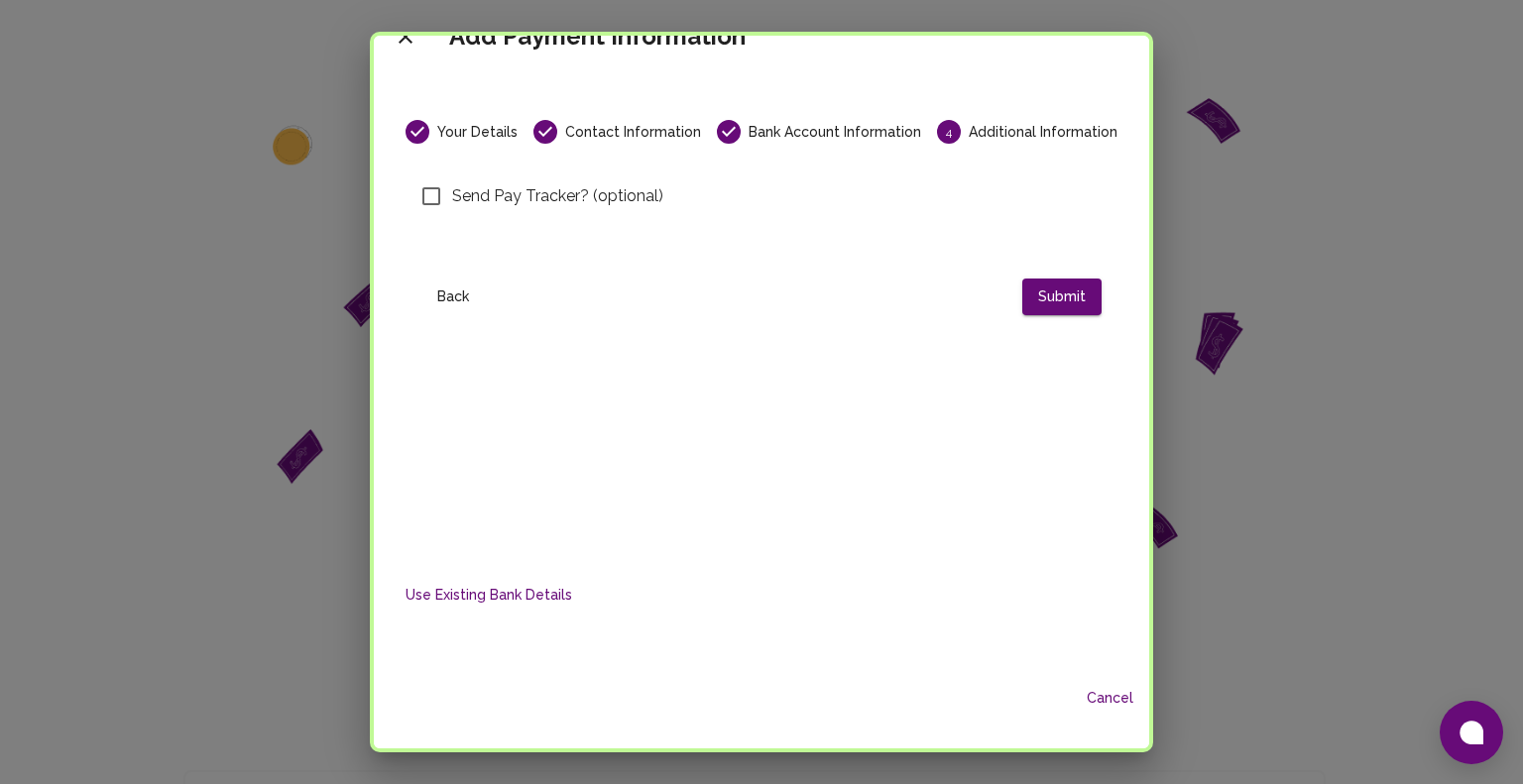scroll, scrollTop: 0, scrollLeft: 0, axis: both 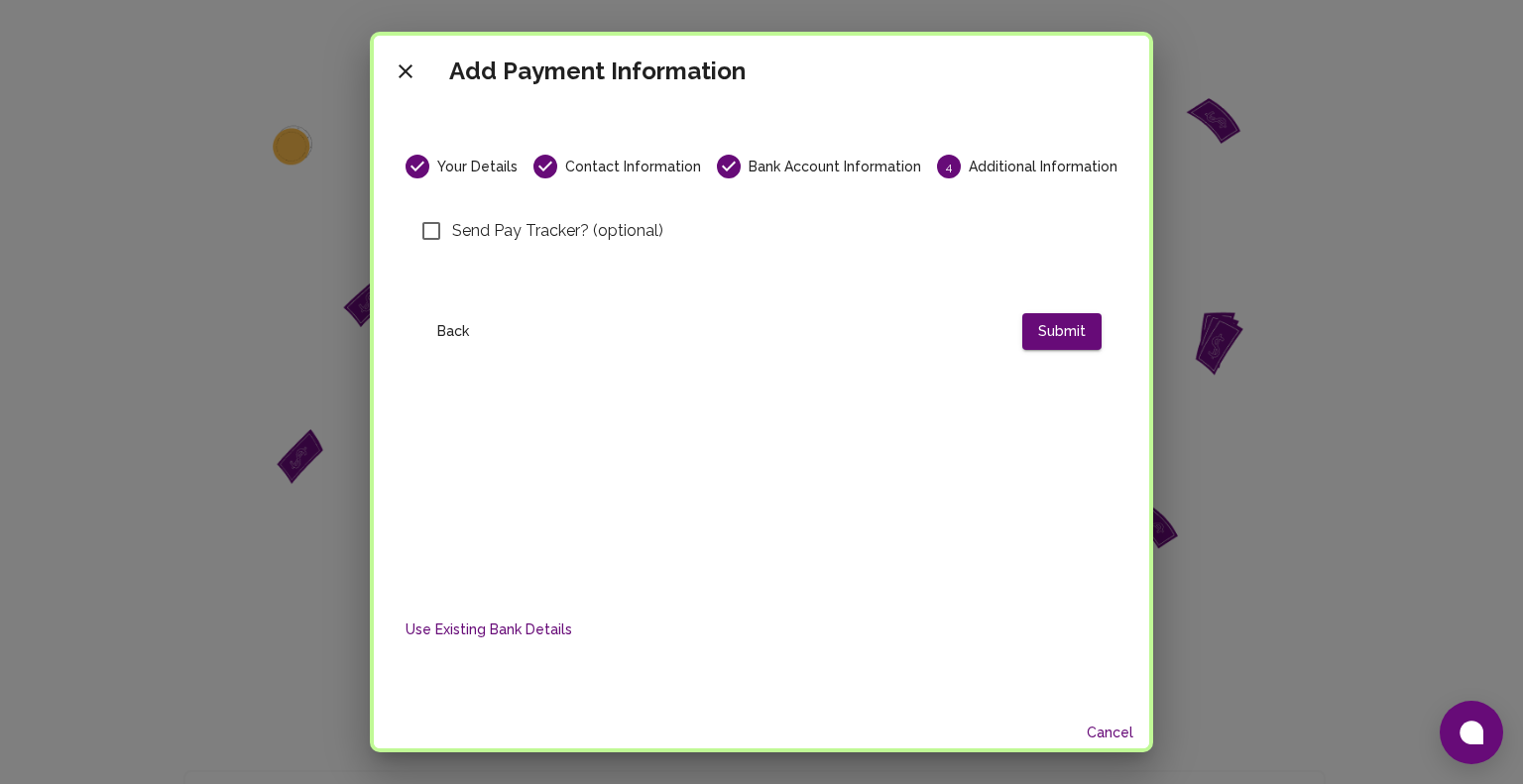 click on "Send Pay Tracker? (optional)" at bounding box center (557, 231) 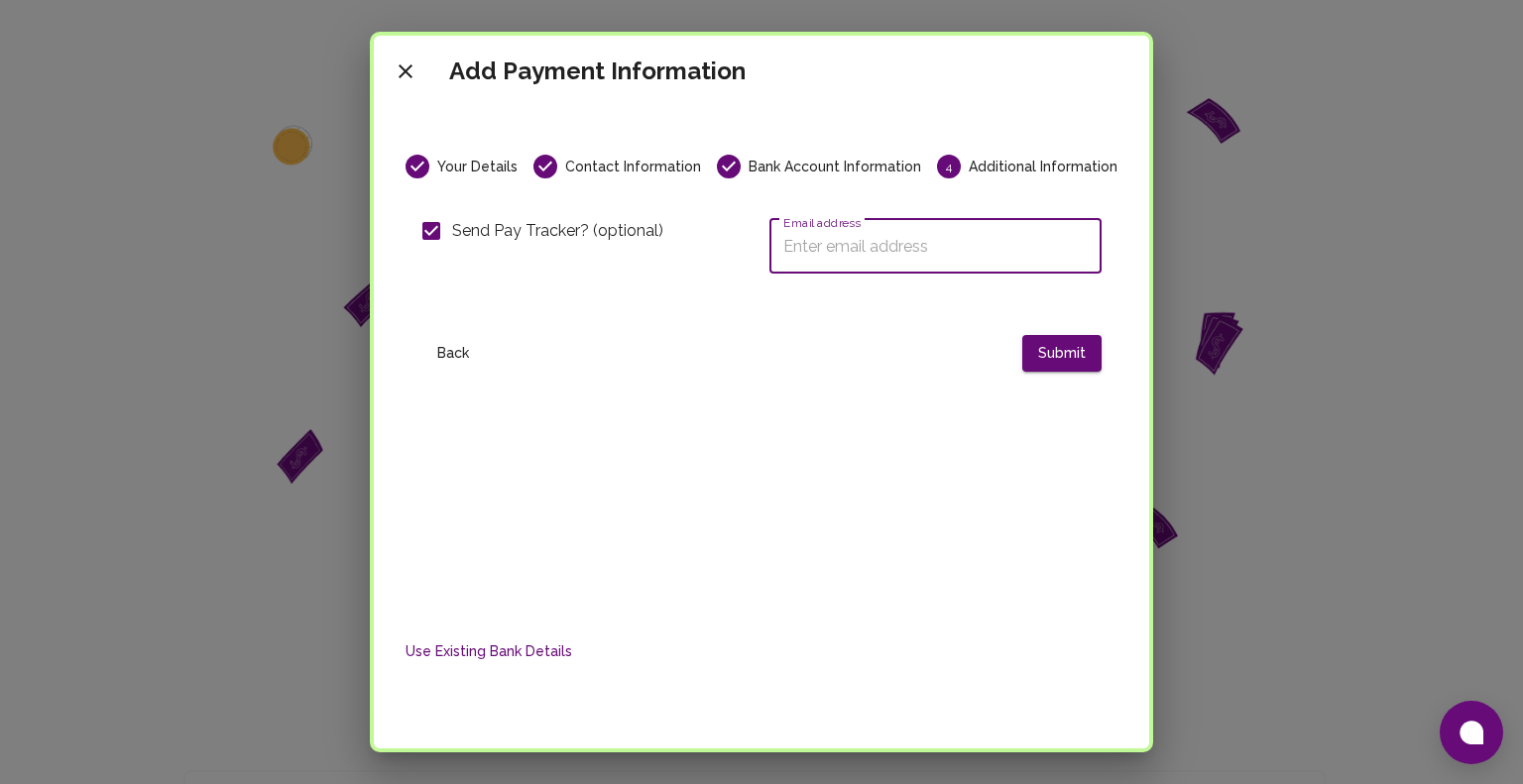 click on "Email address" at bounding box center (935, 246) 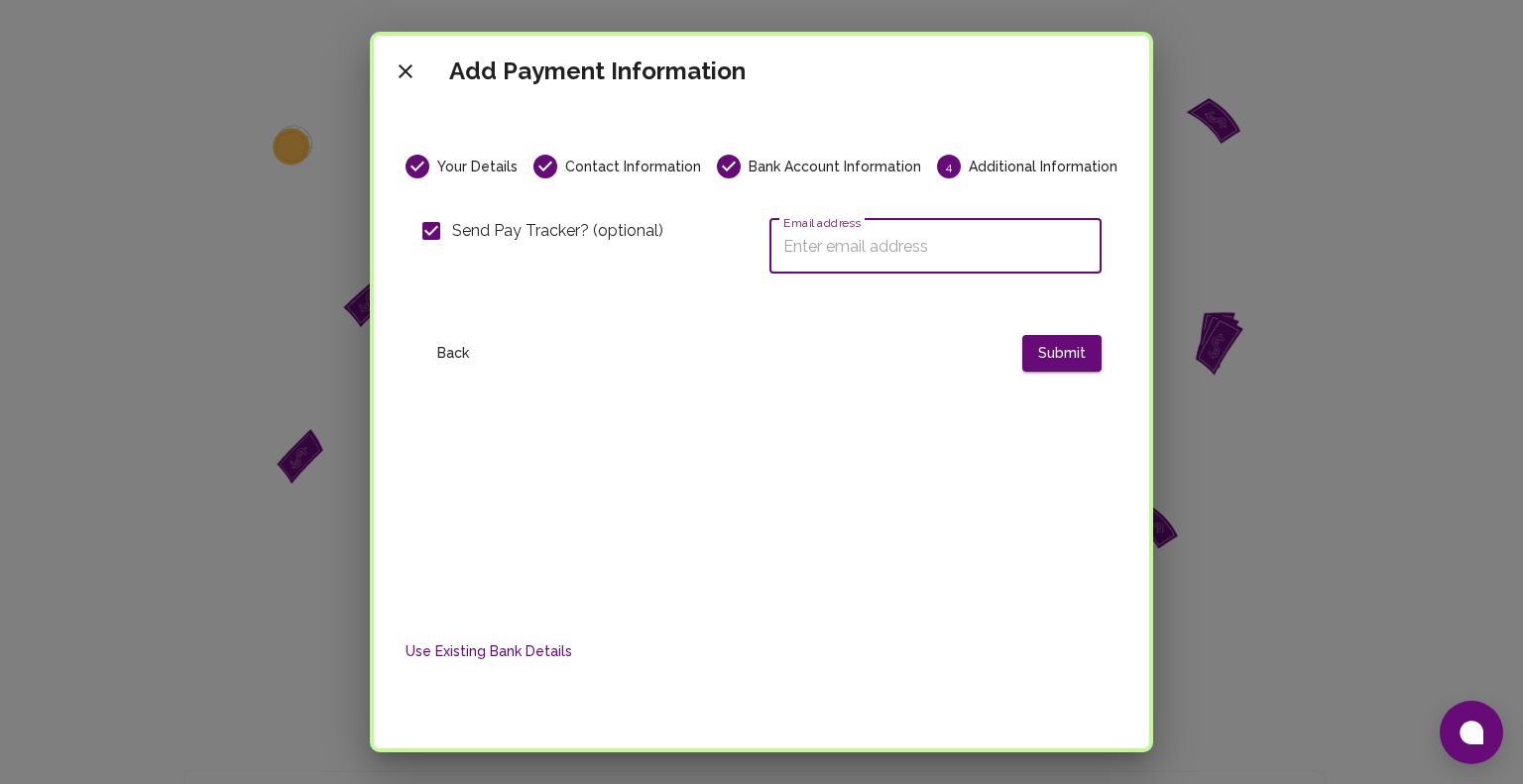 paste on "[FIRST] [MIDDLE]@[DOMAIN]" 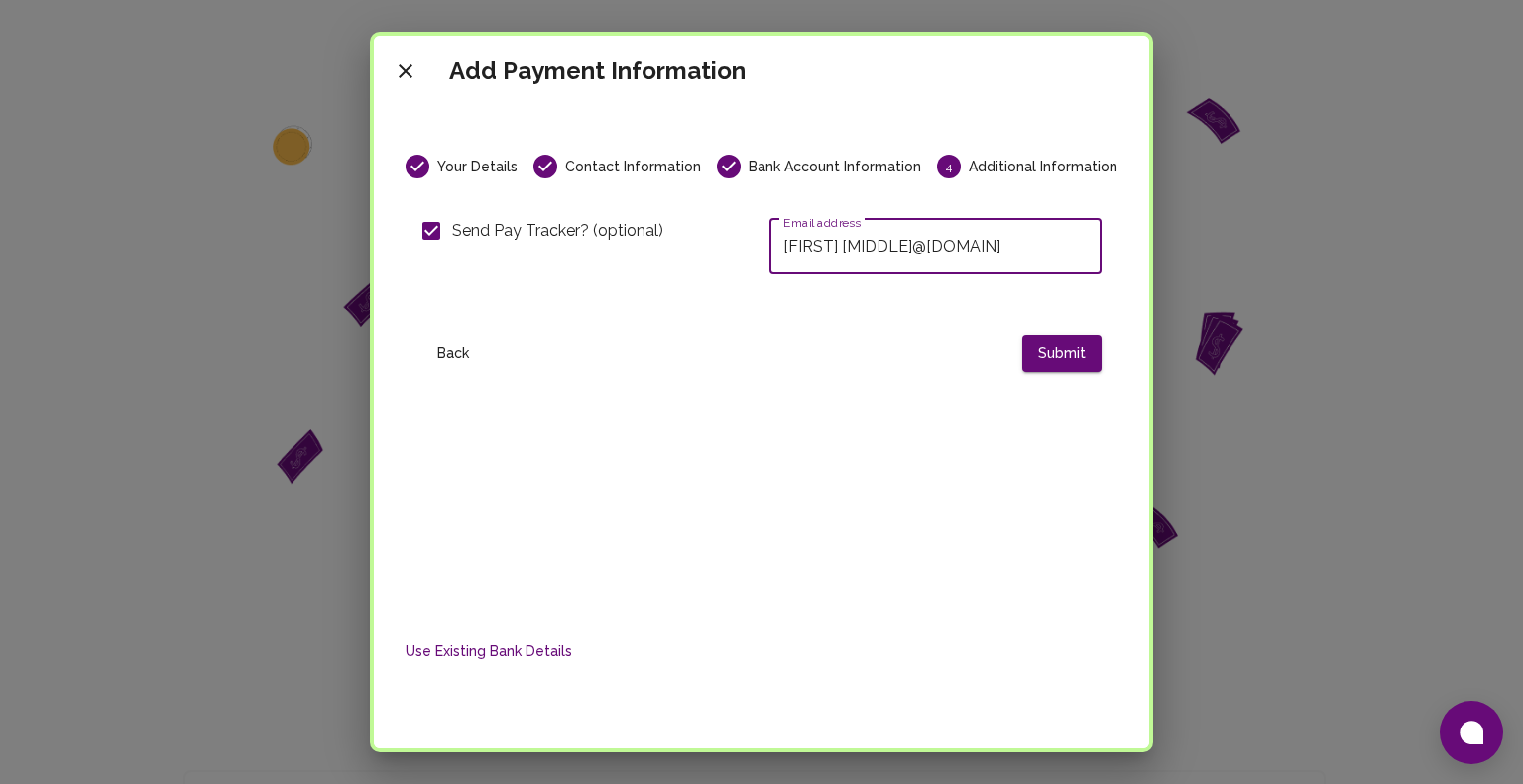 type on "[FIRST] [MIDDLE]@[DOMAIN]" 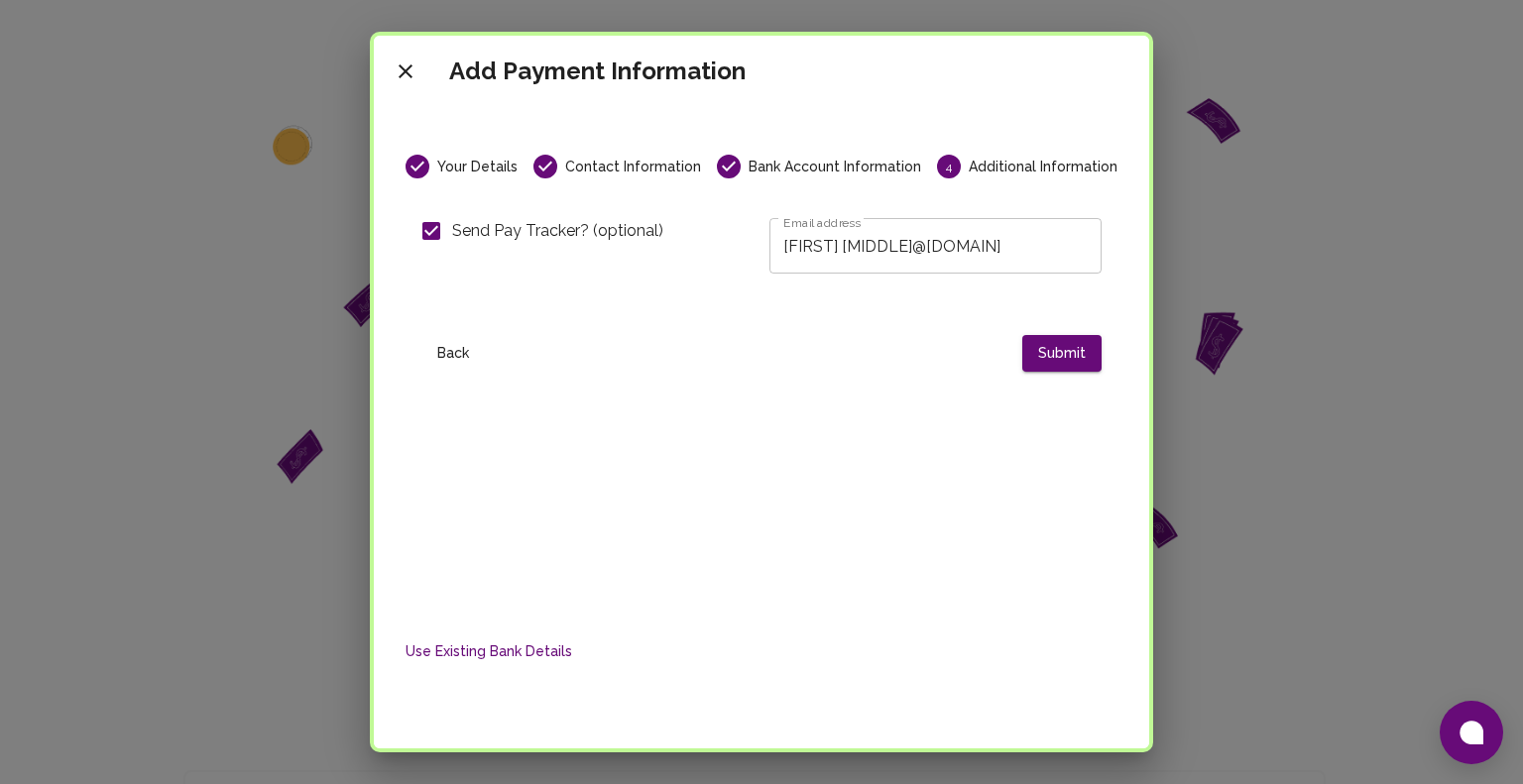 click on "Back" at bounding box center (453, 353) 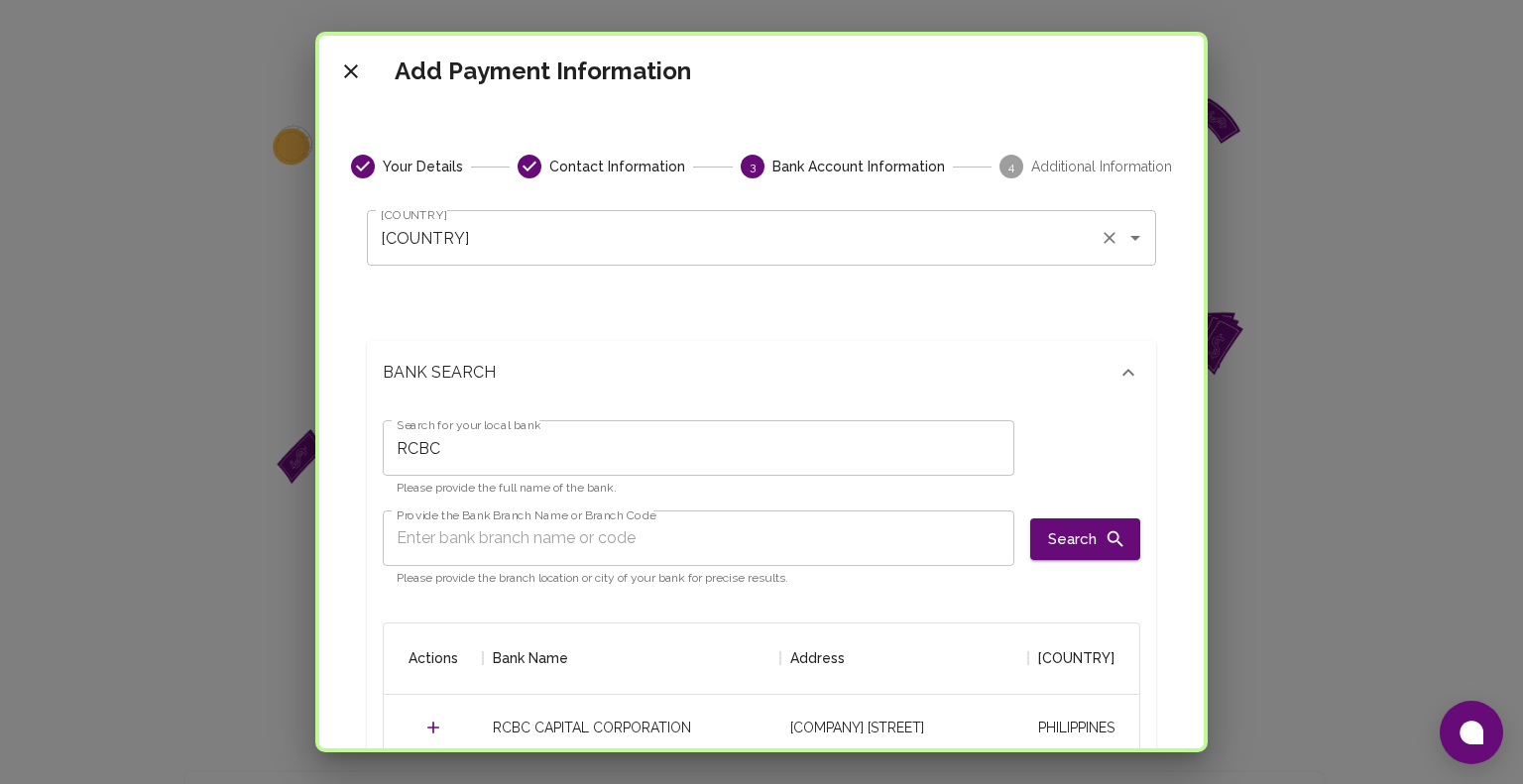 scroll, scrollTop: 16, scrollLeft: 16, axis: both 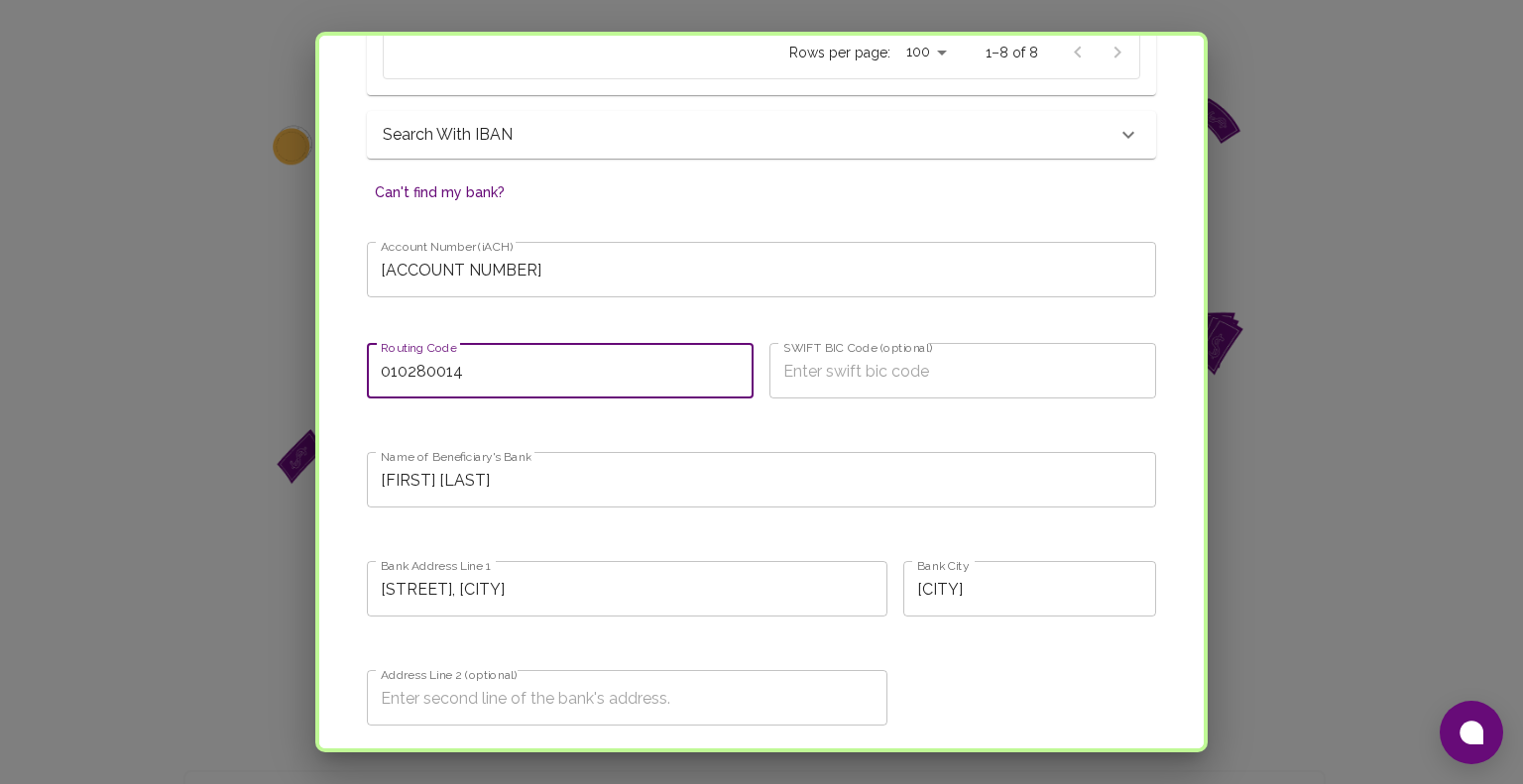 drag, startPoint x: 452, startPoint y: 358, endPoint x: 336, endPoint y: 371, distance: 116.72618 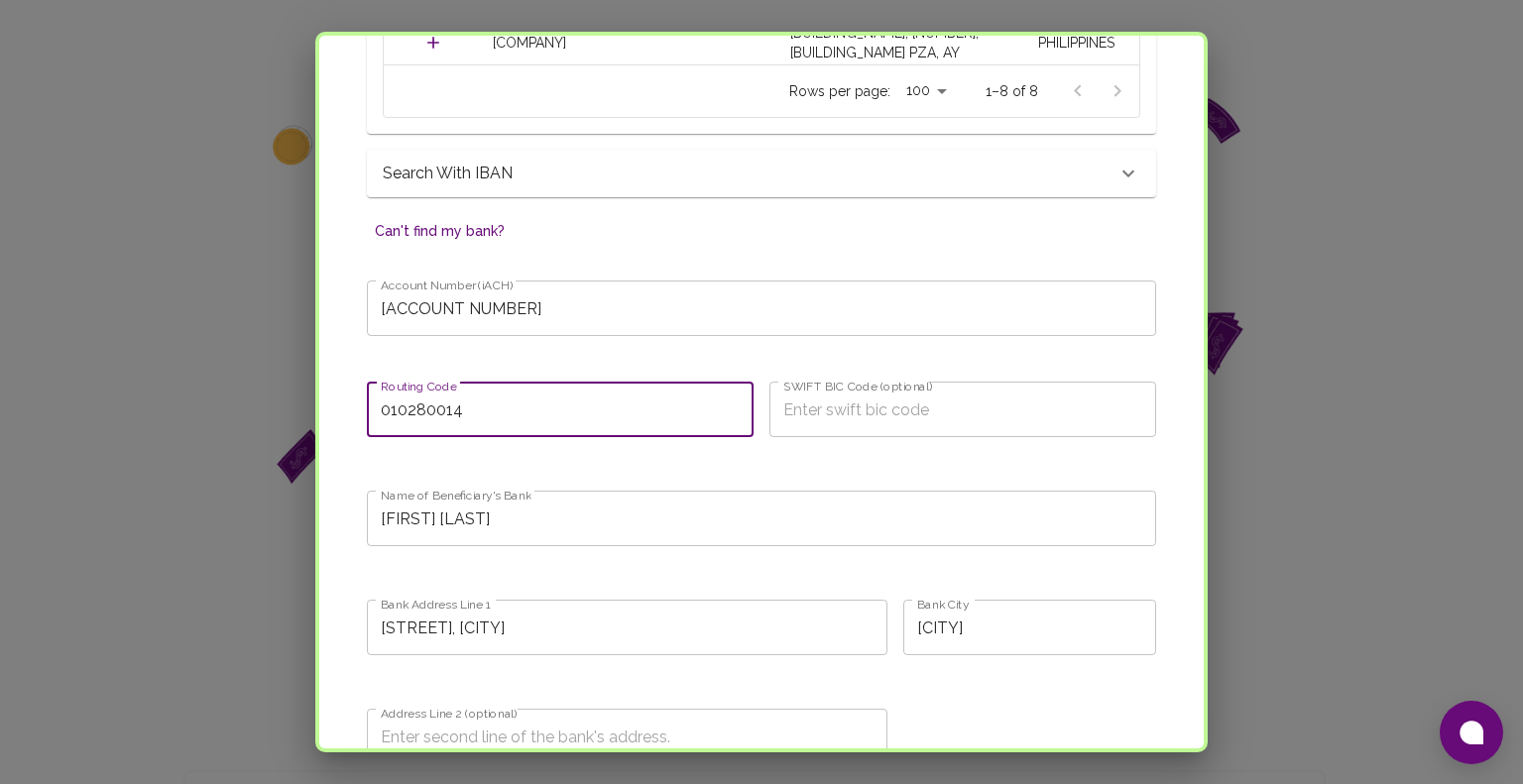 scroll, scrollTop: 950, scrollLeft: 0, axis: vertical 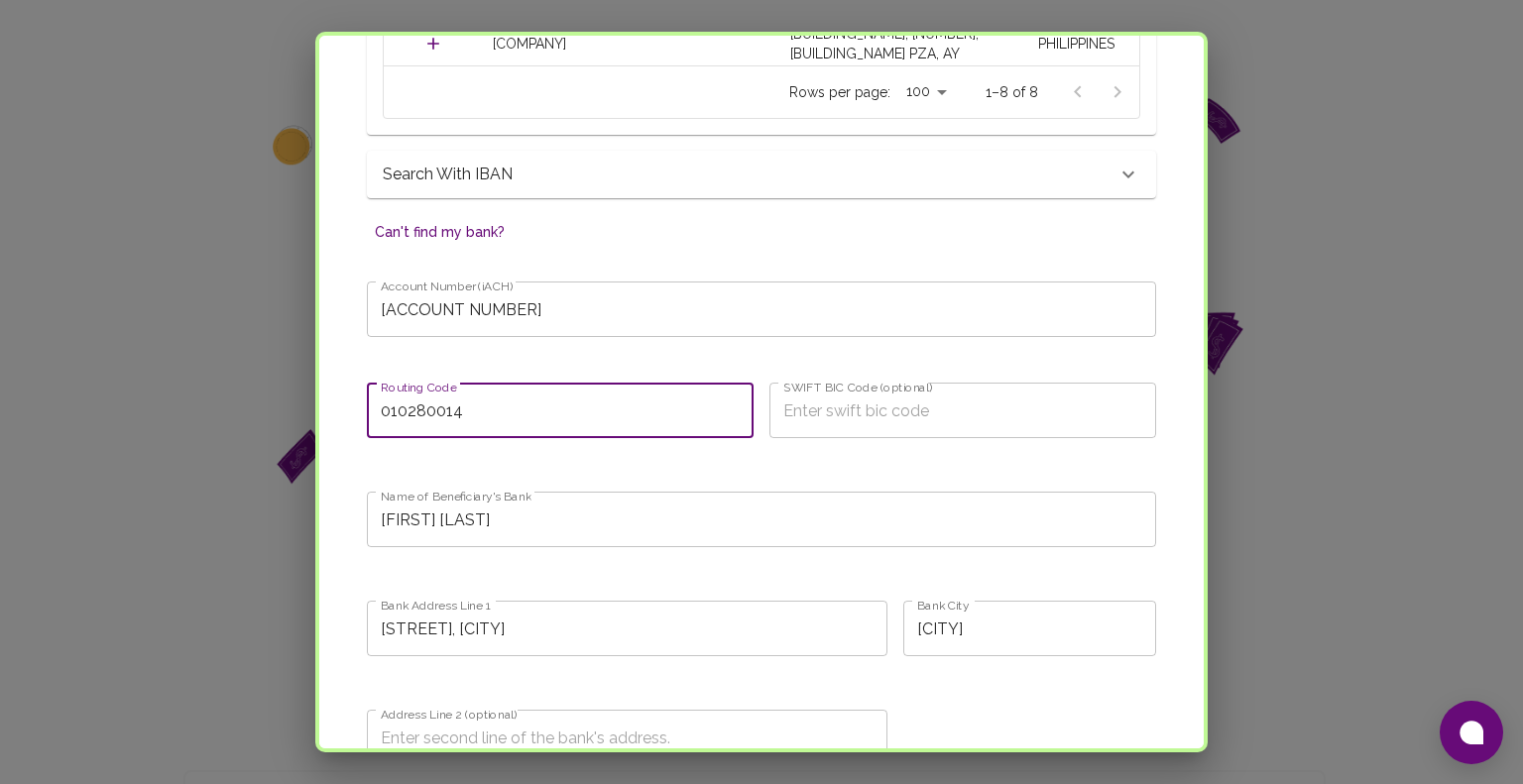 click on "010280014" at bounding box center (560, 410) 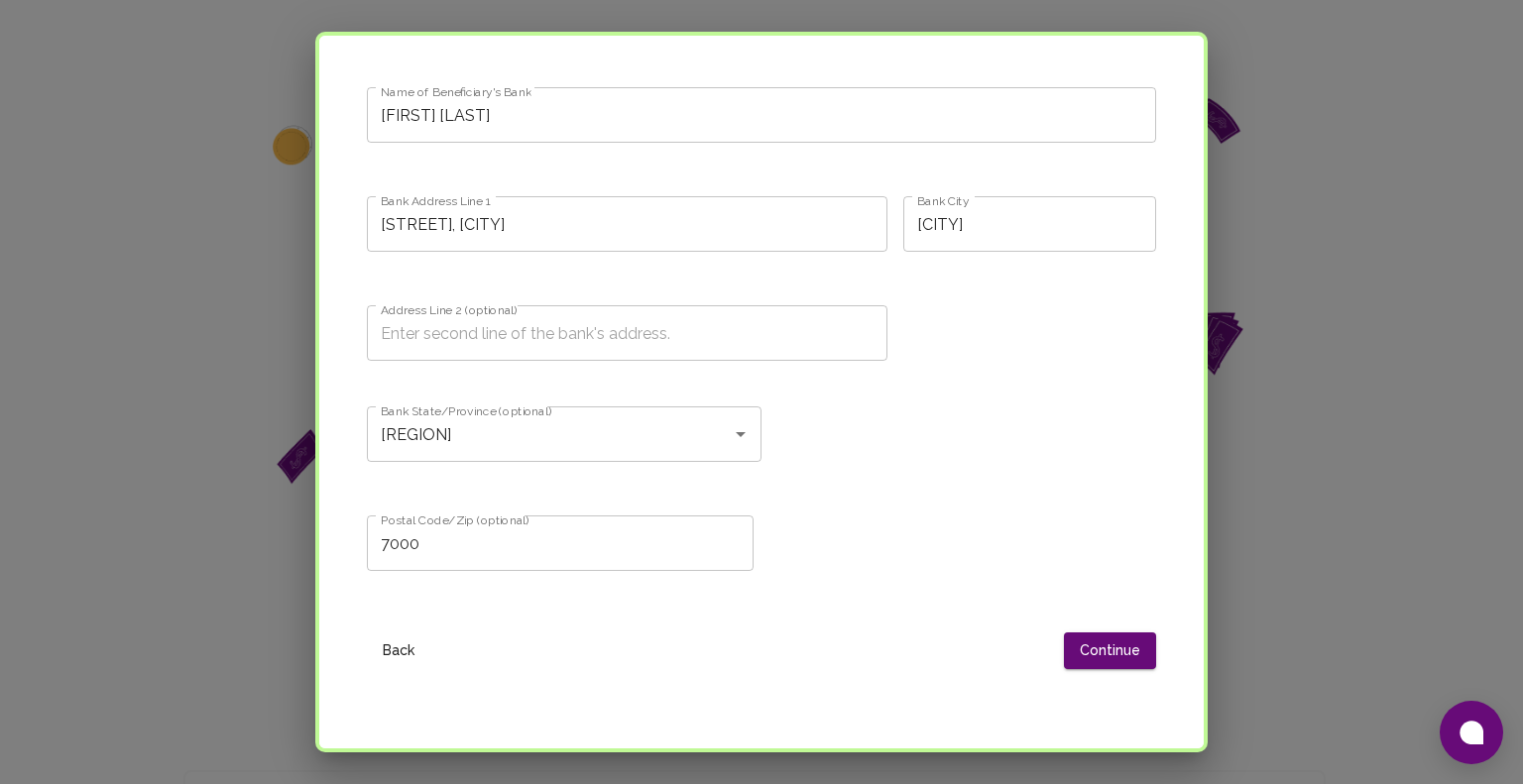 scroll, scrollTop: 1435, scrollLeft: 0, axis: vertical 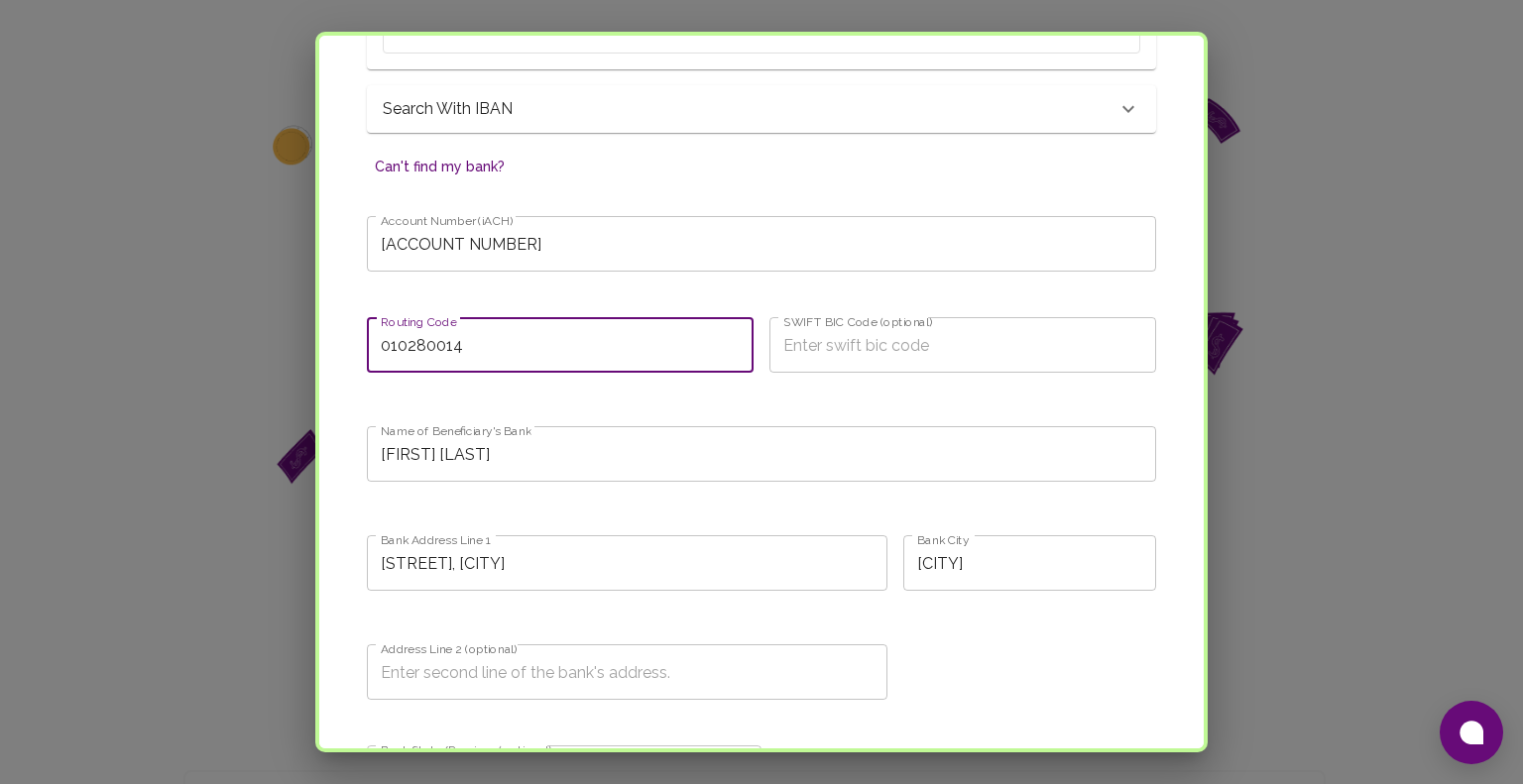 drag, startPoint x: 508, startPoint y: 346, endPoint x: 458, endPoint y: 341, distance: 50.24938 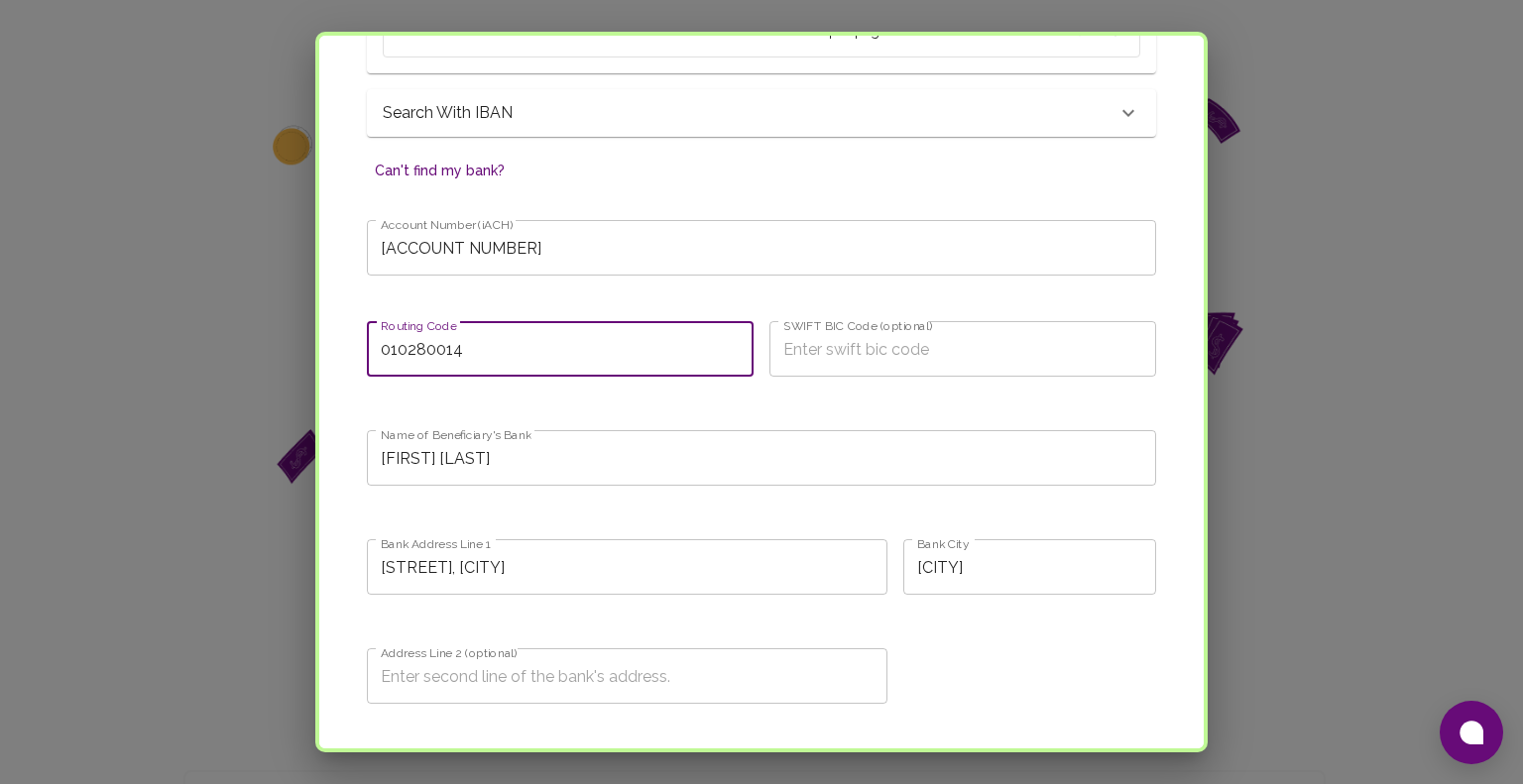 scroll, scrollTop: 1011, scrollLeft: 0, axis: vertical 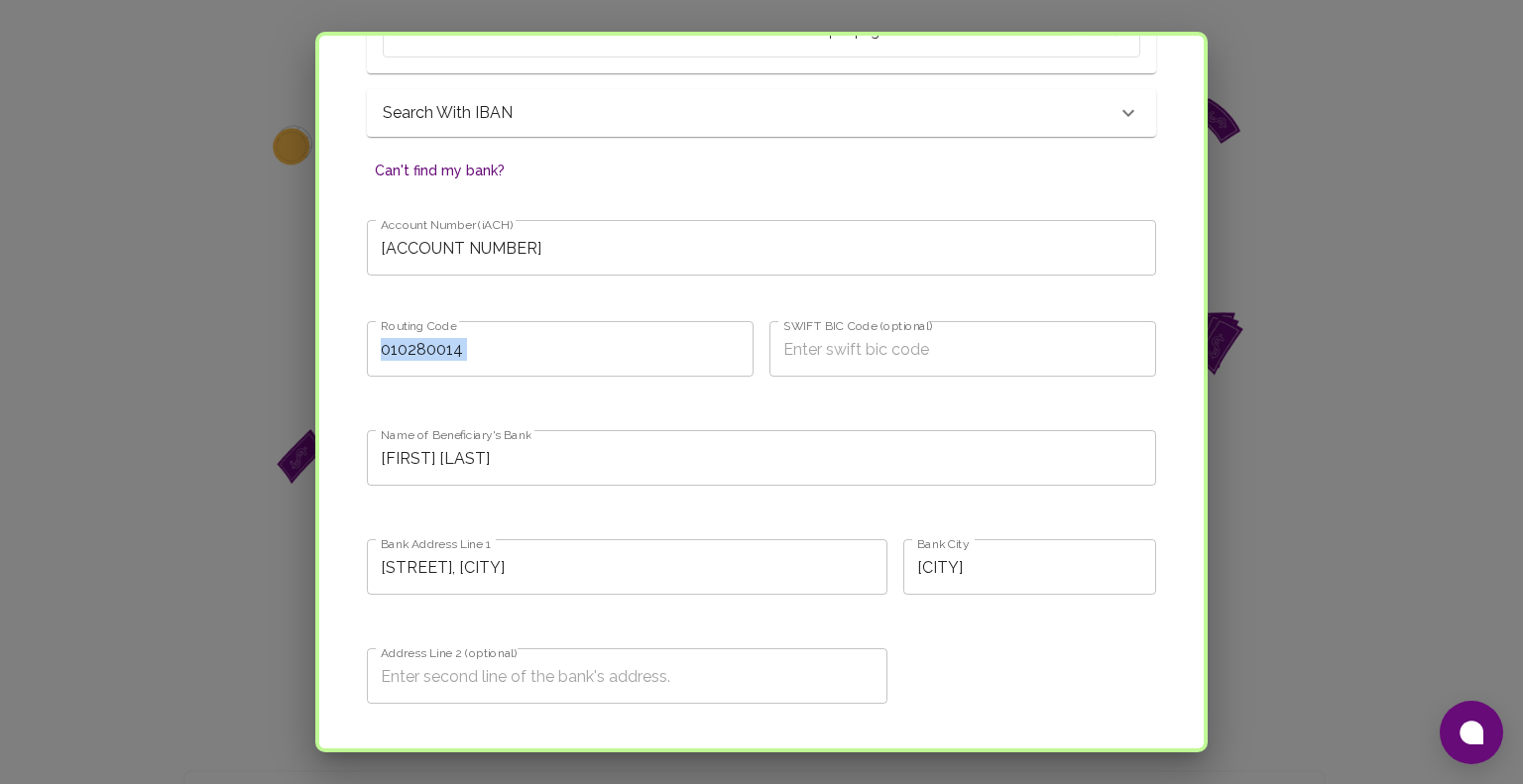 drag, startPoint x: 649, startPoint y: 381, endPoint x: 291, endPoint y: 344, distance: 359.907 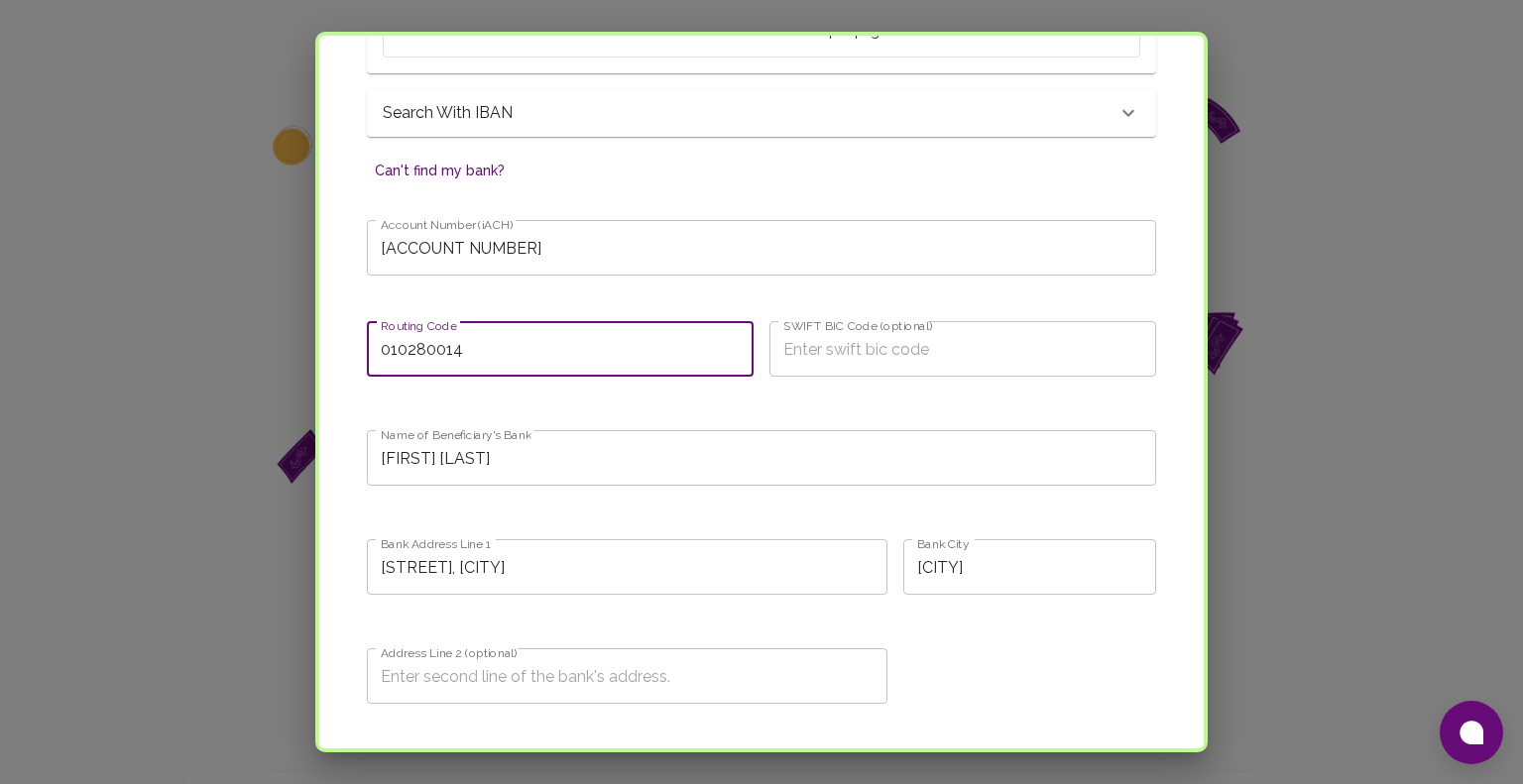 drag, startPoint x: 543, startPoint y: 356, endPoint x: 286, endPoint y: 344, distance: 257.28 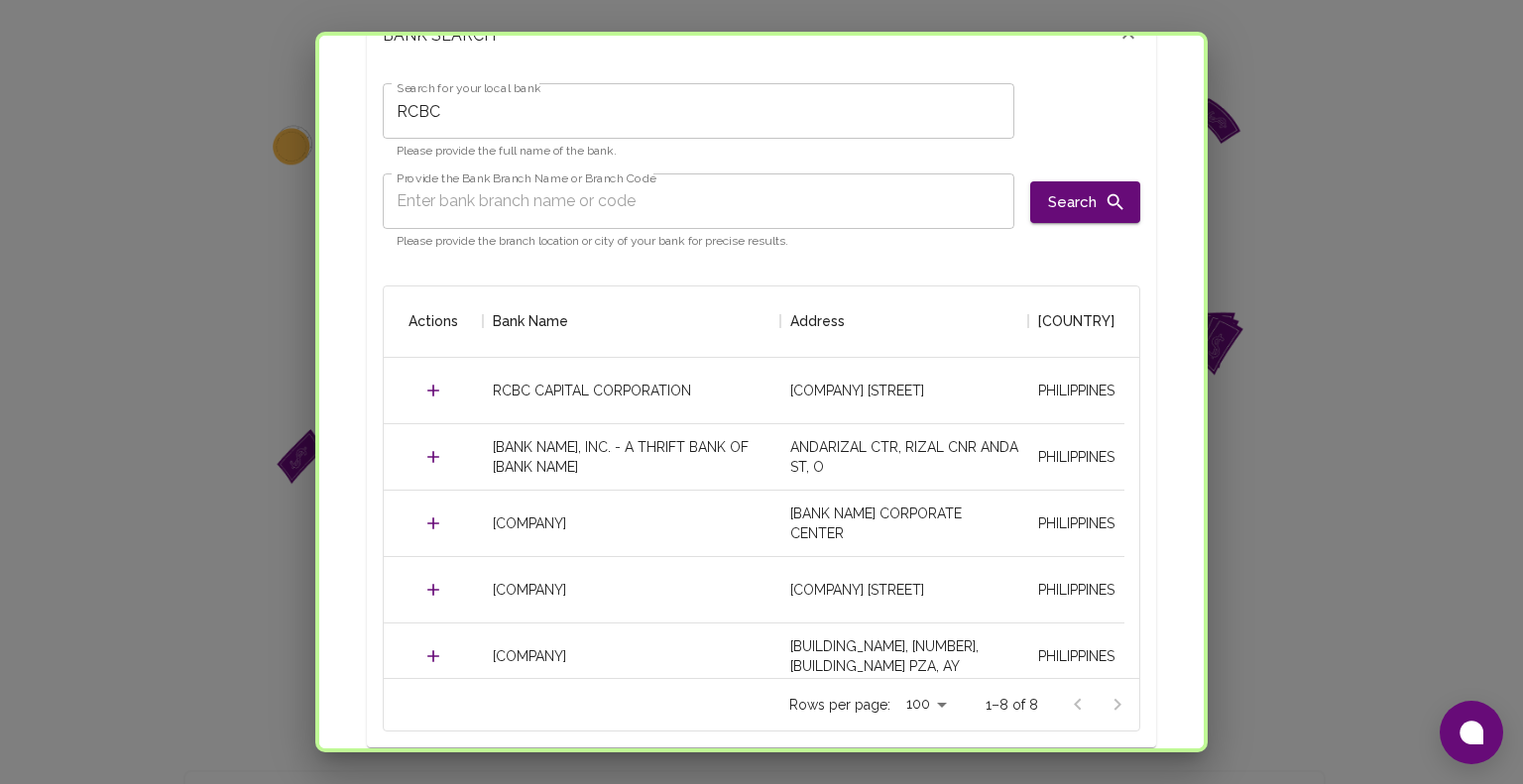 scroll, scrollTop: 336, scrollLeft: 0, axis: vertical 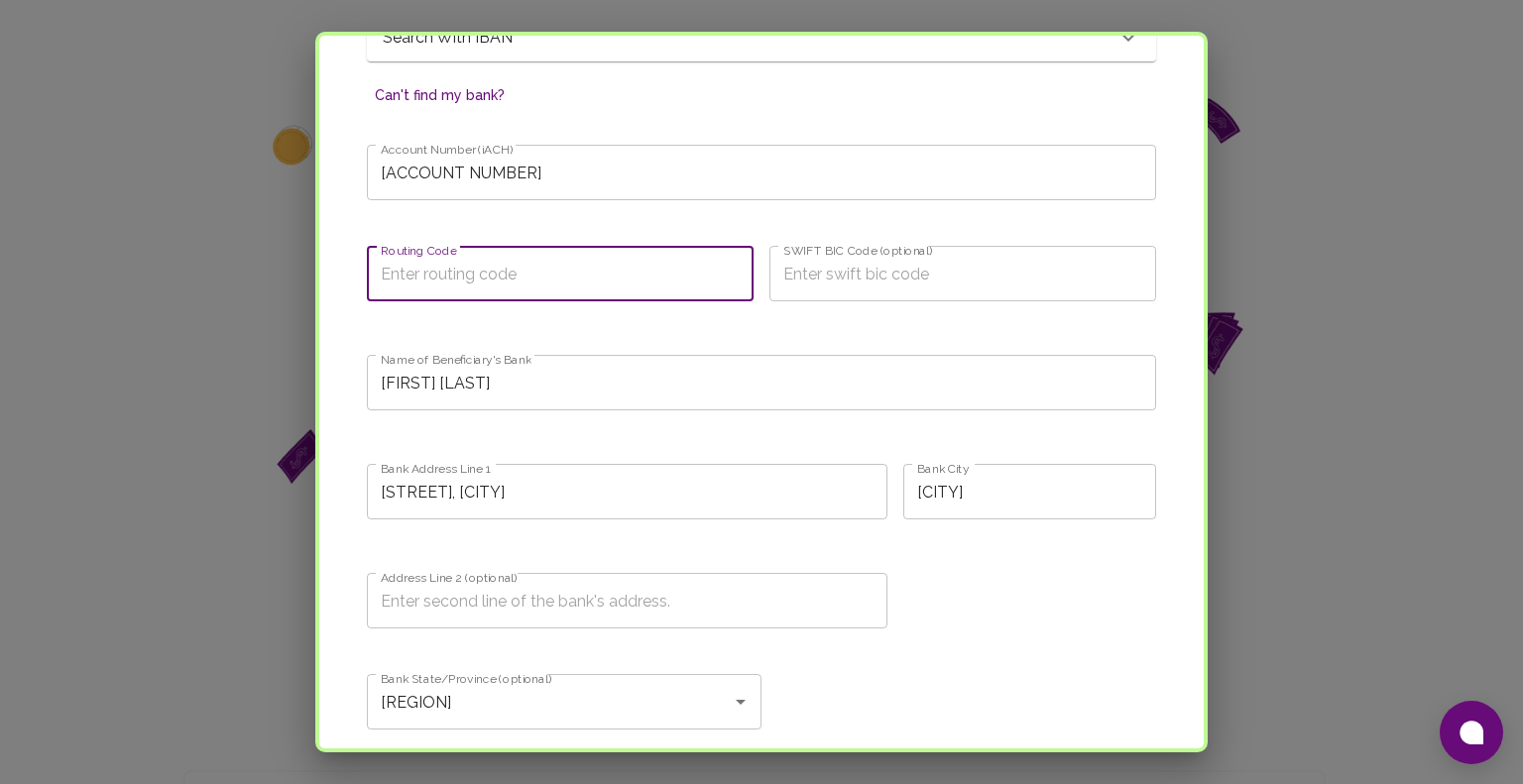 click on "Routing Code" at bounding box center [560, 274] 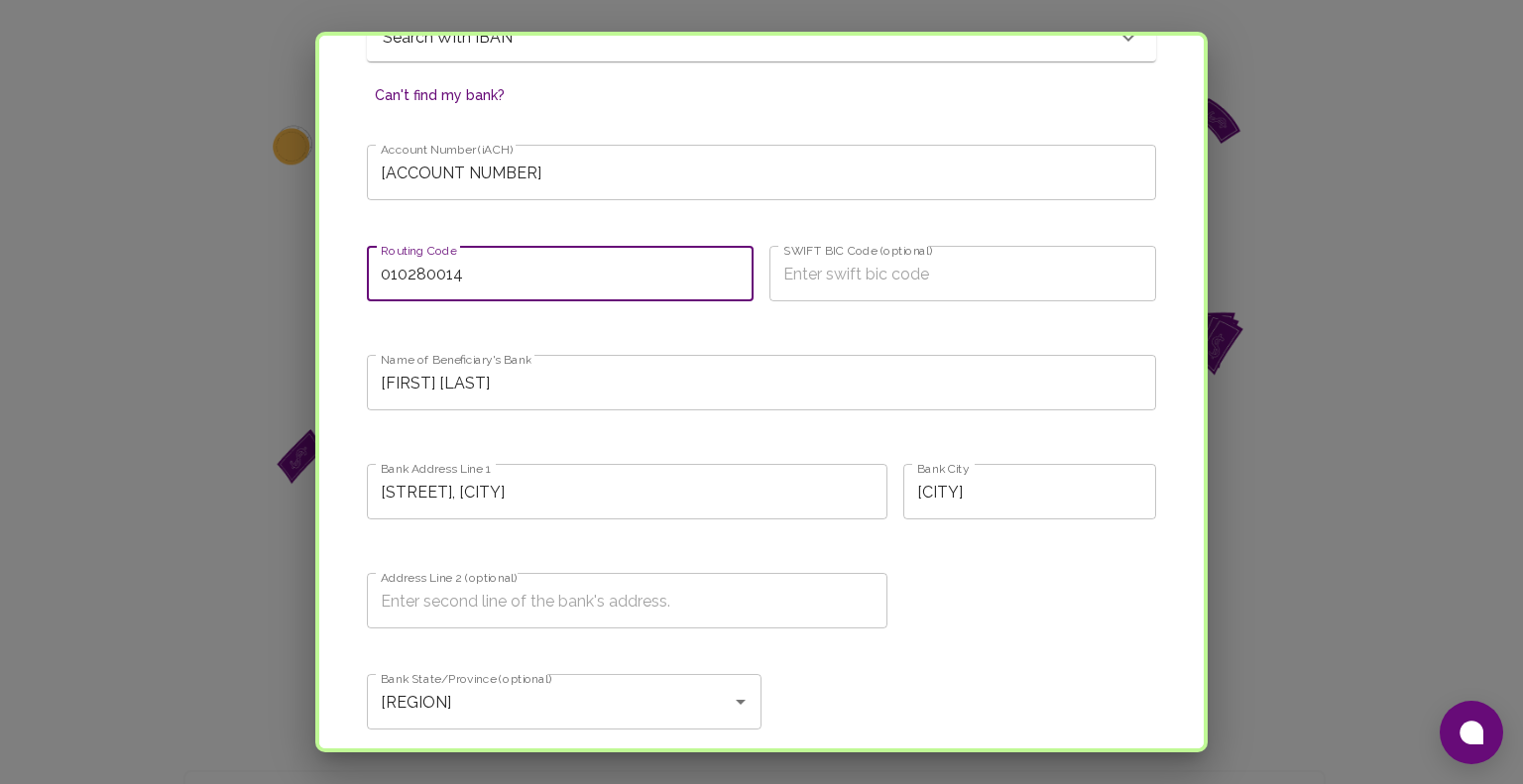 drag, startPoint x: 486, startPoint y: 277, endPoint x: 334, endPoint y: 259, distance: 153.06208 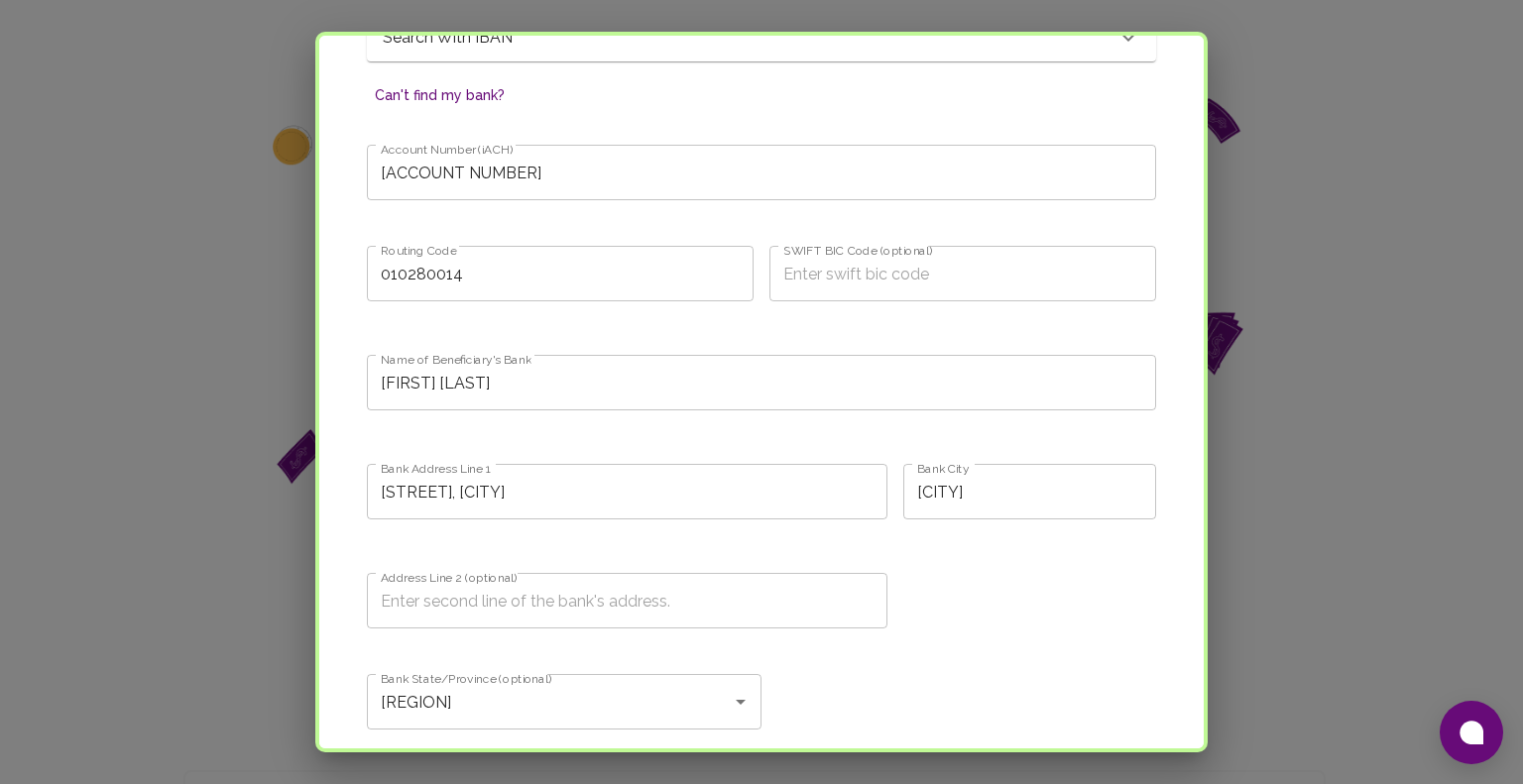 click on "Country Philippines Country BANK SEARCH Search for your local bank RCBC Search for your local bank Please provide the full name of the bank. Provide the Bank Branch Name or Branch Code Provide the Bank Branch Name or Branch Code Please provide the branch location or city of your bank for precise results. Search Actions Bank Name Address Country Postal/ZIP Code SWIFT BIC Code National Bank Code RIZAL MICROBANK, INC. - A THRIFT BANK OF RCBC ANDARIZAL CTR, RIZAL CNR ANDA ST, O PHILIPPINES MSLSPHM1XXX RIZAL COMMERCIAL BANKING CORPORATION RCBC SAVINGS BANK CORPORATE CENTER PHILIPPINES 1634 RCBCPHMMXXX 010282300 RIZAL COMMERCIAL BANKING CORPORATION RCBC BUILDING 333 SENATOR GIL. J. P PHILIPPINES 3117 RCBCPH21XXX 010280894 RIZAL COMMERCIAL BANKING CORPORATION YUCHENGCO TOWER, 6819, RCBC PZA, AY PHILIPPINES 0727 RCBCPHMMXXX 010280014 RIZAL COMMERCIAL BANKING CORPORATION TOWER I, RCBC PLAZA AYALA AVENUE PHILIPPINES 1226 RCSAPHM1XXX SHINHAN BANK RCBC SAVINGS BANK 21 BONIFACIO GLOB PHILIPPINES SHBKPHMMXXX 011300016 010280894" at bounding box center [754, -12] 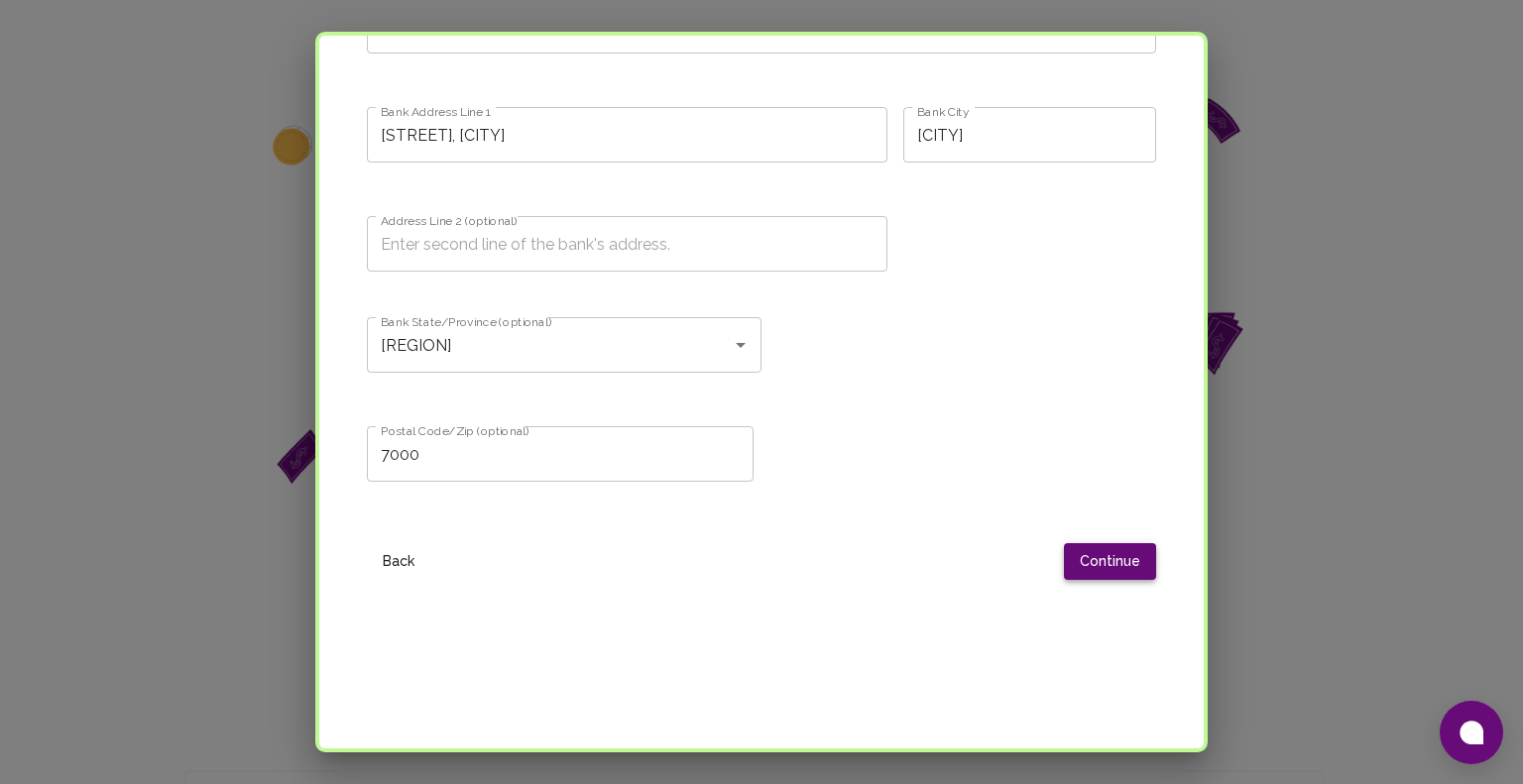scroll, scrollTop: 1445, scrollLeft: 0, axis: vertical 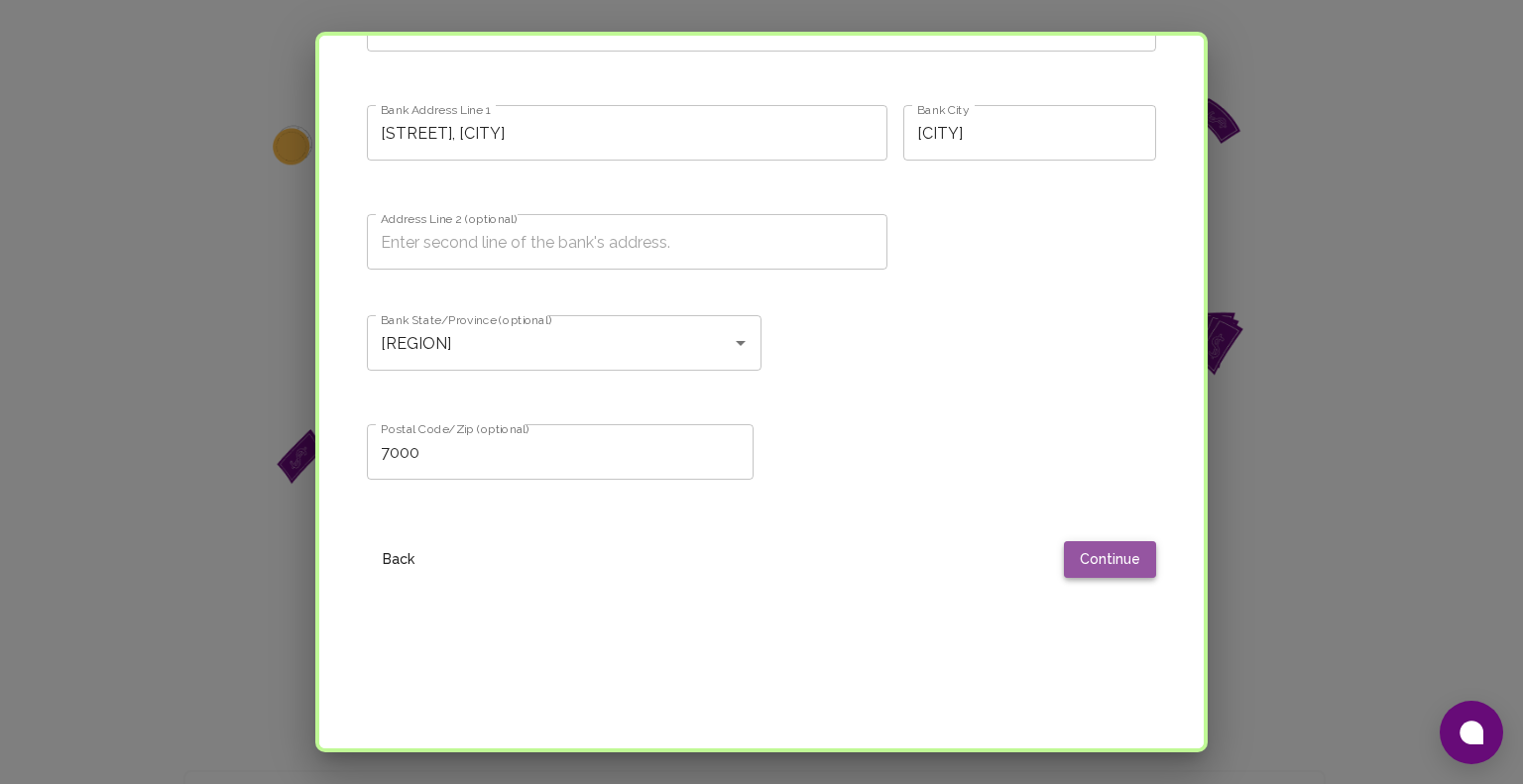 click on "Continue" at bounding box center (1110, 559) 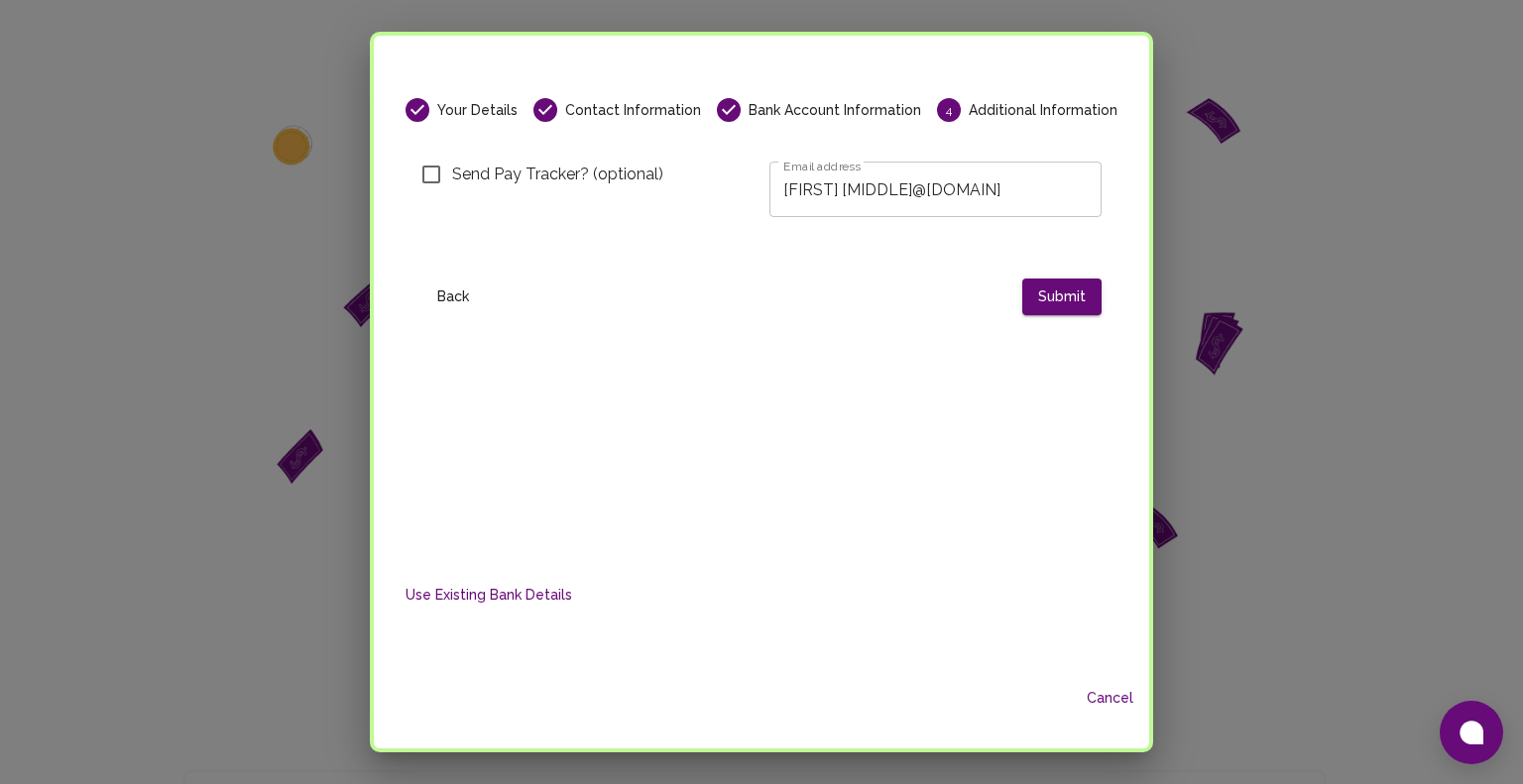 scroll, scrollTop: 0, scrollLeft: 0, axis: both 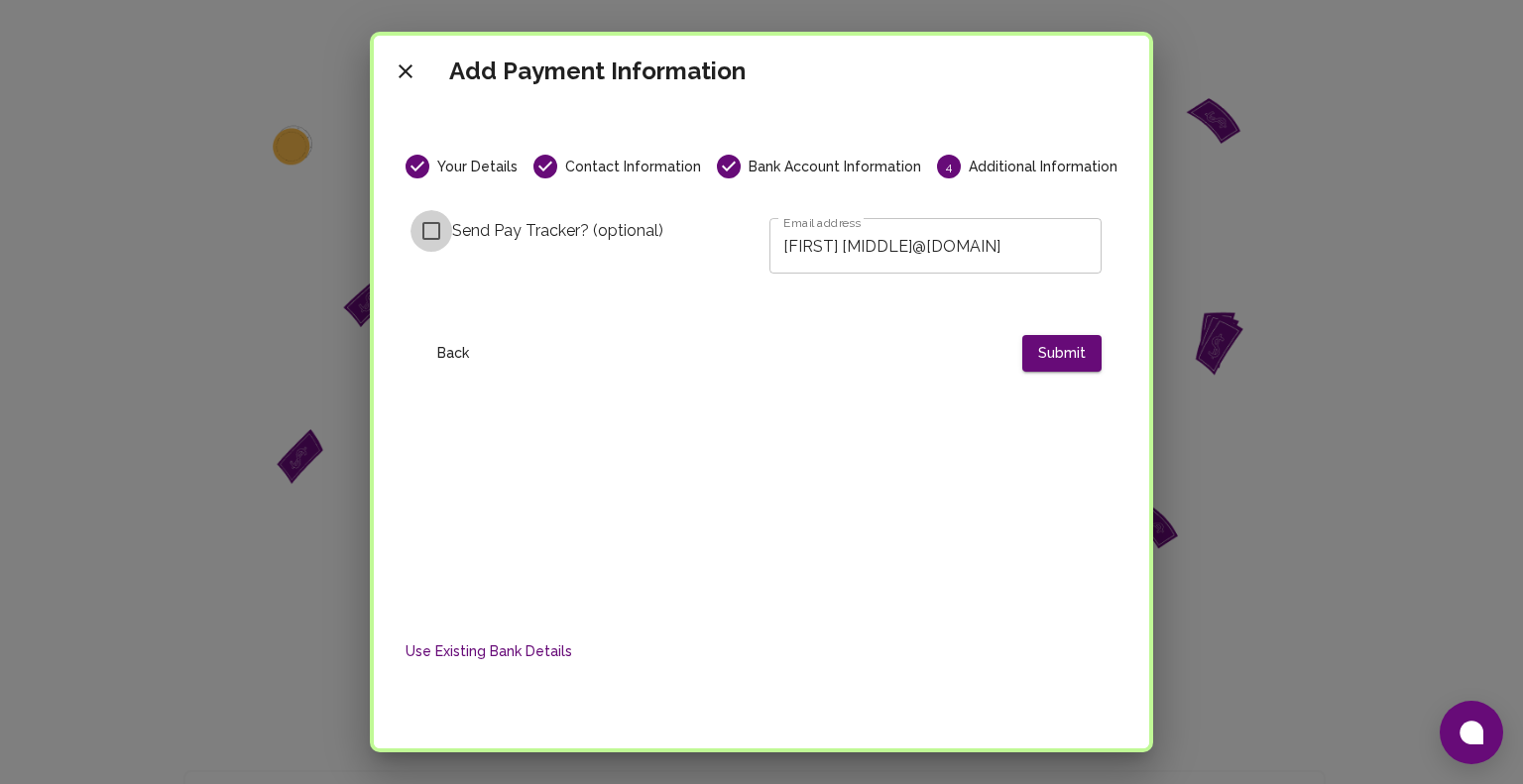 click on "Send Pay Tracker? (optional)" at bounding box center (431, 231) 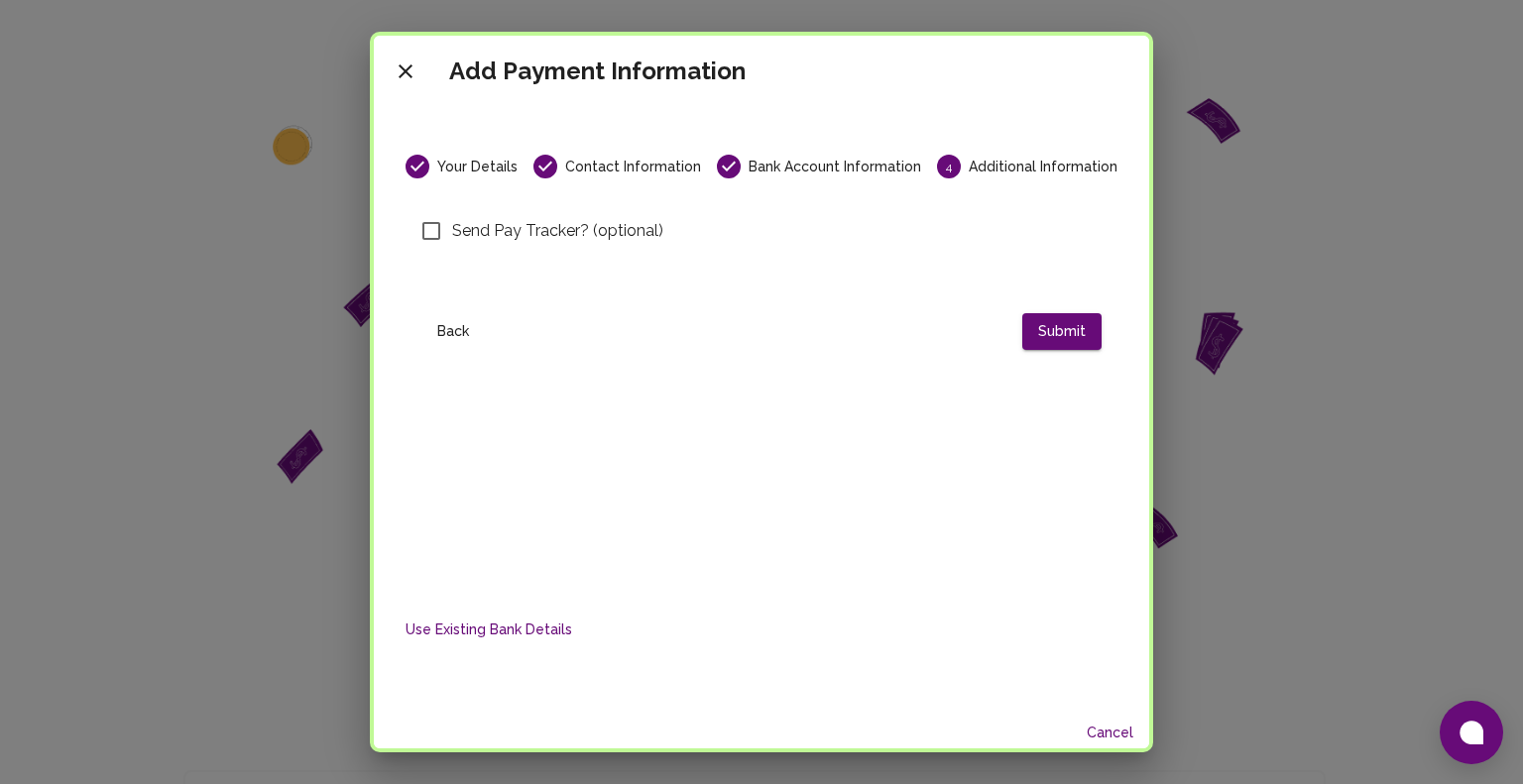 click on "Send Pay Tracker? (optional)" at bounding box center [431, 231] 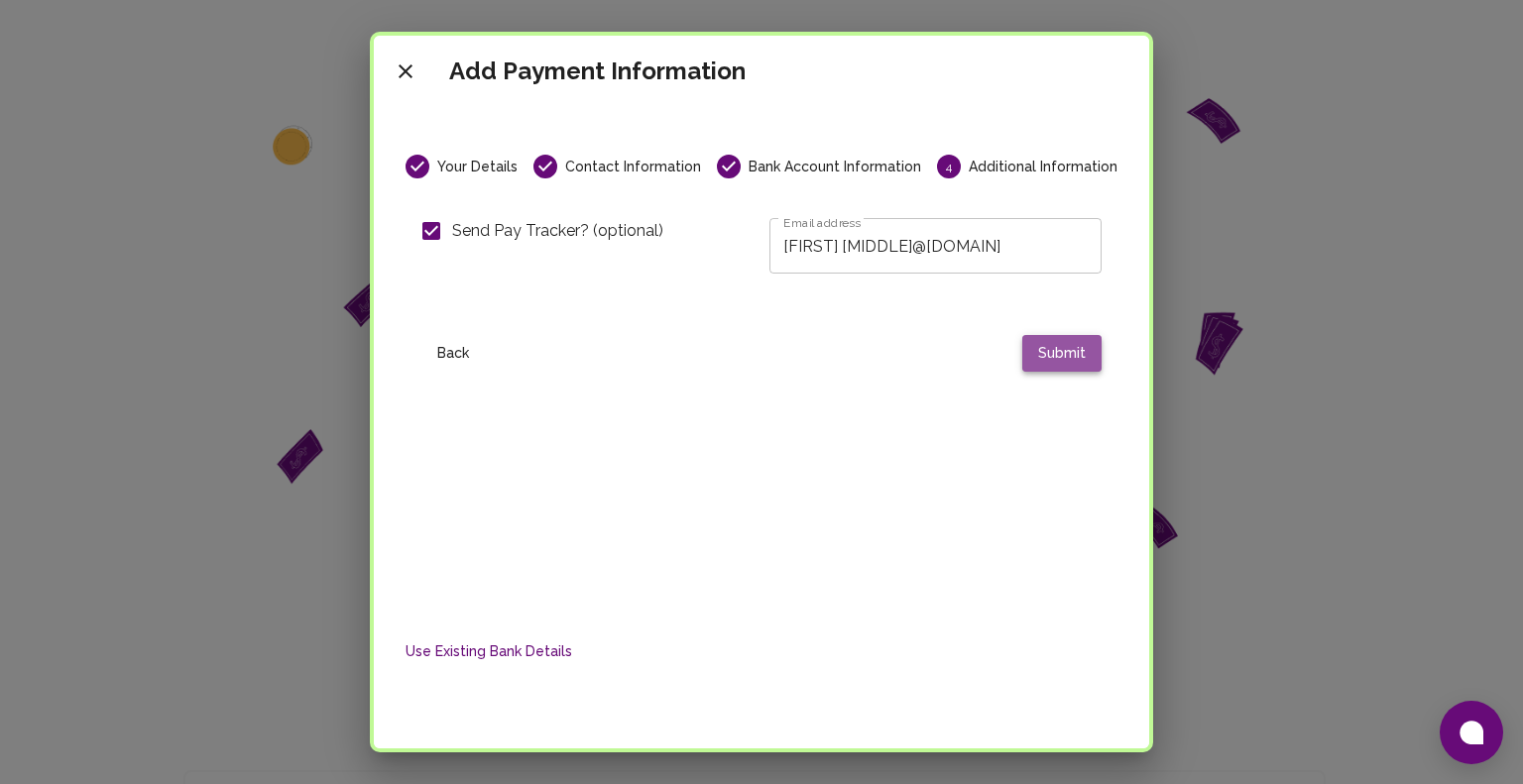 click on "Submit" at bounding box center (1062, 353) 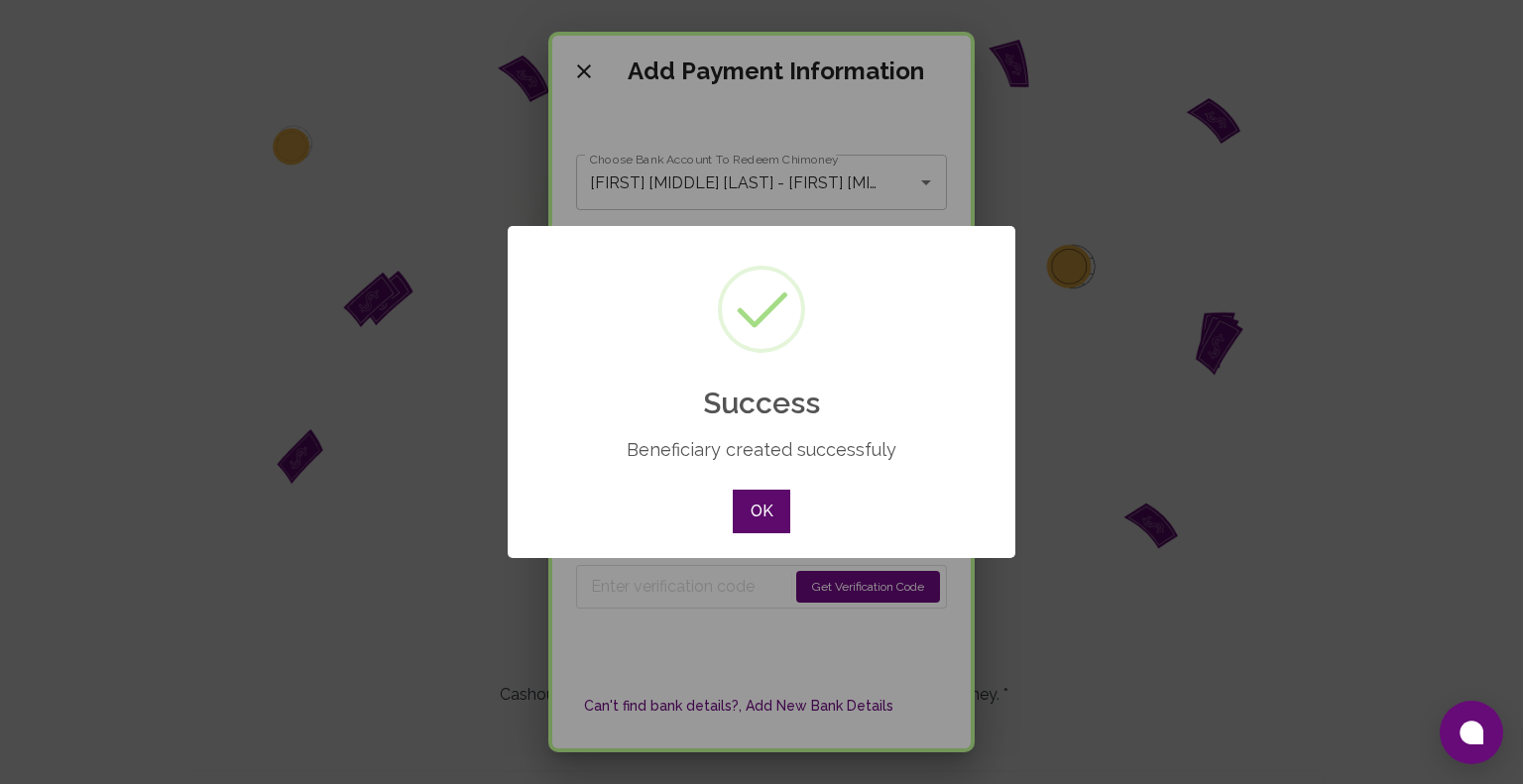 click on "OK" at bounding box center [762, 511] 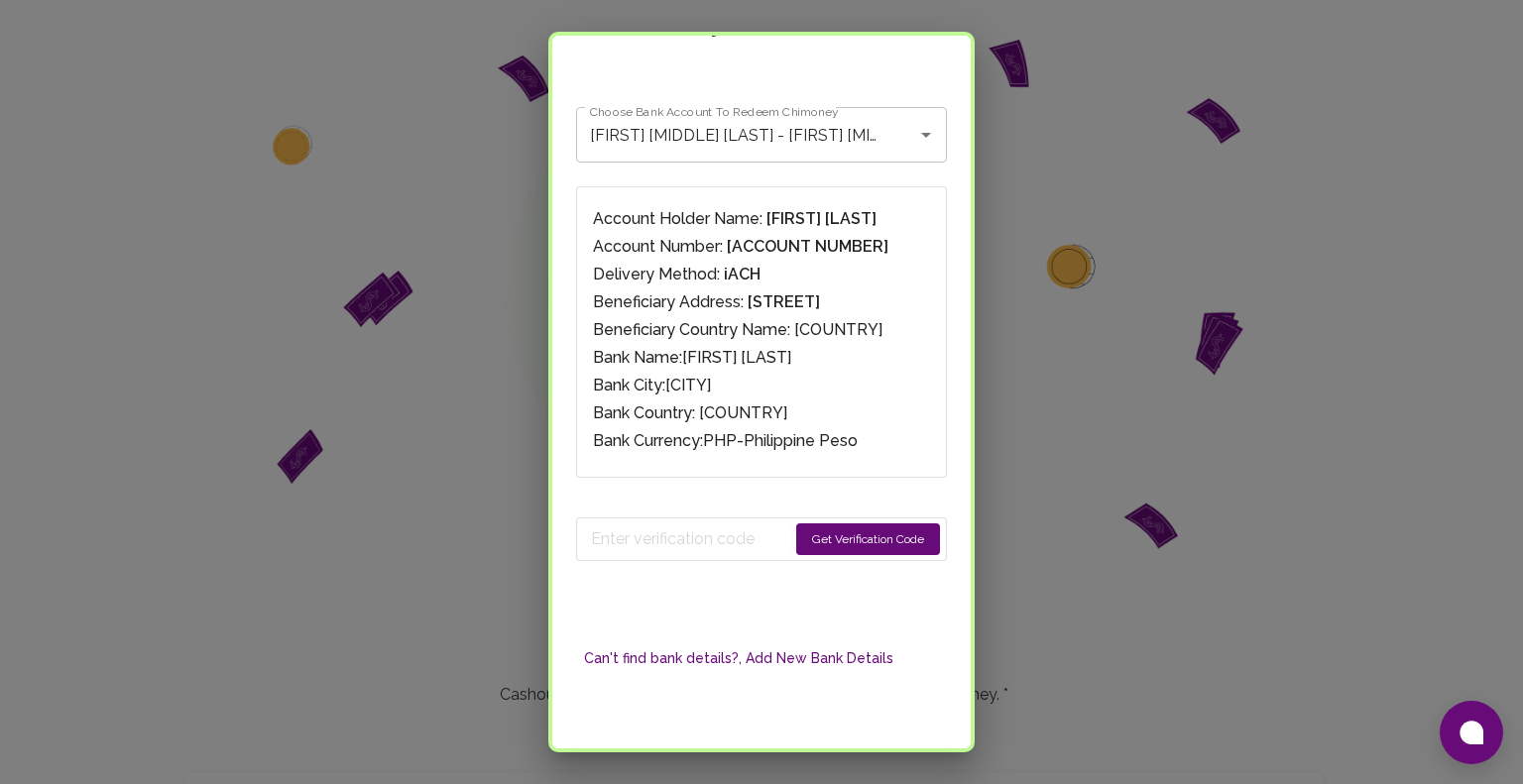 click on "Get Verification Code" at bounding box center (868, 539) 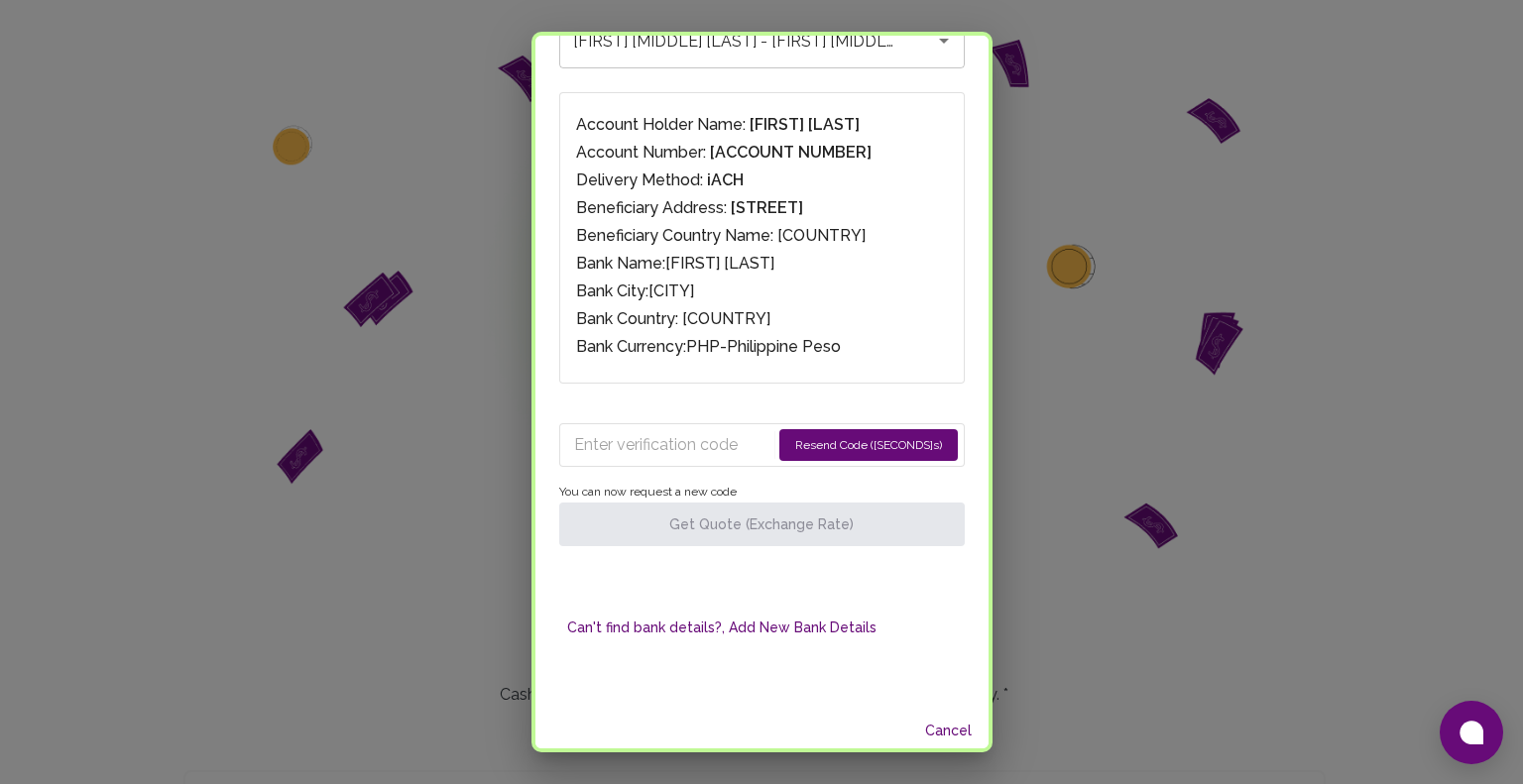 scroll, scrollTop: 143, scrollLeft: 0, axis: vertical 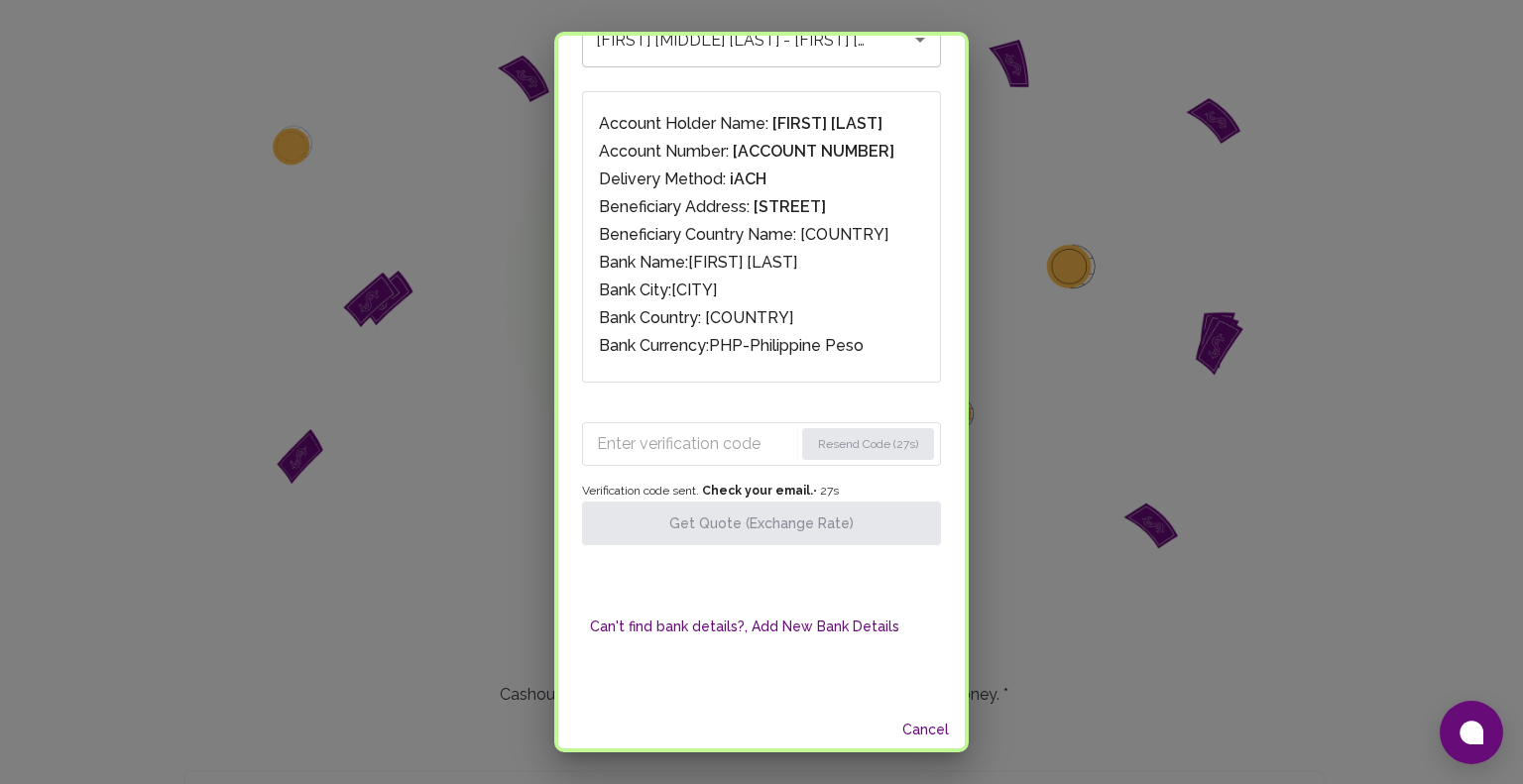 click at bounding box center (695, 444) 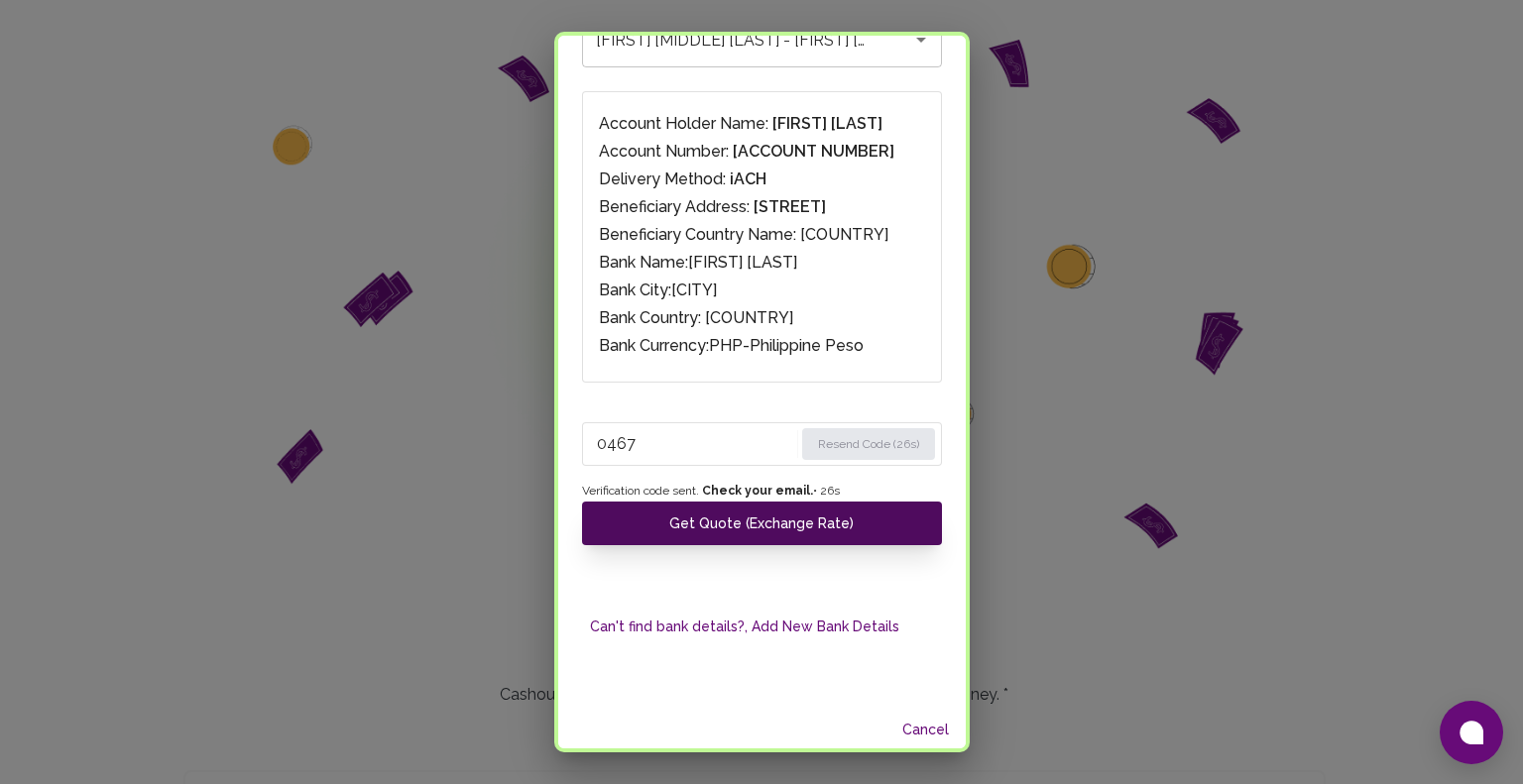 type on "0467" 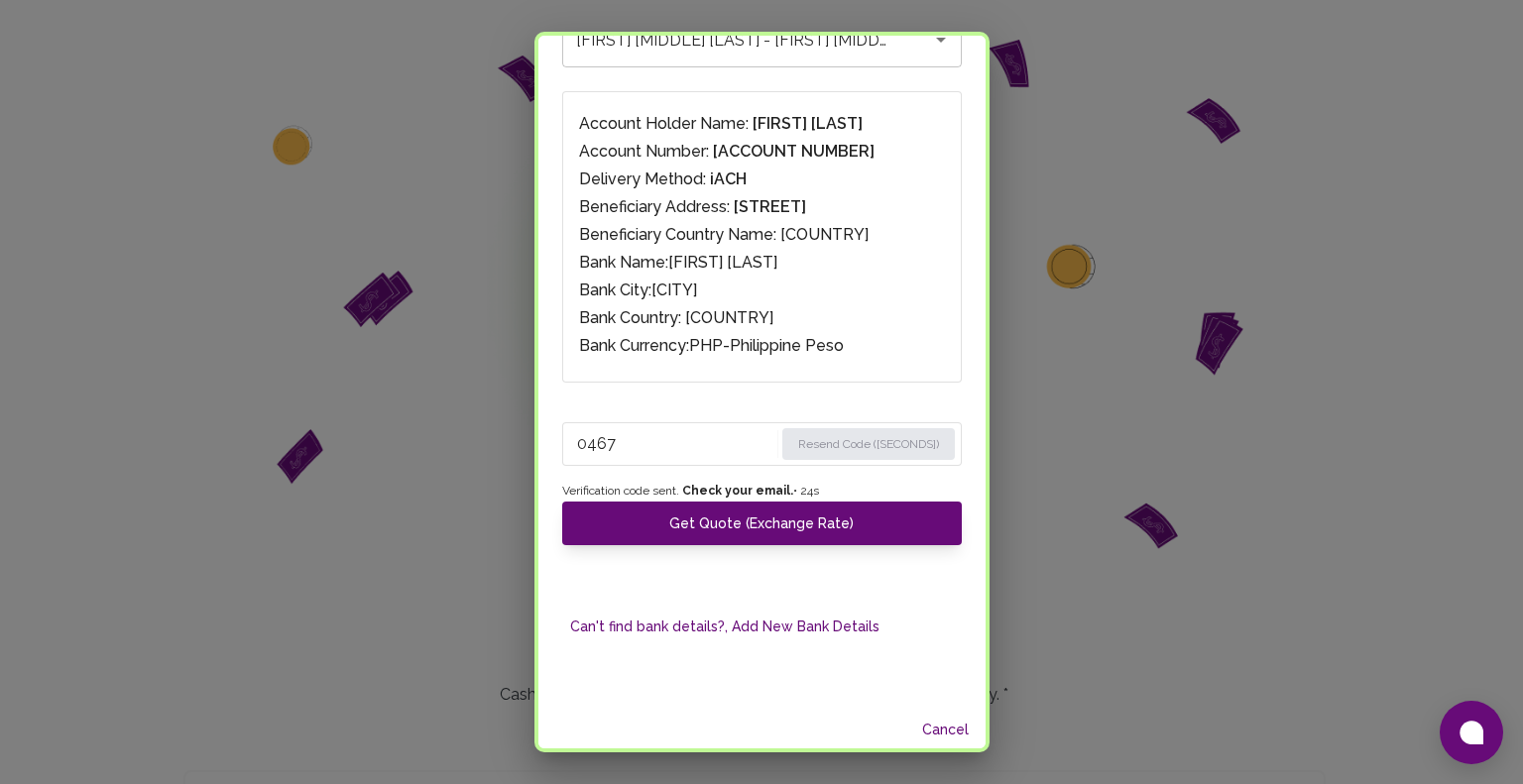 drag, startPoint x: 836, startPoint y: 526, endPoint x: 711, endPoint y: 695, distance: 210.20466 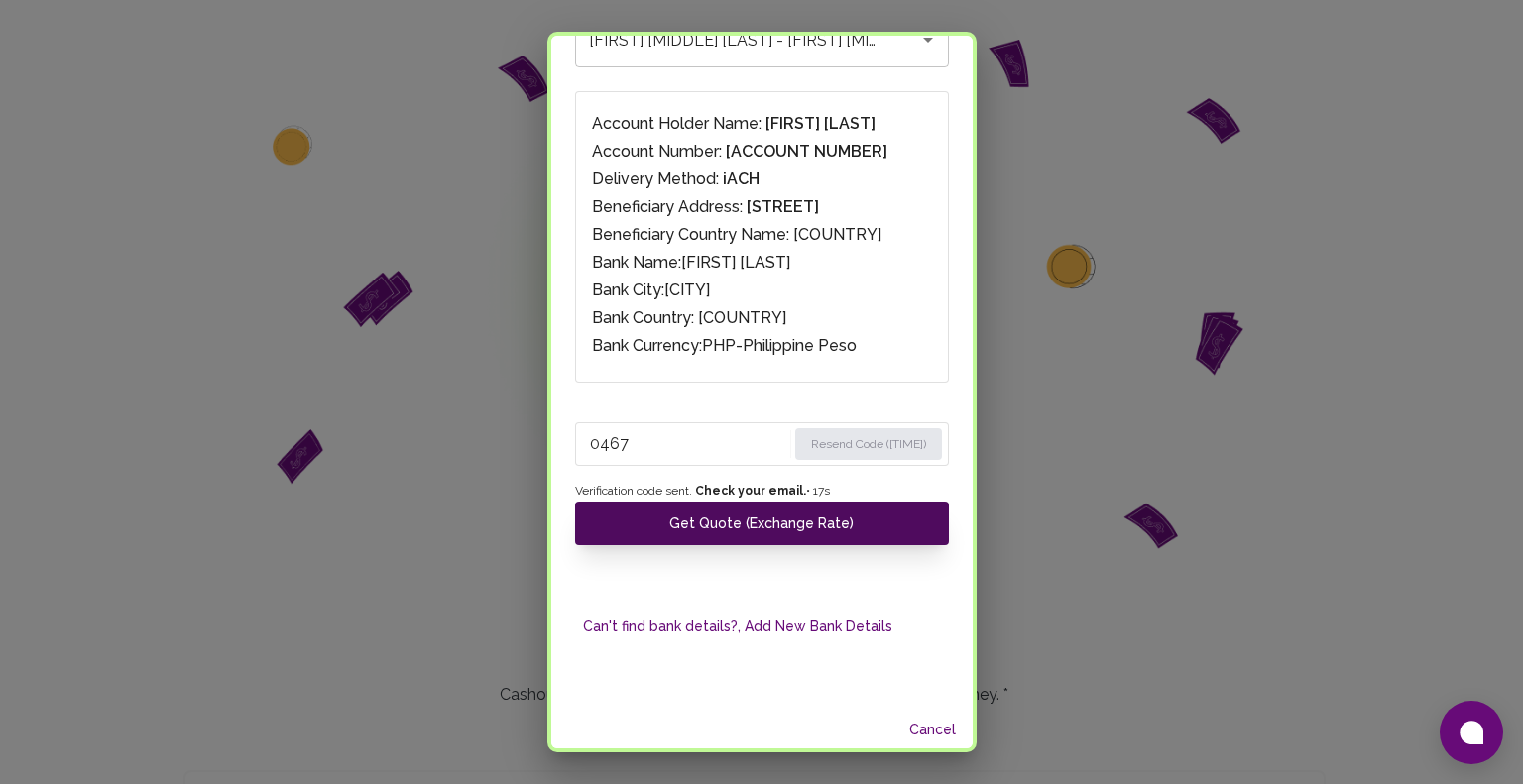 click on "Get Quote (Exchange Rate)" at bounding box center [762, 523] 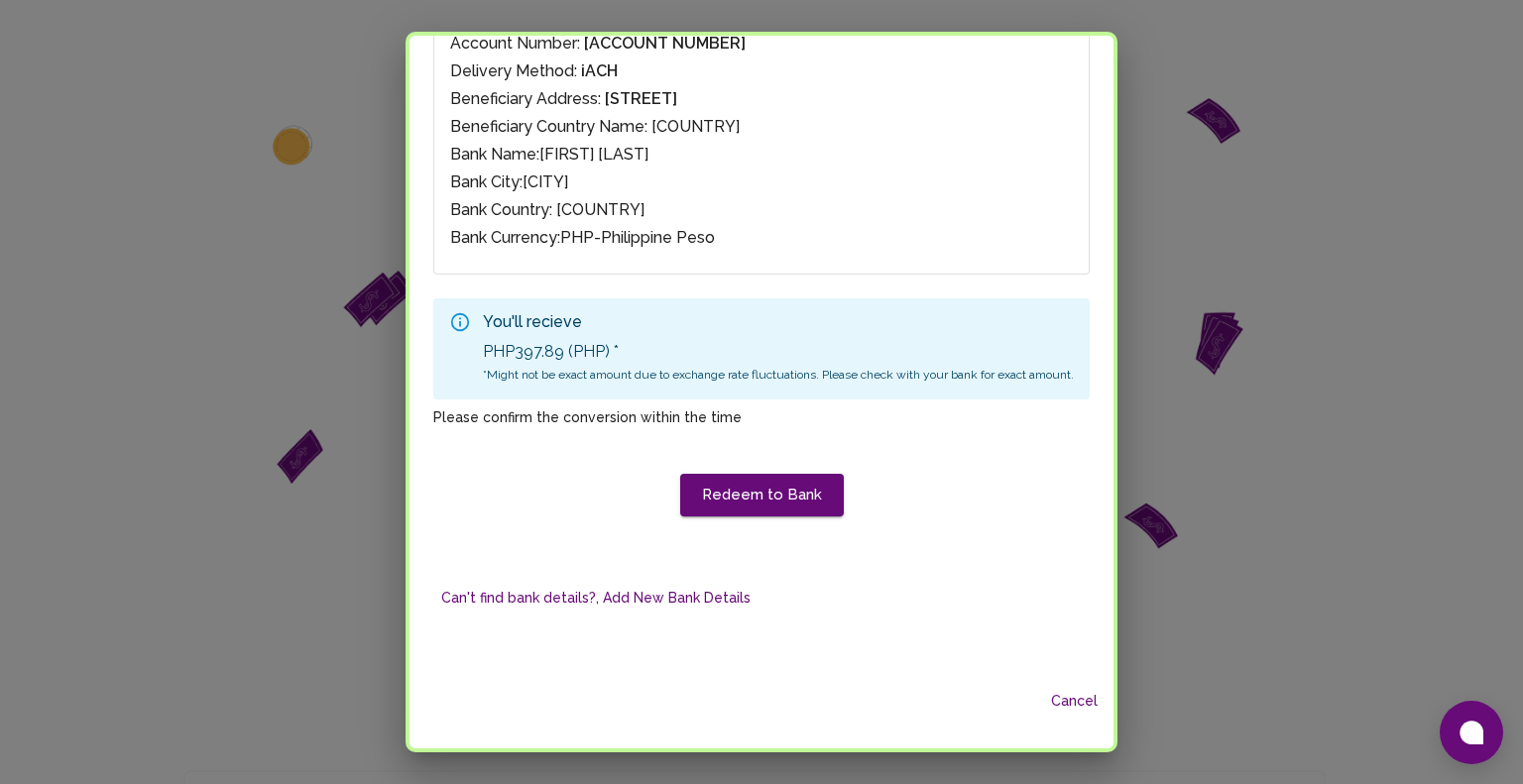 scroll, scrollTop: 0, scrollLeft: 0, axis: both 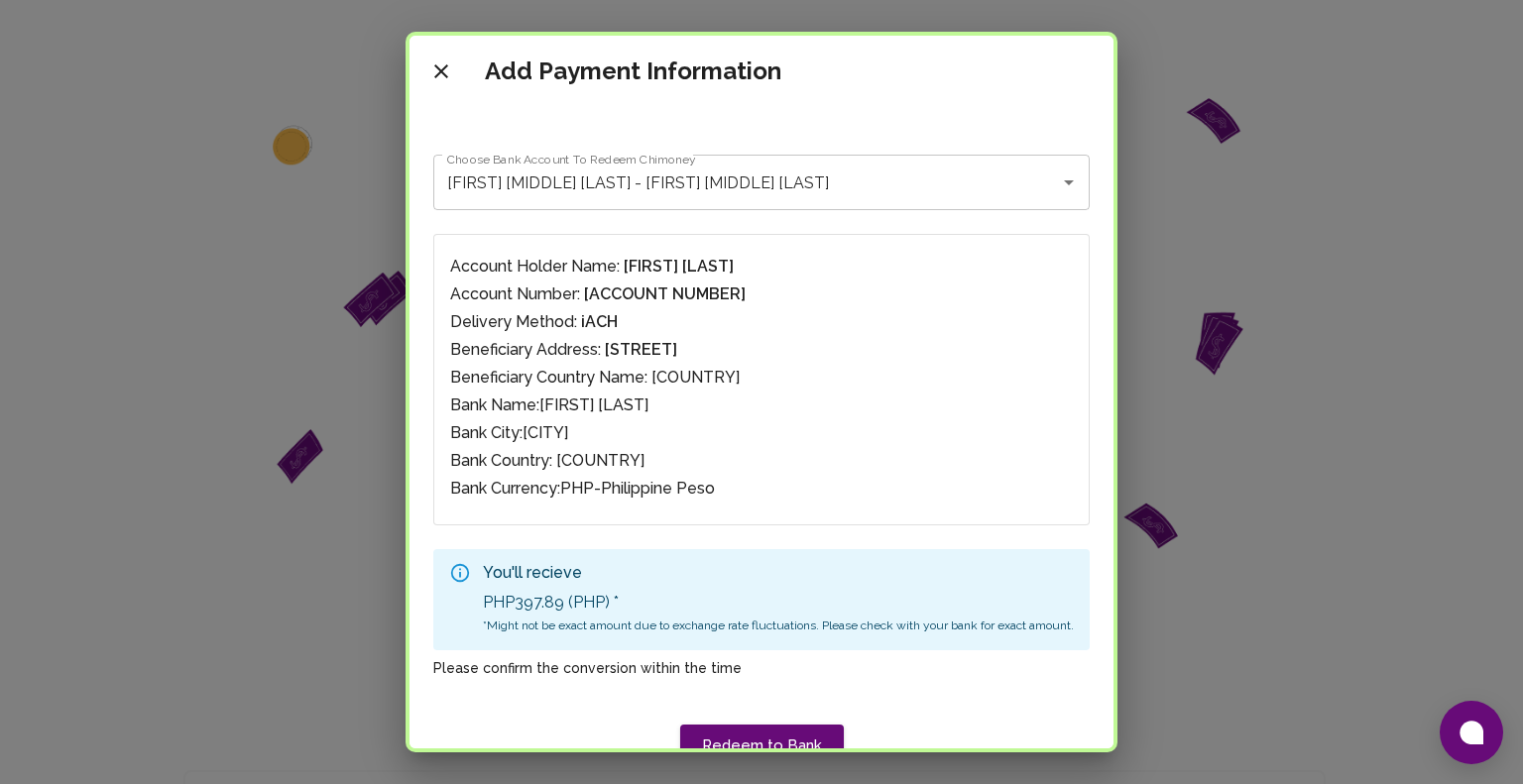 drag, startPoint x: 424, startPoint y: 76, endPoint x: 737, endPoint y: 439, distance: 479.30992 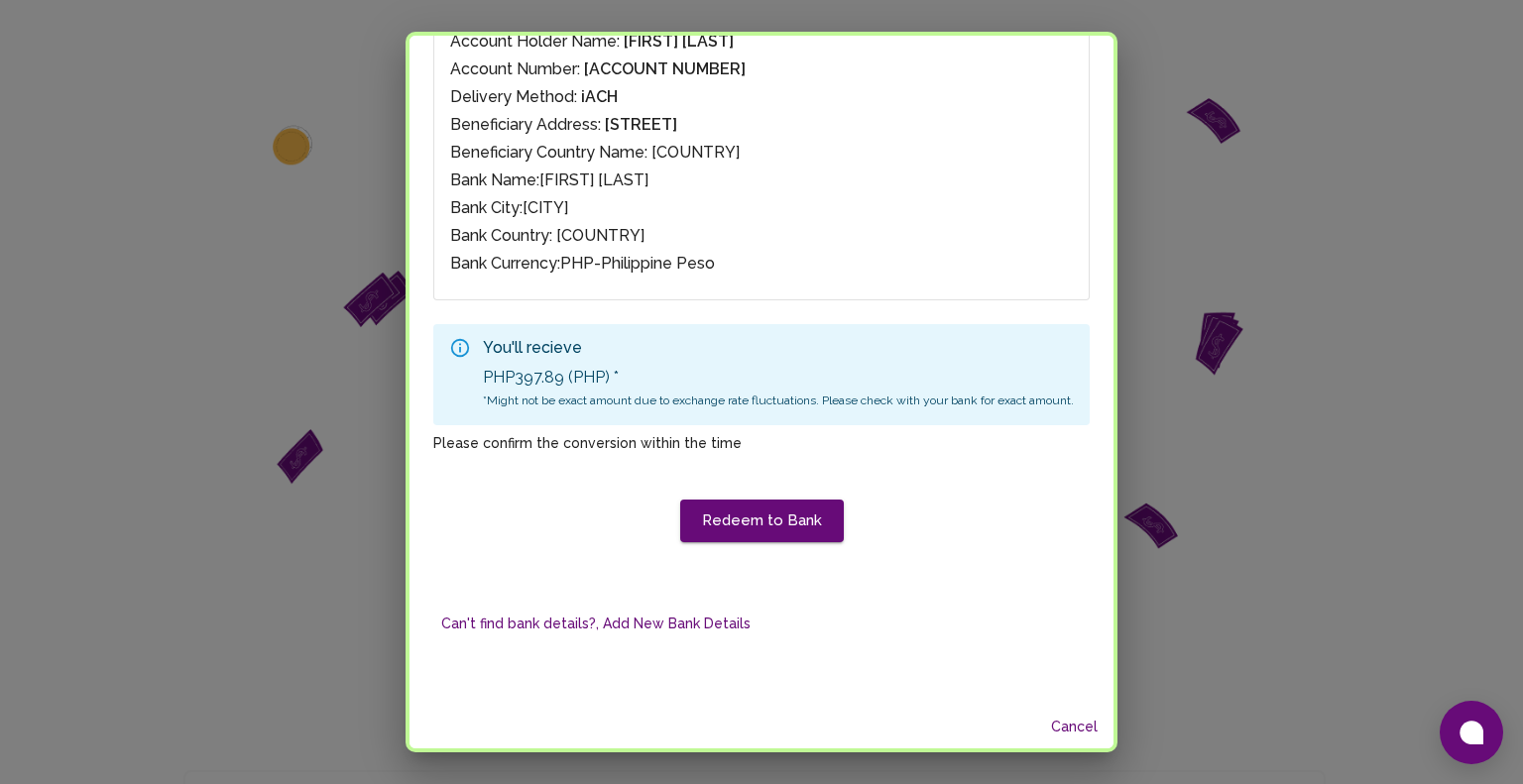 scroll, scrollTop: 226, scrollLeft: 0, axis: vertical 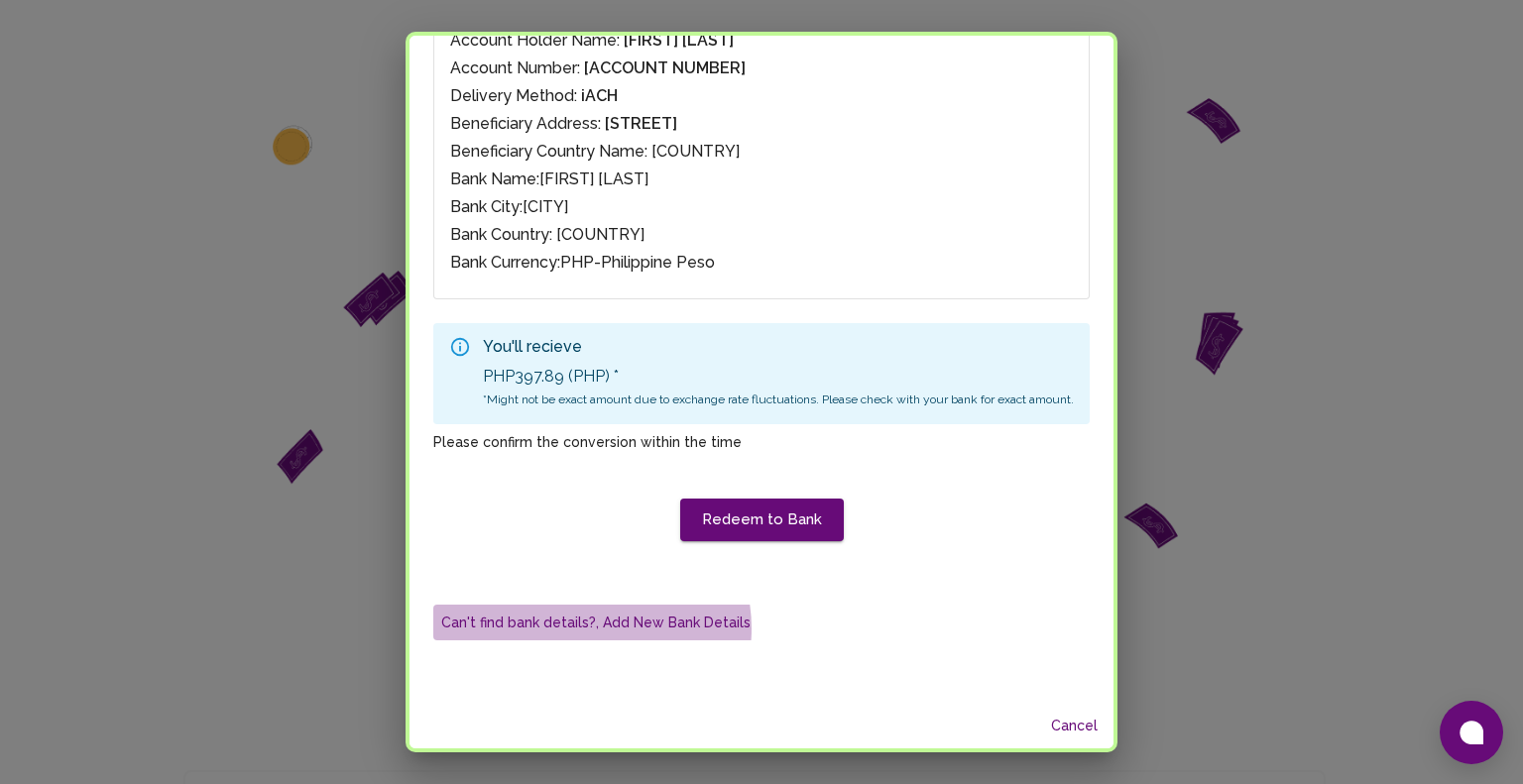 click on "Can't find bank details?, Add New Bank Details" at bounding box center (596, 622) 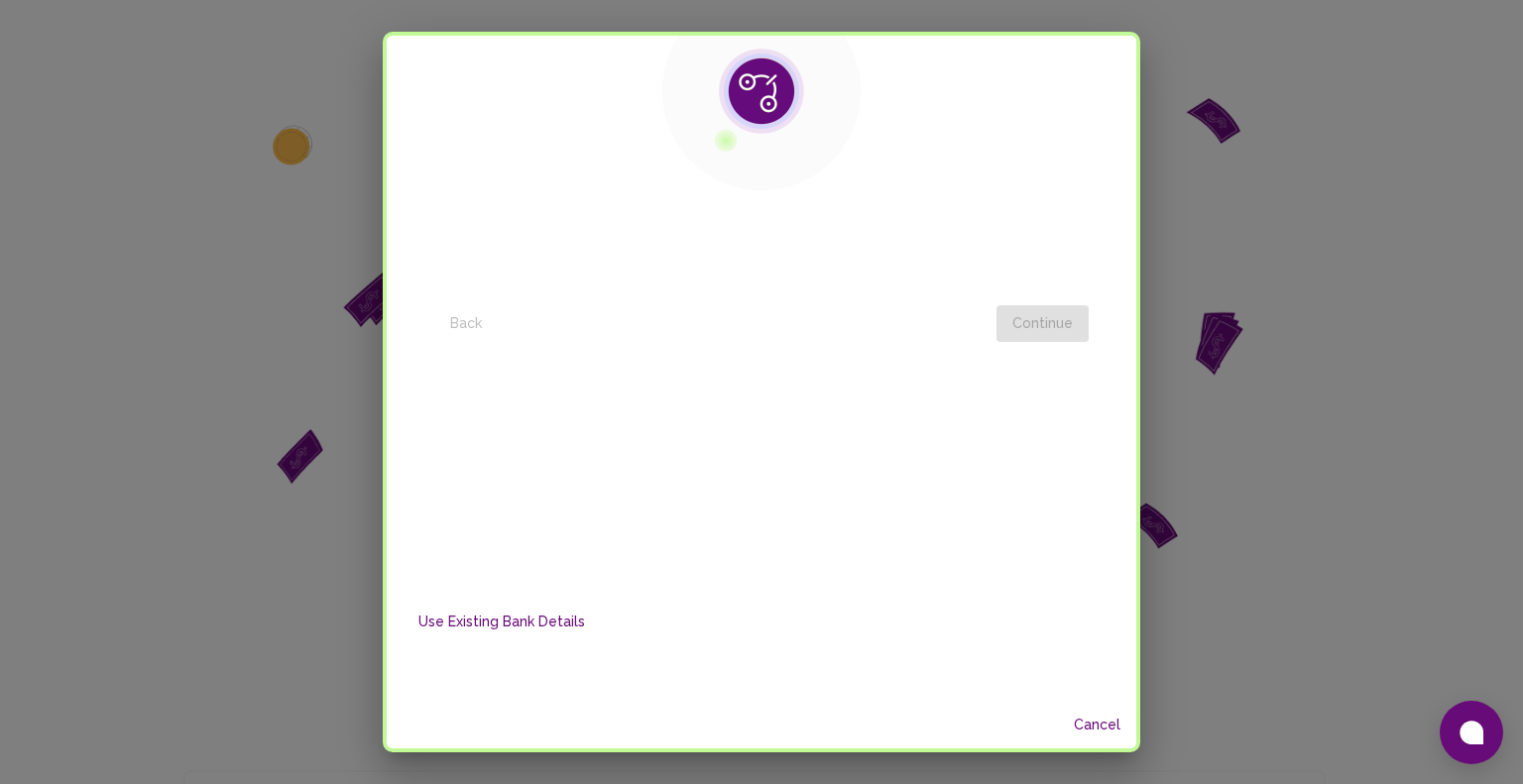 click on "Use Existing Bank Details" at bounding box center (502, 621) 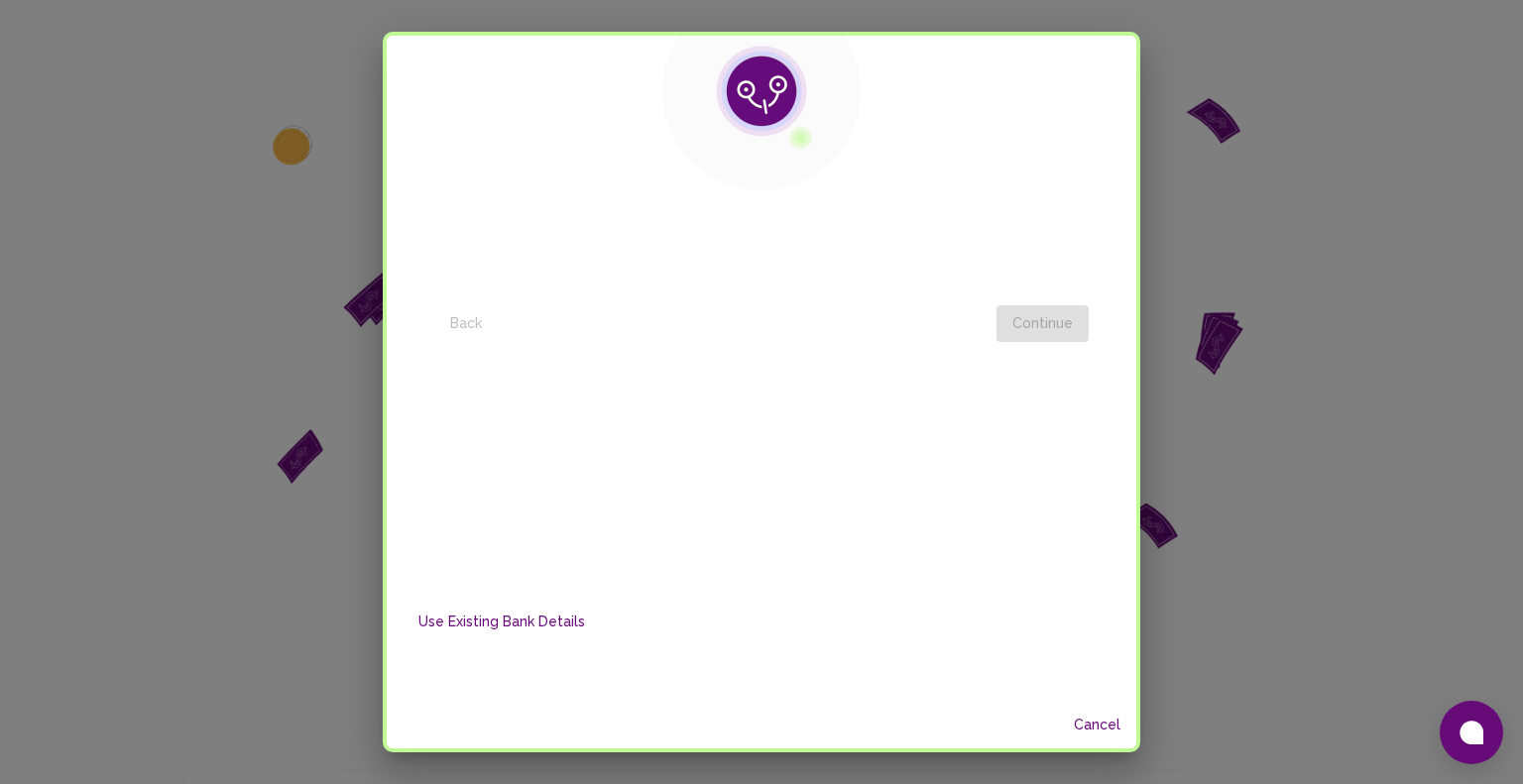 scroll, scrollTop: 0, scrollLeft: 0, axis: both 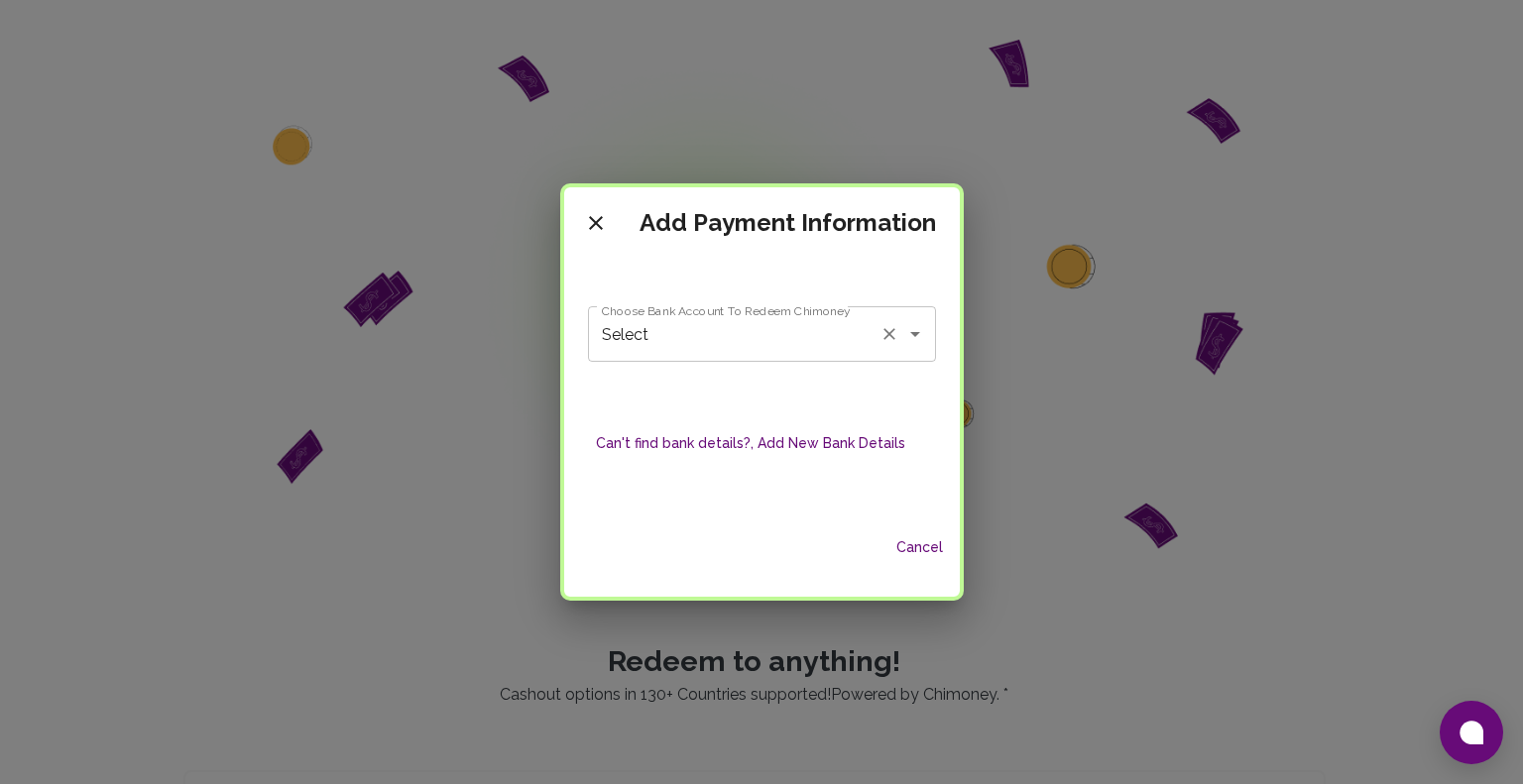 click on "Select" at bounding box center [734, 334] 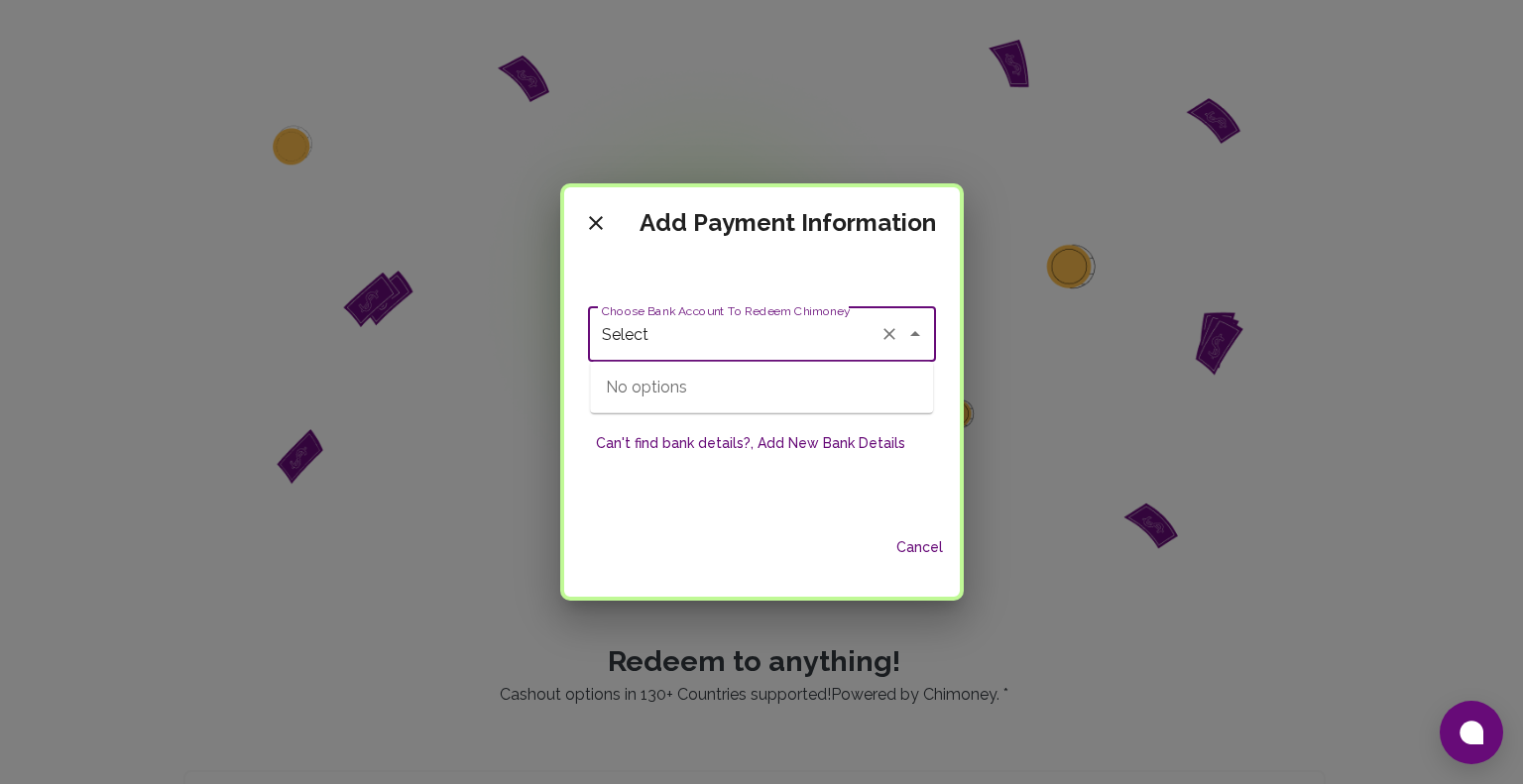 click on "No options" at bounding box center [762, 388] 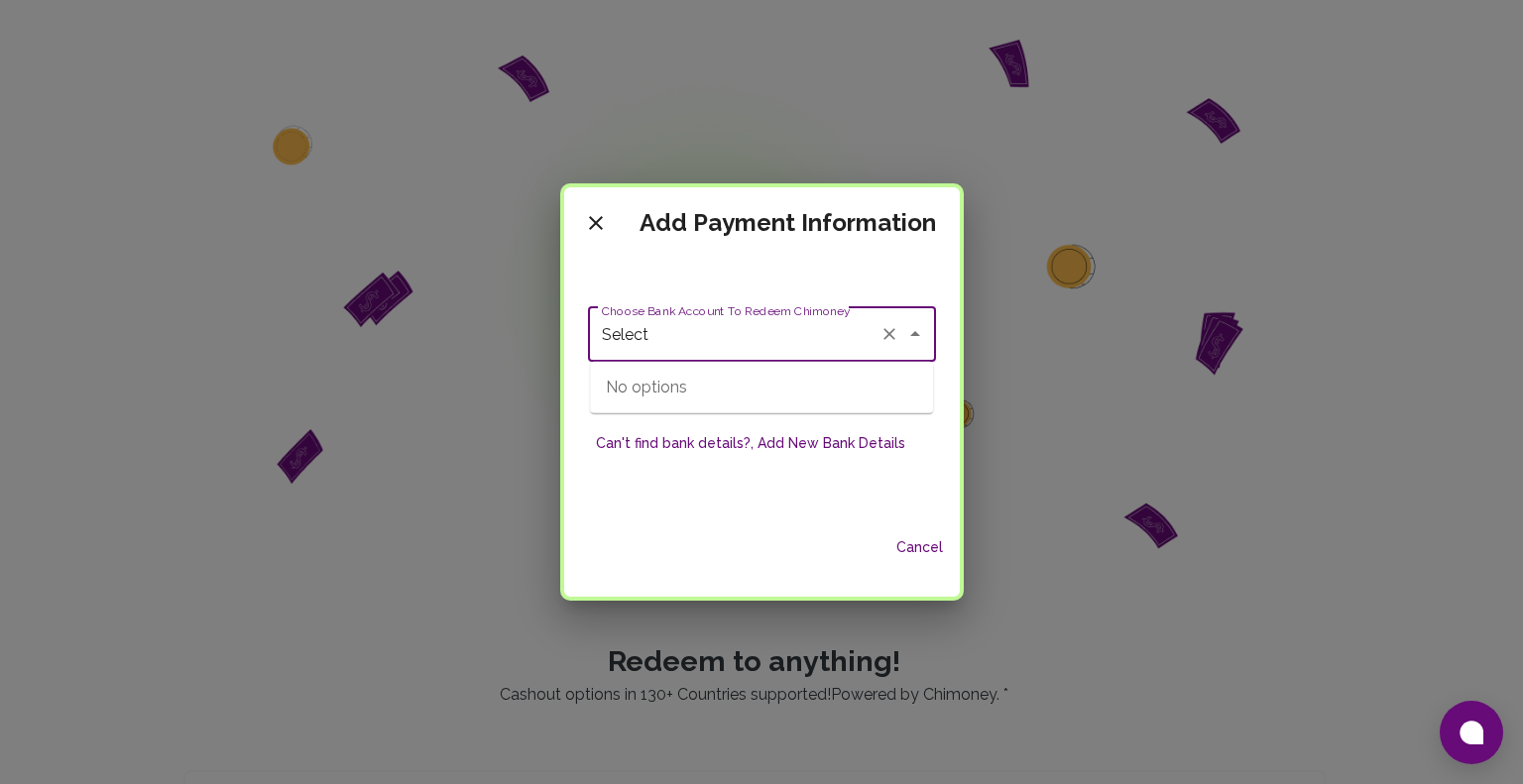 click on "Can't find bank details?, Add New Bank Details" at bounding box center (751, 443) 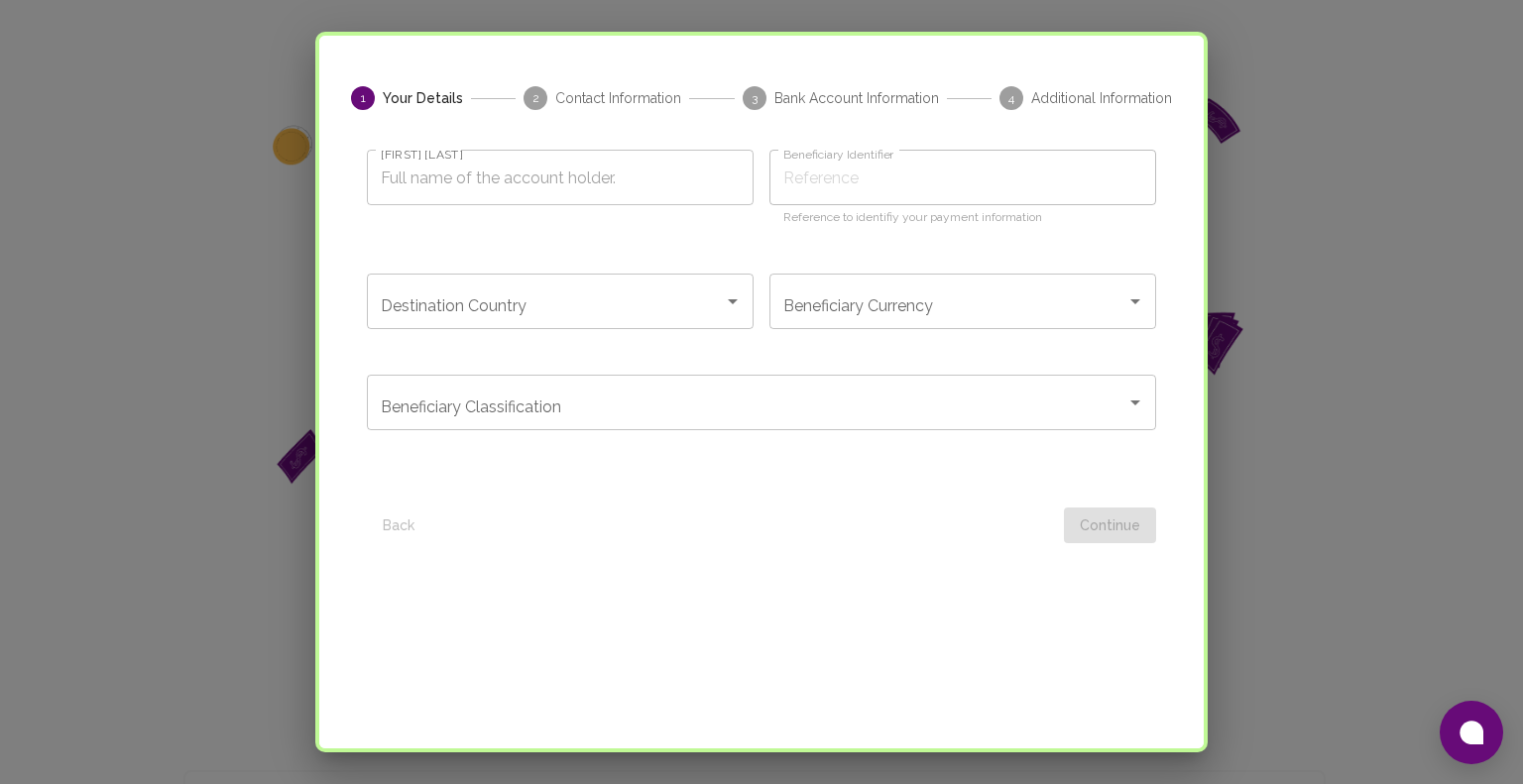 scroll, scrollTop: 0, scrollLeft: 0, axis: both 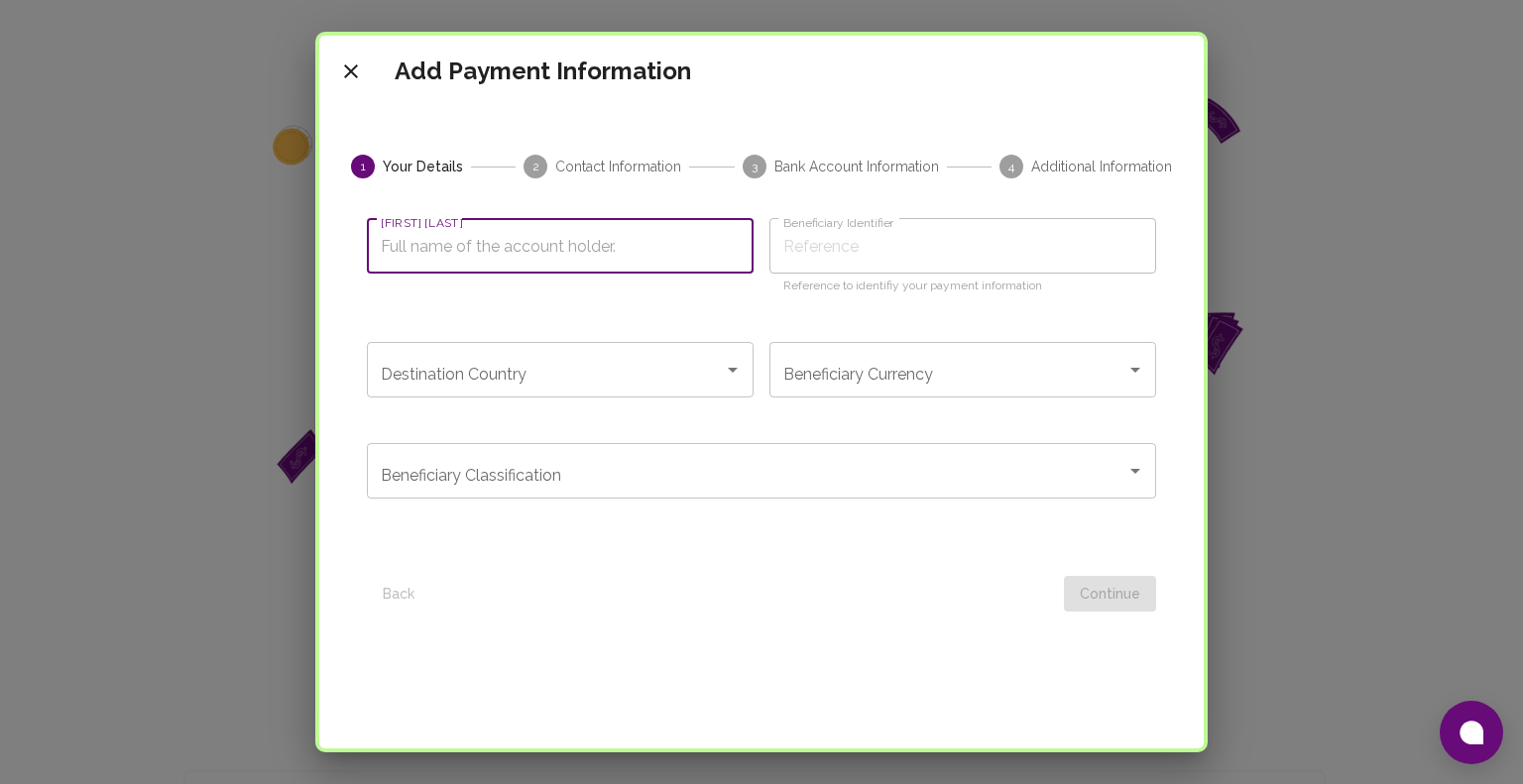 click on "[FIRST] [LAST]" at bounding box center [560, 246] 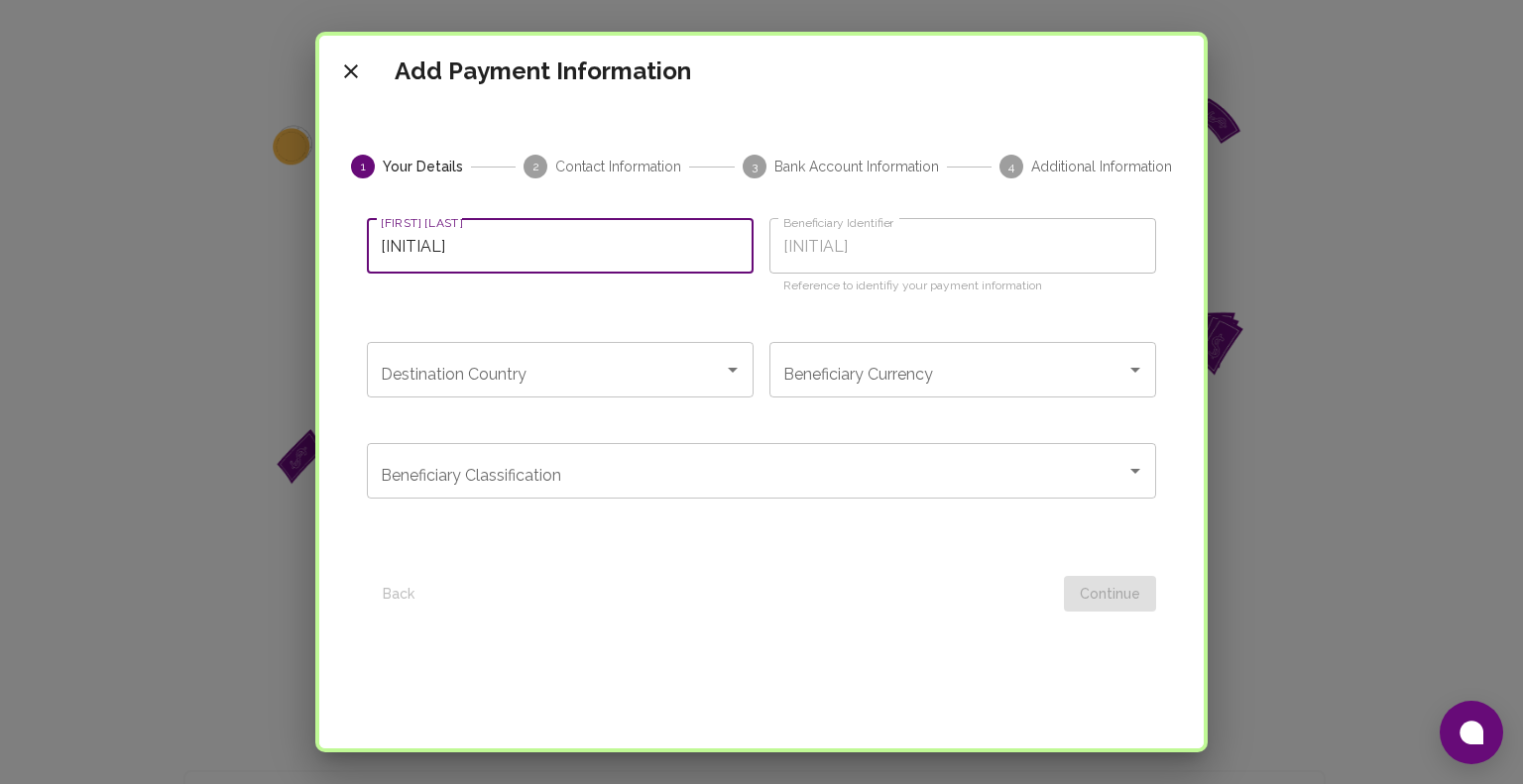 type on "[FIRST]" 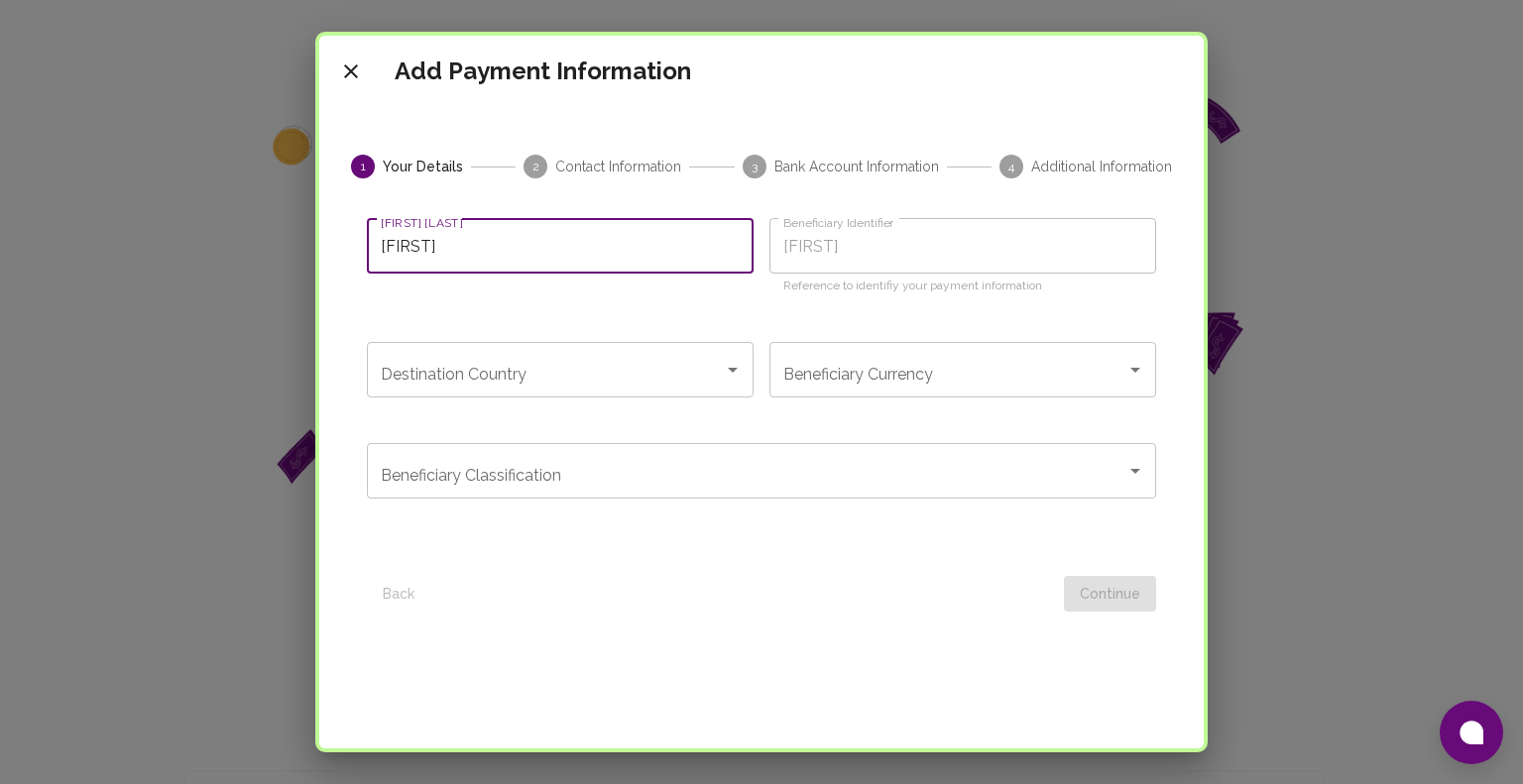 type on "[FIRST]" 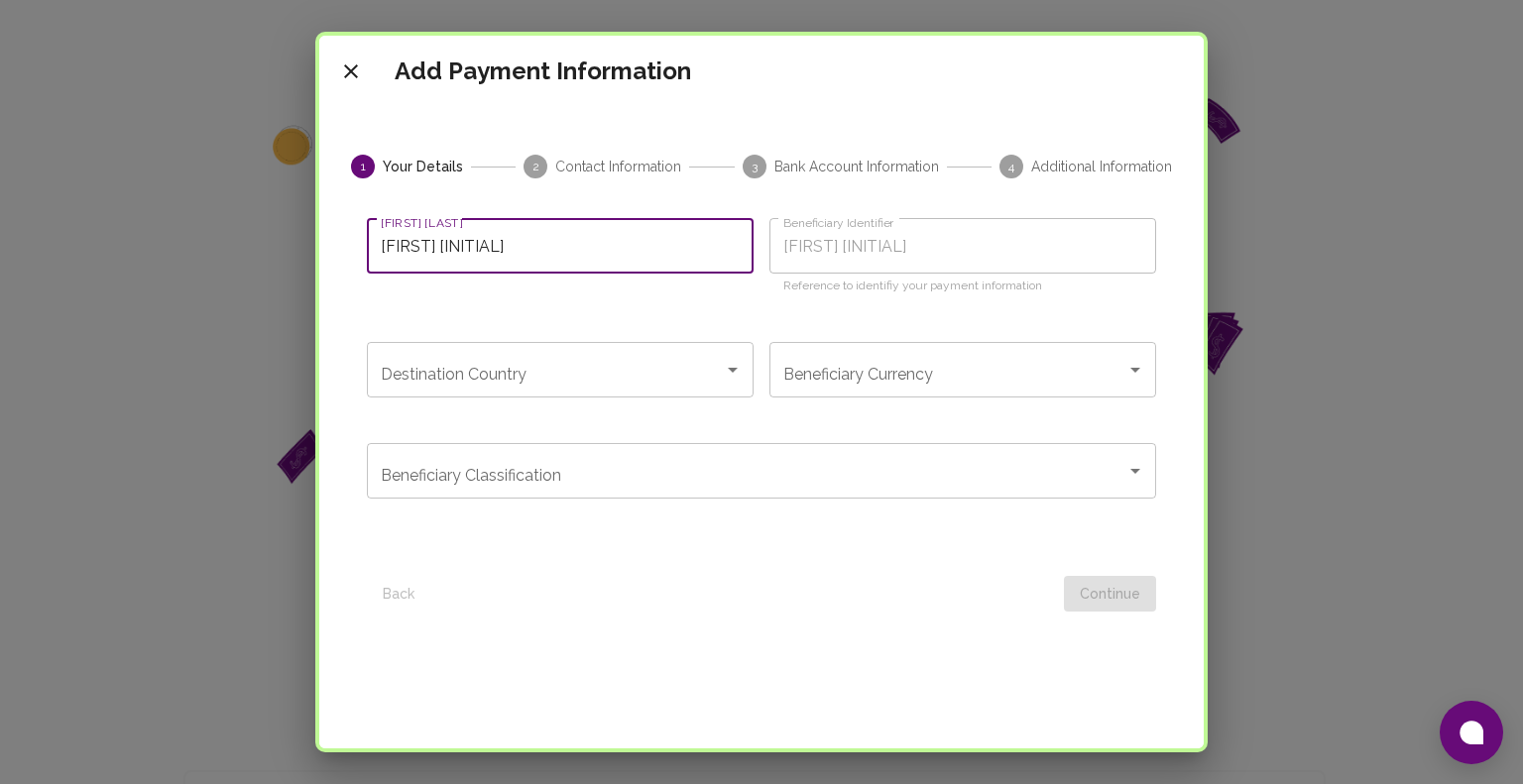 type on "[FIRST] [LAST_PART]" 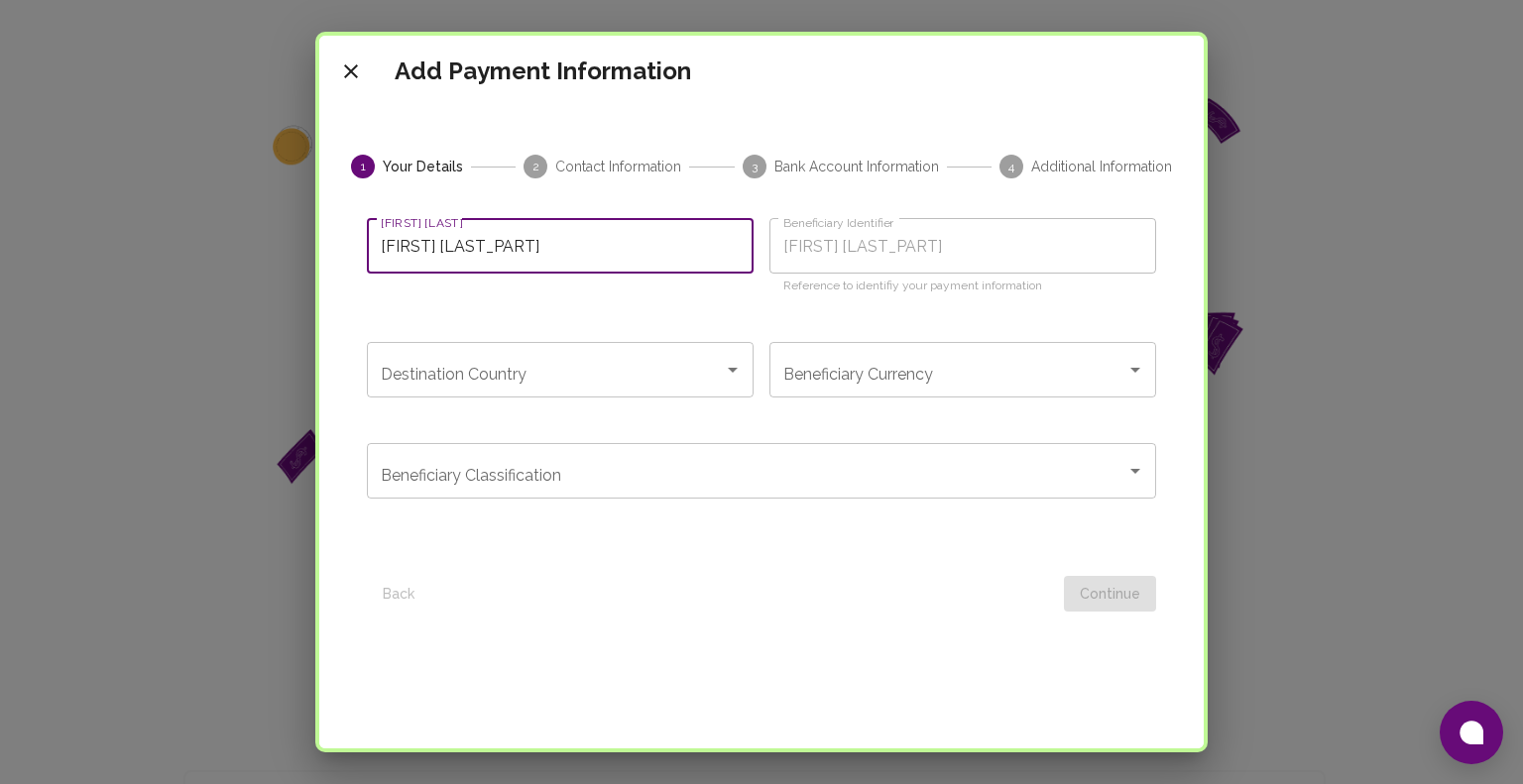 type on "[FIRST] [MIDDLE]" 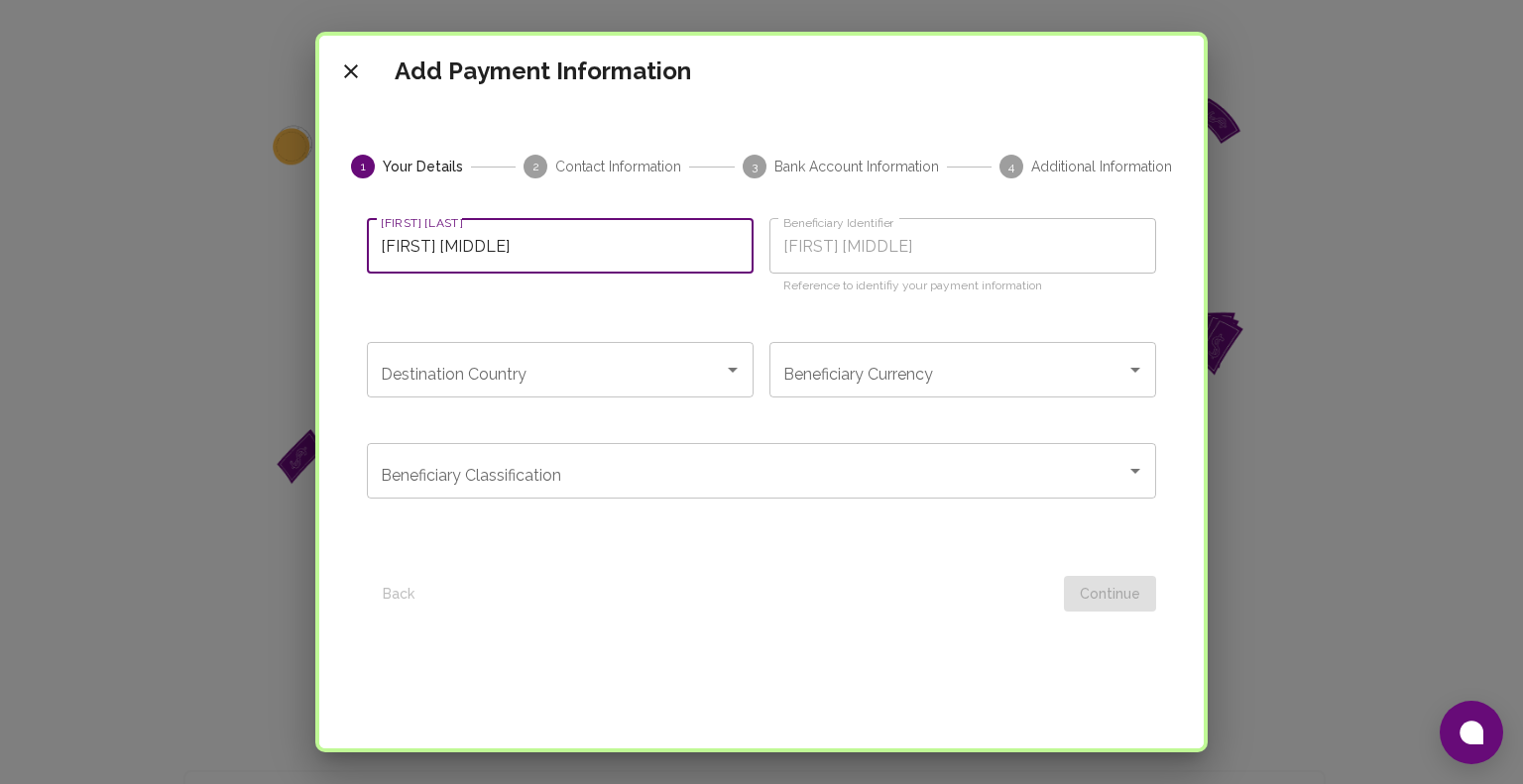 type on "[FIRST] [MIDDLE]" 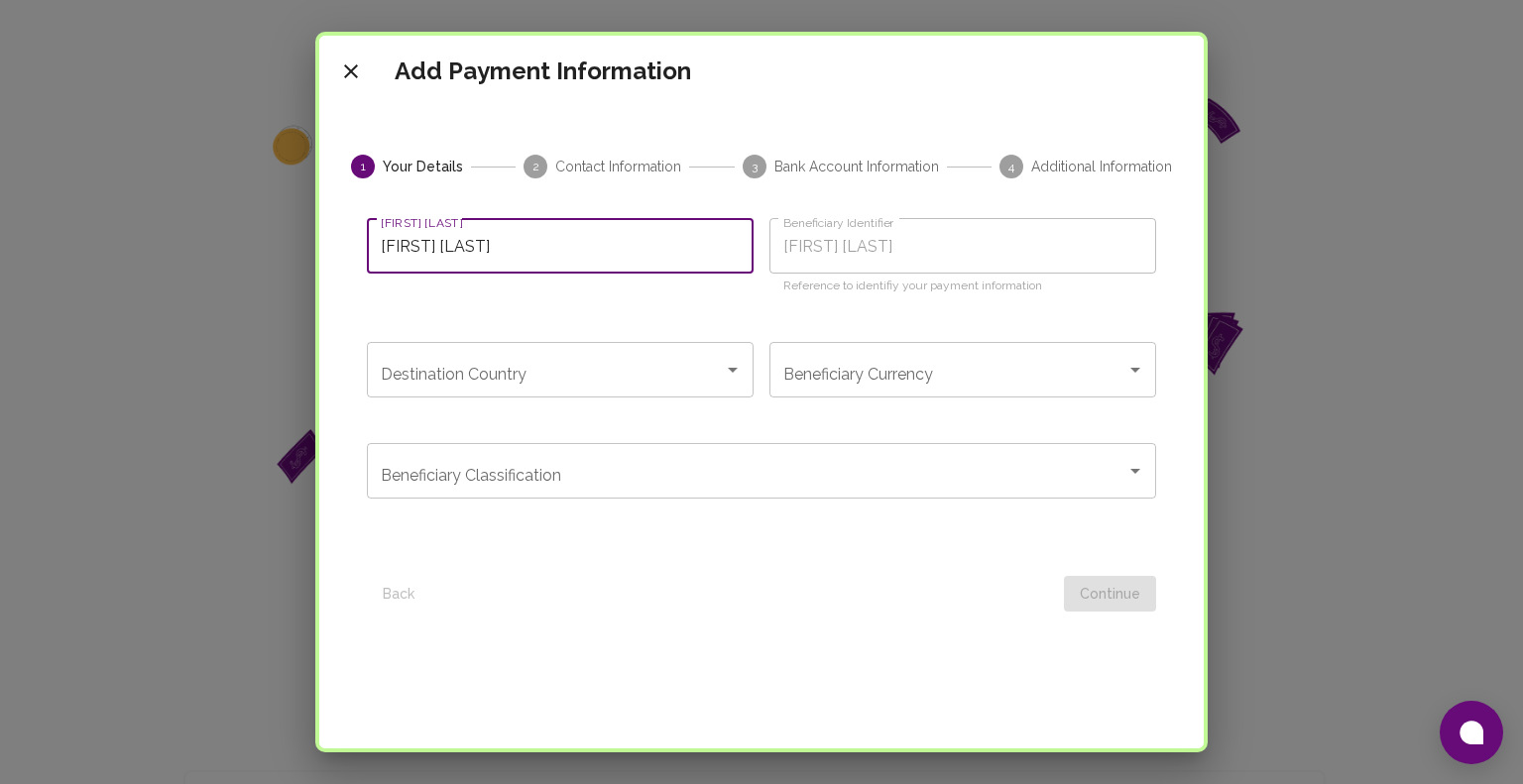 type on "[FIRST] [LAST]" 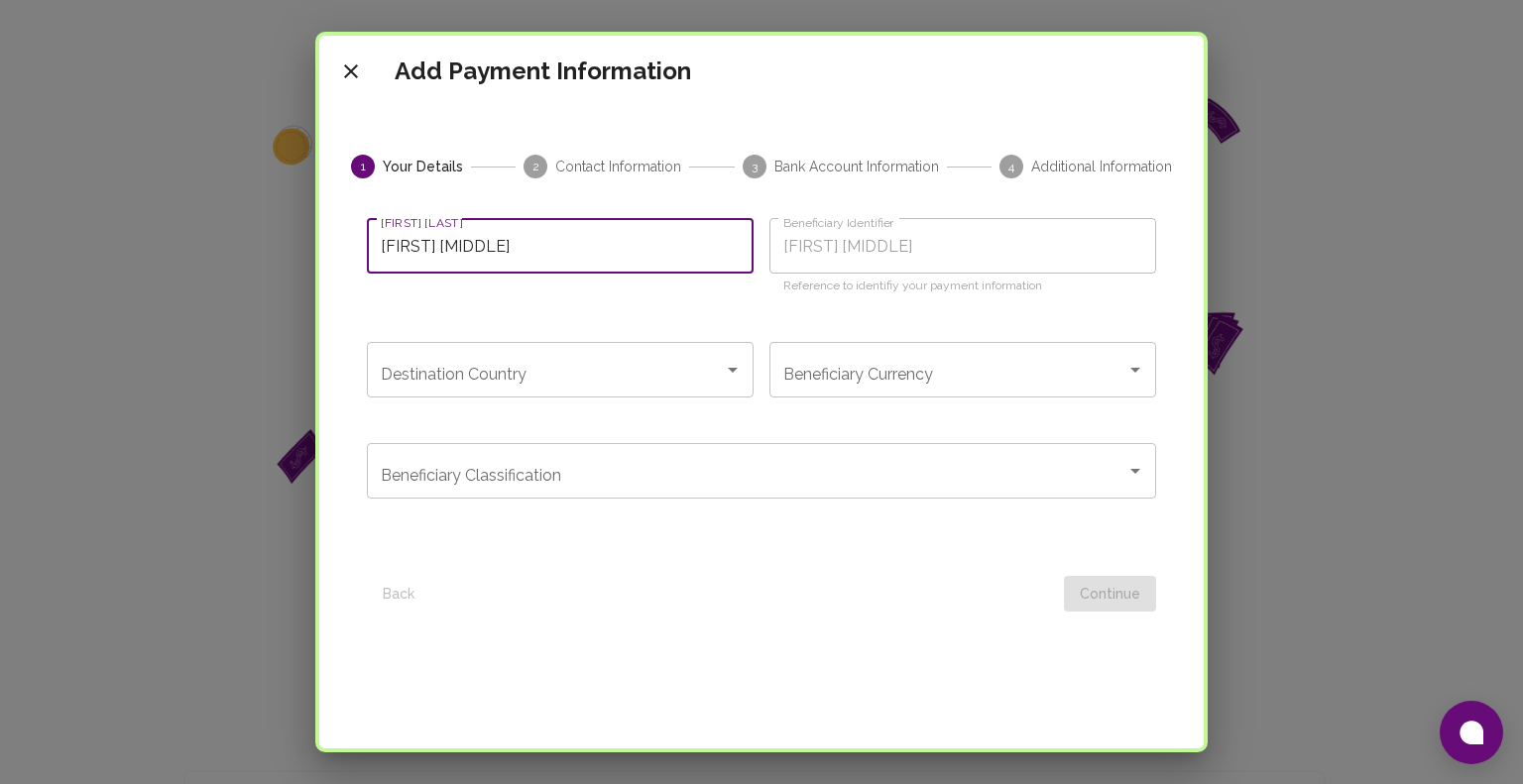 type on "[FIRST] [MIDDLE]" 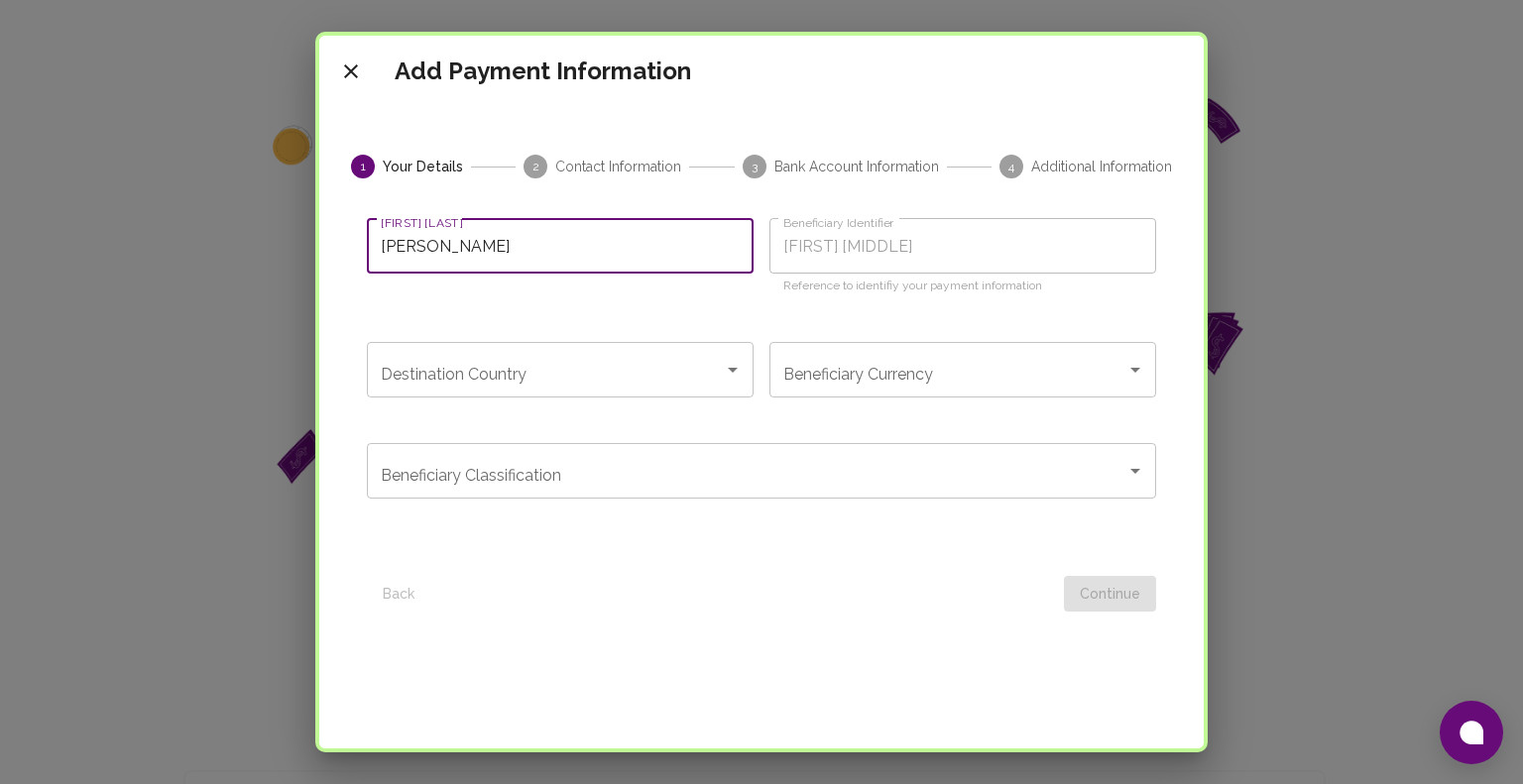 type on "[FIRST] [MIDDLE] [LAST_INITIAL]" 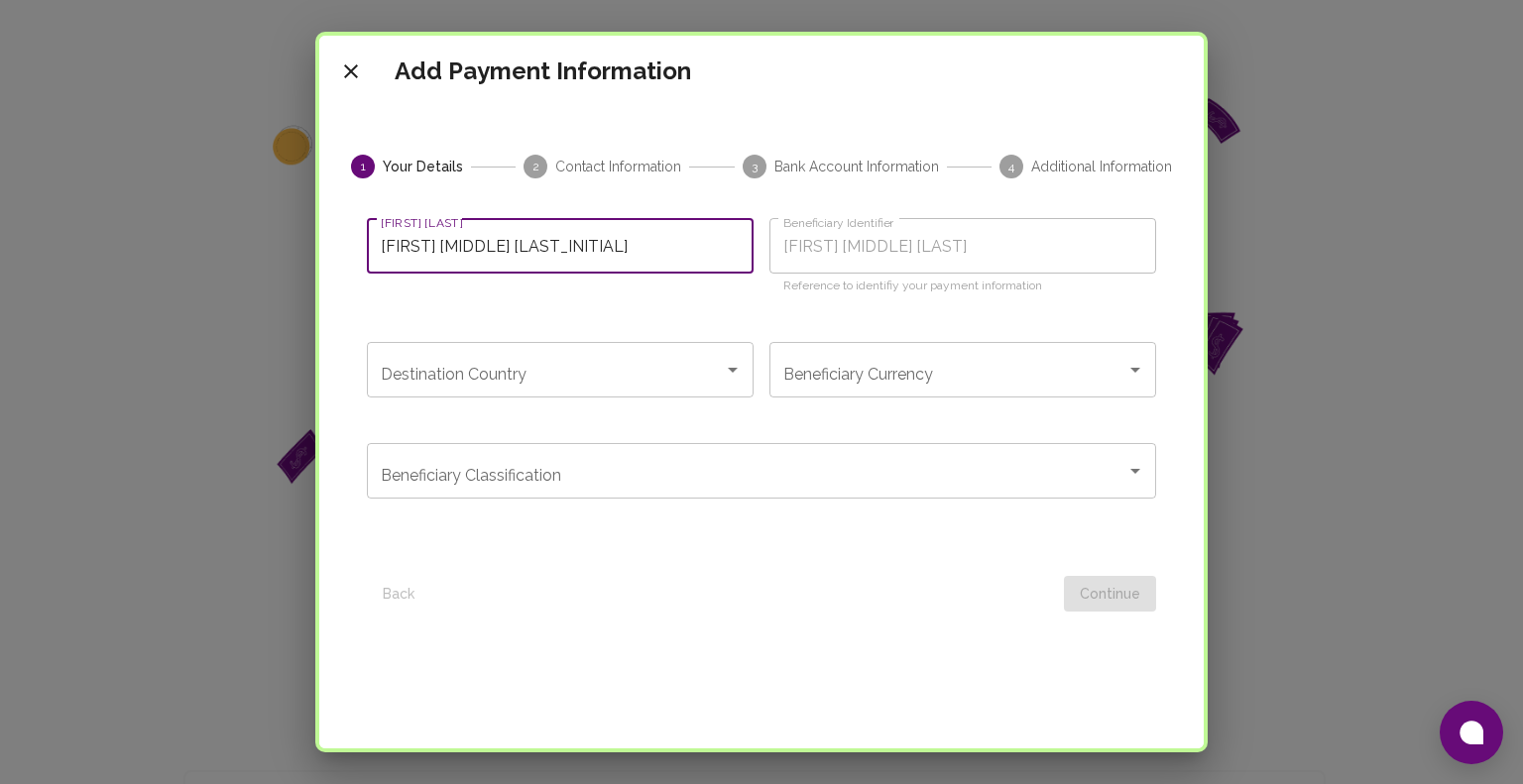 type on "[FIRST] [MIDDLE] [LAST]" 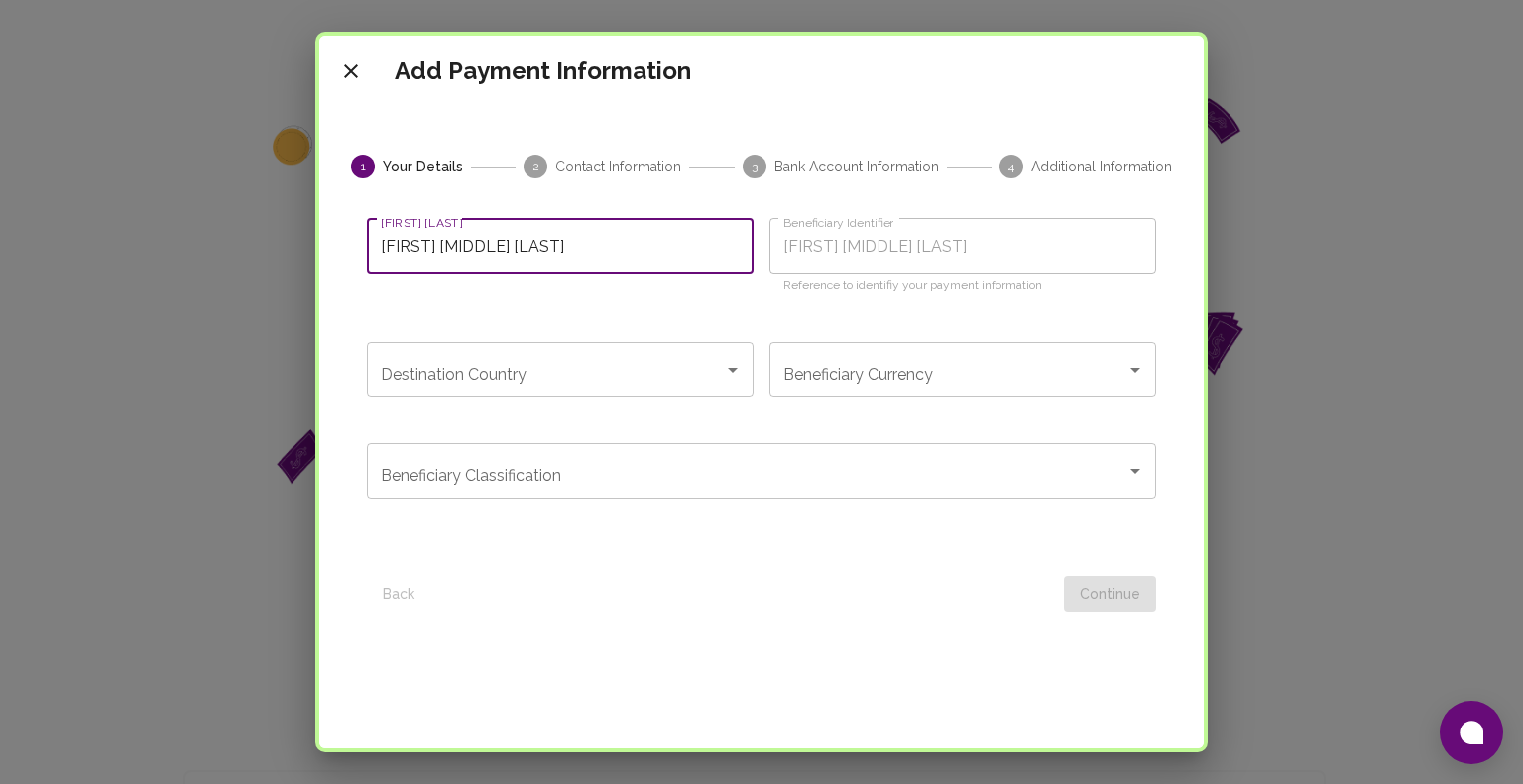 type on "[FIRST] [MIDDLE] [LAST]" 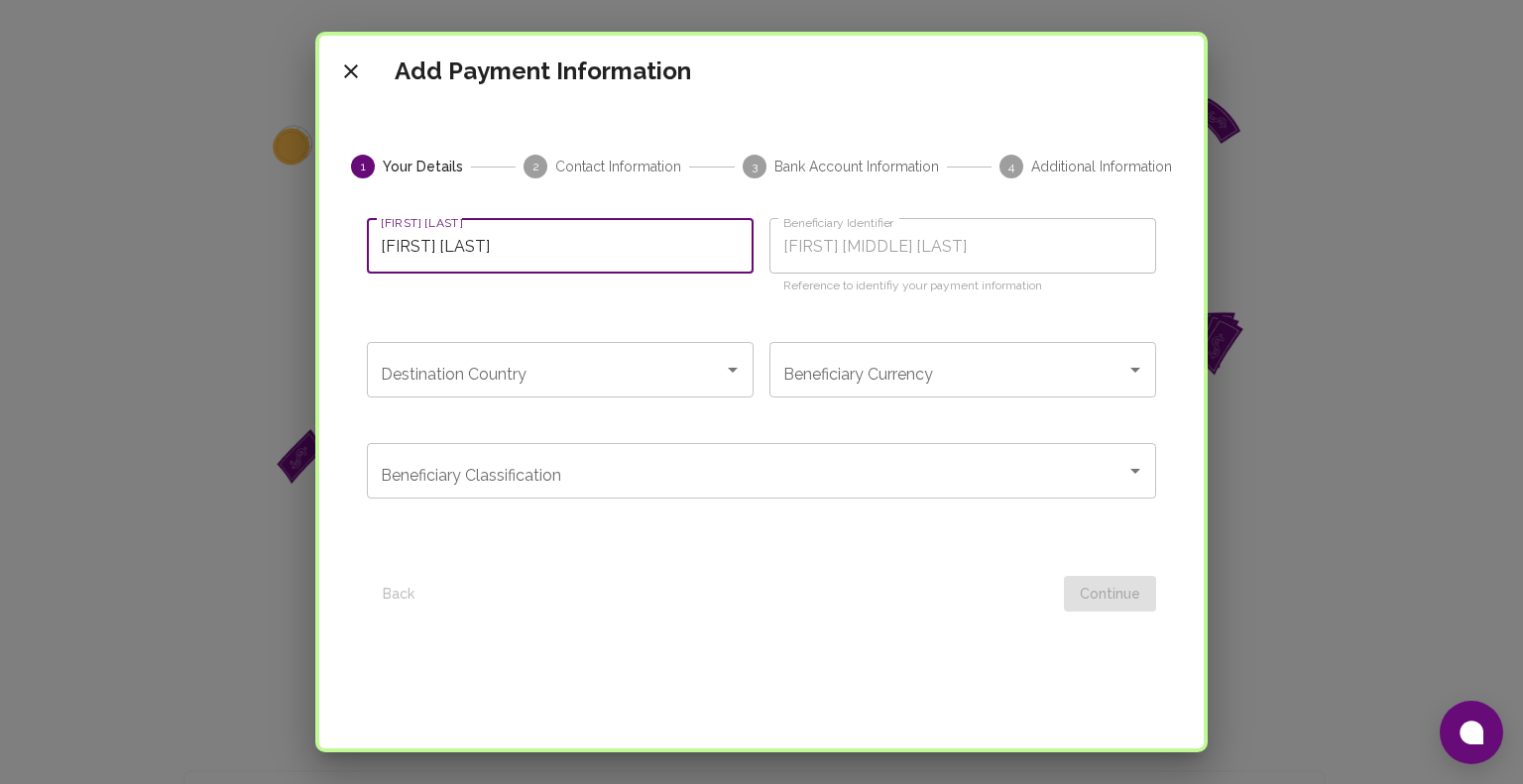 type on "[FIRST] [MIDDLE] [LAST]" 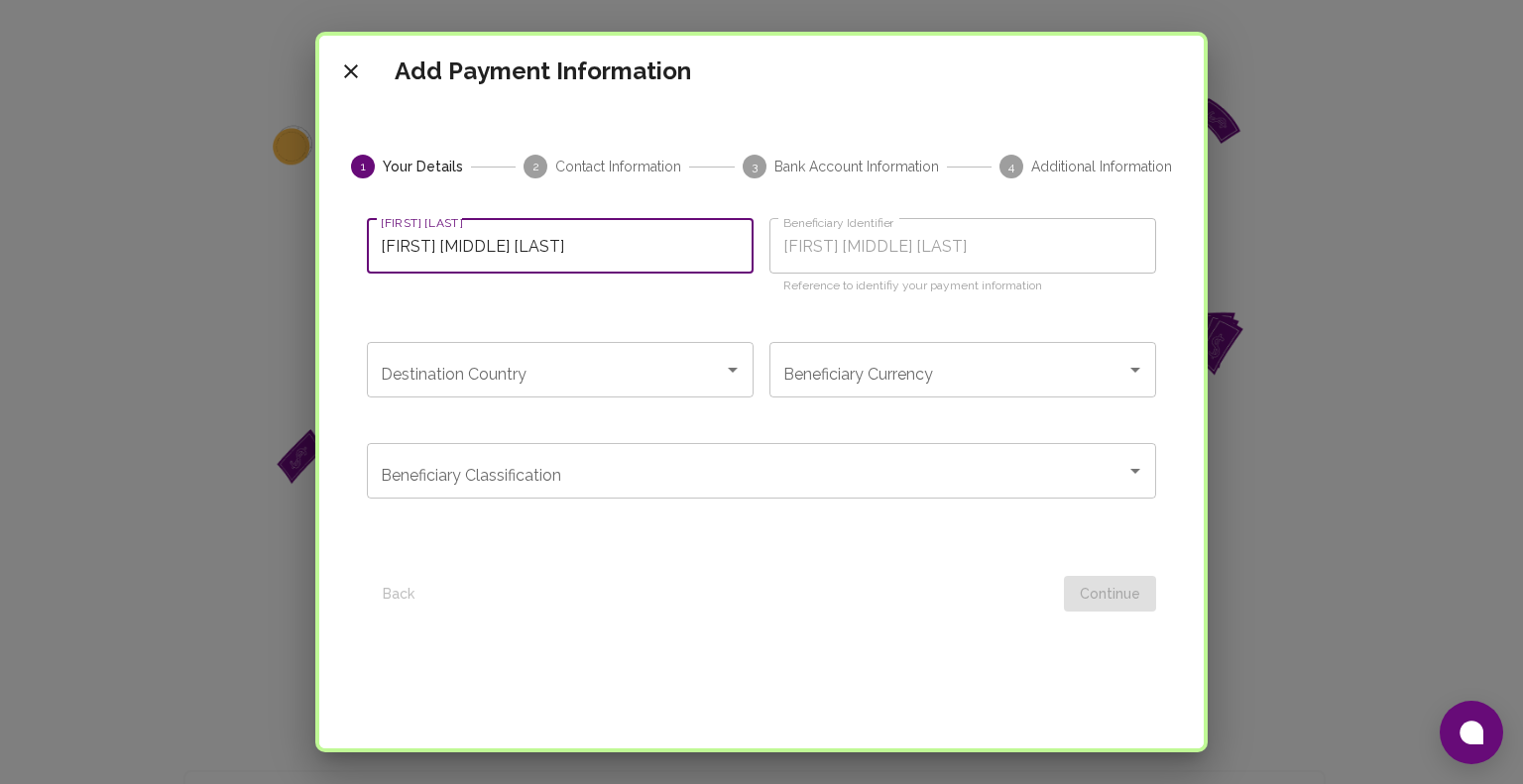 type on "[FIRST] [LAST]" 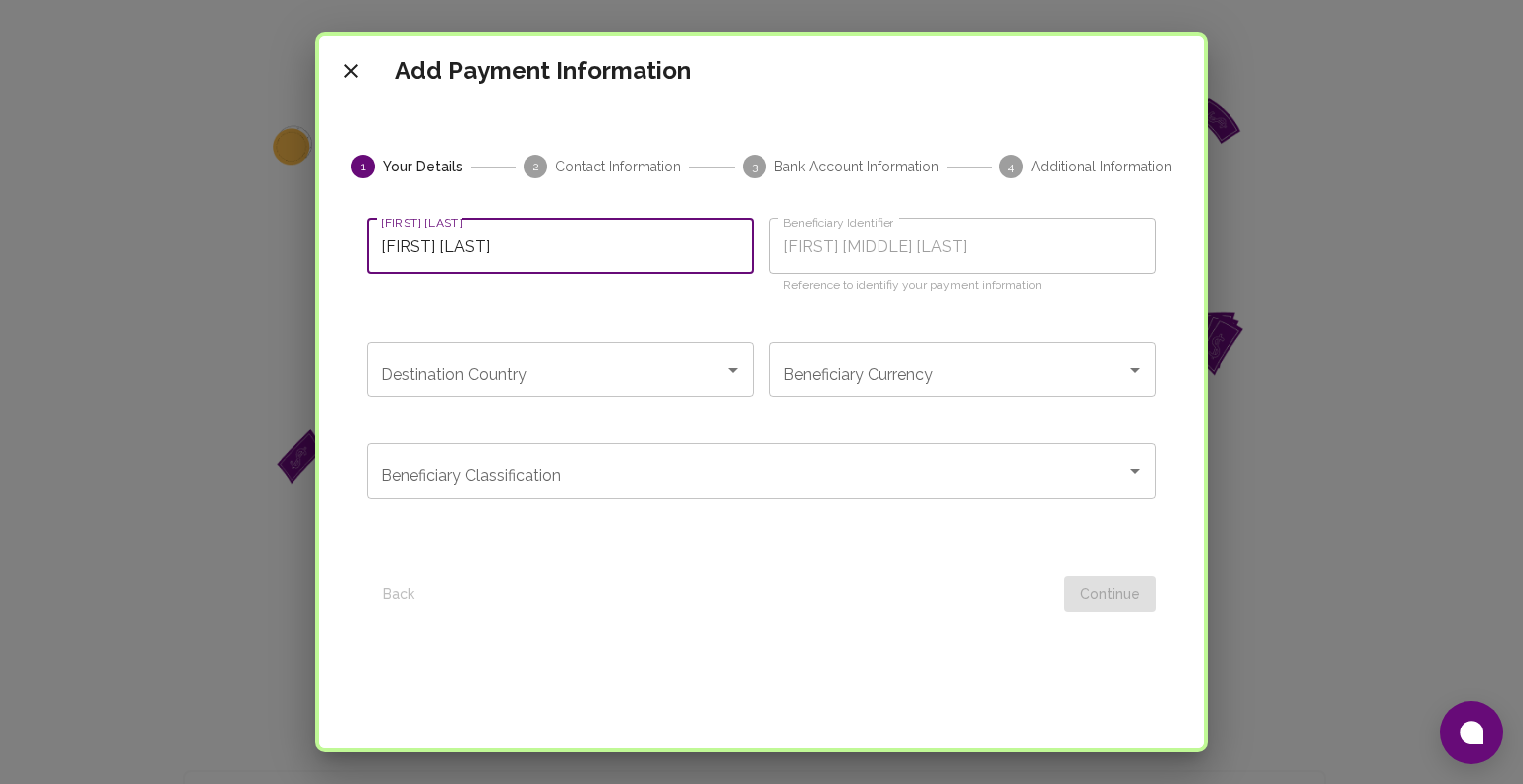 type on "[FIRST] [MIDDLE] [LAST]" 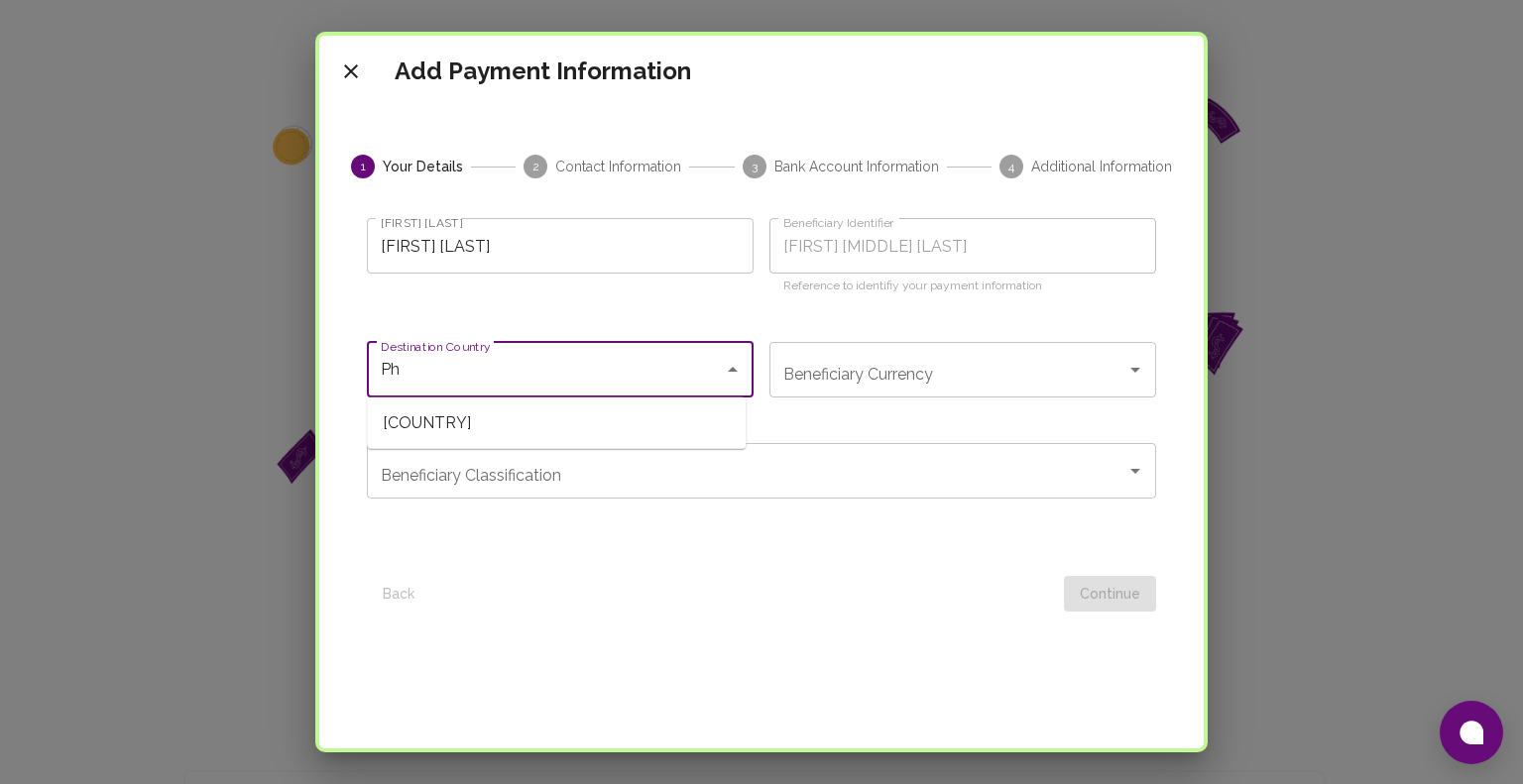click on "[COUNTRY]" at bounding box center (556, 423) 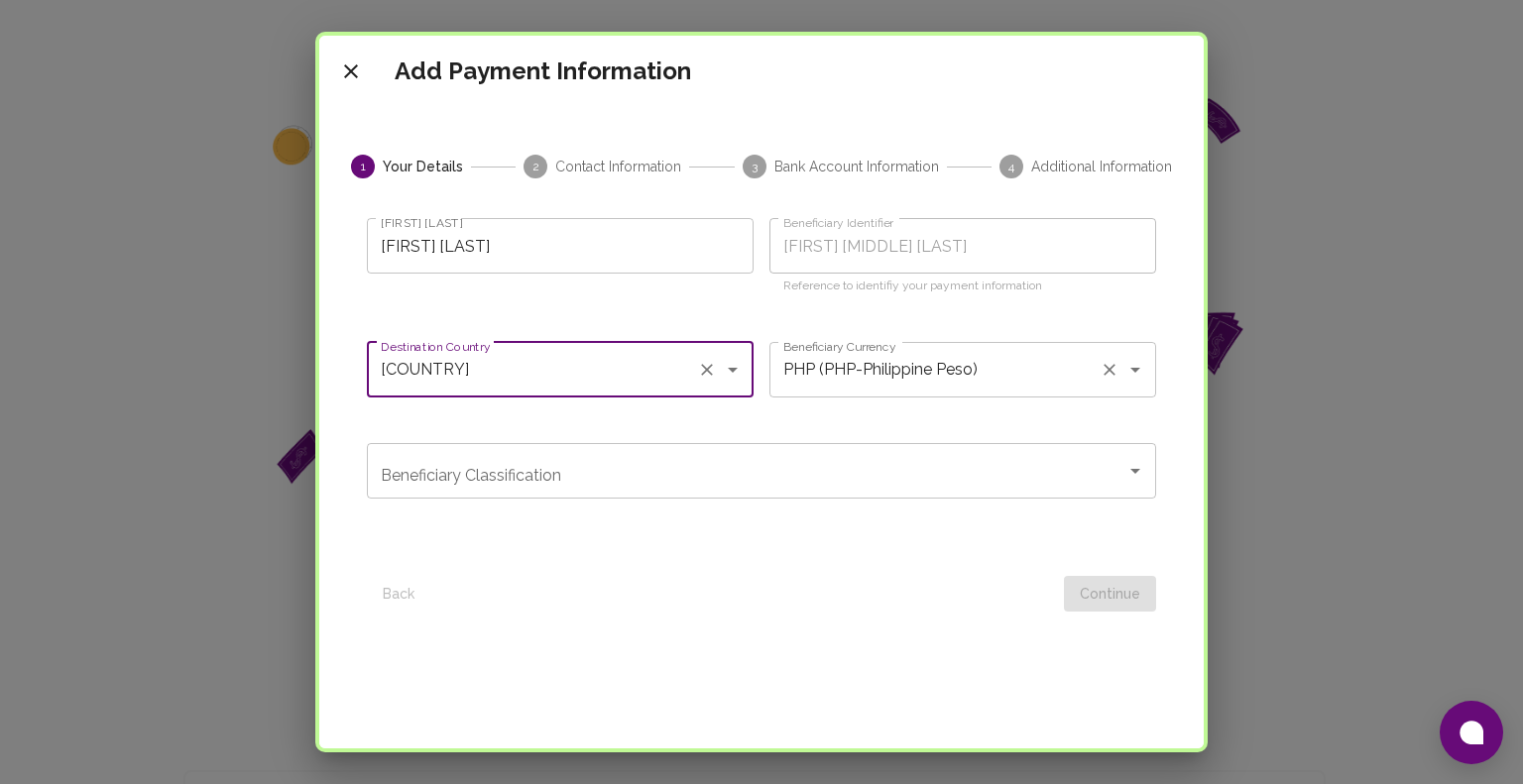 click on "Beneficiary Currency" at bounding box center (839, 346) 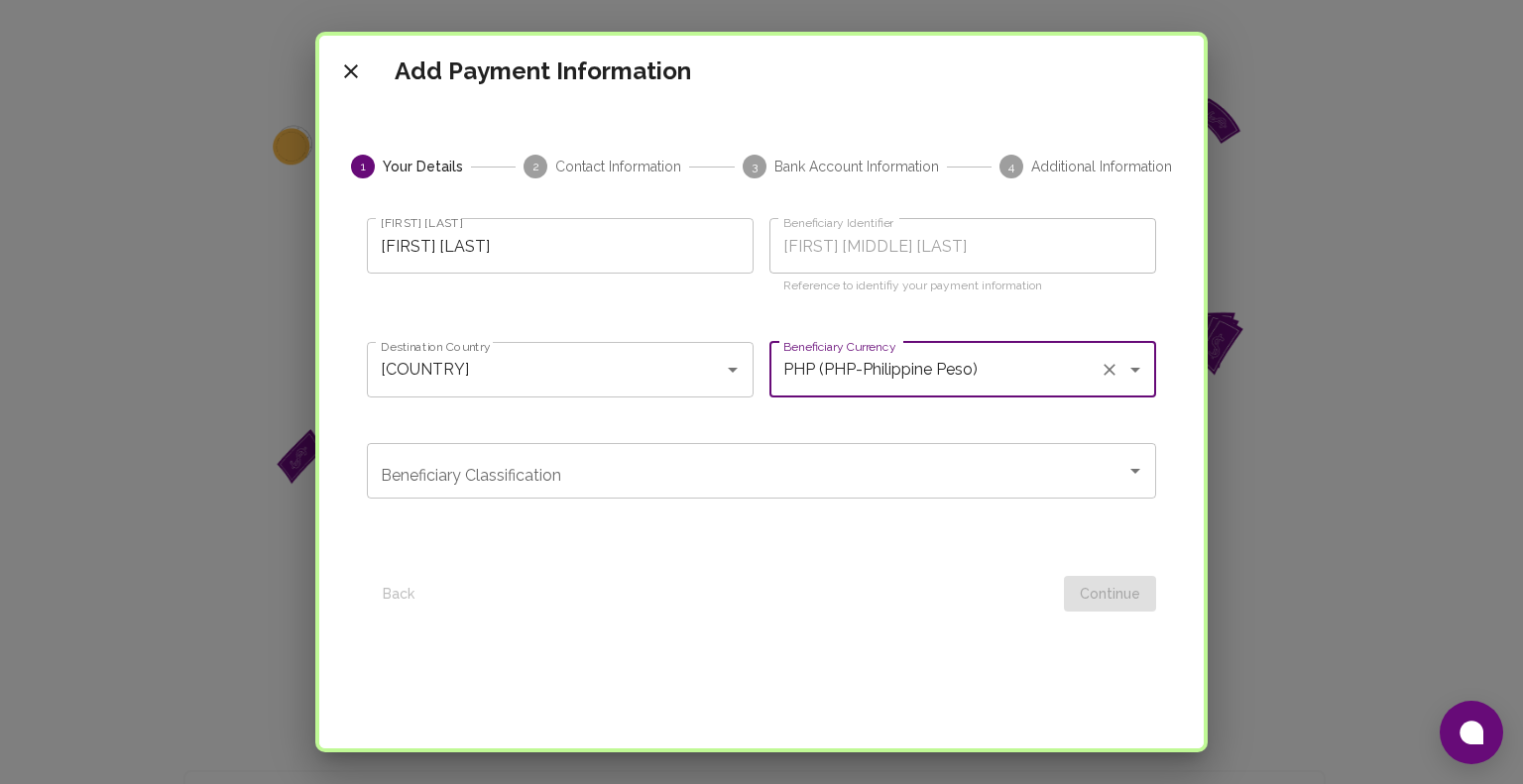 click on "Full Name [FIRST] [MIDDLE] [LAST] Full Name Beneficiary Identifier [FIRST] [MIDDLE] [LAST] Beneficiary Identifier Reference to identifiy your payment information Destination Country [COUNTRY] Destination Country Beneficiary Currency PHP (PHP-Philippine Peso) Beneficiary Currency Beneficiary Classification Beneficiary Classification Back Continue" at bounding box center (762, 482) 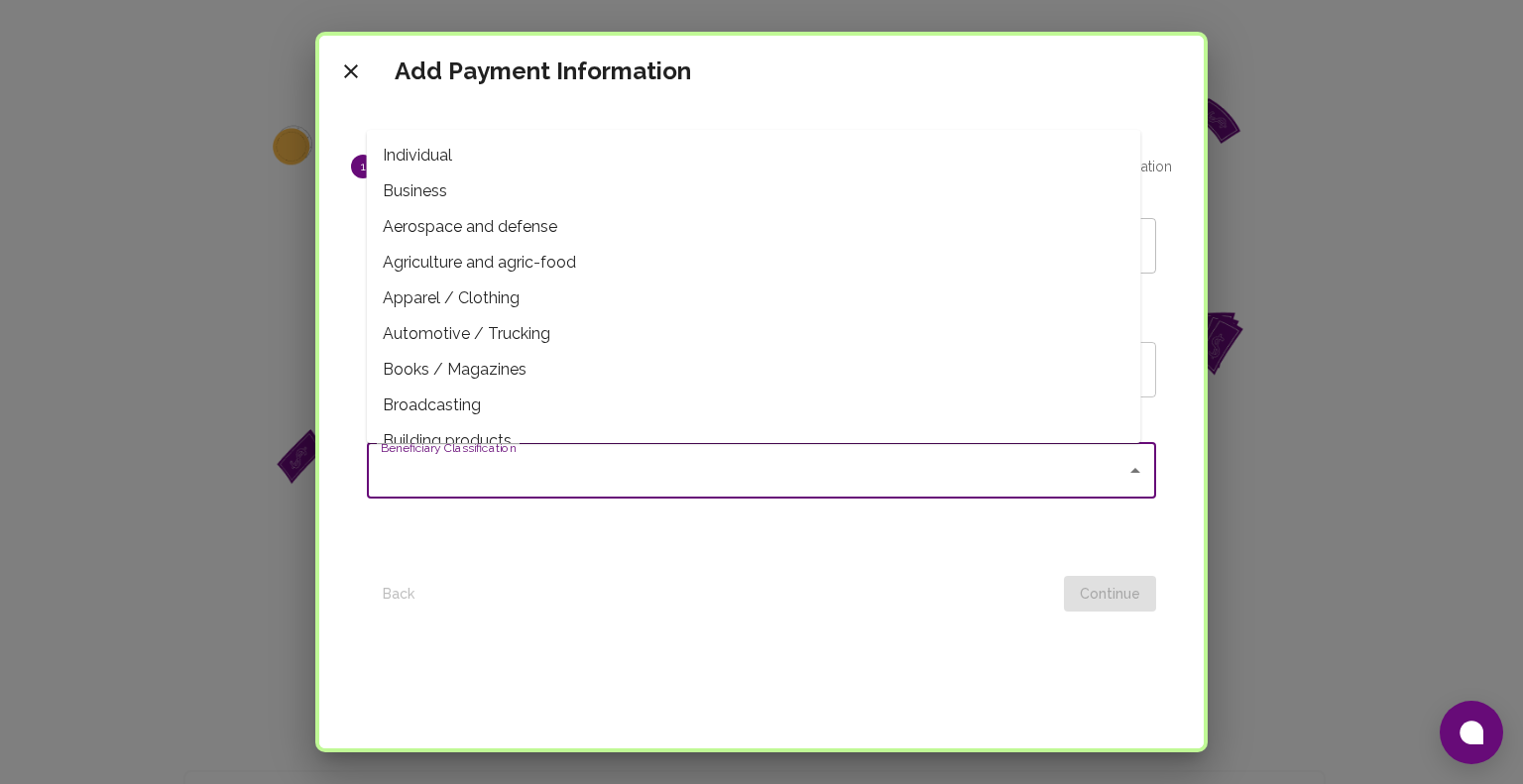 click on "Beneficiary Classification" at bounding box center (747, 471) 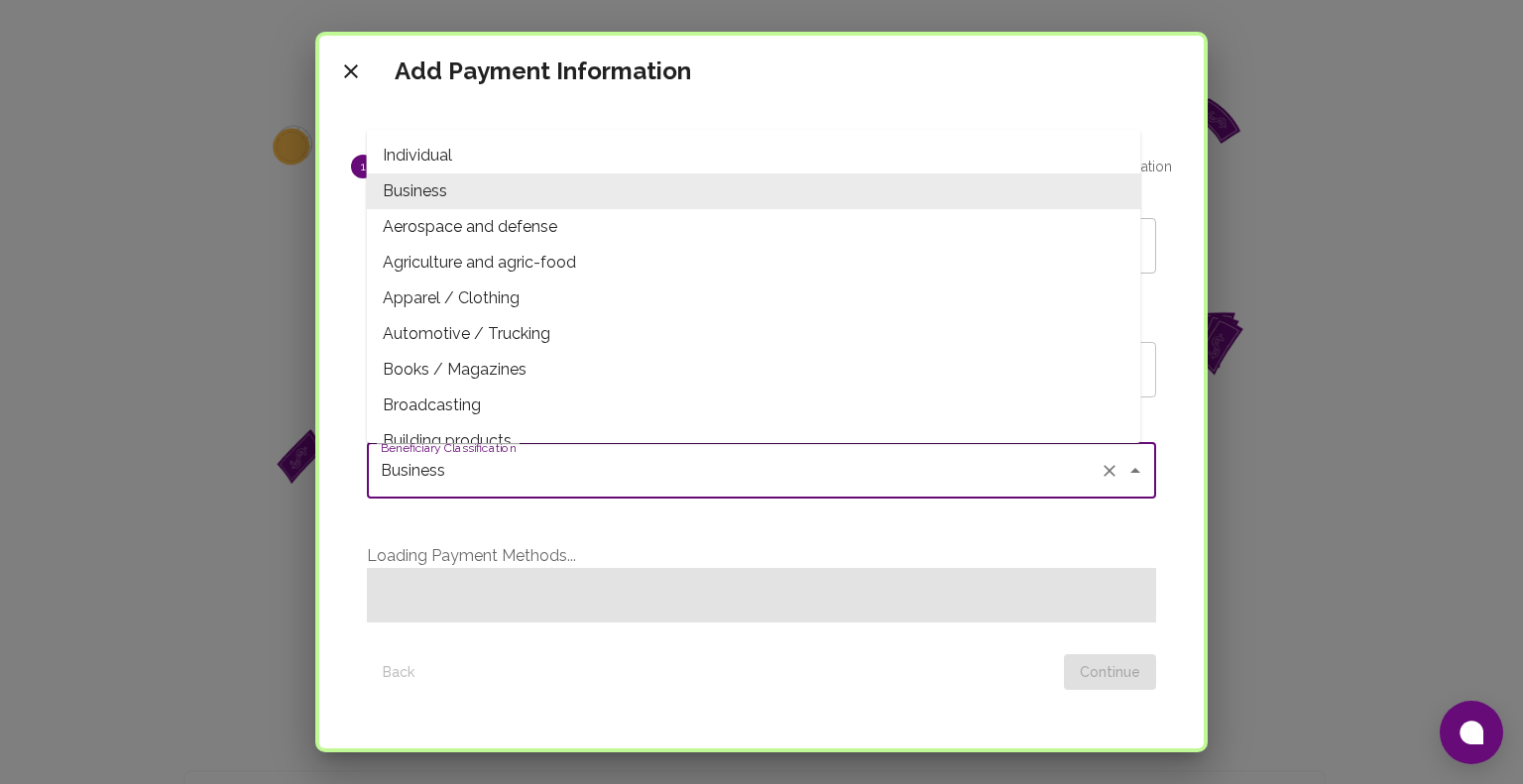 click on "Business" at bounding box center (734, 471) 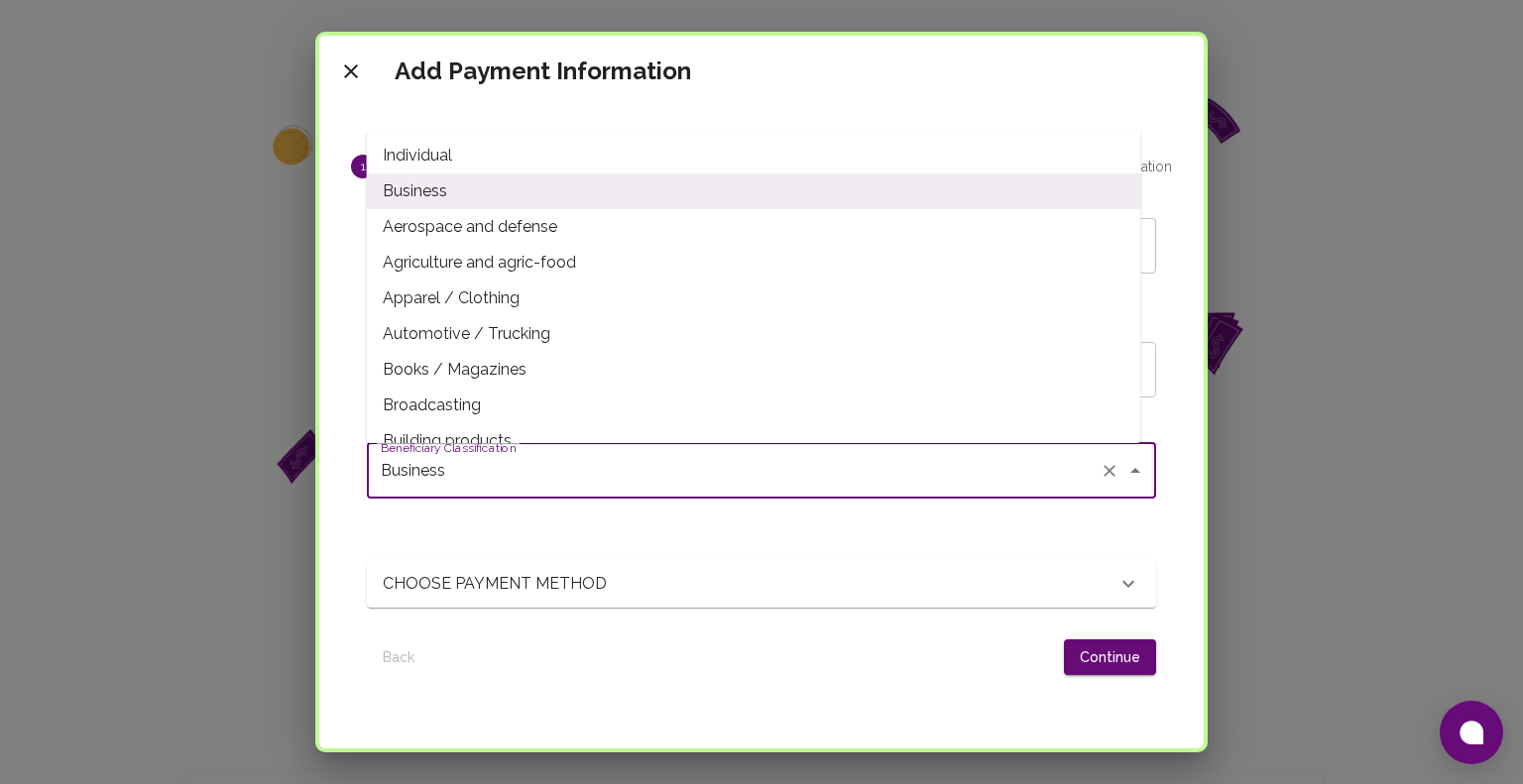click on "Individual" at bounding box center (754, 156) 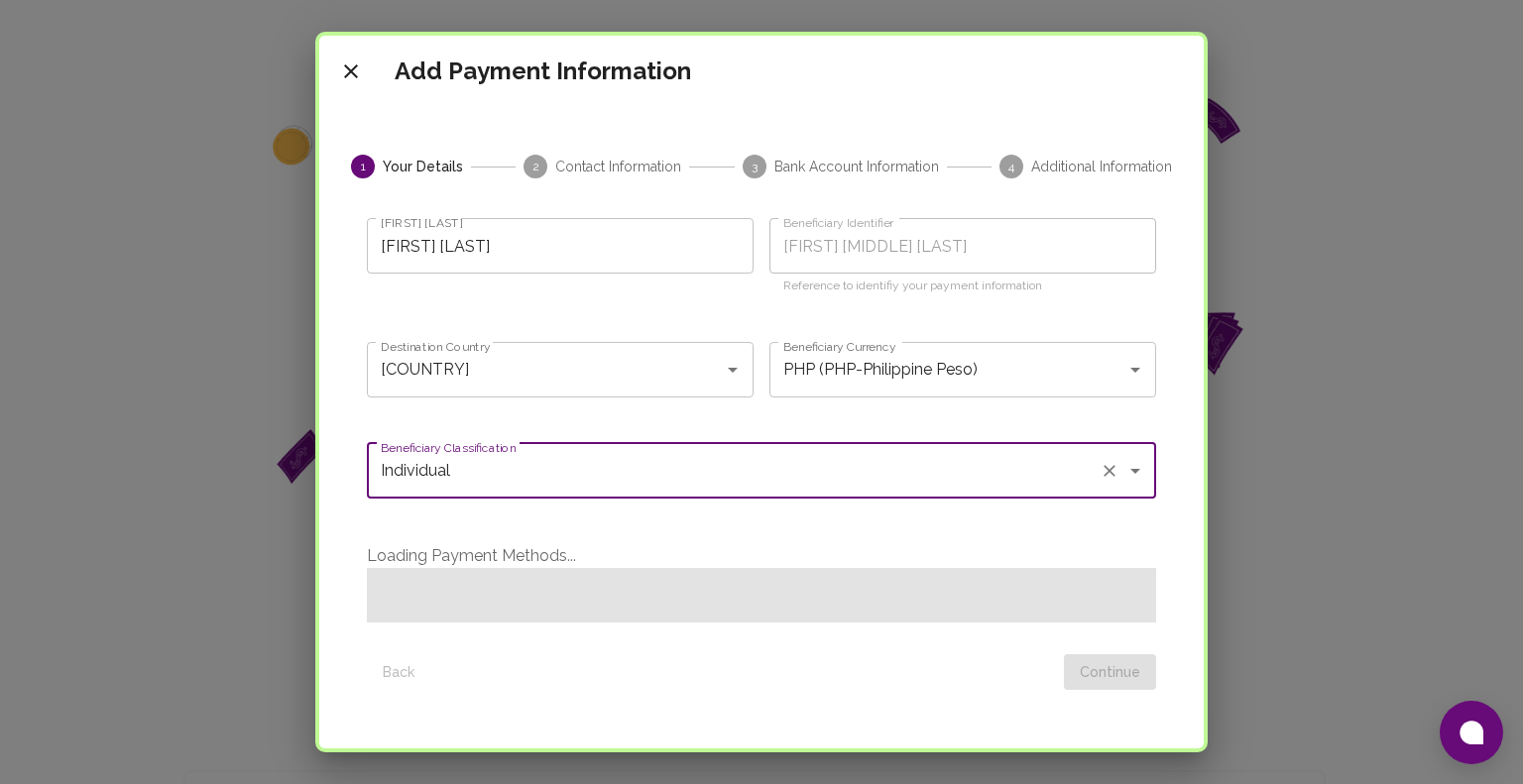 click at bounding box center (762, 595) 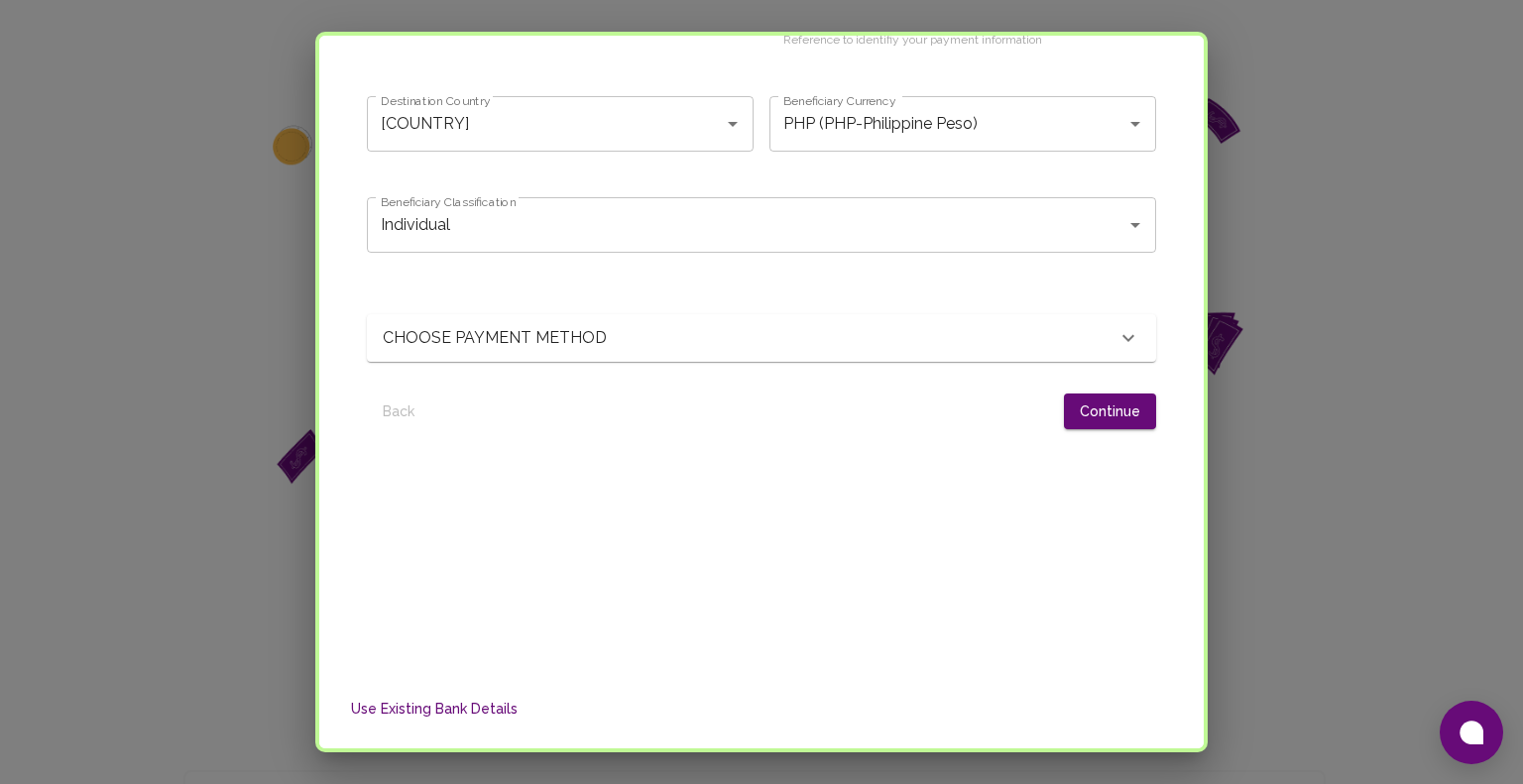 scroll, scrollTop: 246, scrollLeft: 0, axis: vertical 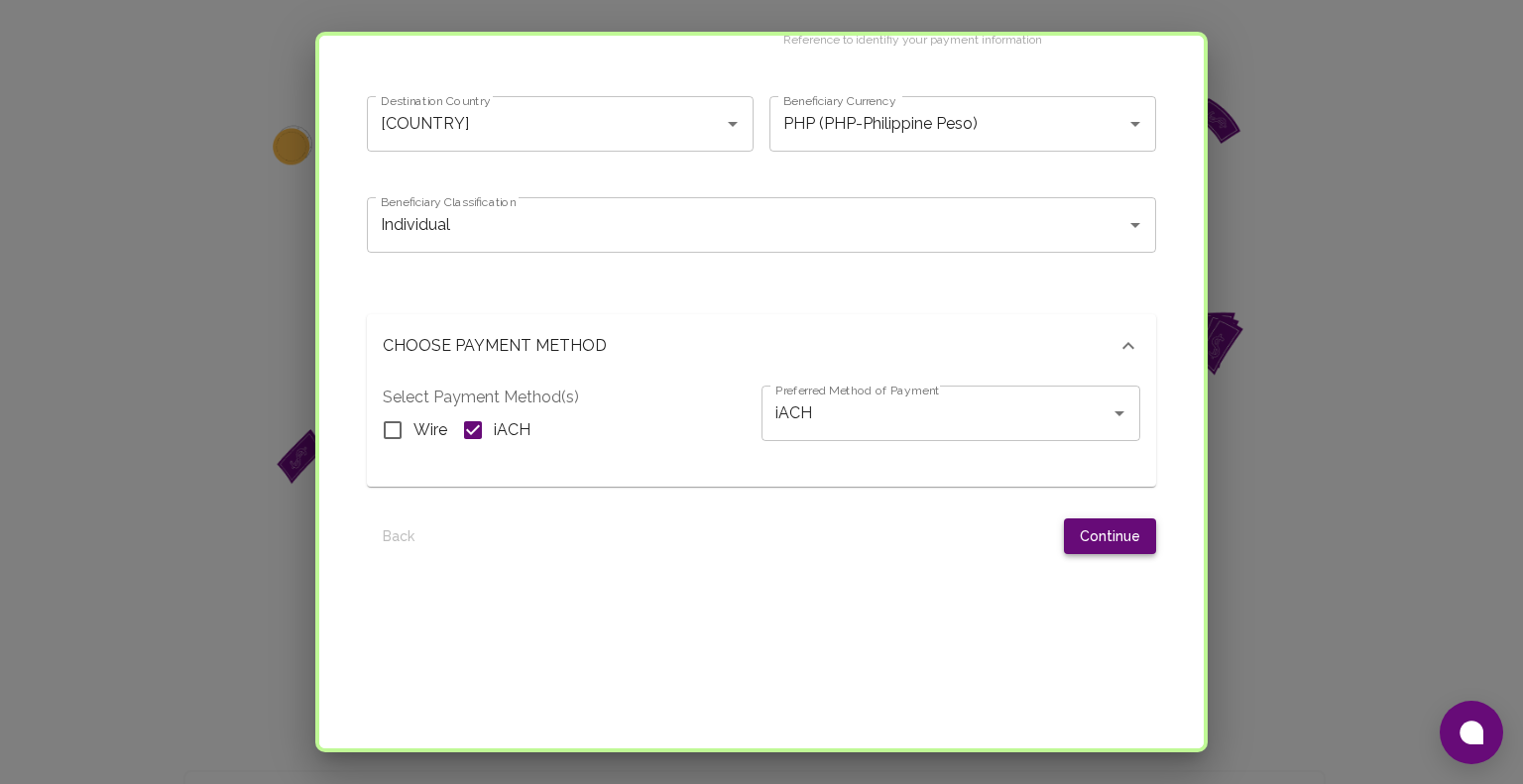 click on "Continue" at bounding box center [1110, 536] 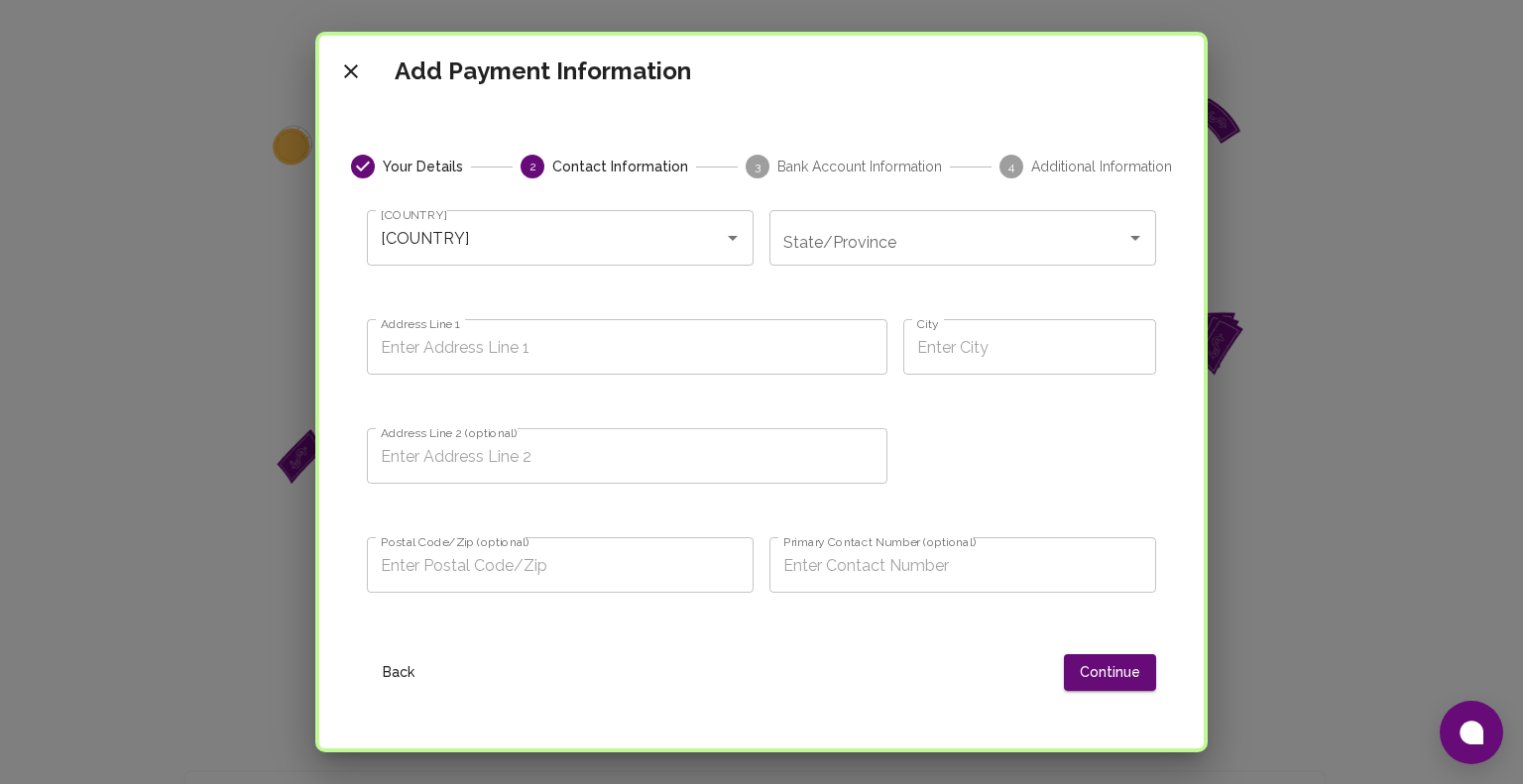 scroll, scrollTop: 0, scrollLeft: 0, axis: both 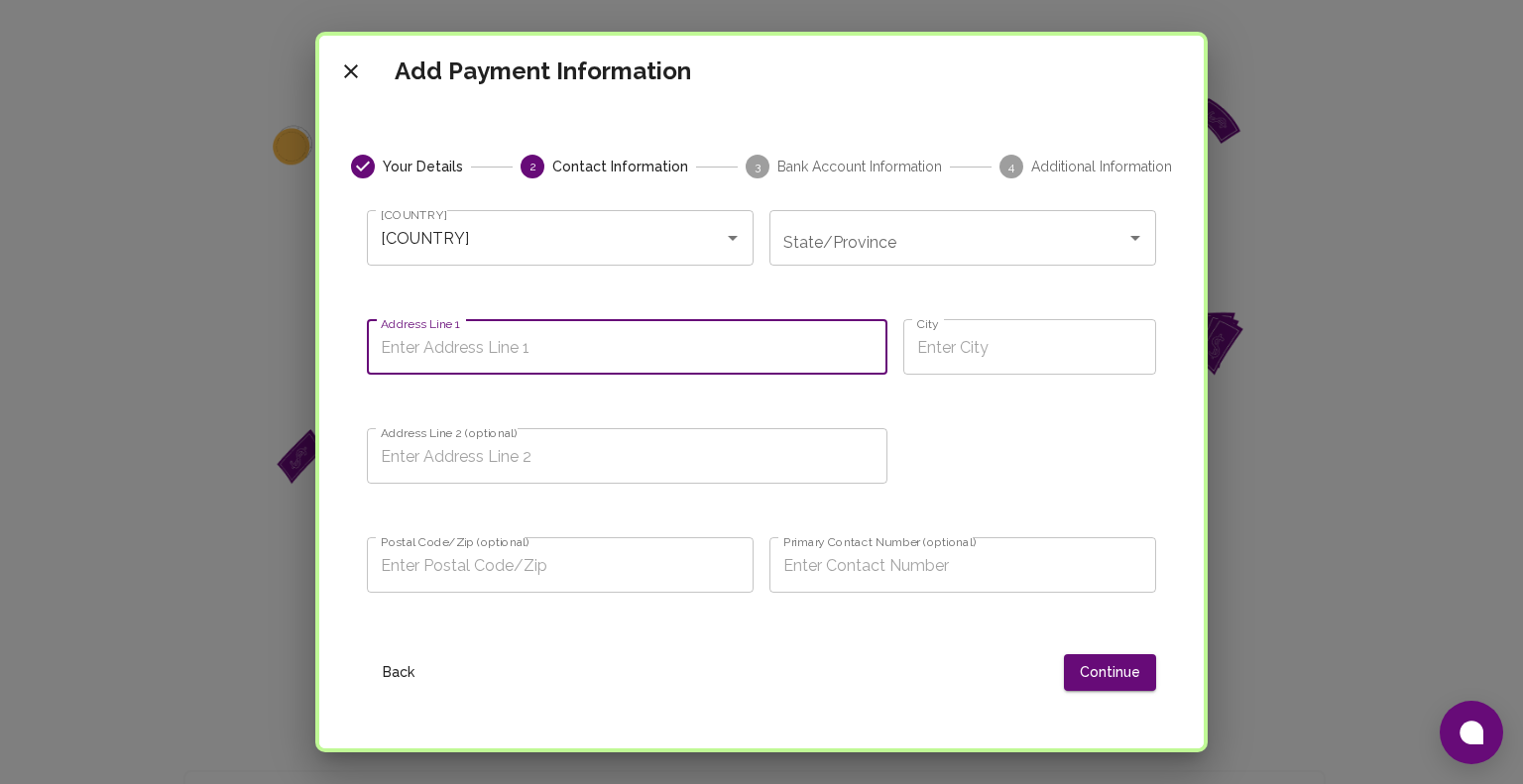 click on "State/Province" at bounding box center [948, 238] 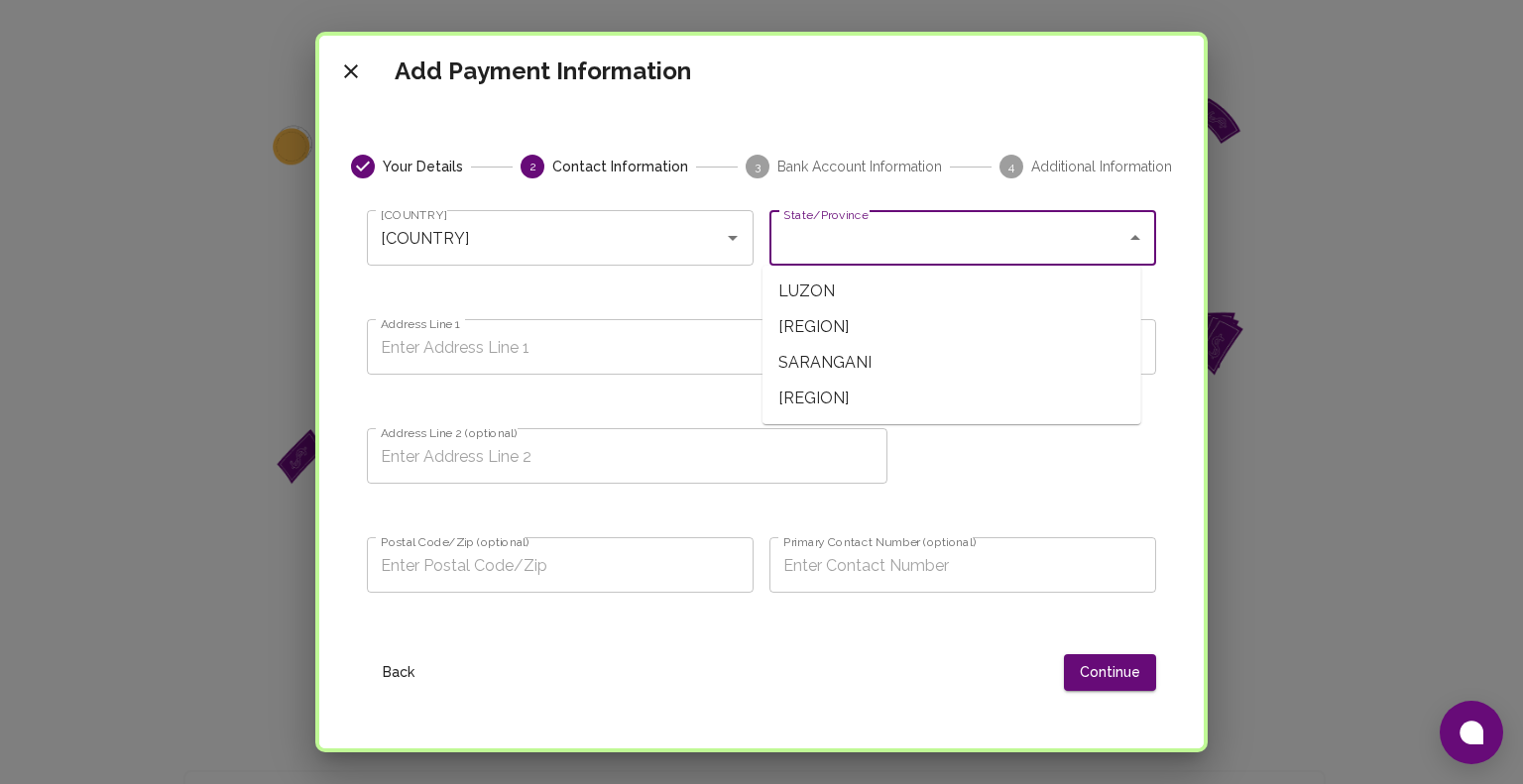 click on "[REGION]" at bounding box center (952, 327) 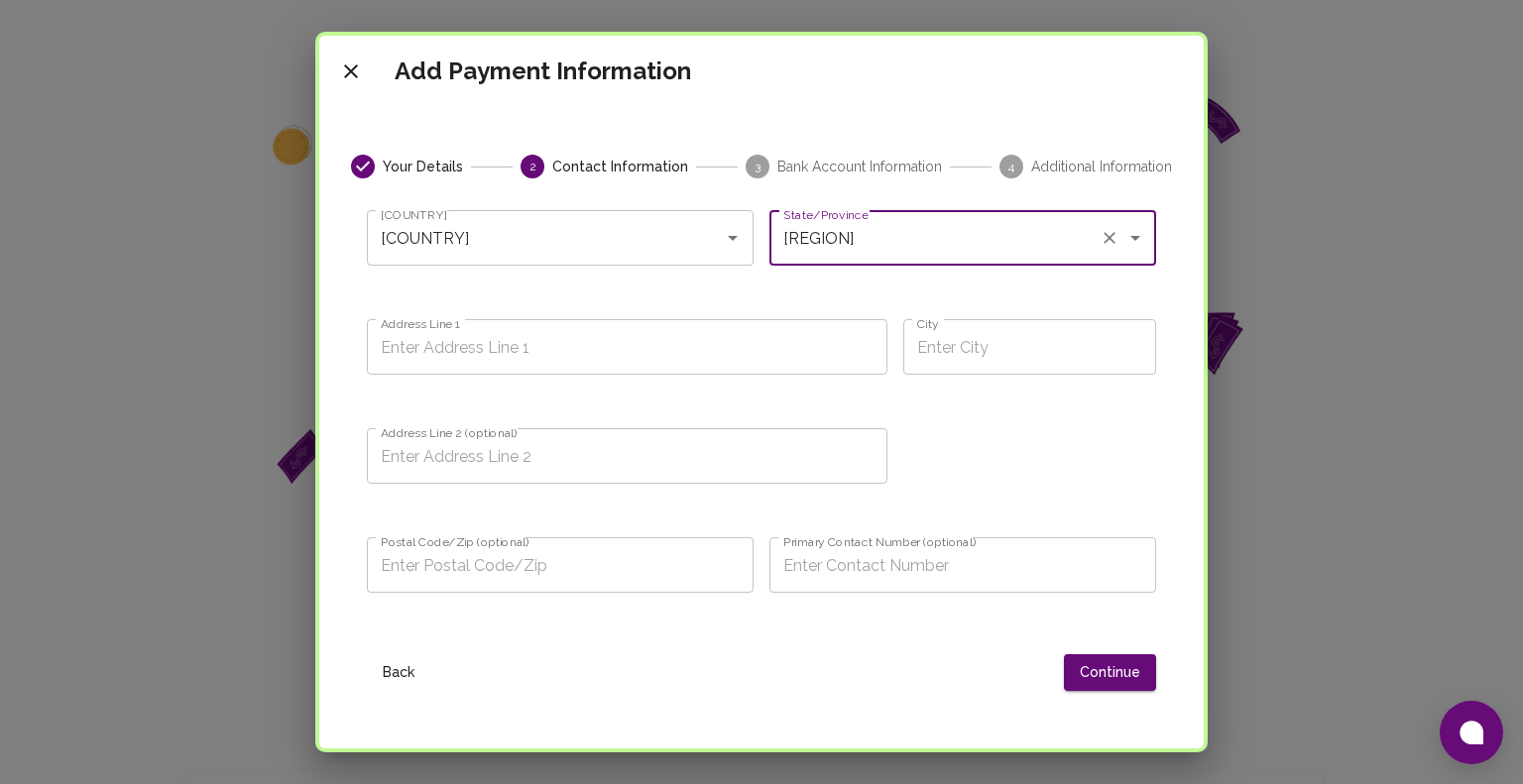 click on "Address Line 1" at bounding box center (627, 347) 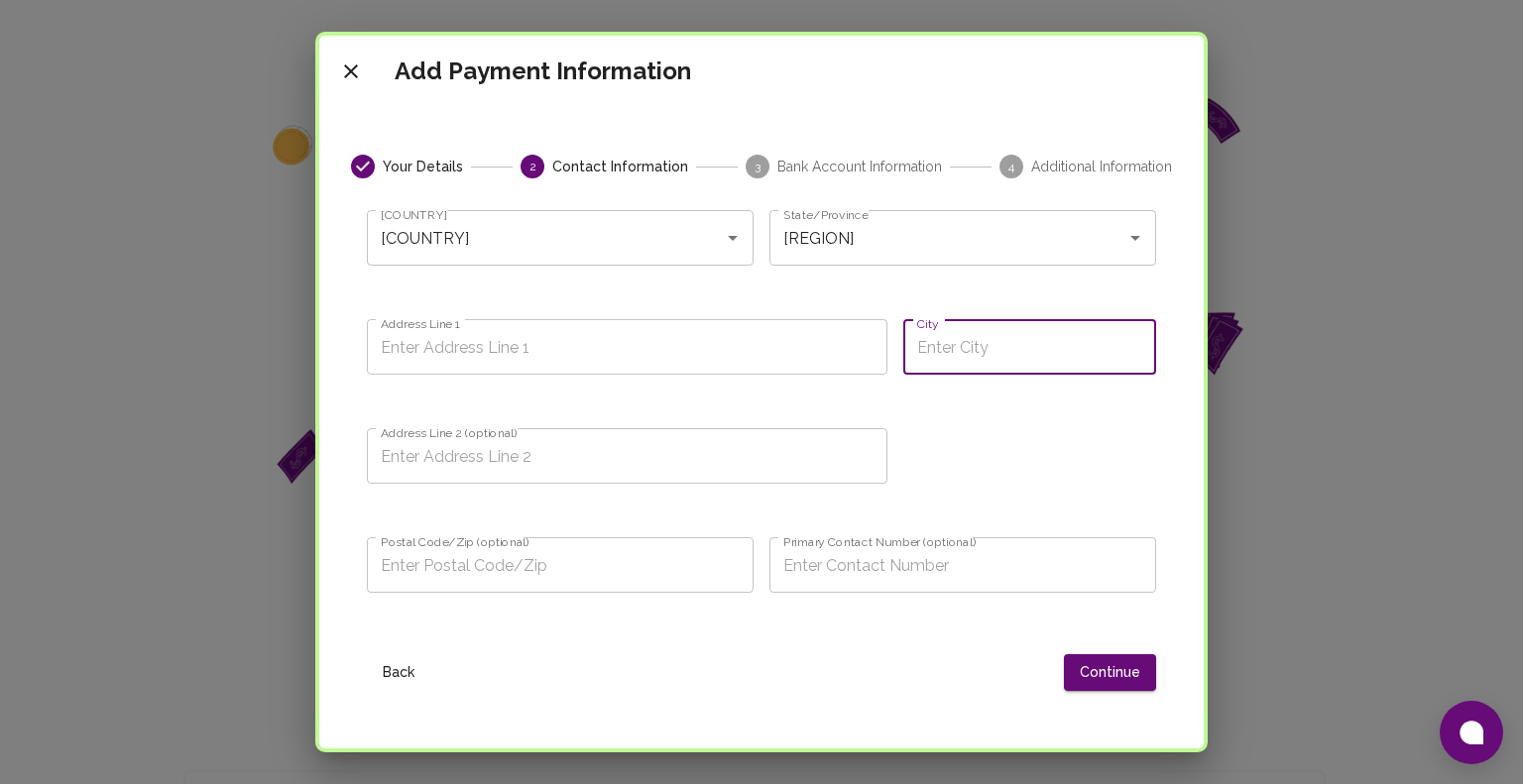 click on "City" at bounding box center (1029, 347) 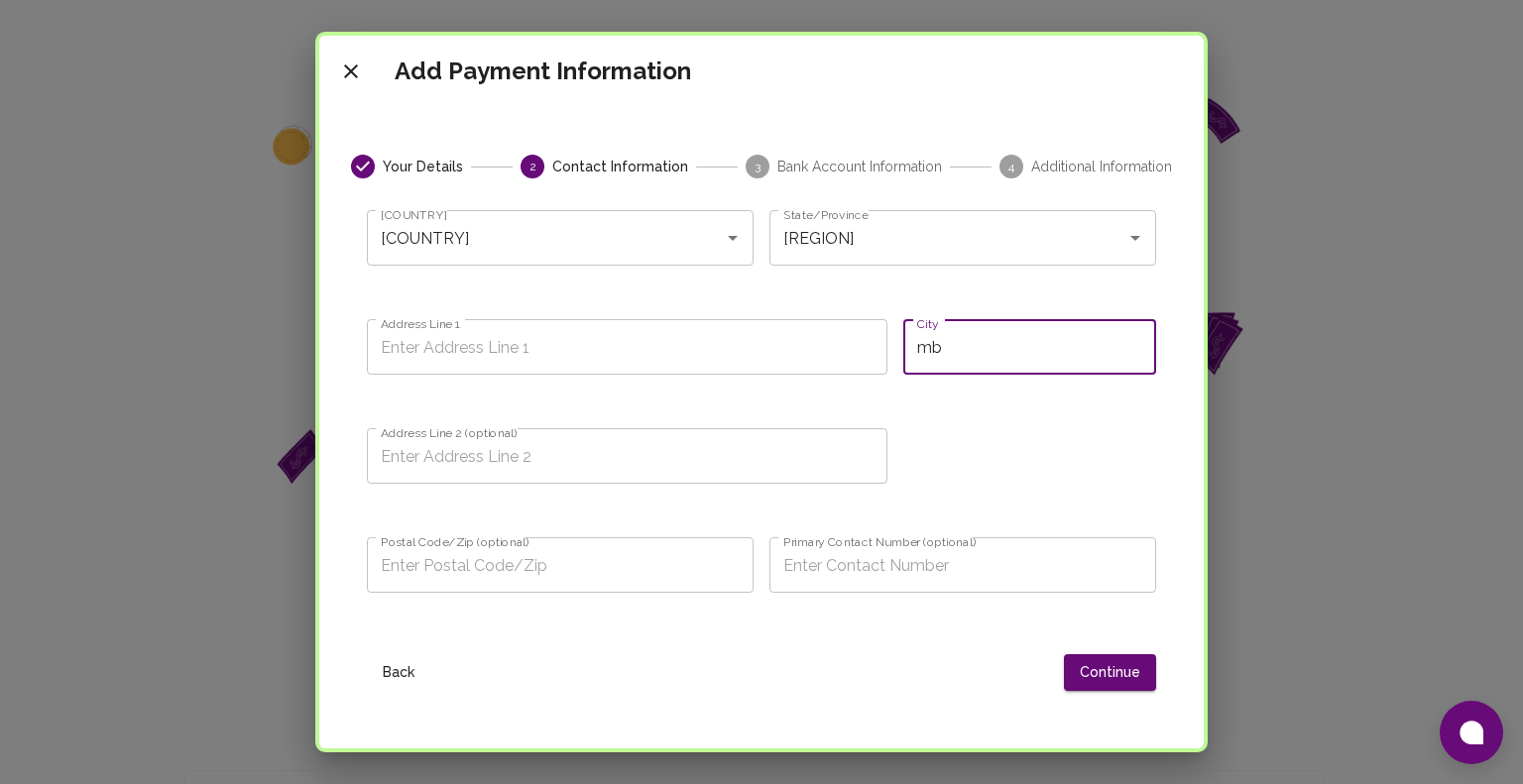 type on "m" 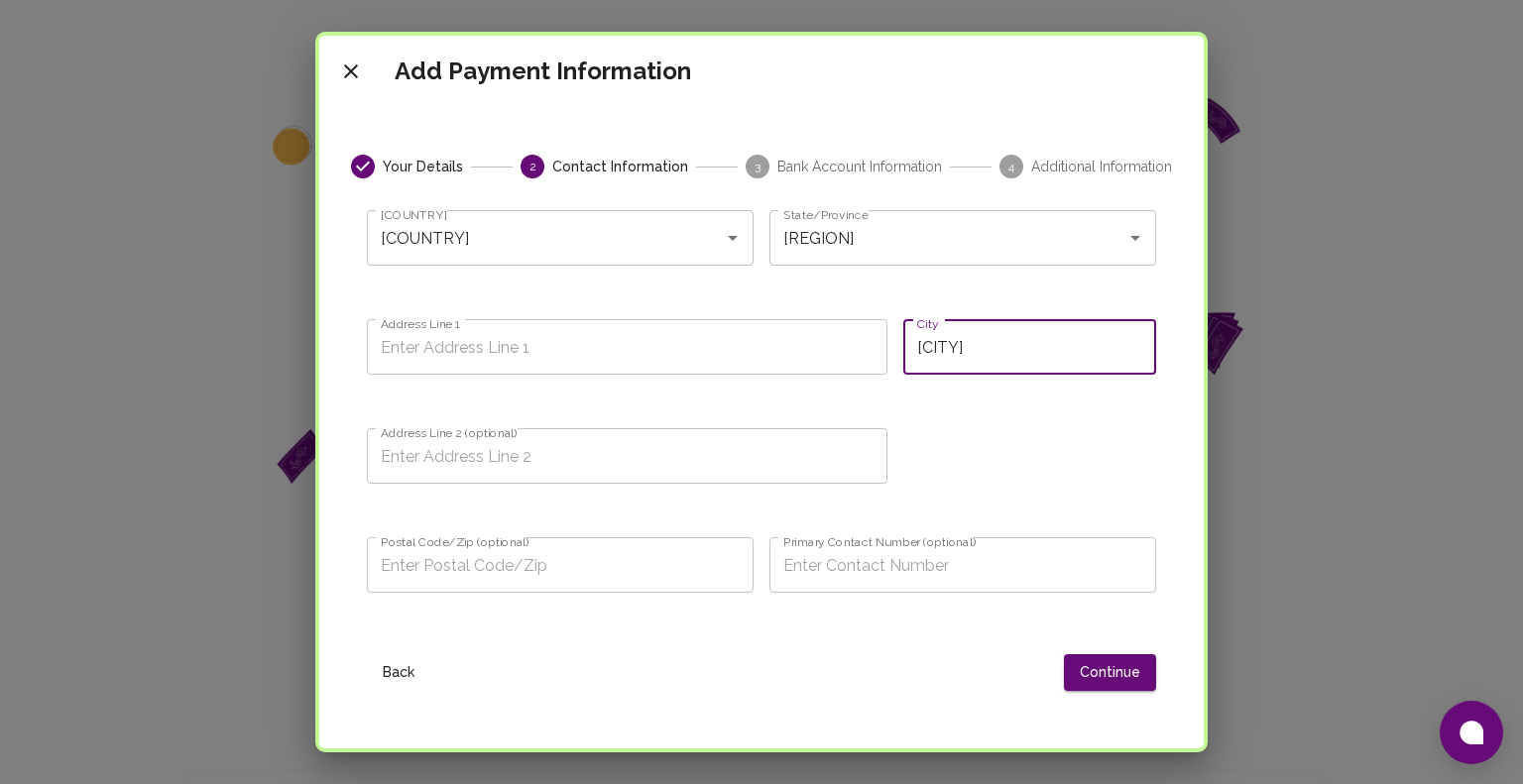type on "[CITY]" 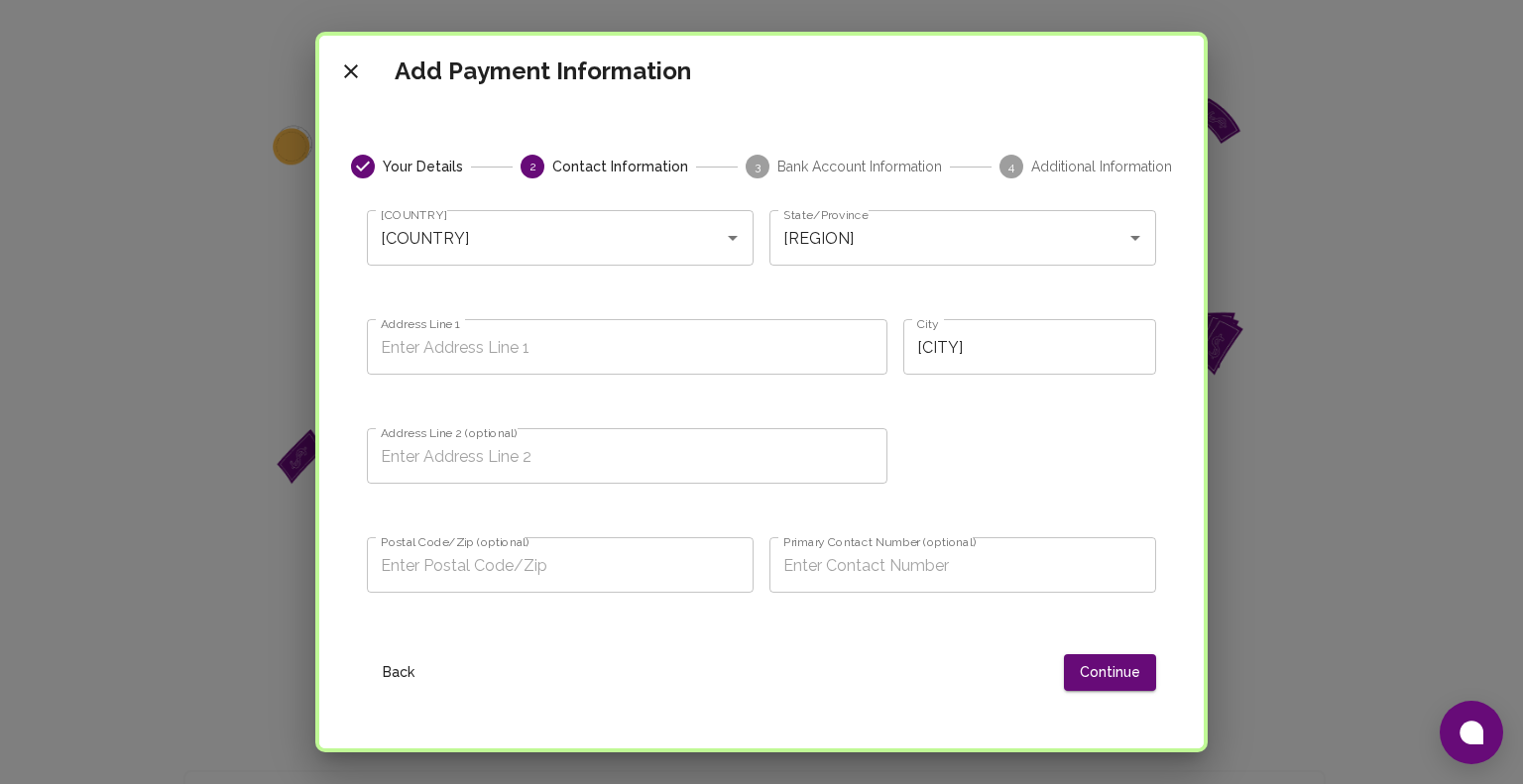 click on "Address Line 1" at bounding box center [627, 347] 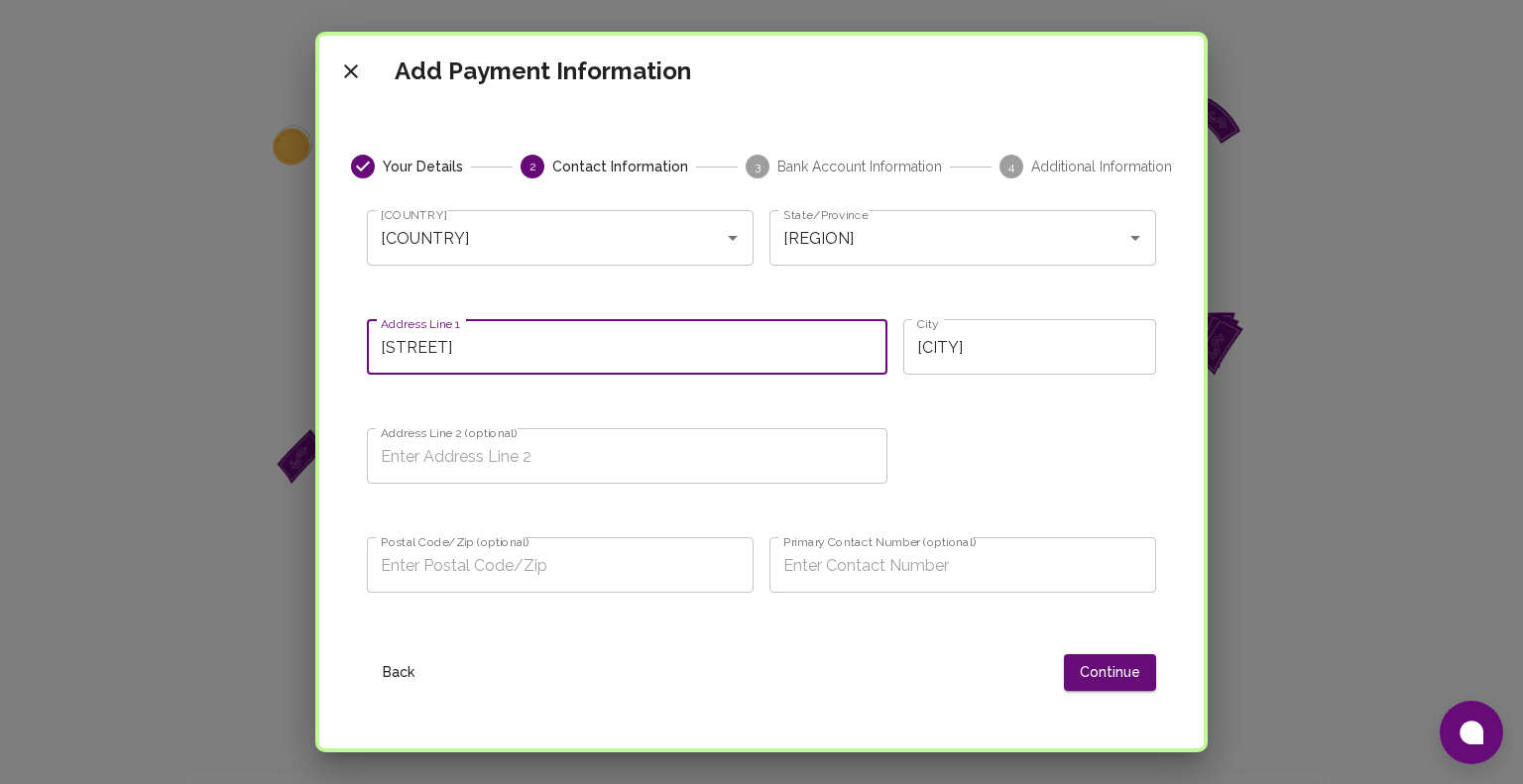 type on "[STREET]" 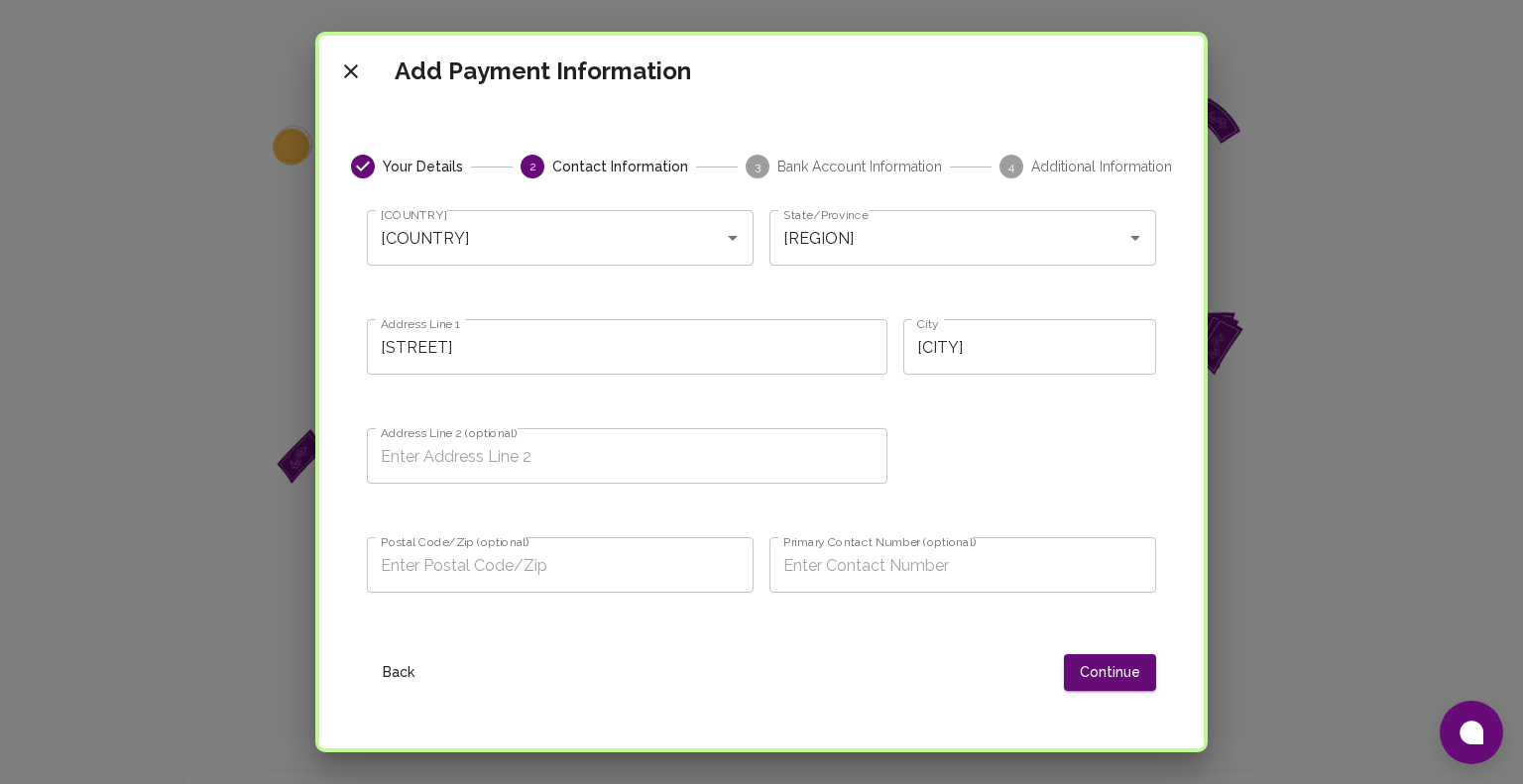 click on "Postal Code/Zip  (optional) Postal Code/Zip  (optional)" at bounding box center [552, 568] 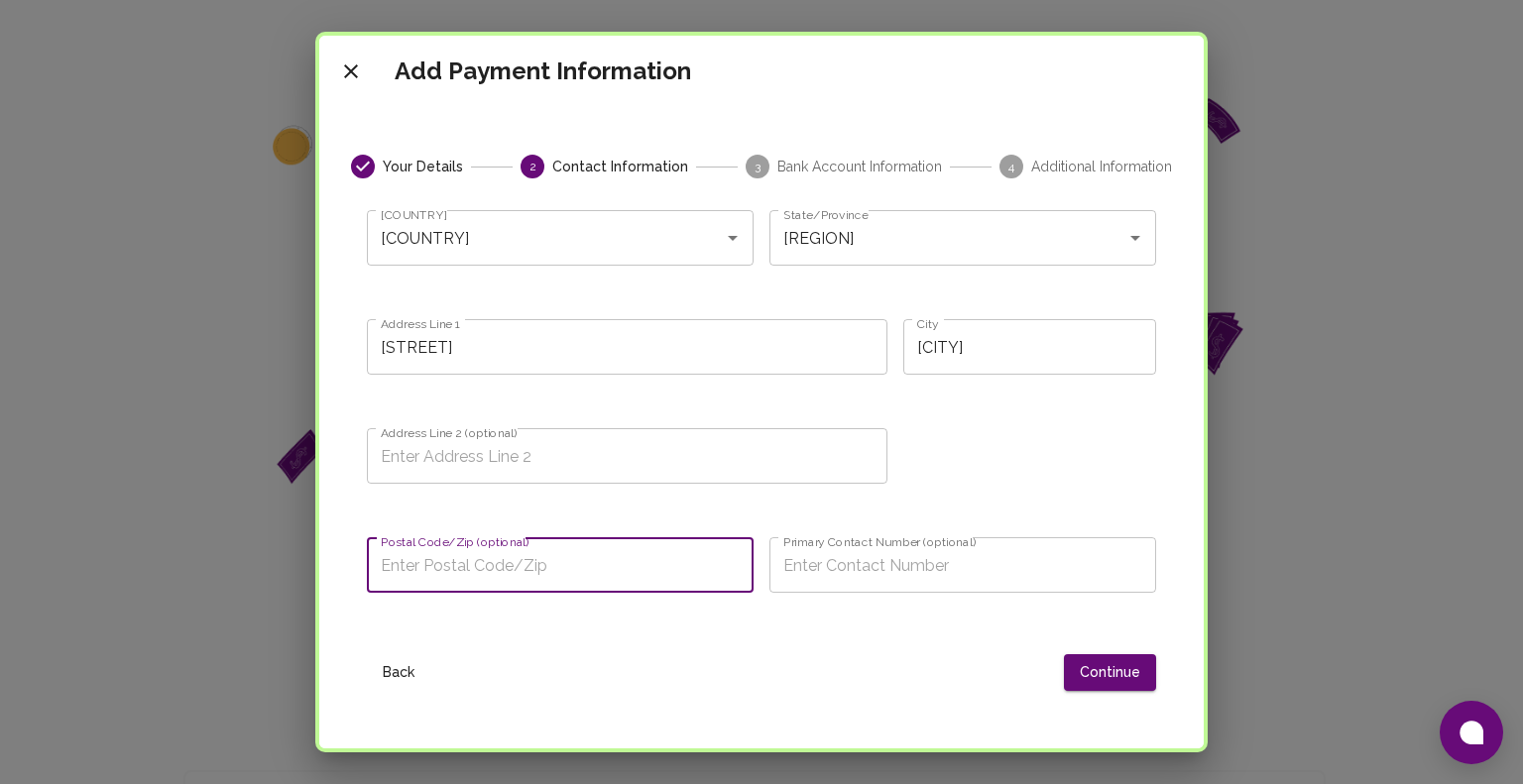 click on "Postal Code/Zip  (optional)" at bounding box center [560, 565] 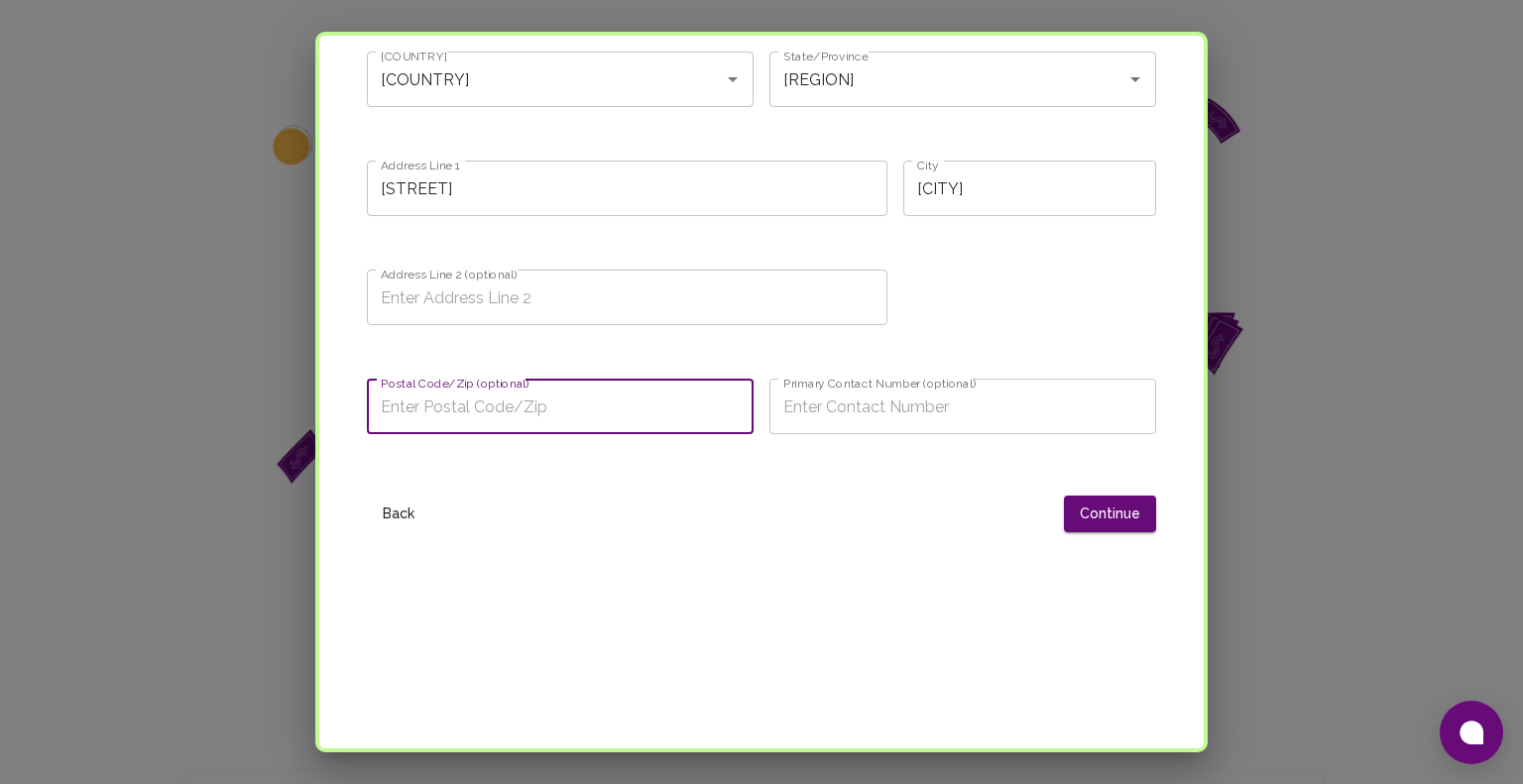scroll, scrollTop: 161, scrollLeft: 0, axis: vertical 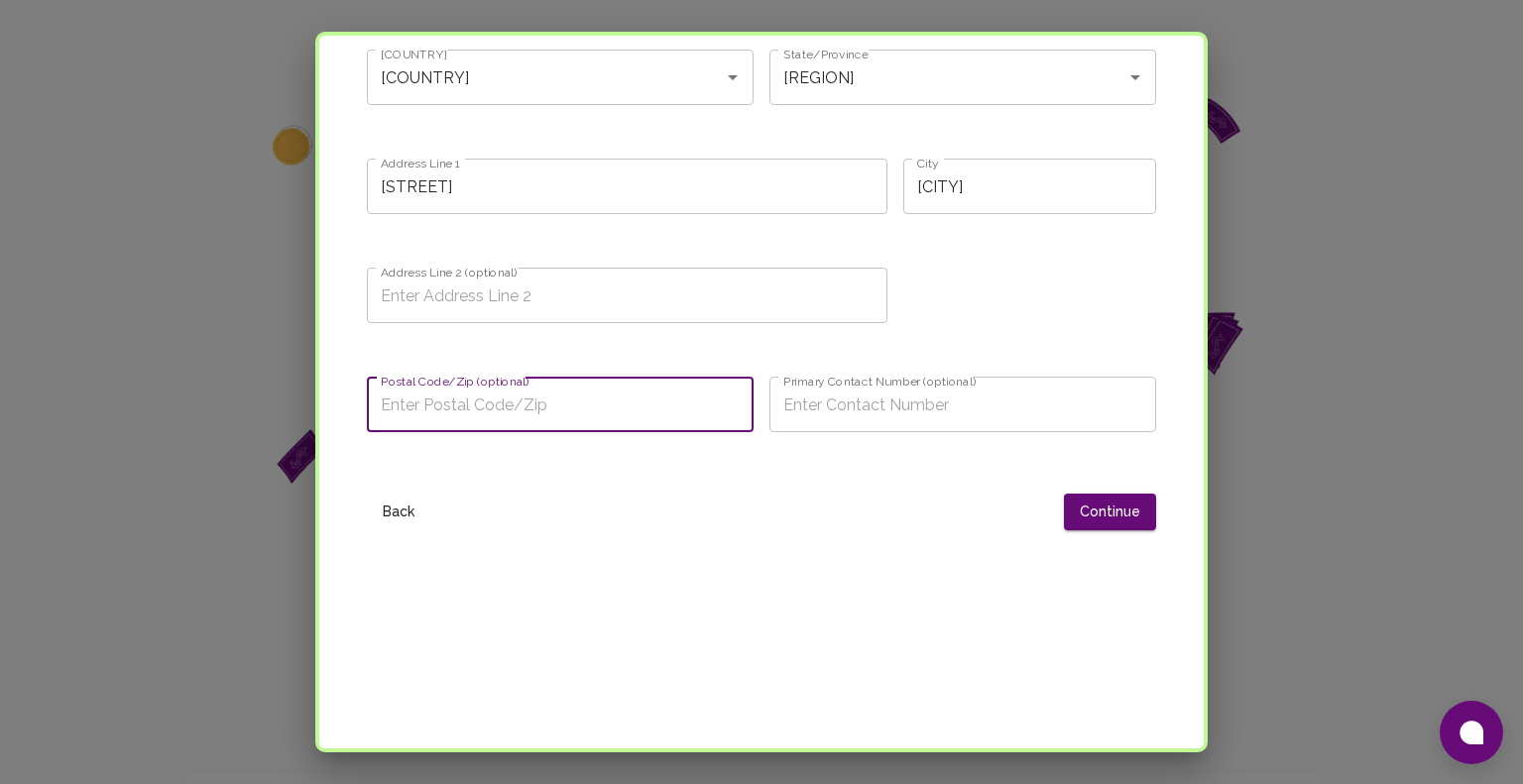 click on "Postal Code/Zip  (optional)" at bounding box center (560, 404) 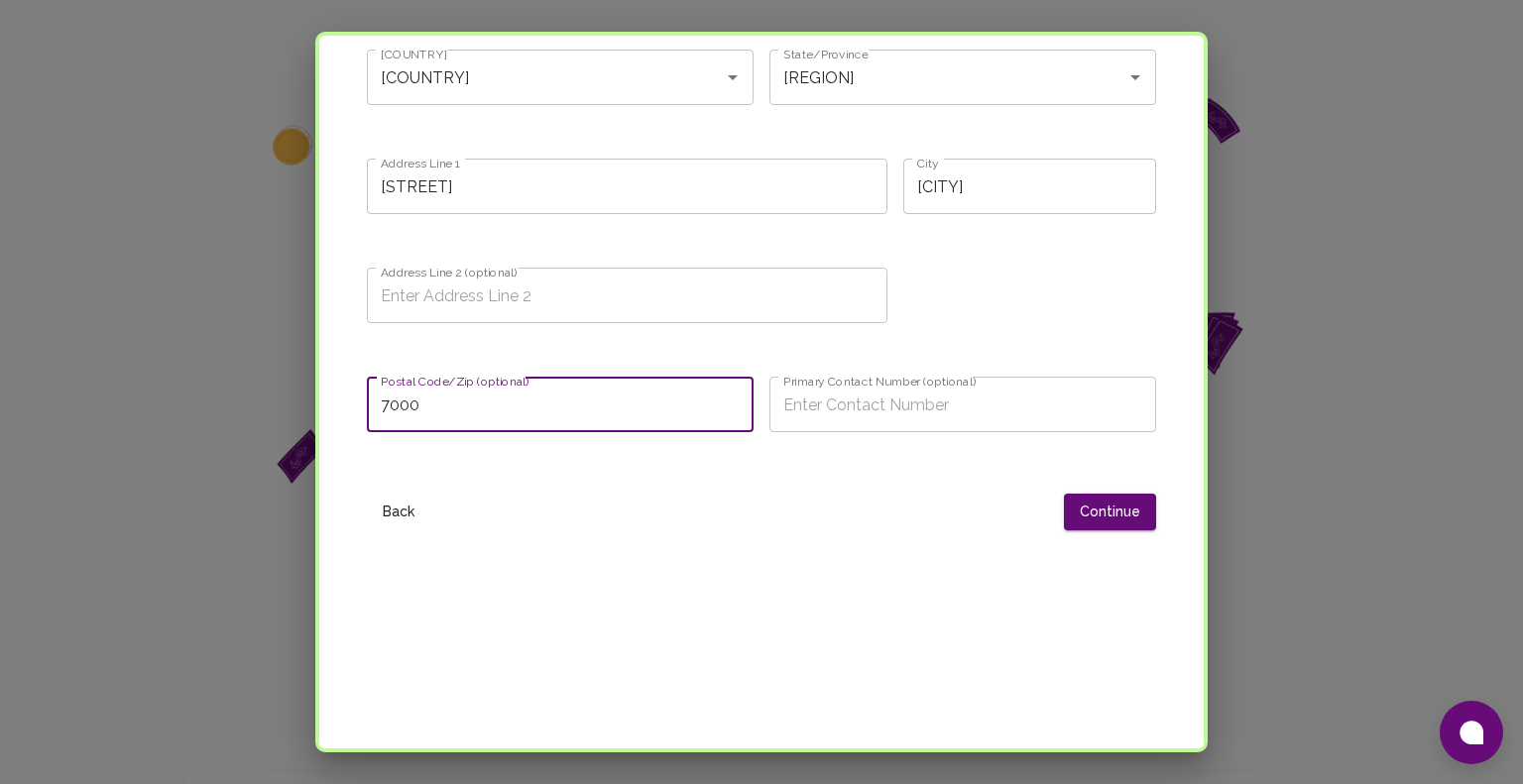 type on "7000" 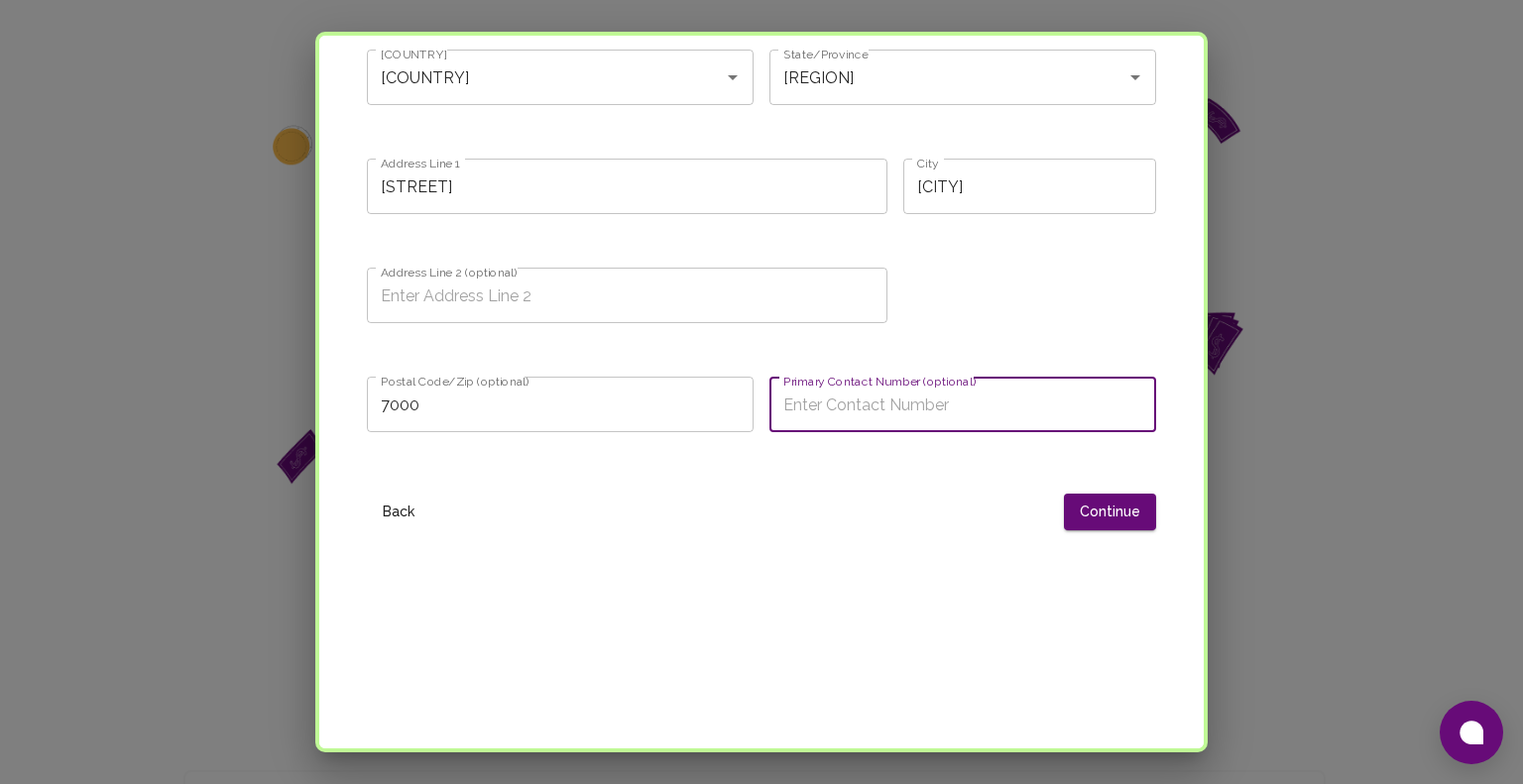 click on "Primary Contact Number (optional)" at bounding box center [963, 404] 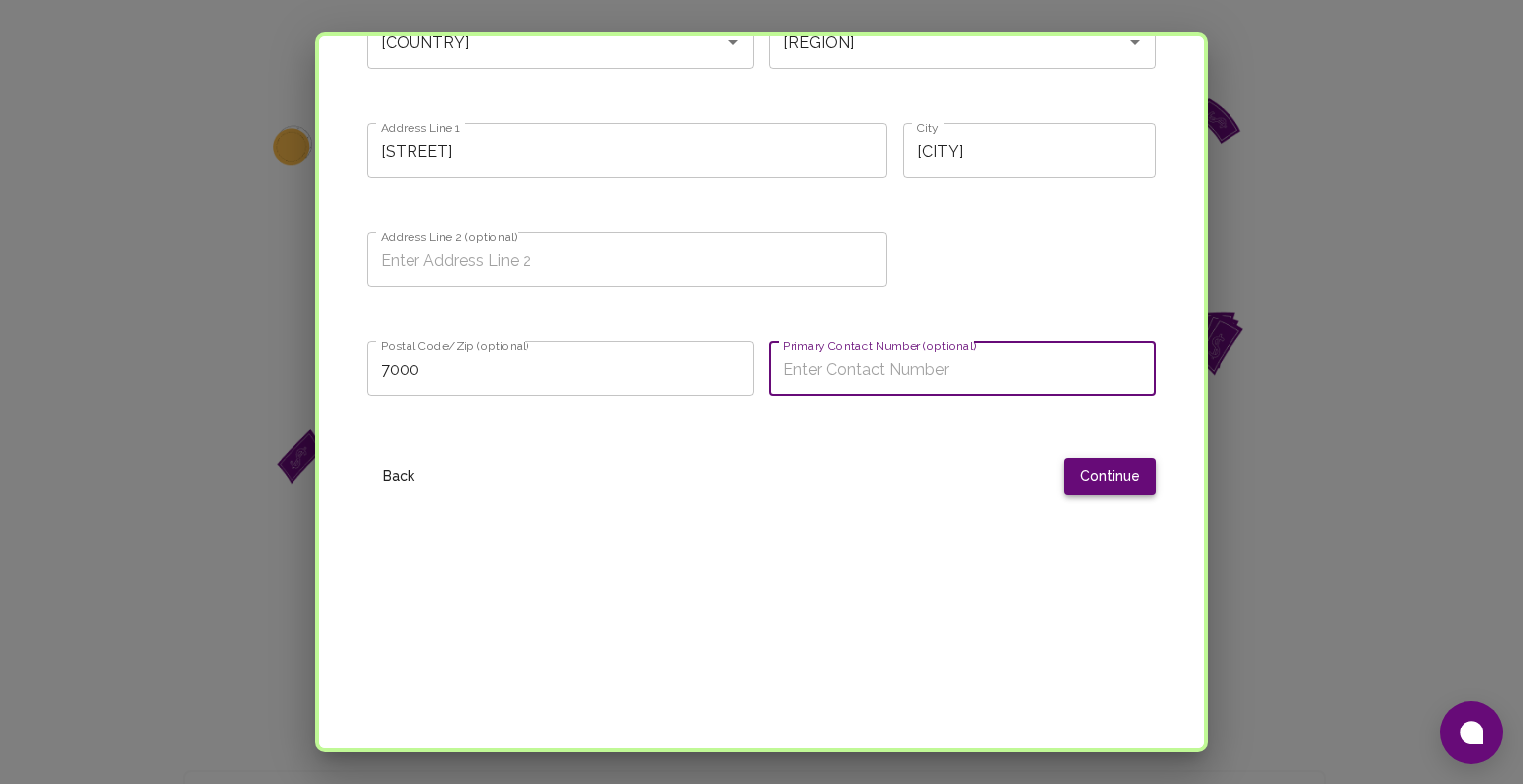 click on "Continue" at bounding box center [1110, 476] 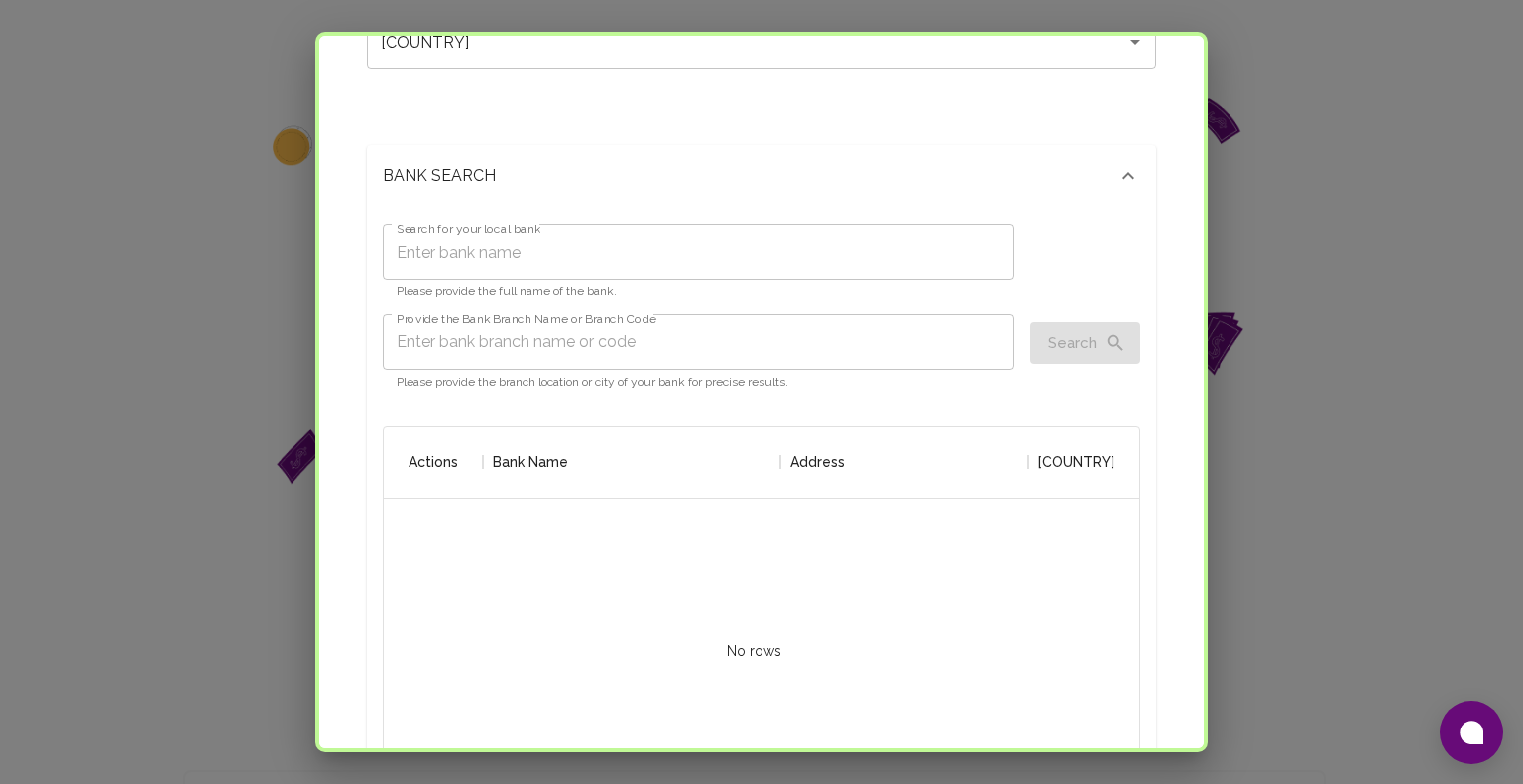 scroll, scrollTop: 789, scrollLeft: 0, axis: vertical 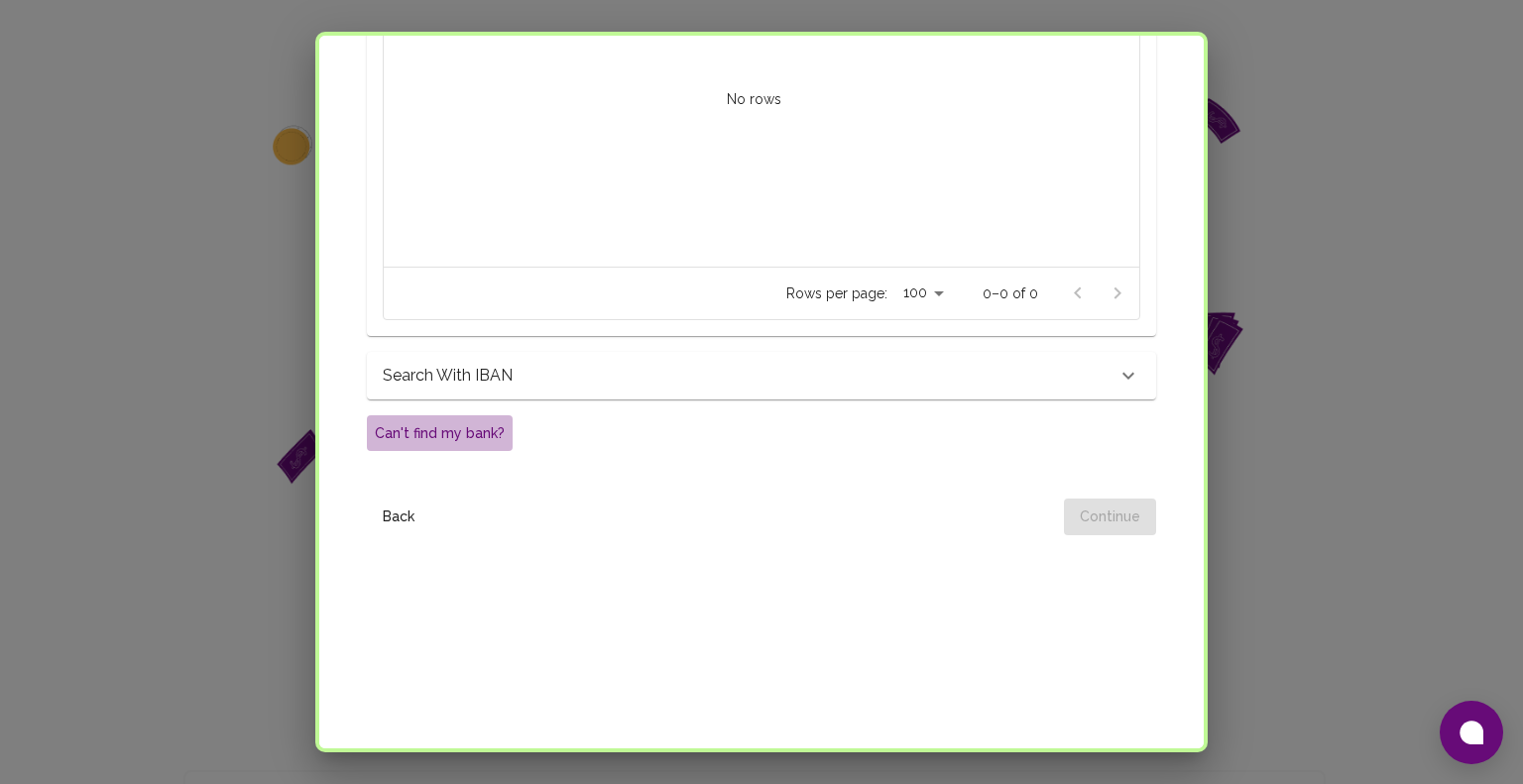 click on "Can't find my bank?" at bounding box center (439, 433) 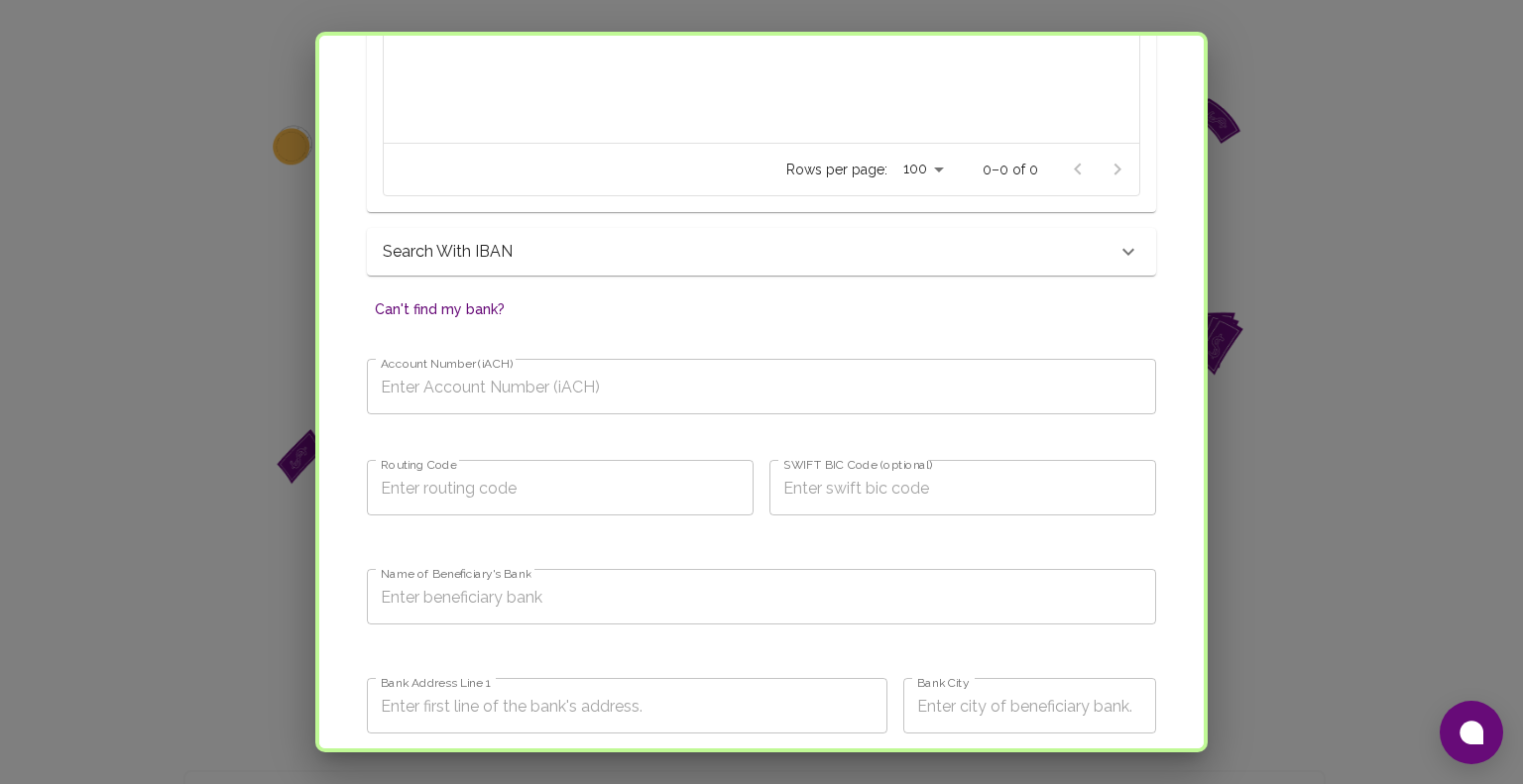 scroll, scrollTop: 871, scrollLeft: 0, axis: vertical 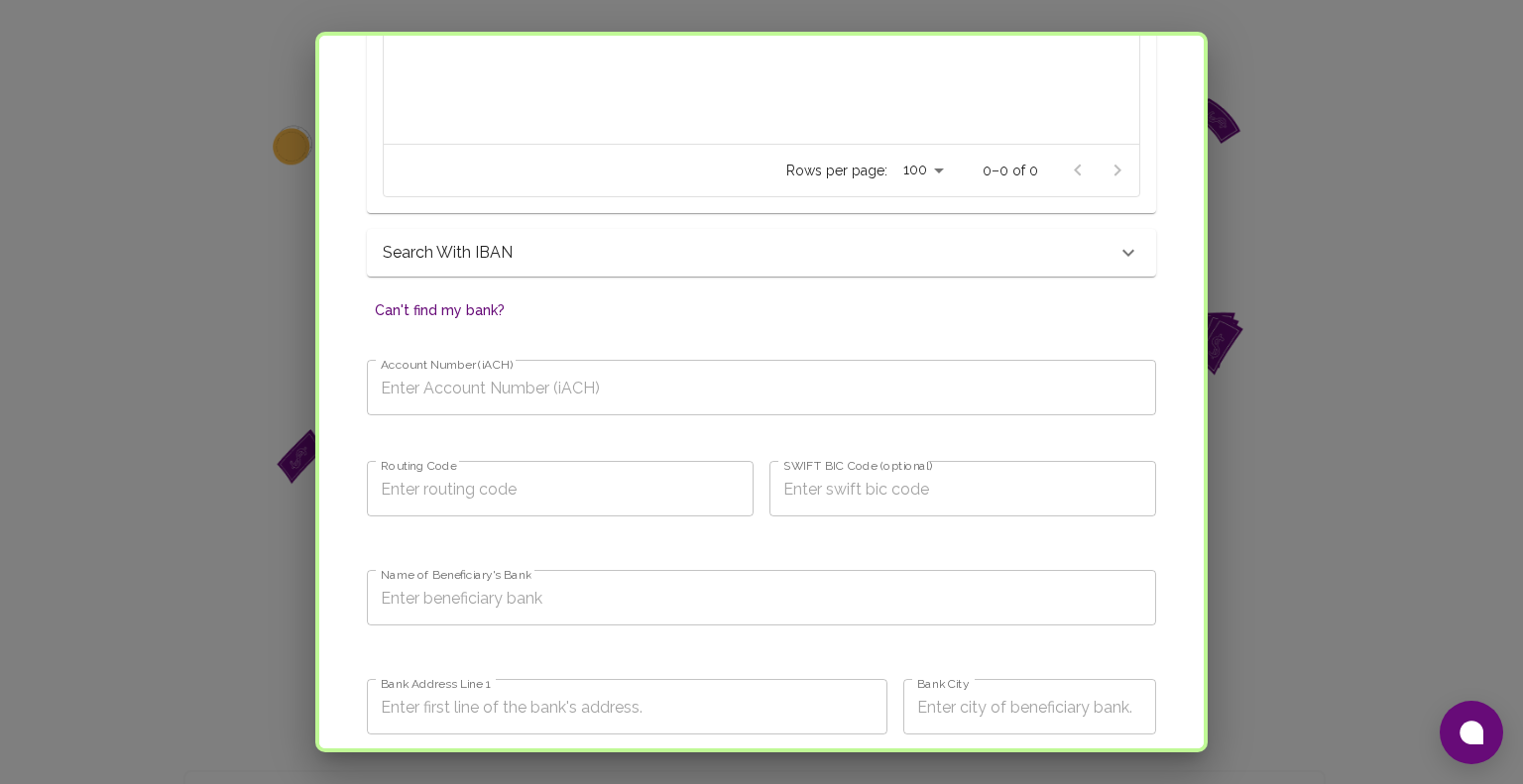 click on "Account Number (iACH)" at bounding box center [762, 388] 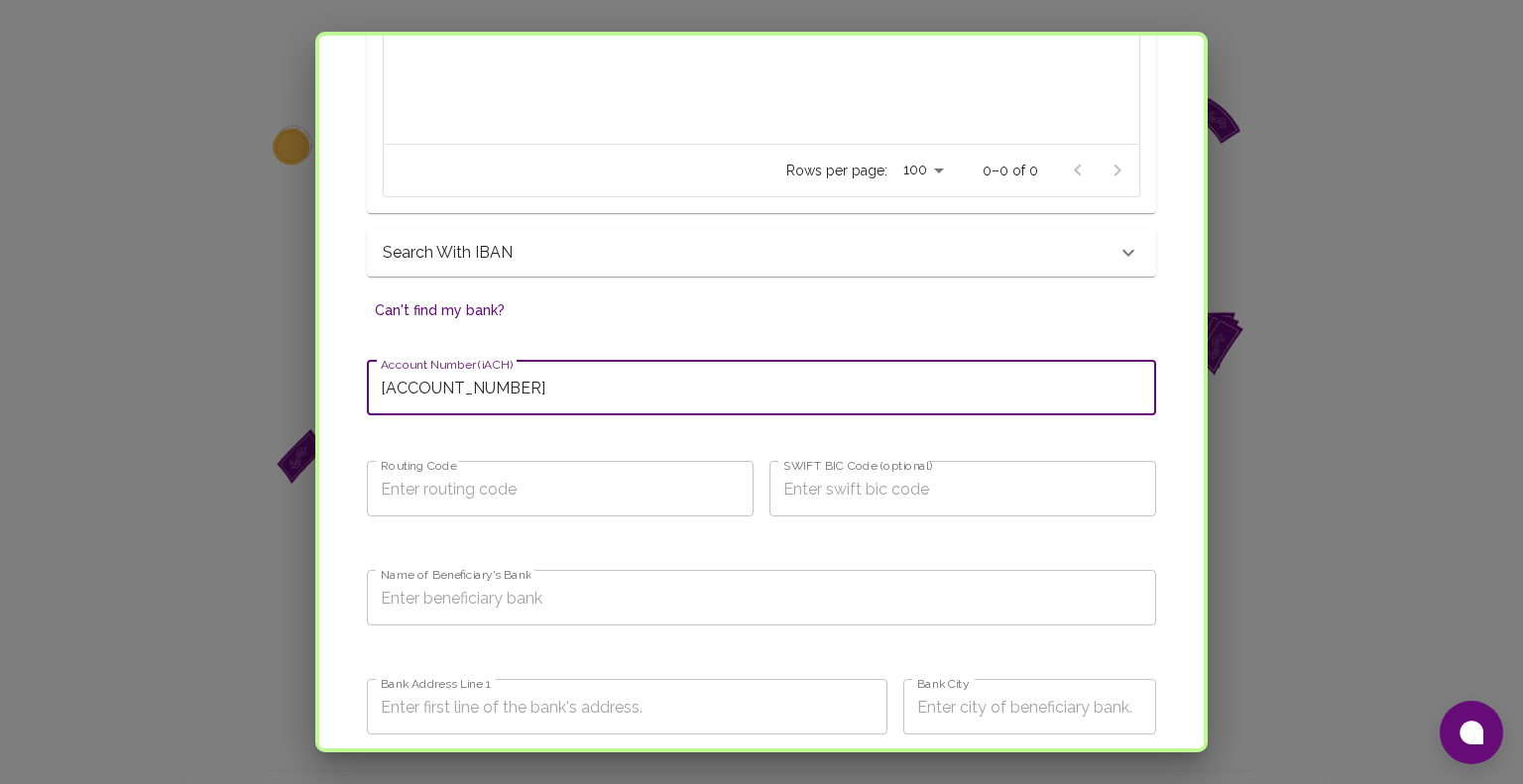 type on "[ACCOUNT_NUMBER]" 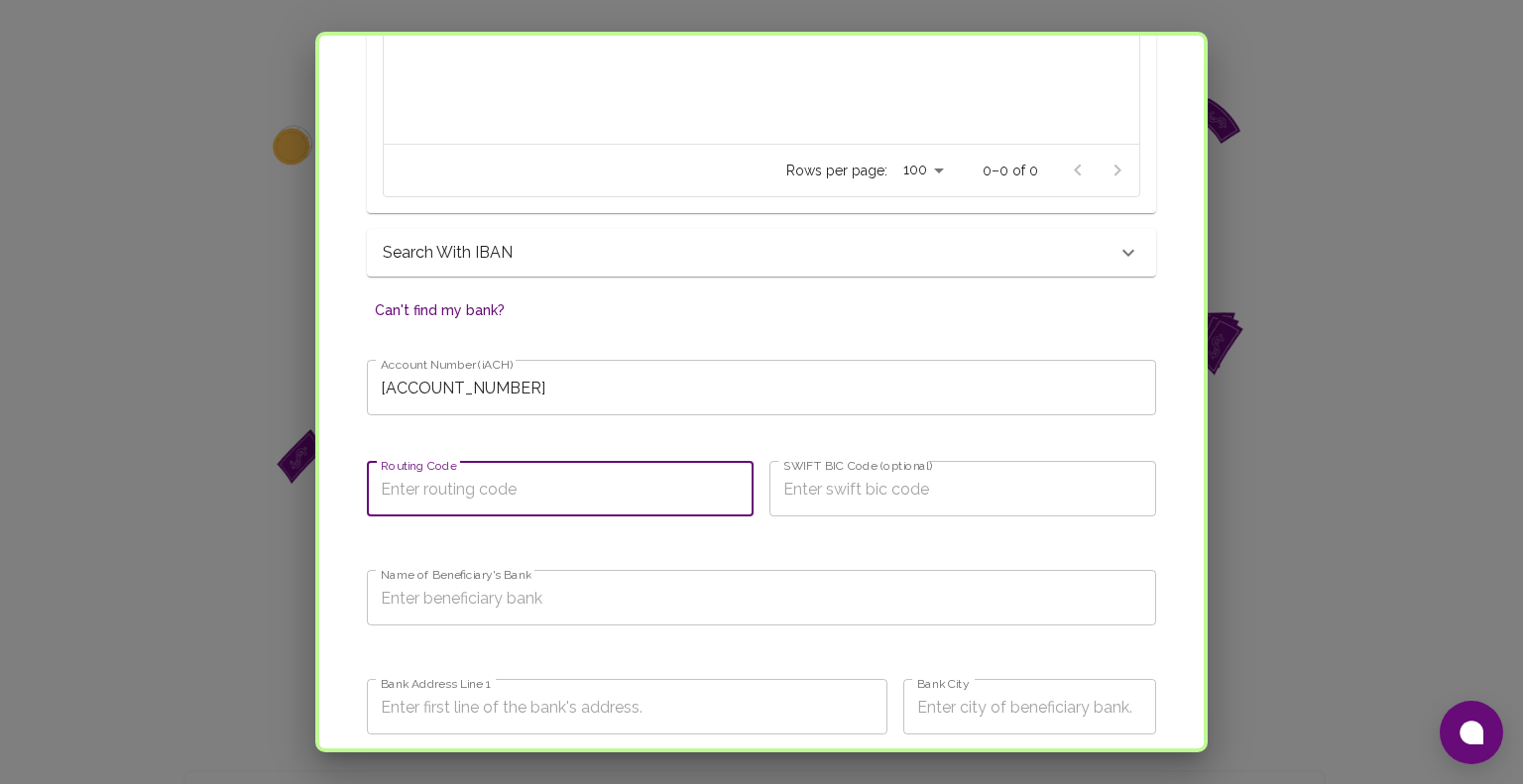 paste on "010280014" 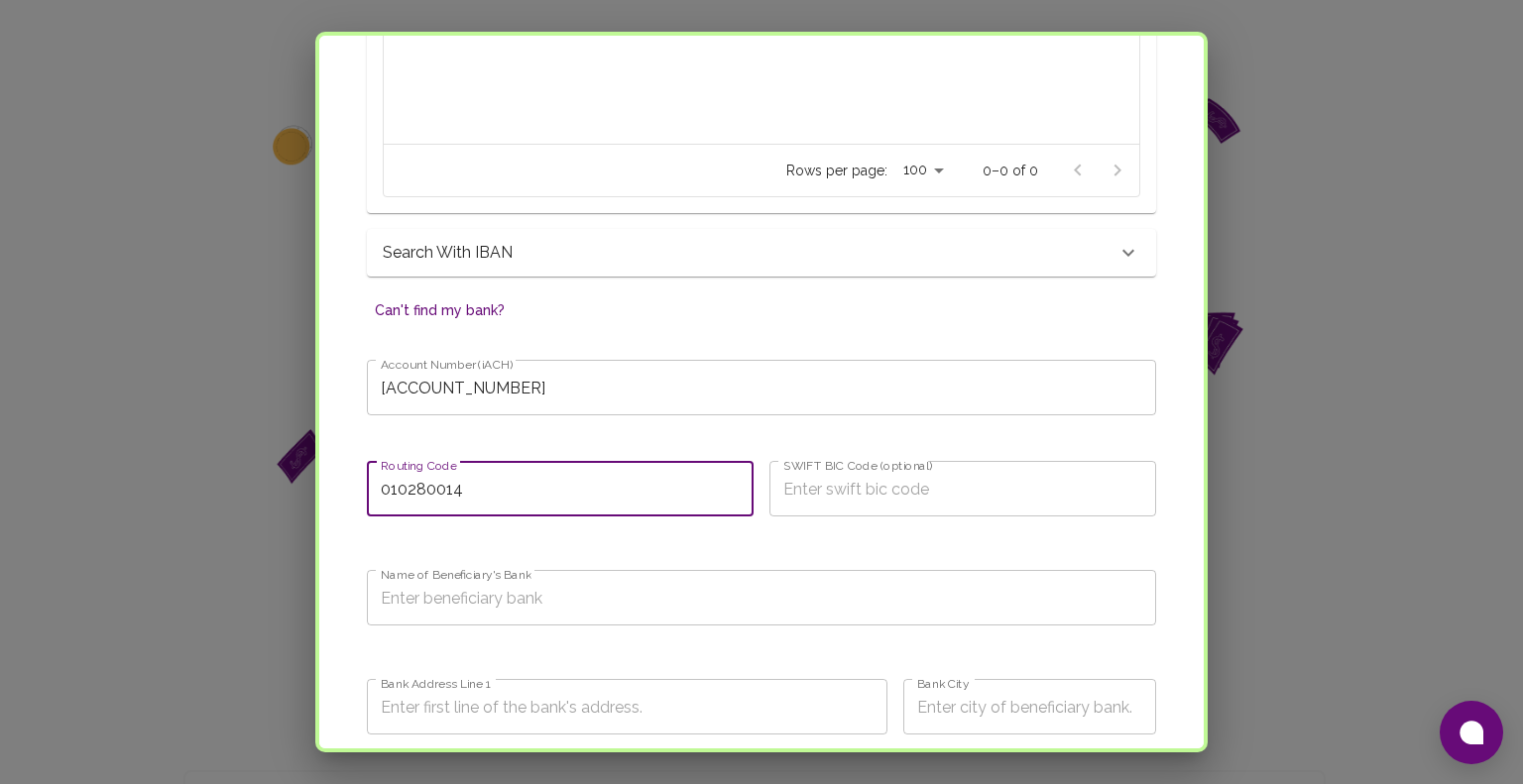 type on "010280014" 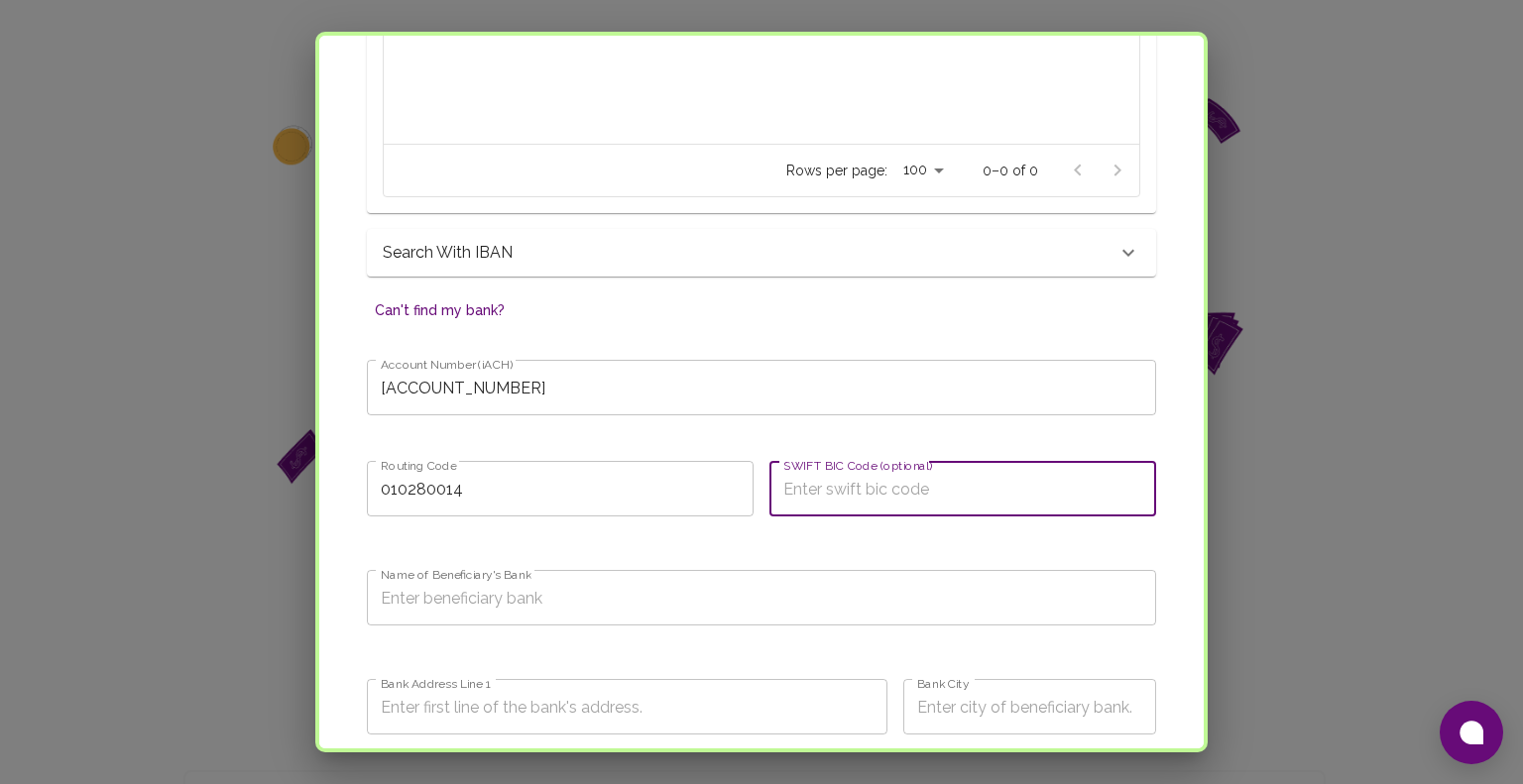 click on "SWIFT BIC Code (optional)" at bounding box center (963, 489) 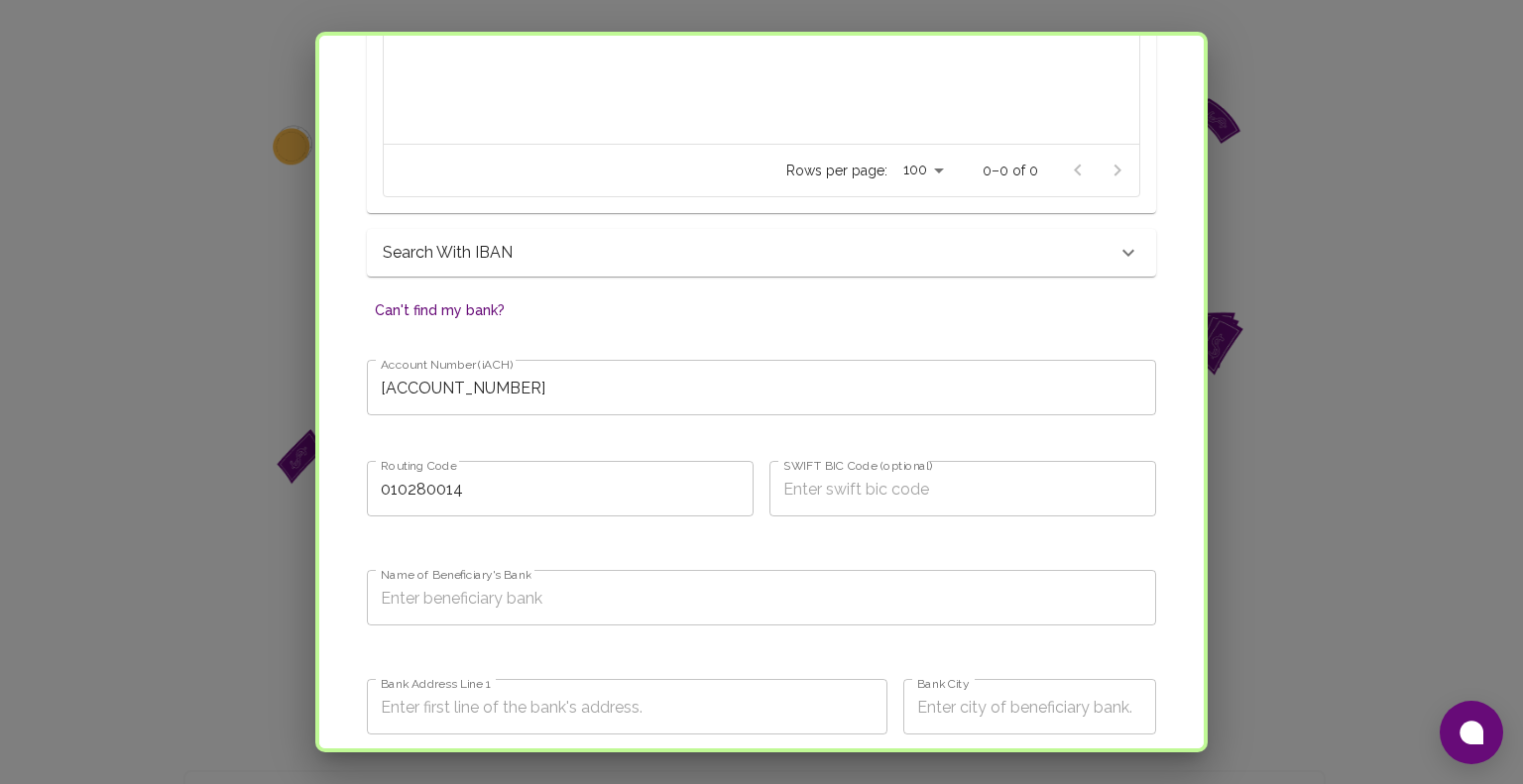 click on "Name of Beneficiary's Bank" at bounding box center [762, 598] 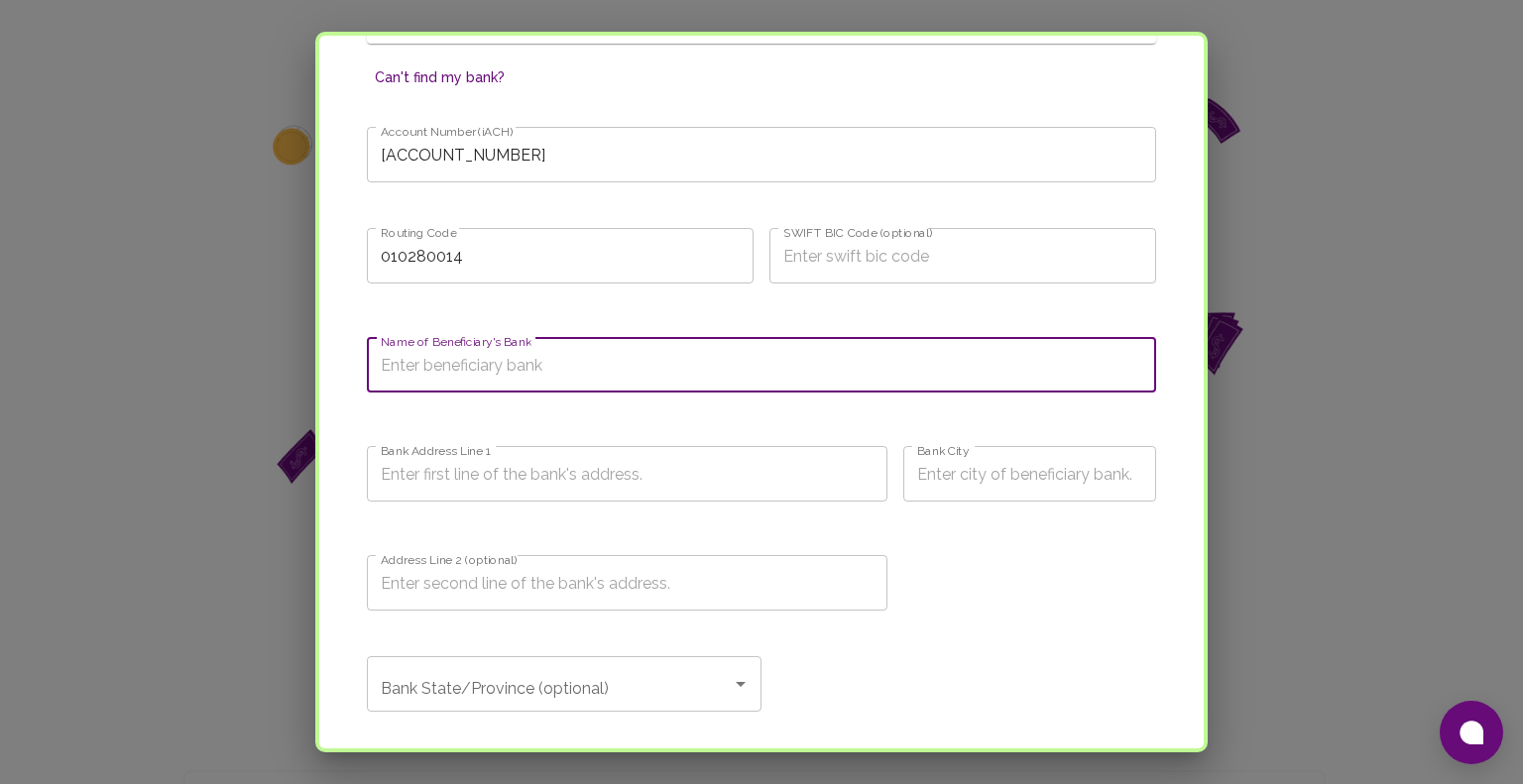 scroll, scrollTop: 1203, scrollLeft: 0, axis: vertical 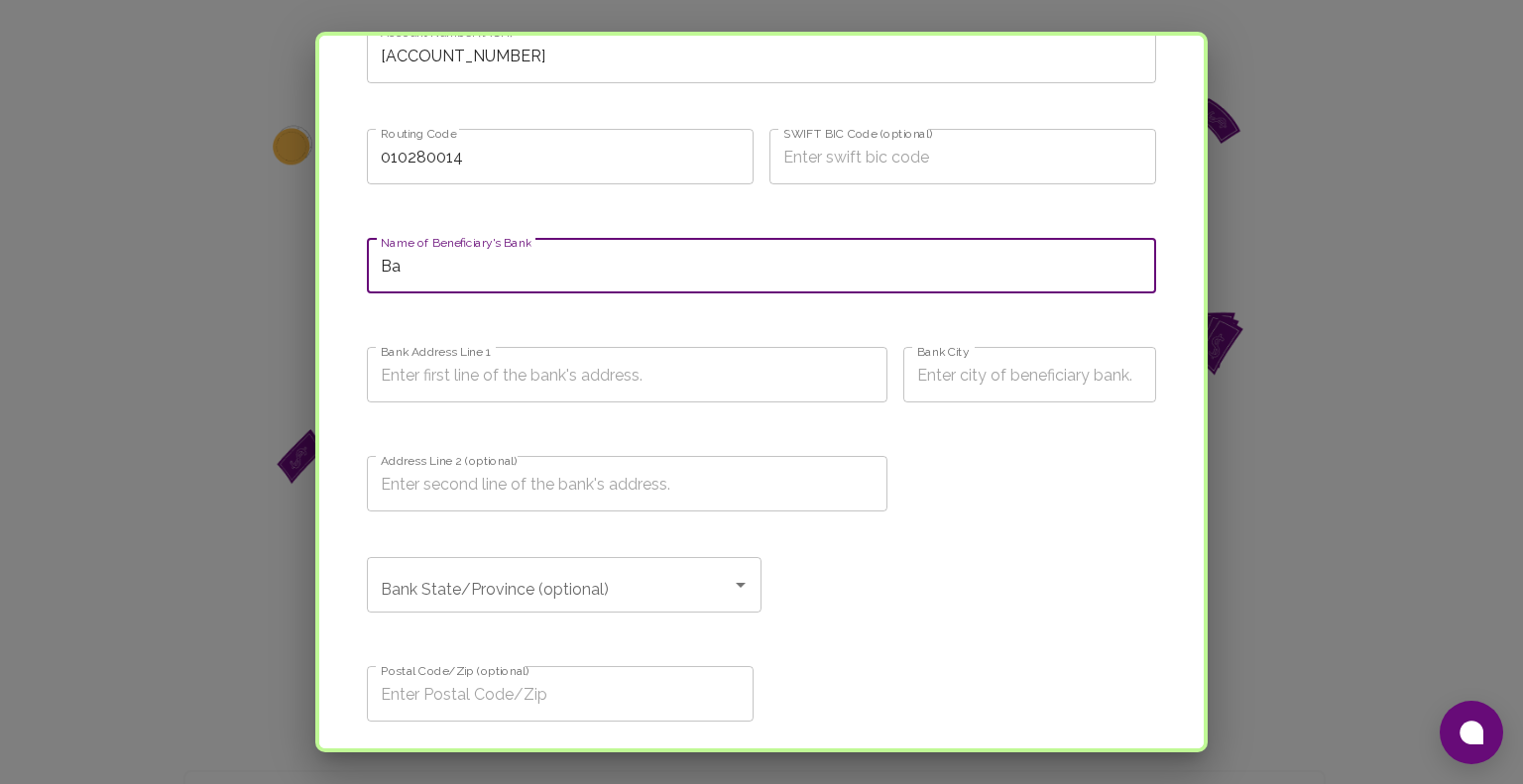 type on "B" 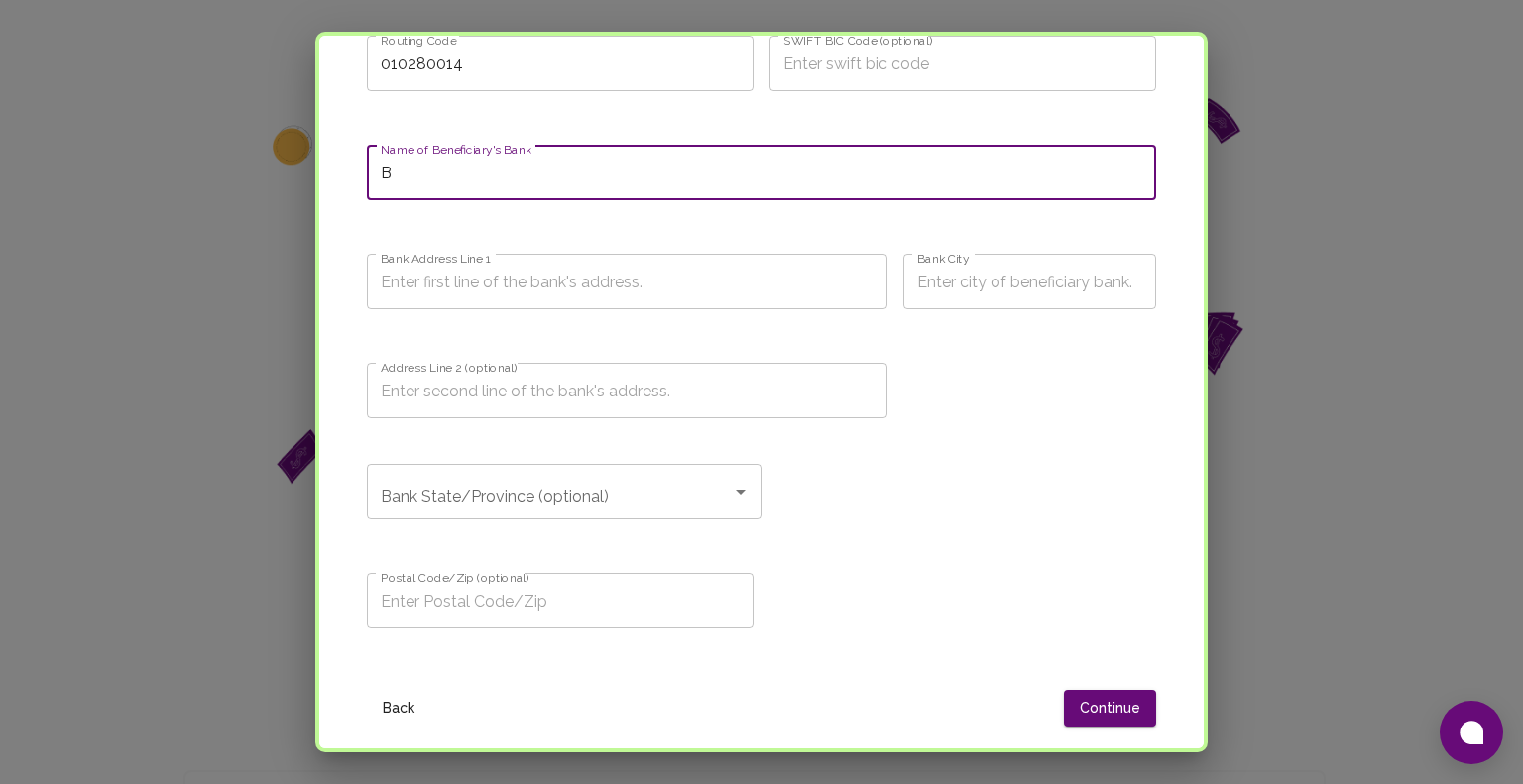 scroll, scrollTop: 1351, scrollLeft: 0, axis: vertical 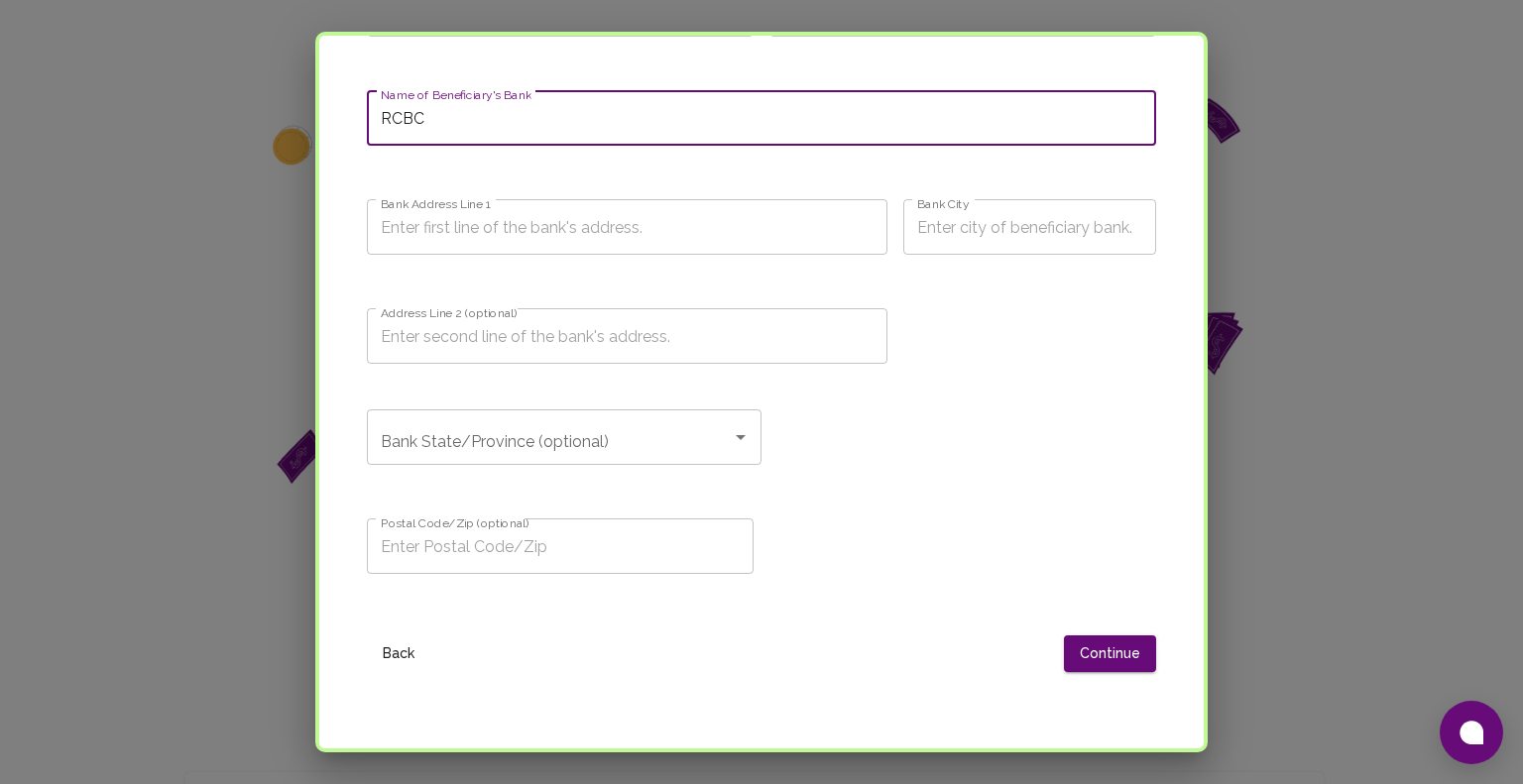 click on "Bank Address Line 1" at bounding box center [627, 227] 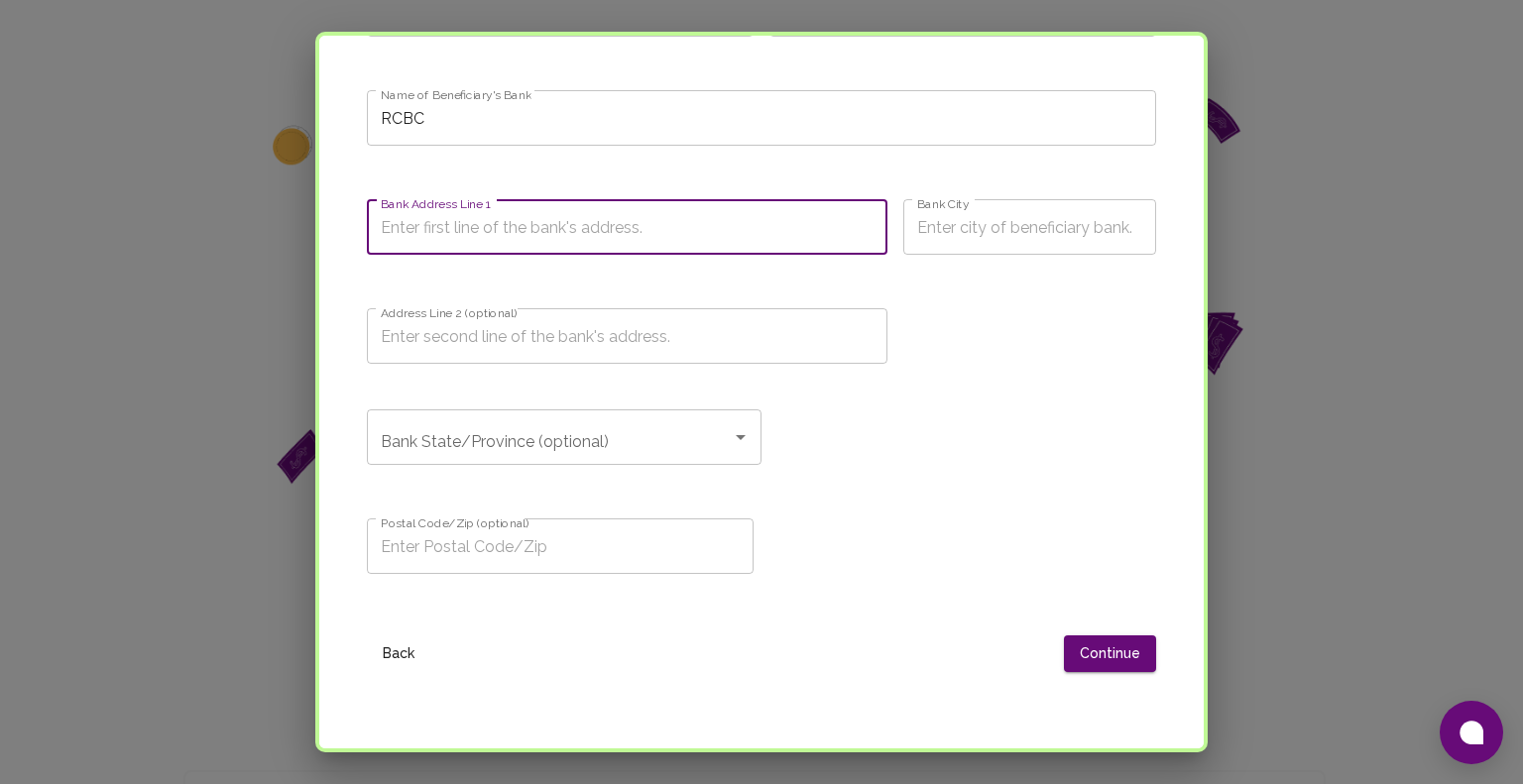 click on "RCBC" at bounding box center (762, 118) 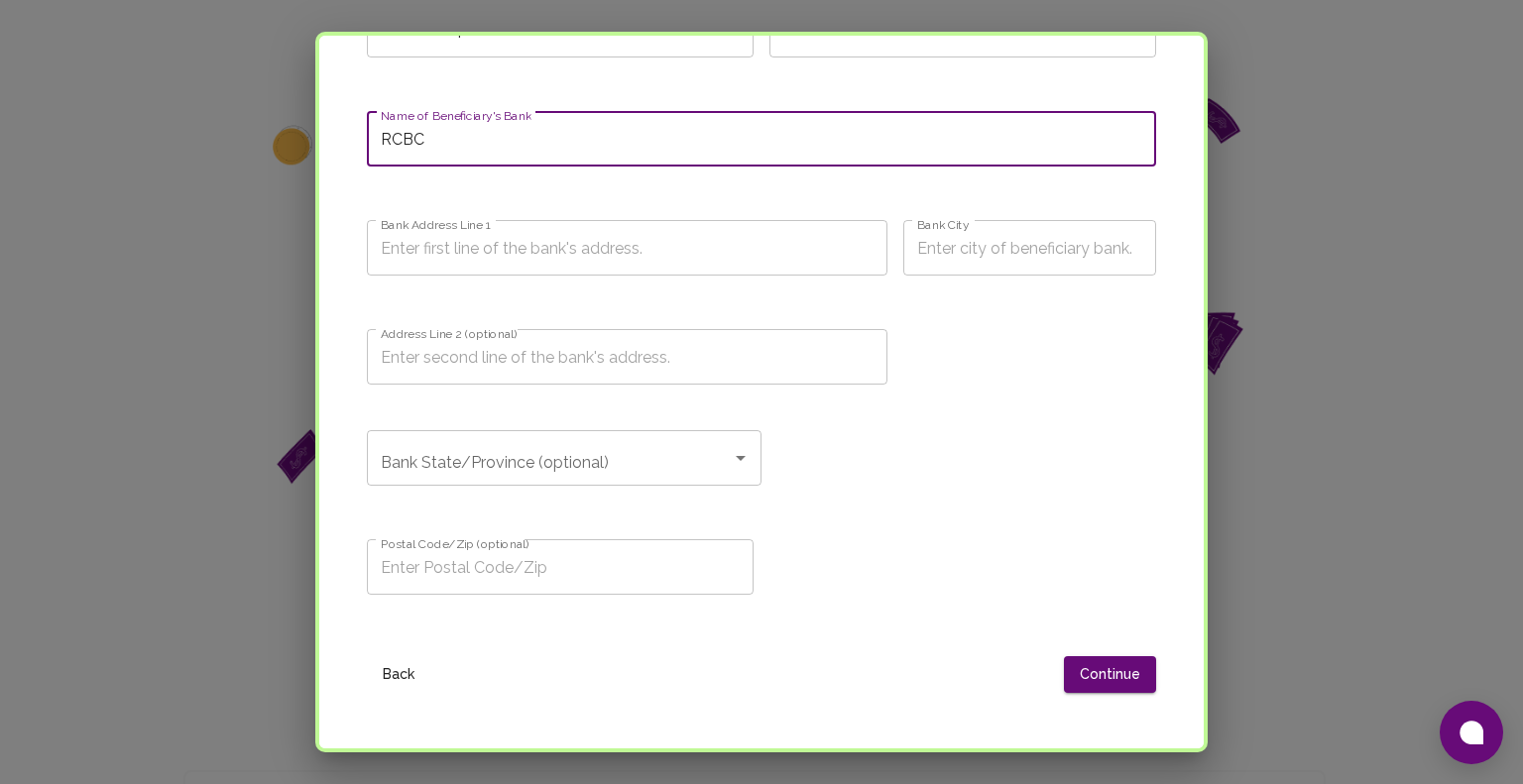 scroll, scrollTop: 1331, scrollLeft: 0, axis: vertical 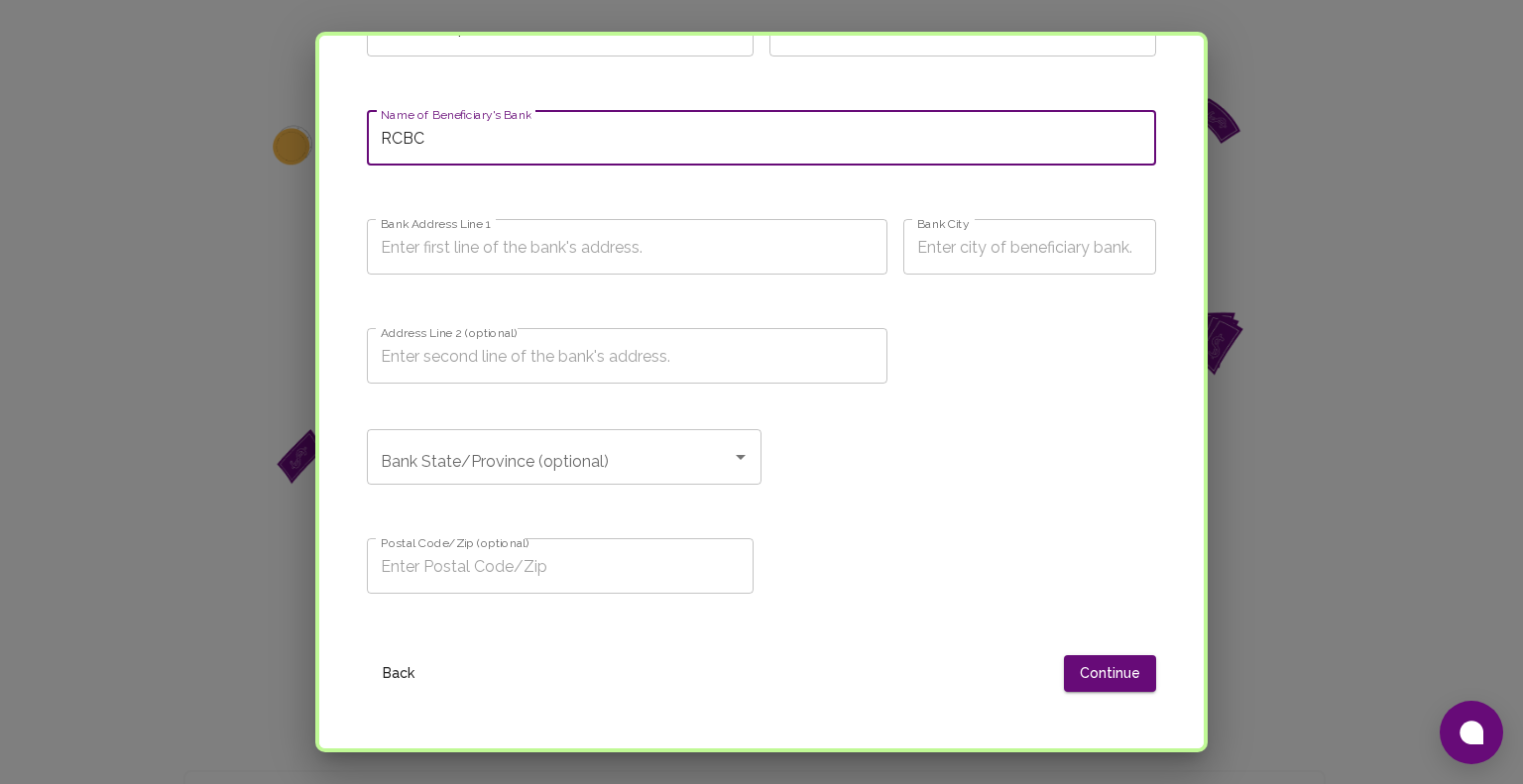 drag, startPoint x: 412, startPoint y: 146, endPoint x: 395, endPoint y: 147, distance: 17.029386 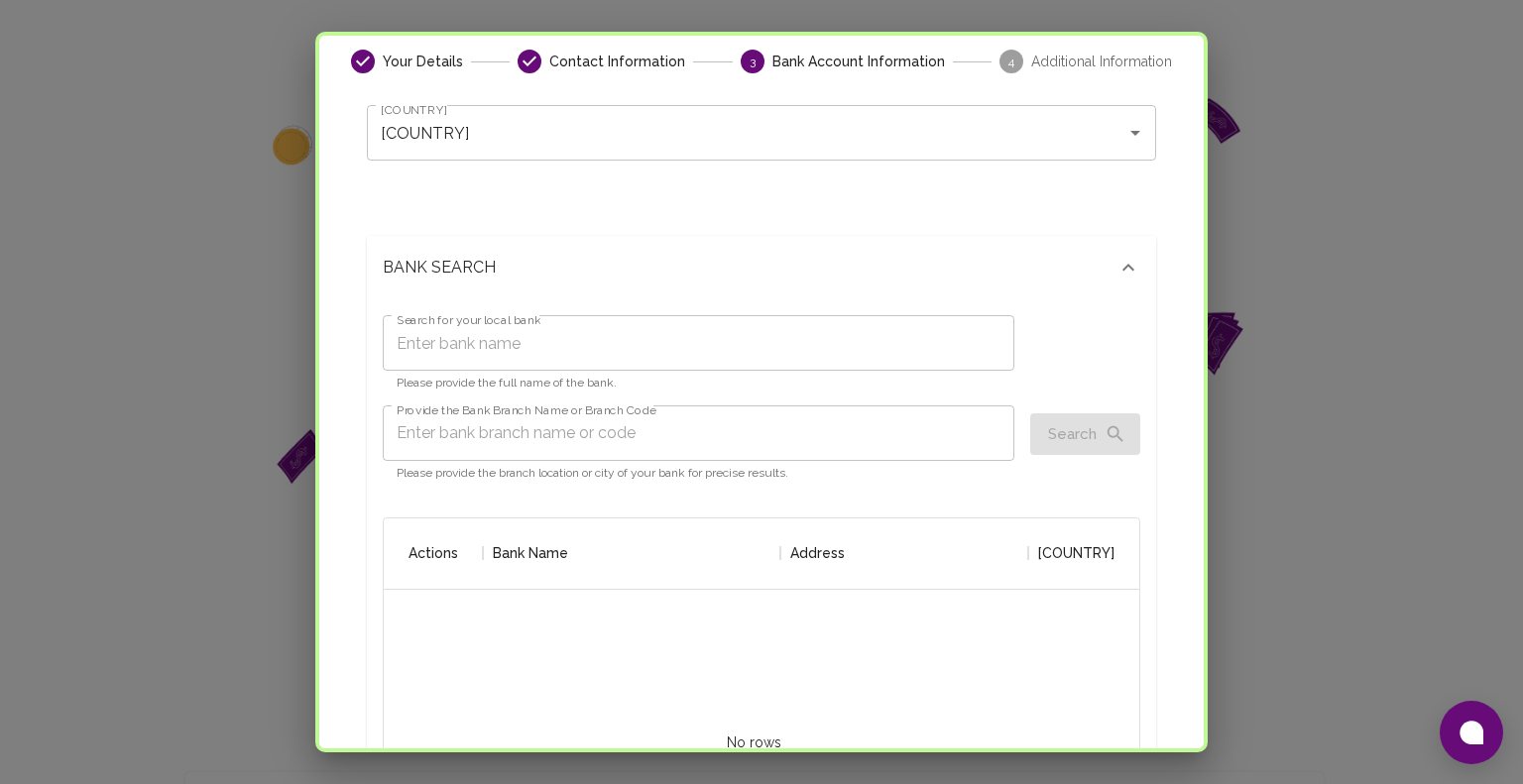 scroll, scrollTop: 105, scrollLeft: 0, axis: vertical 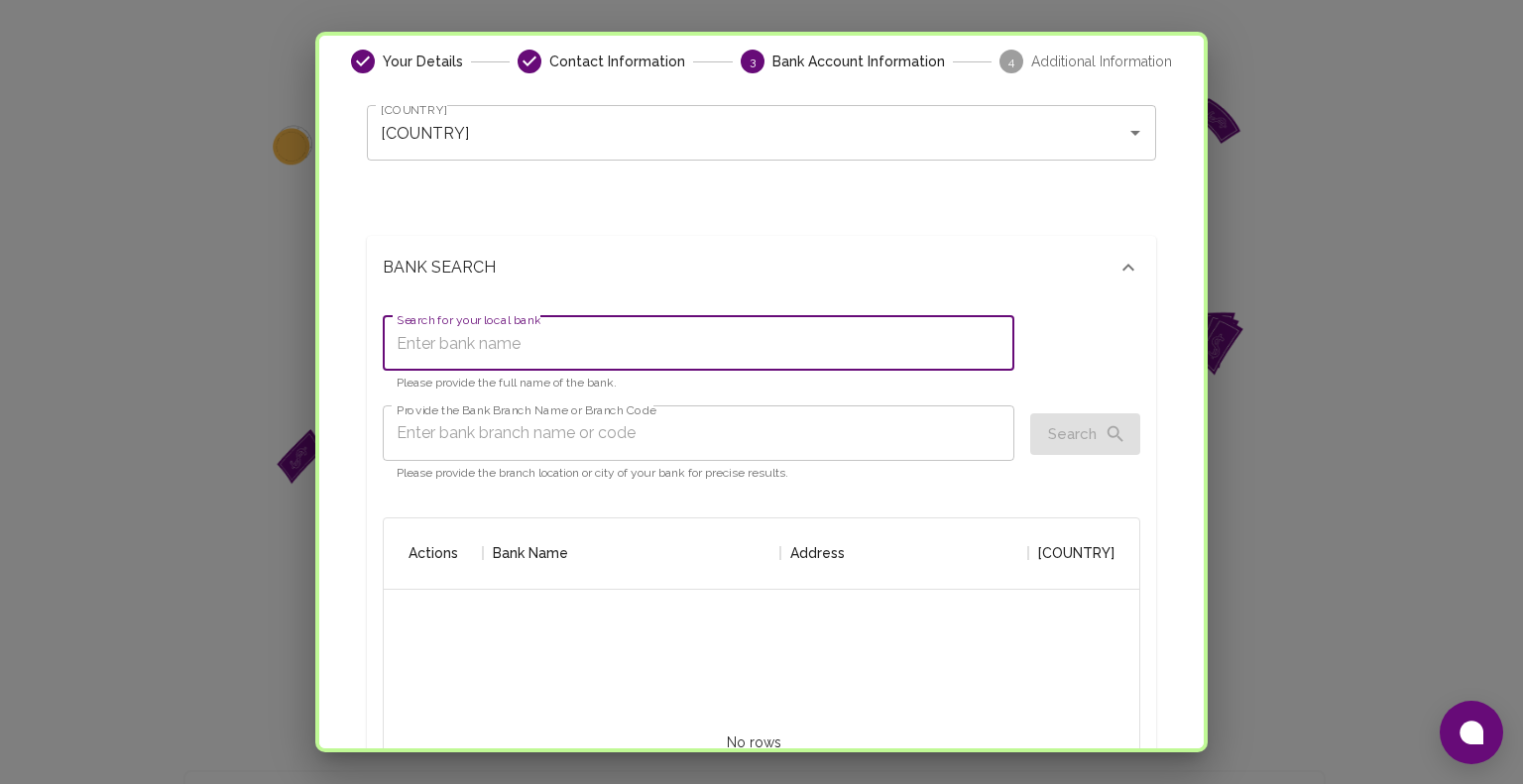 click on "Search for your local bank" at bounding box center (698, 343) 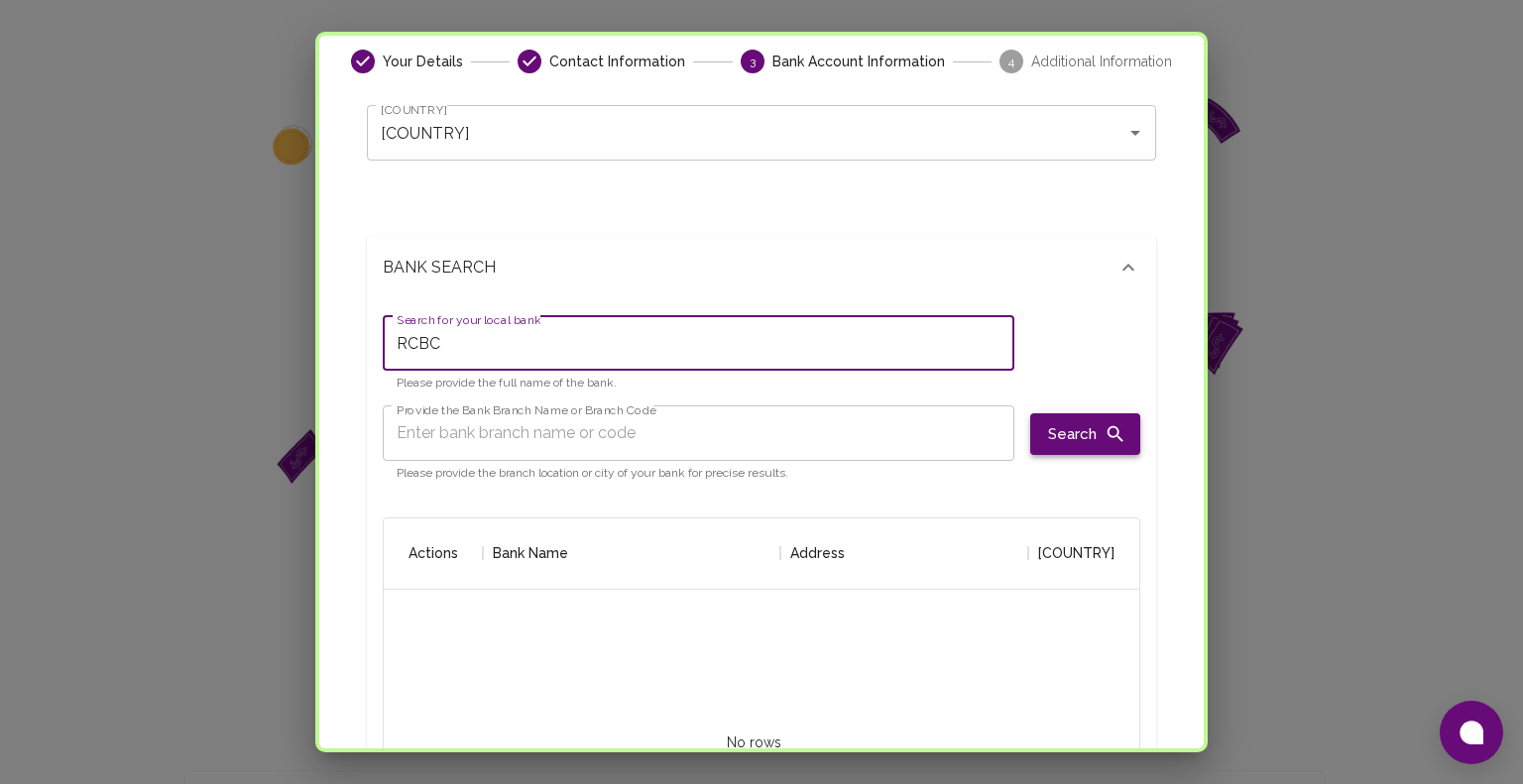 type on "RCBC" 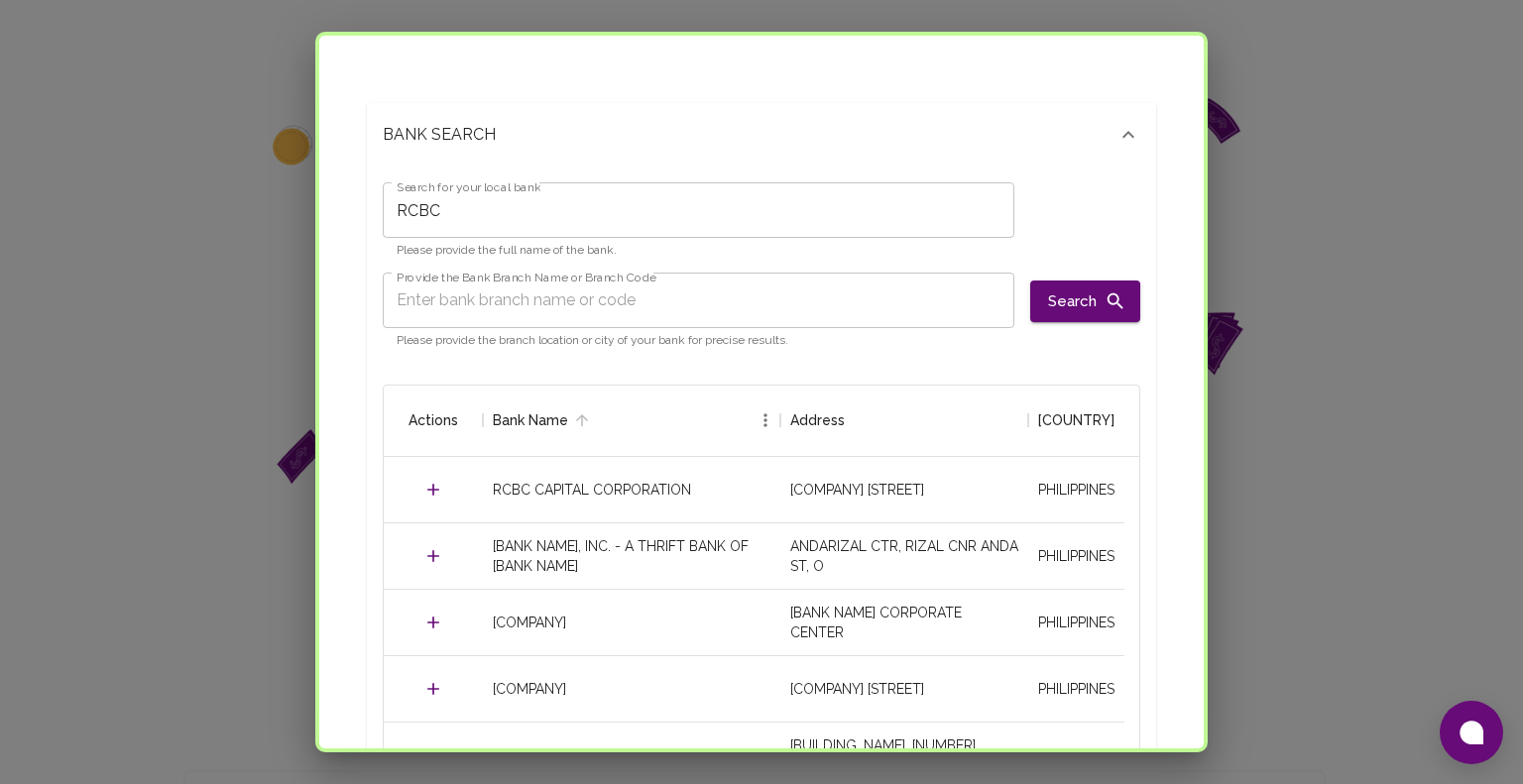 scroll, scrollTop: 240, scrollLeft: 0, axis: vertical 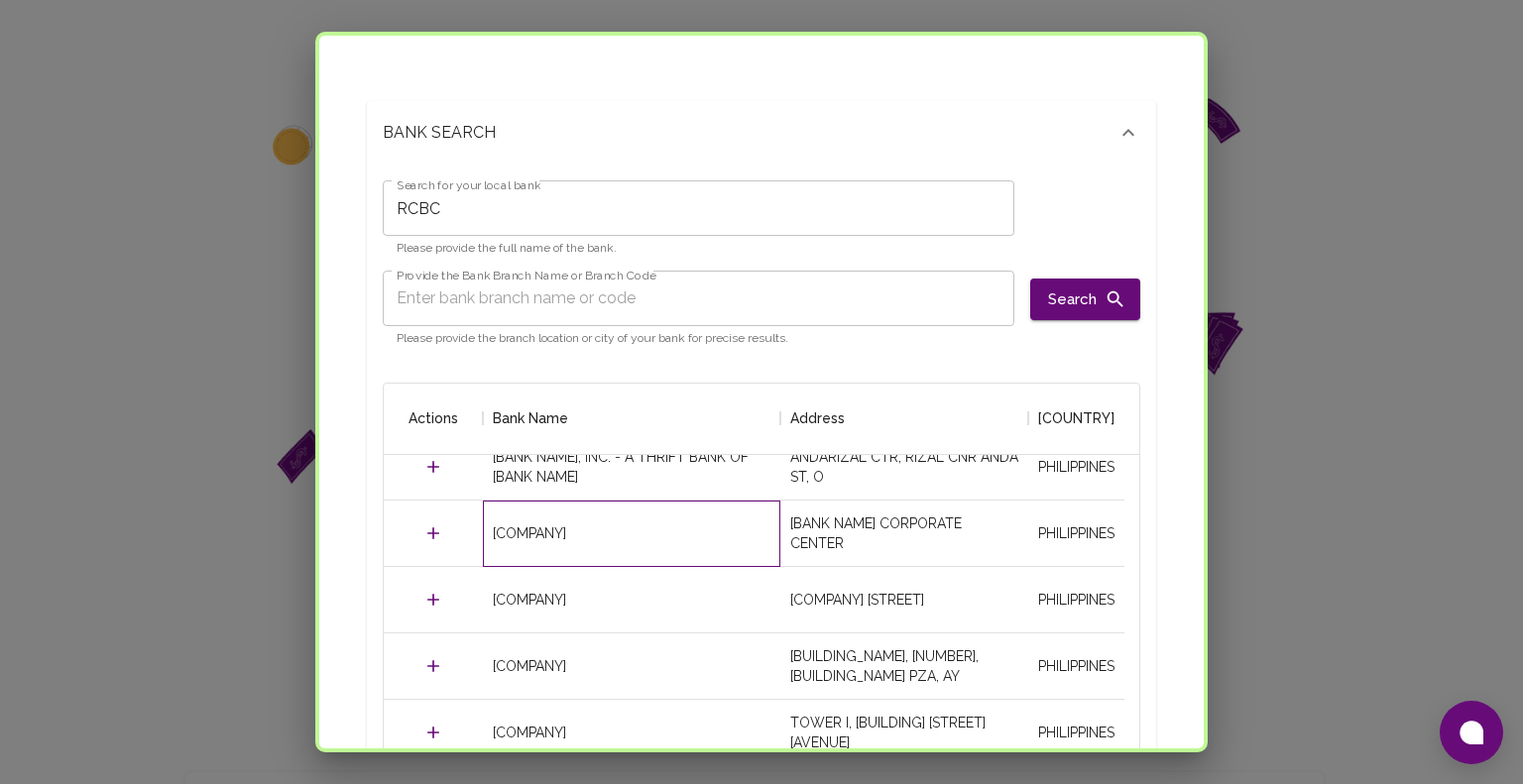 drag, startPoint x: 493, startPoint y: 518, endPoint x: 660, endPoint y: 545, distance: 169.16855 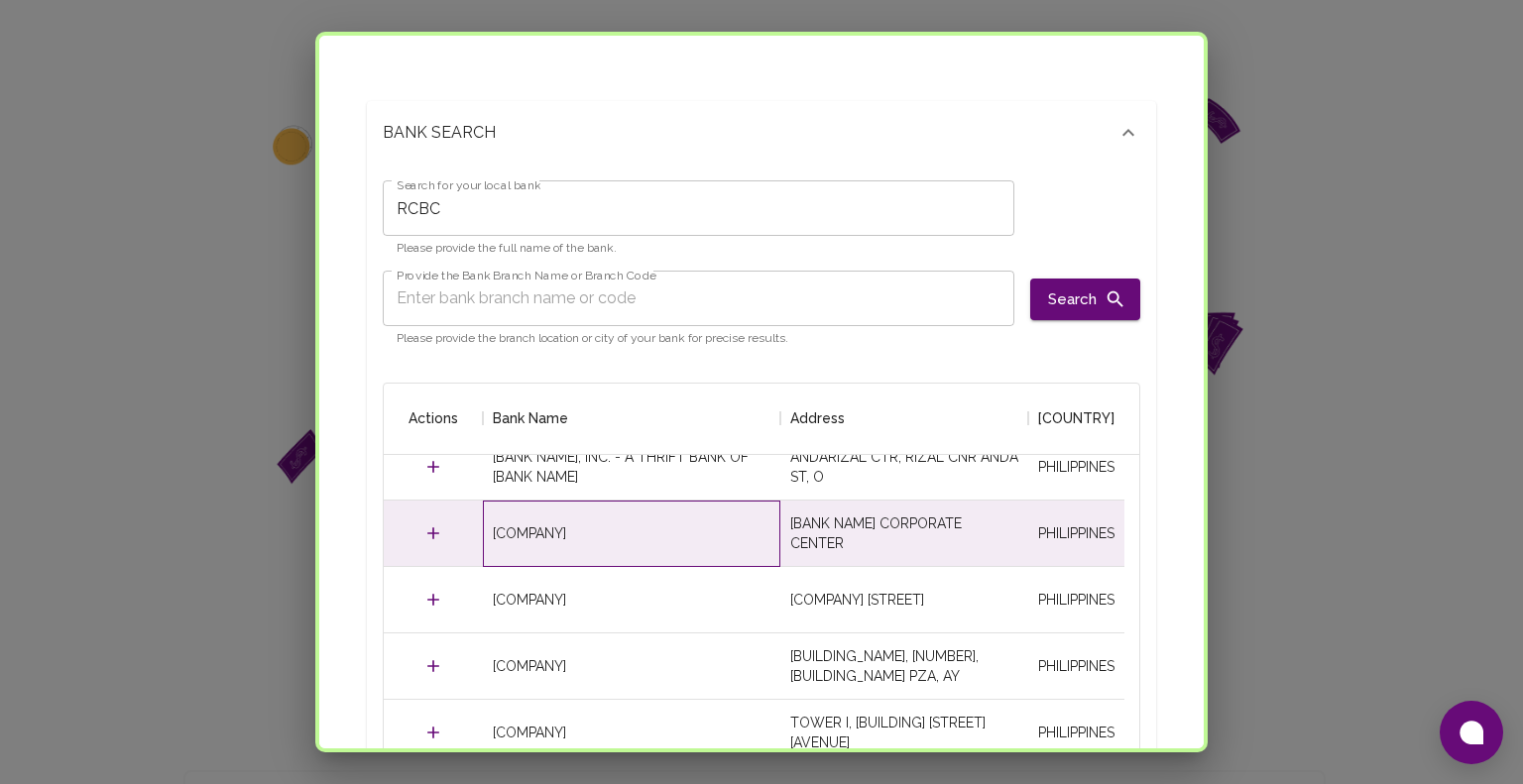 copy on "[COMPANY]" 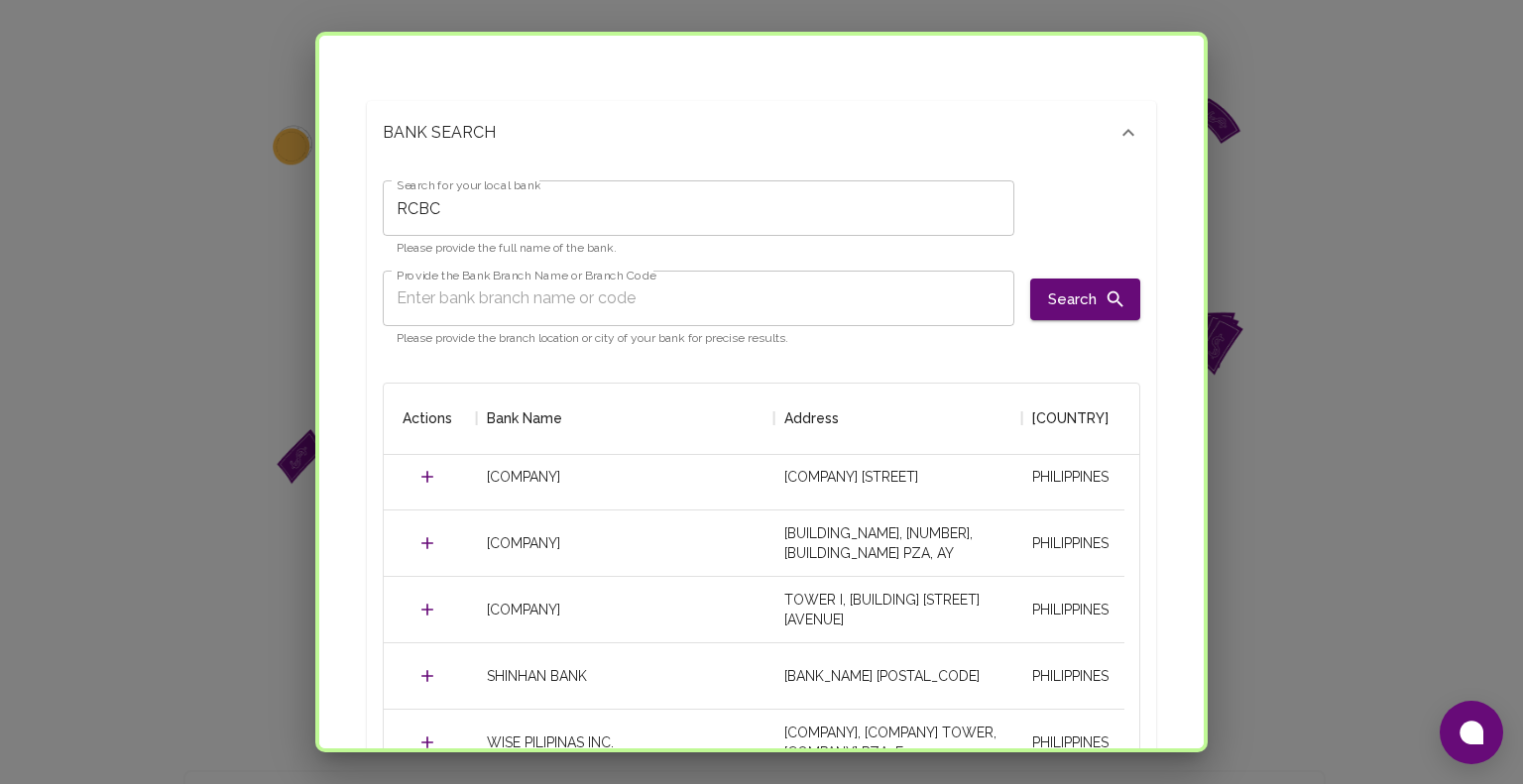 scroll, scrollTop: 225, scrollLeft: 12, axis: both 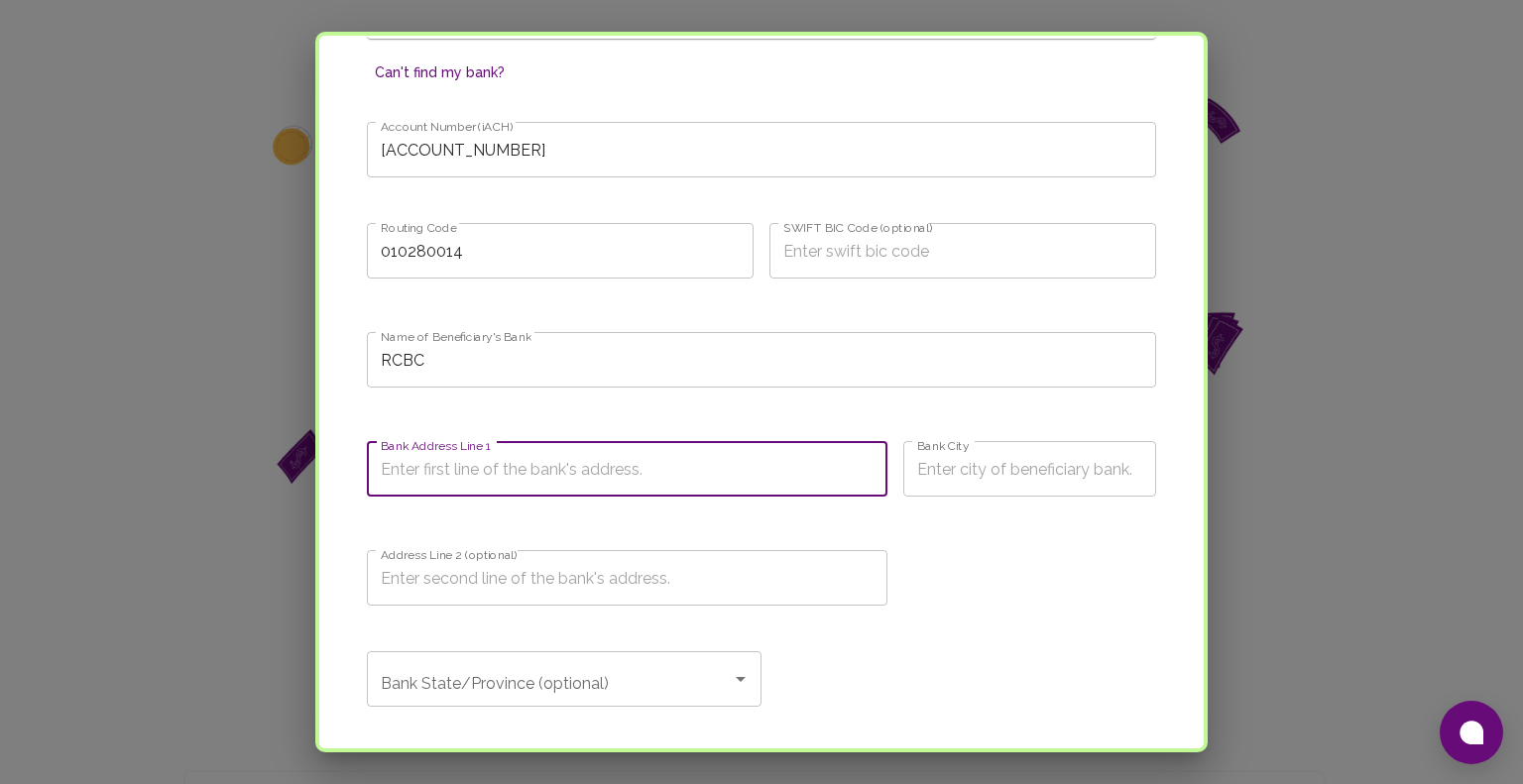 click on "Bank Address Line 1" at bounding box center [627, 469] 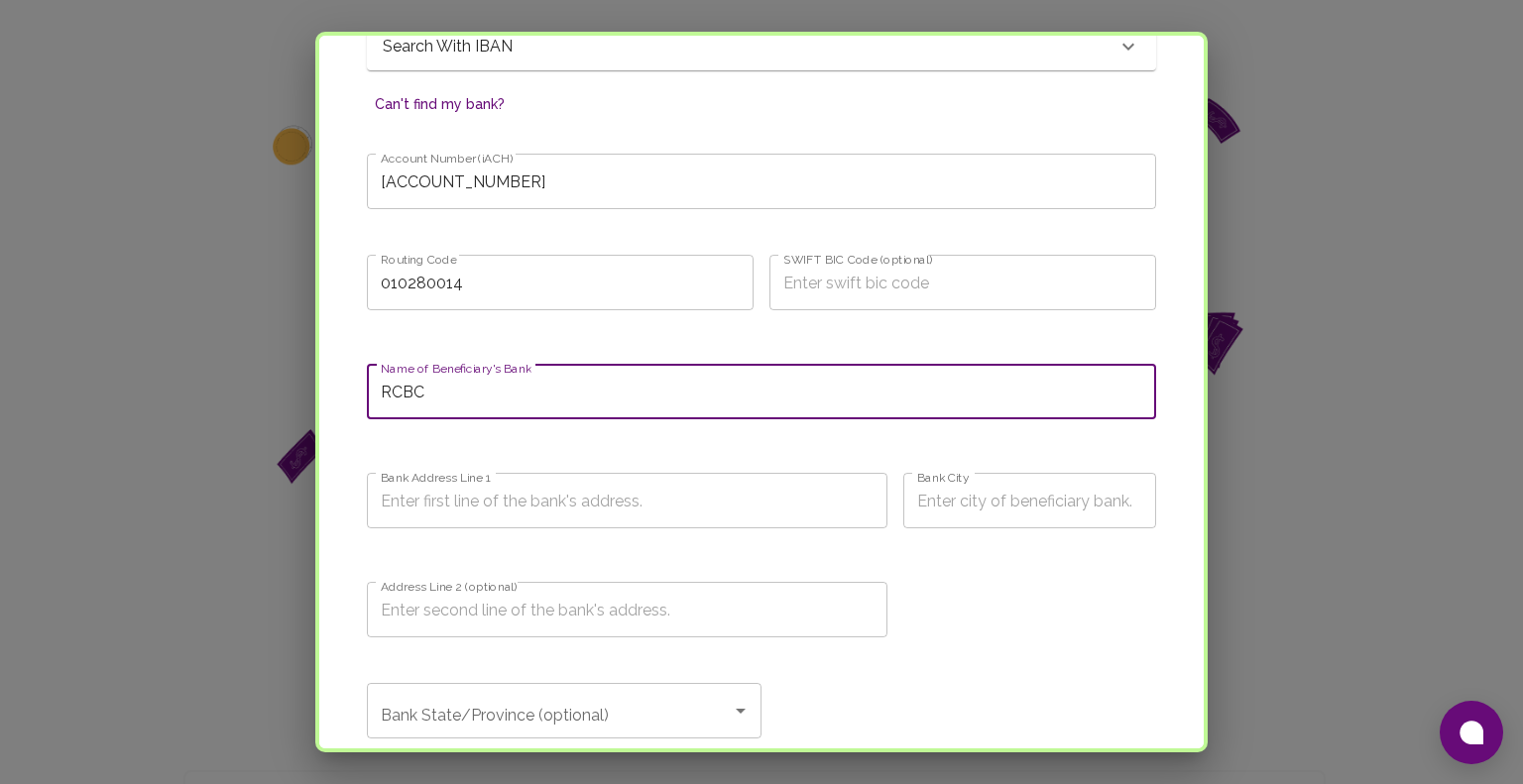 drag, startPoint x: 615, startPoint y: 411, endPoint x: 303, endPoint y: 399, distance: 312.23068 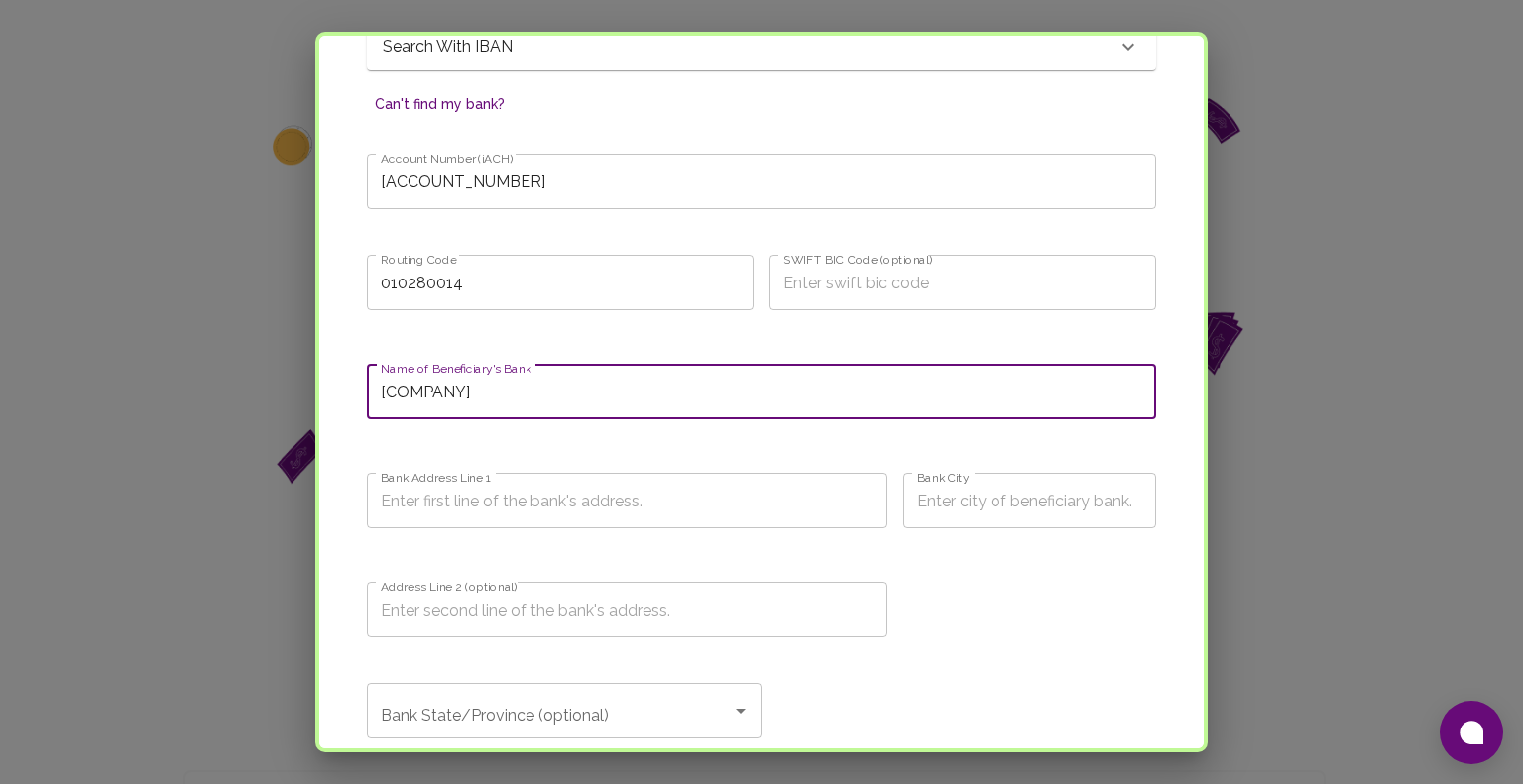type on "[COMPANY]" 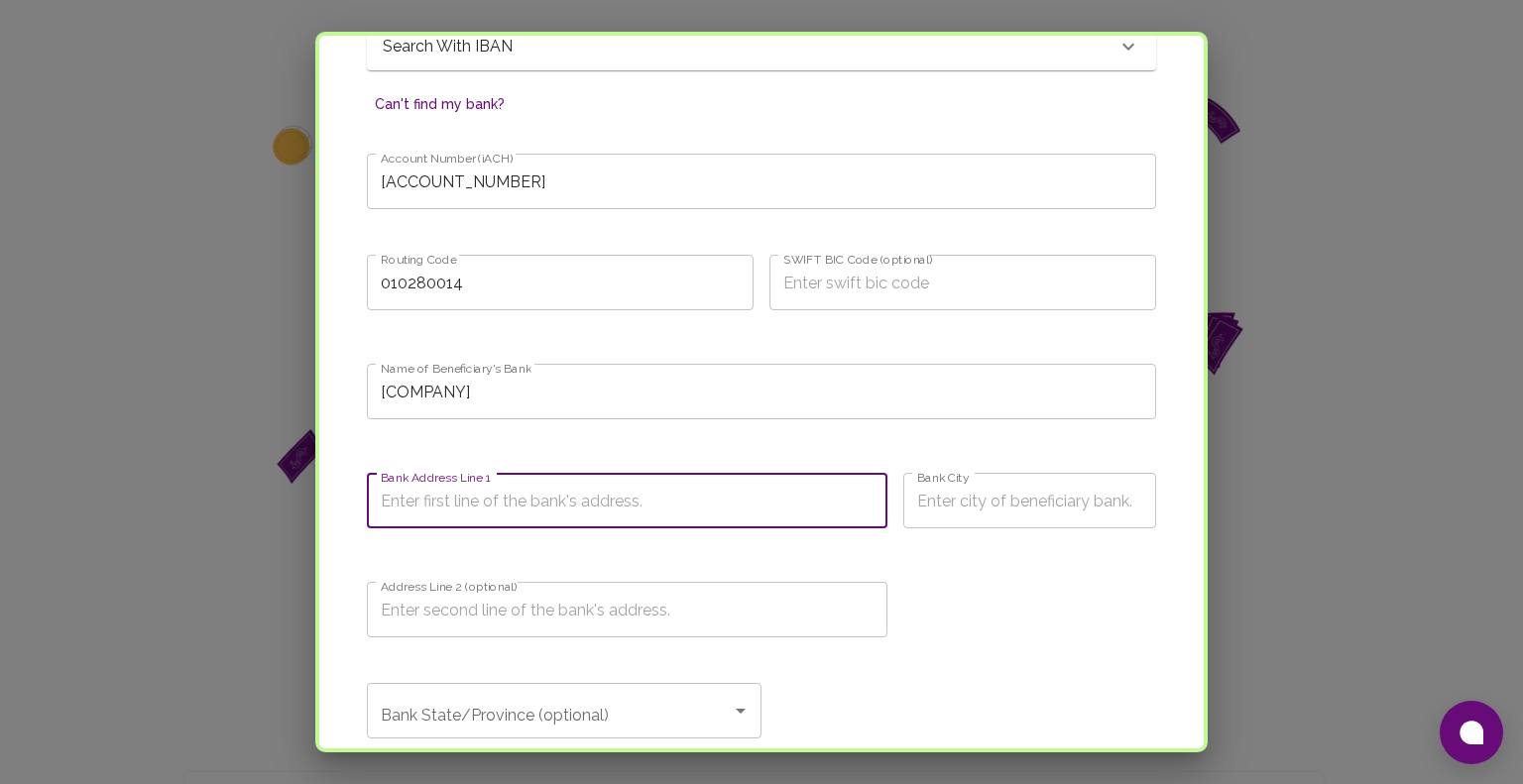 click on "Bank Address Line 1" at bounding box center [627, 501] 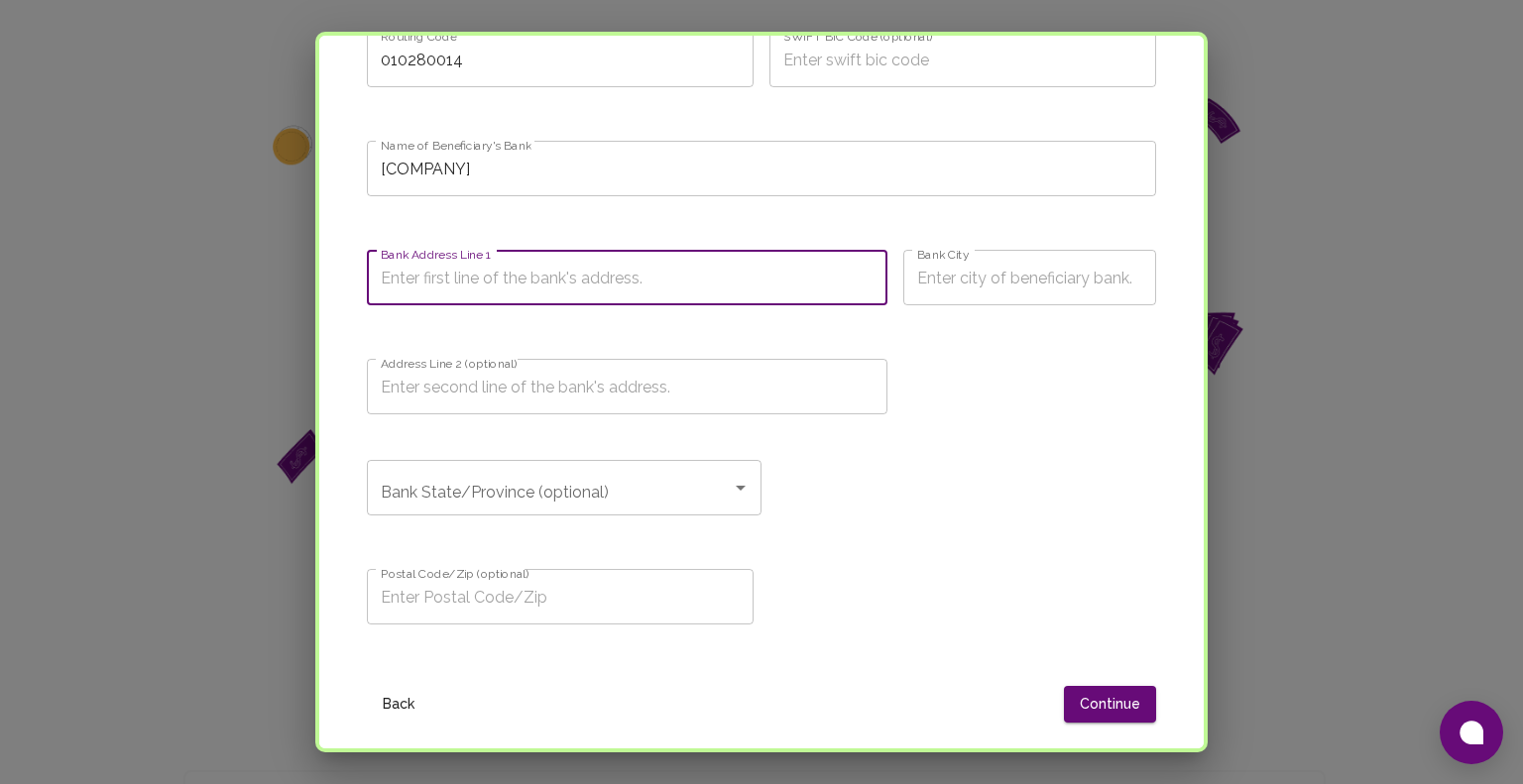 scroll, scrollTop: 1300, scrollLeft: 0, axis: vertical 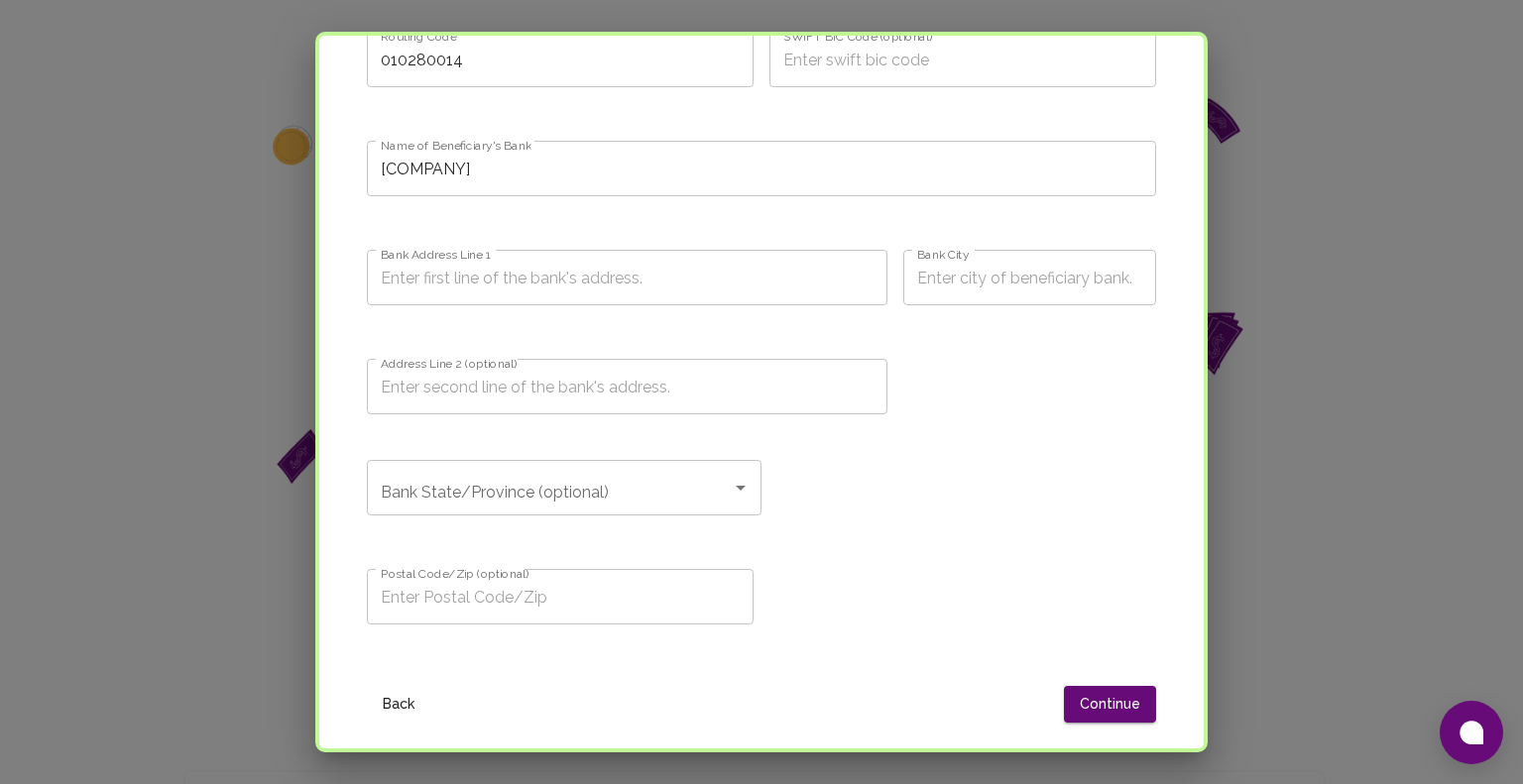 click on "Bank Address Line 1" at bounding box center [627, 278] 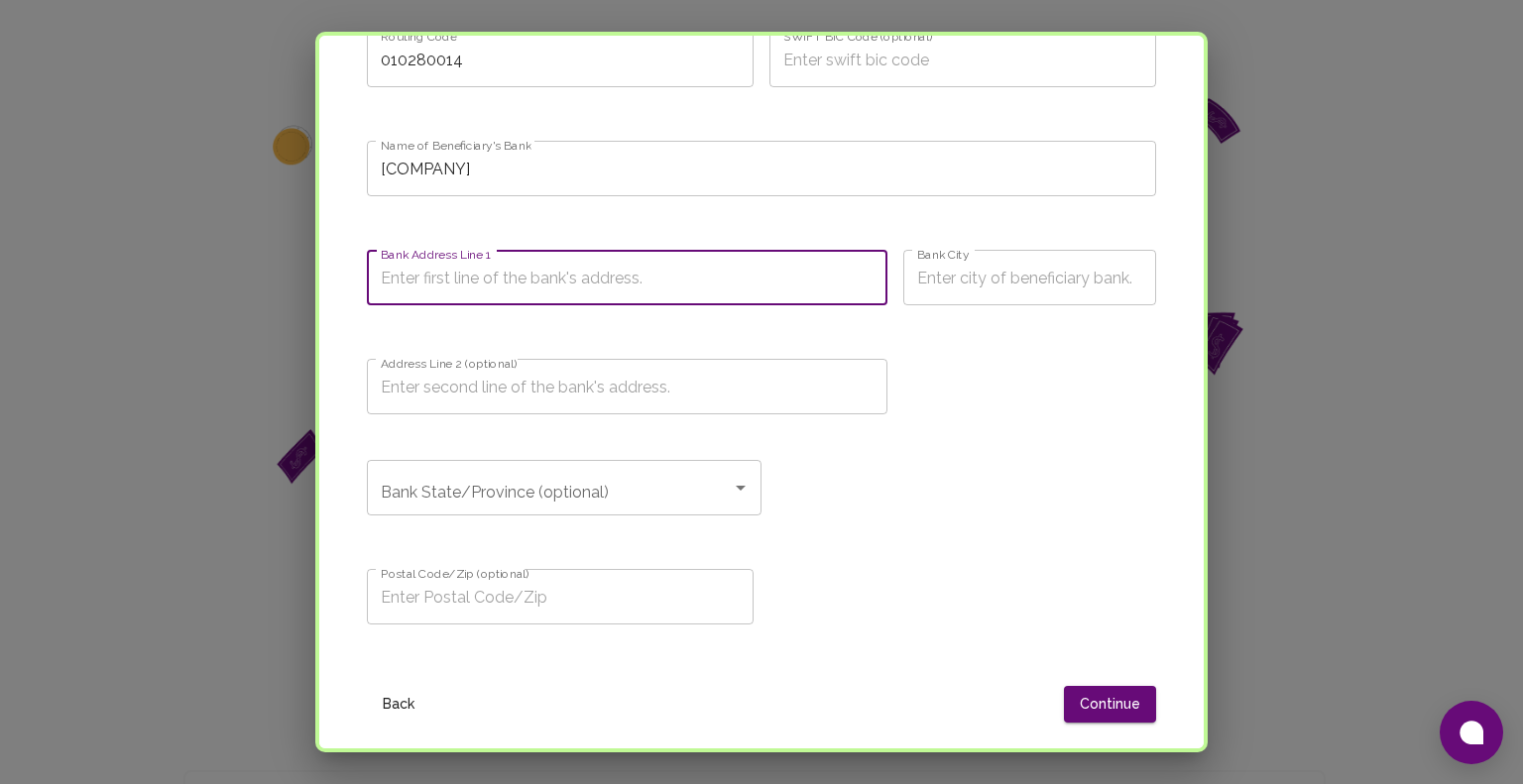 paste on "[STREET], [CITY], [POSTAL_CODE] [STATE]" 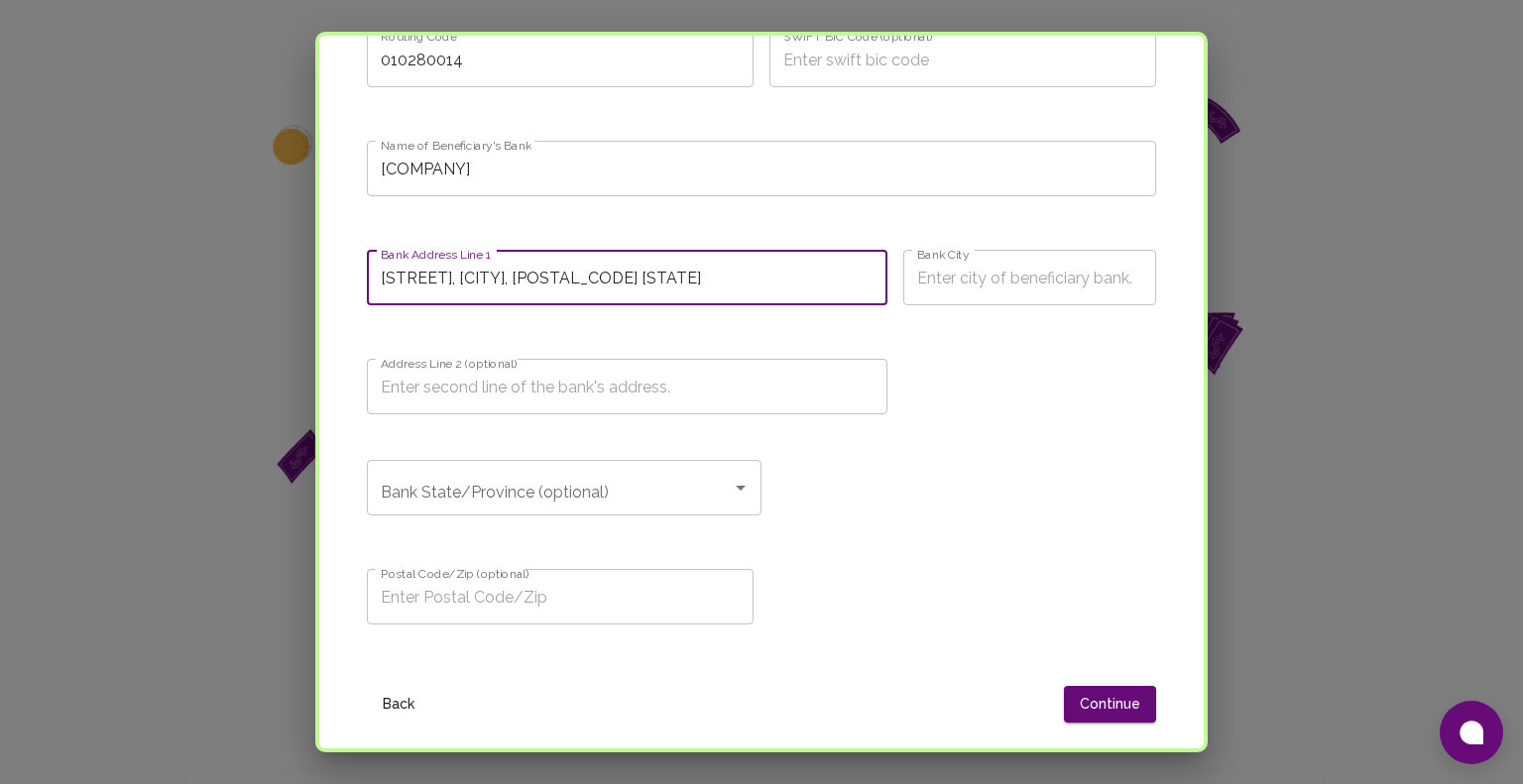 scroll, scrollTop: 0, scrollLeft: 186, axis: horizontal 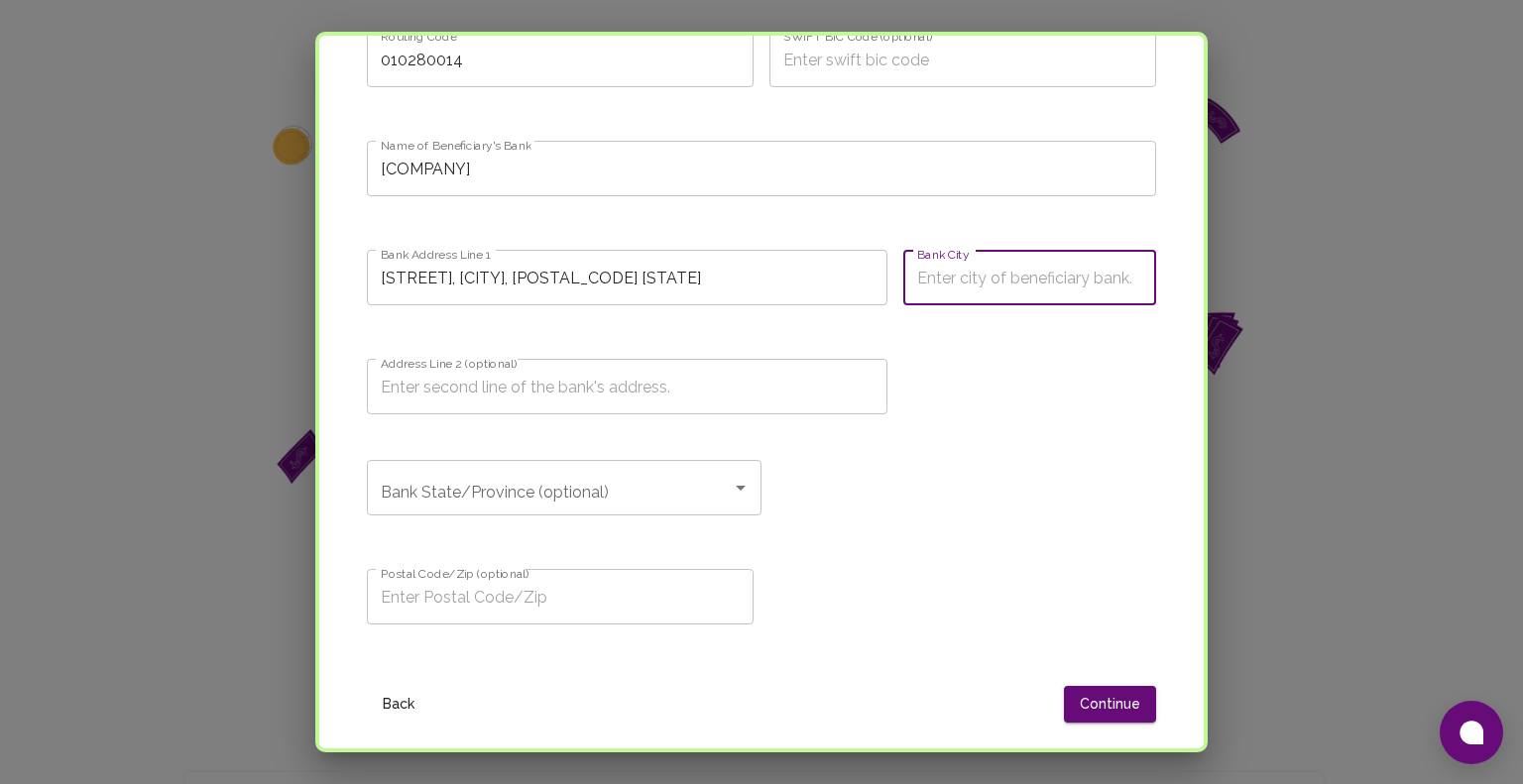 click on "Bank City" at bounding box center [1029, 278] 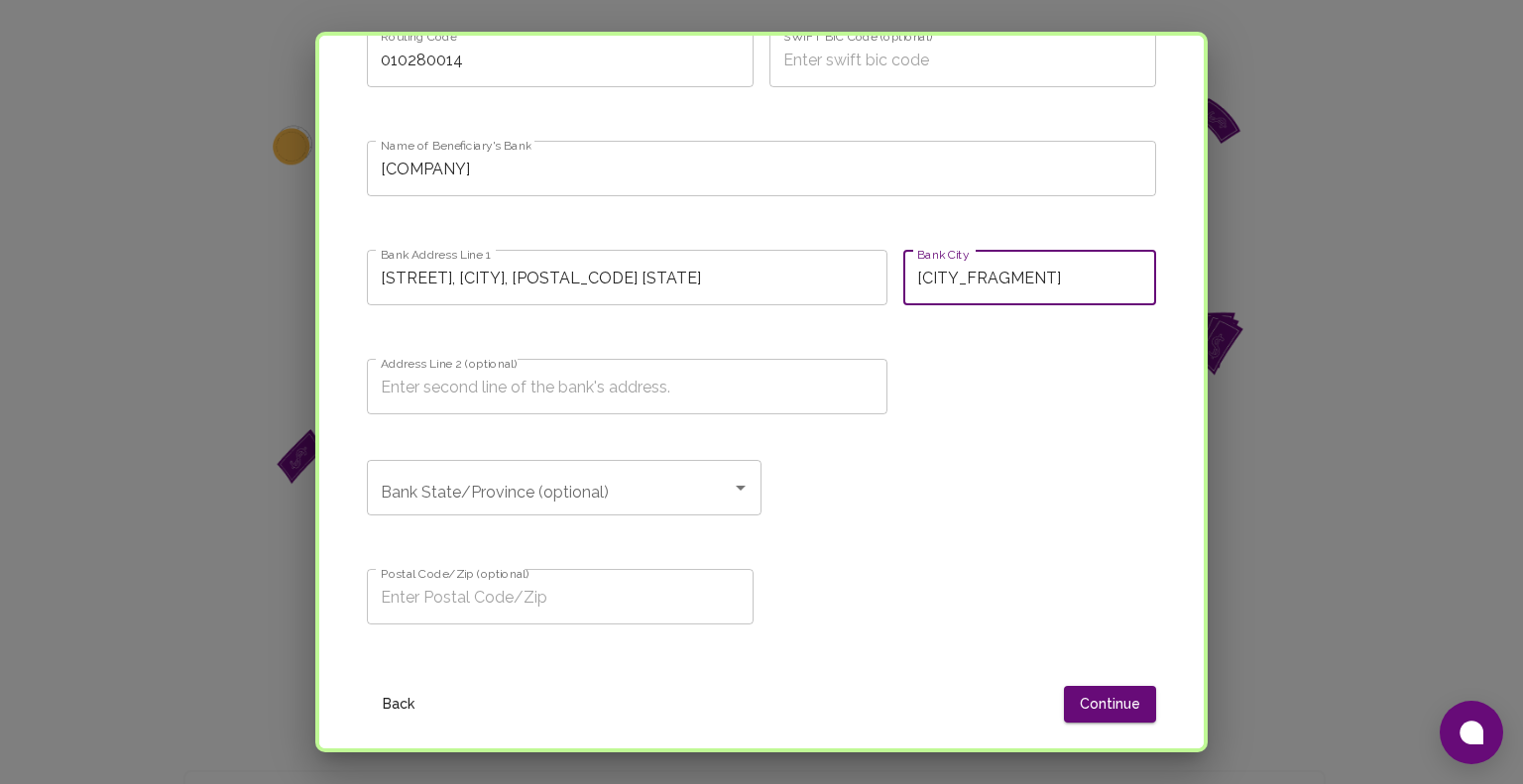 type on "Z" 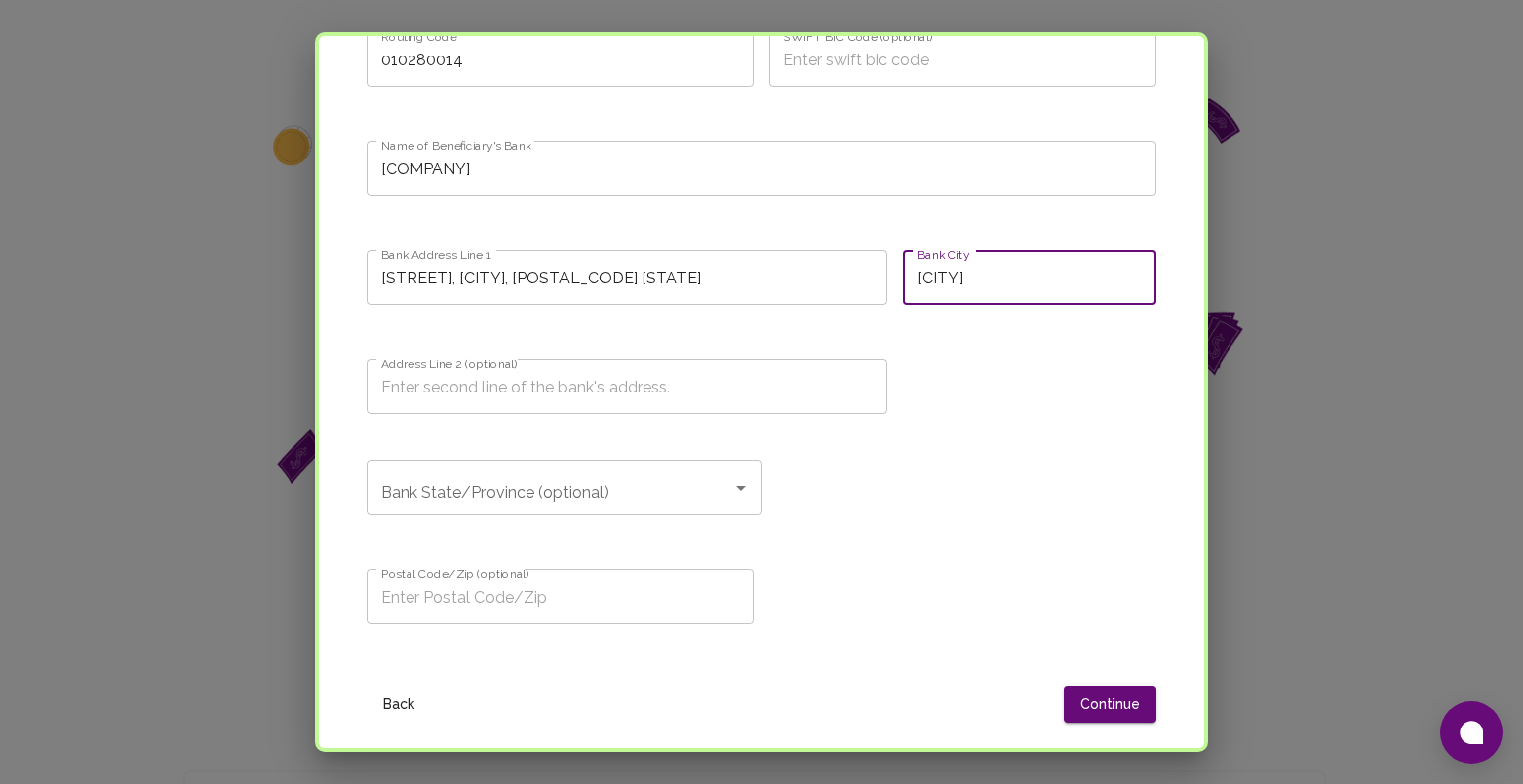 type on "[CITY]" 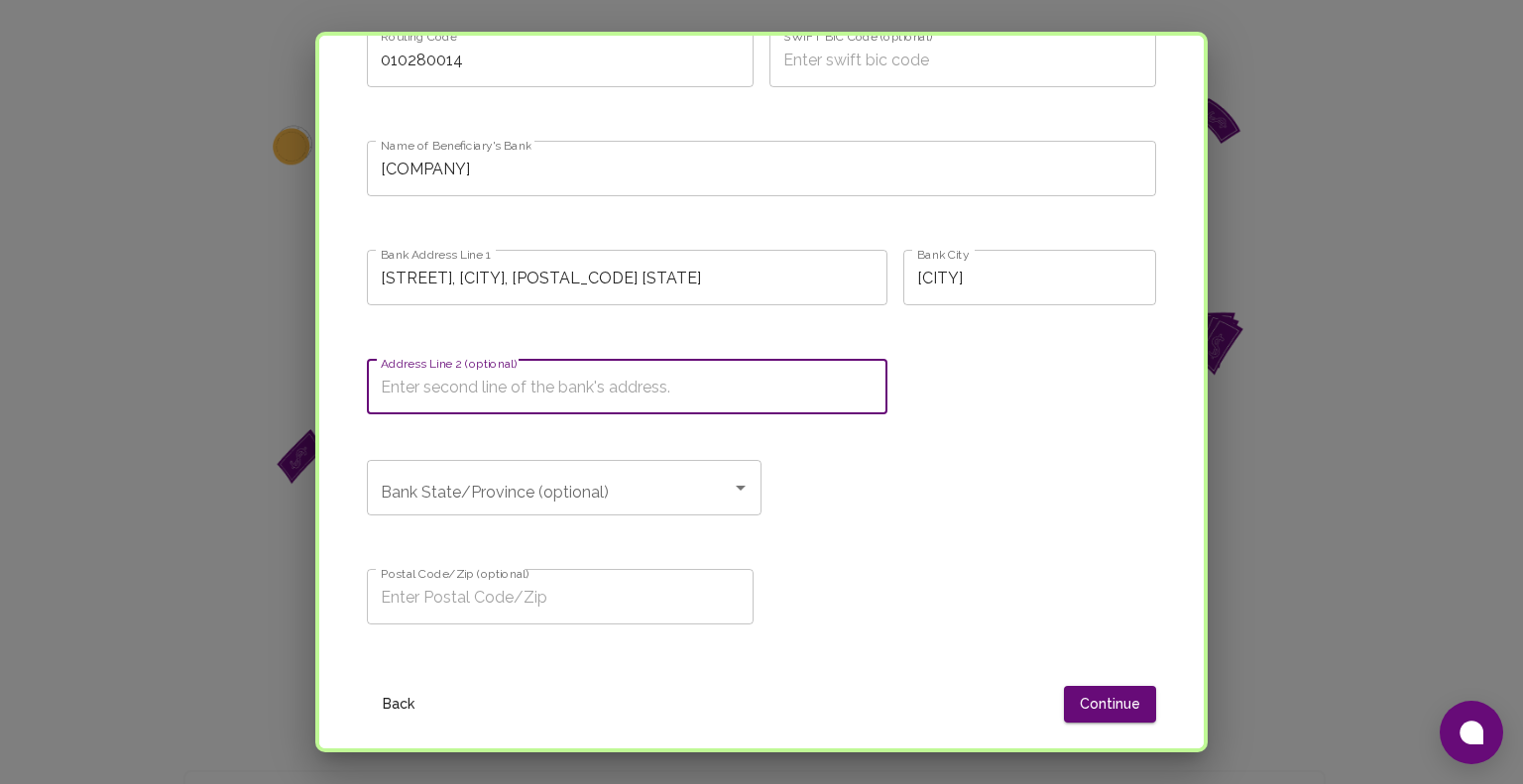 click on "Bank State/Province  (optional) Bank State/Province  (optional)" at bounding box center (564, 488) 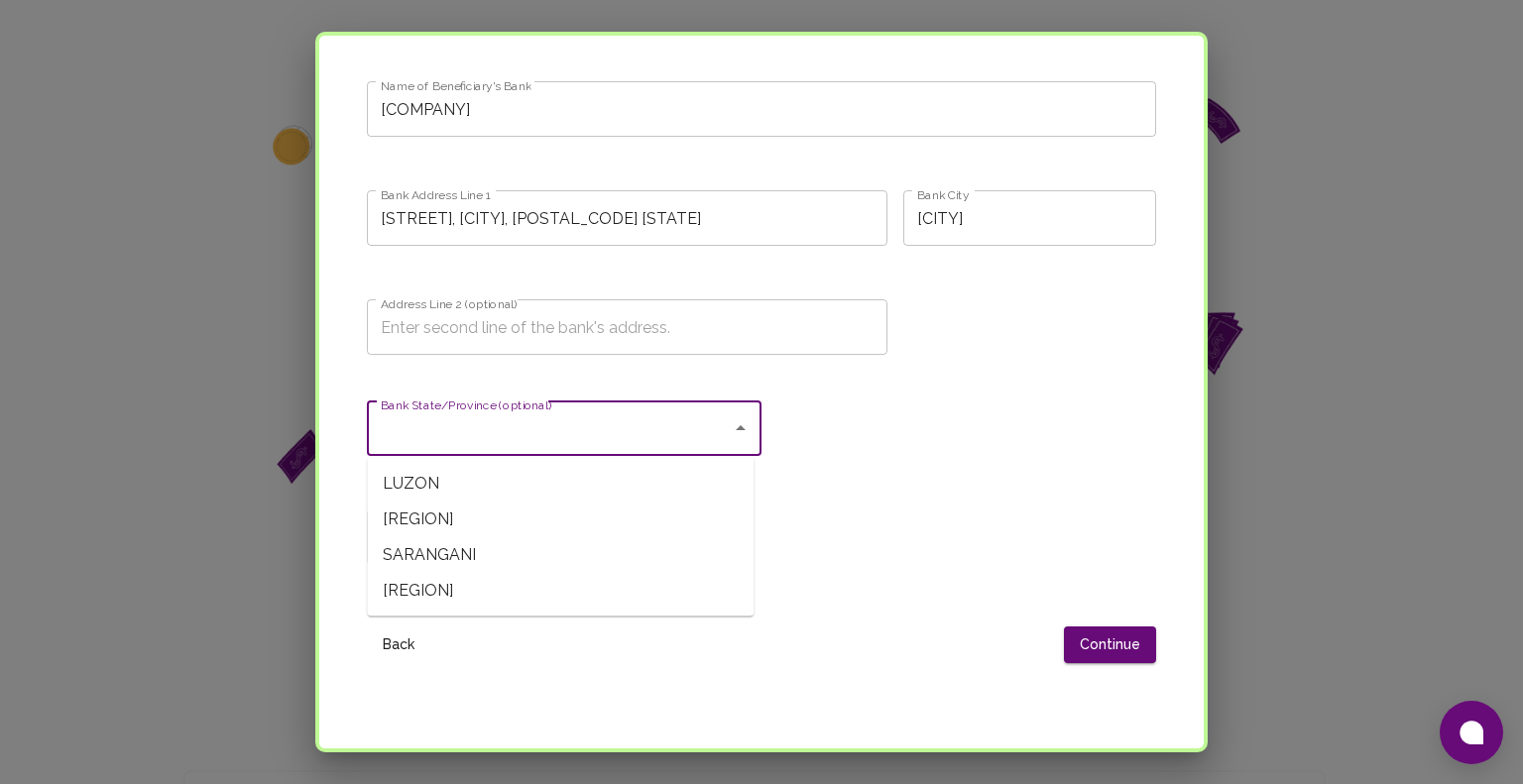 scroll, scrollTop: 1360, scrollLeft: 0, axis: vertical 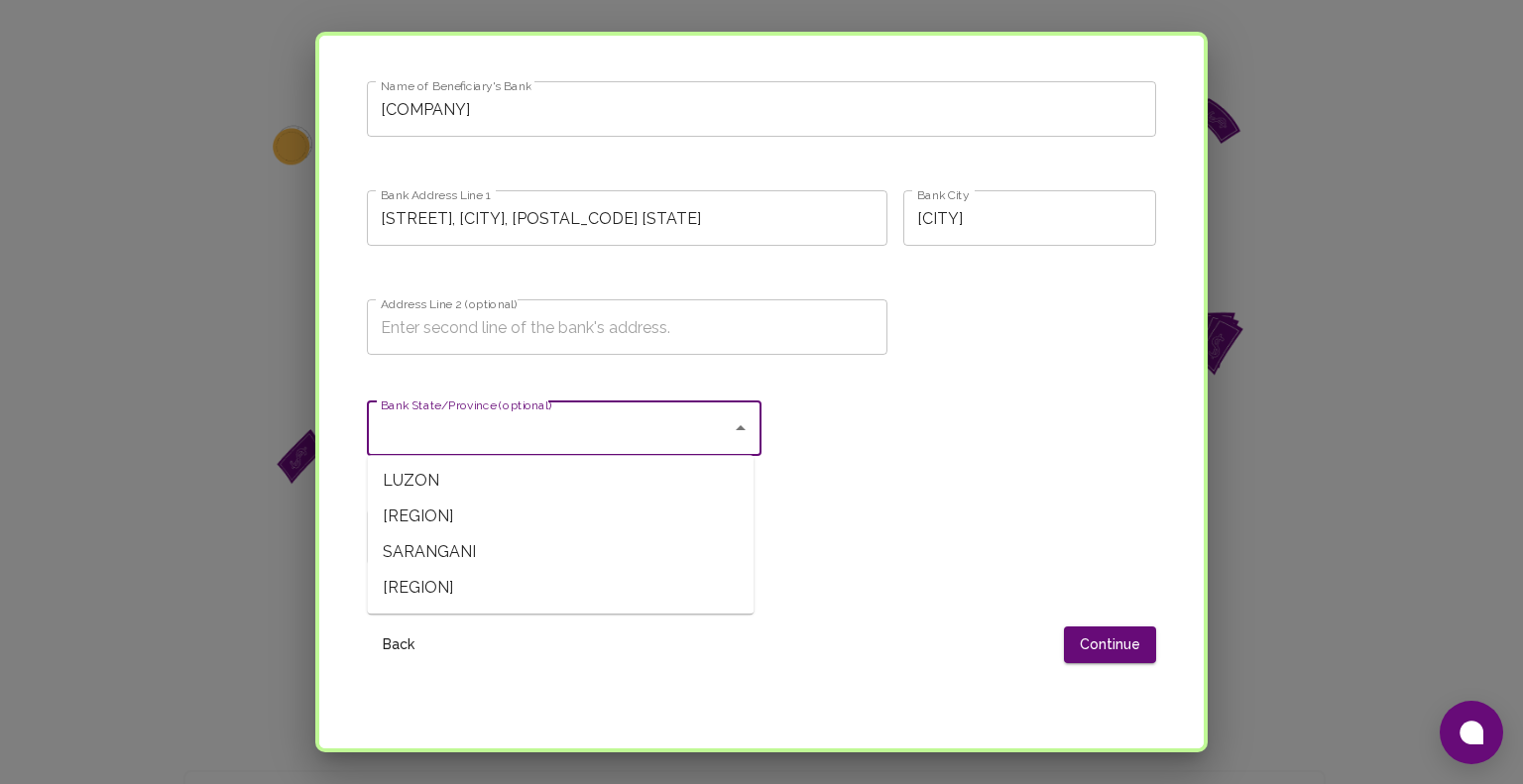 click on "[REGION]" at bounding box center (560, 516) 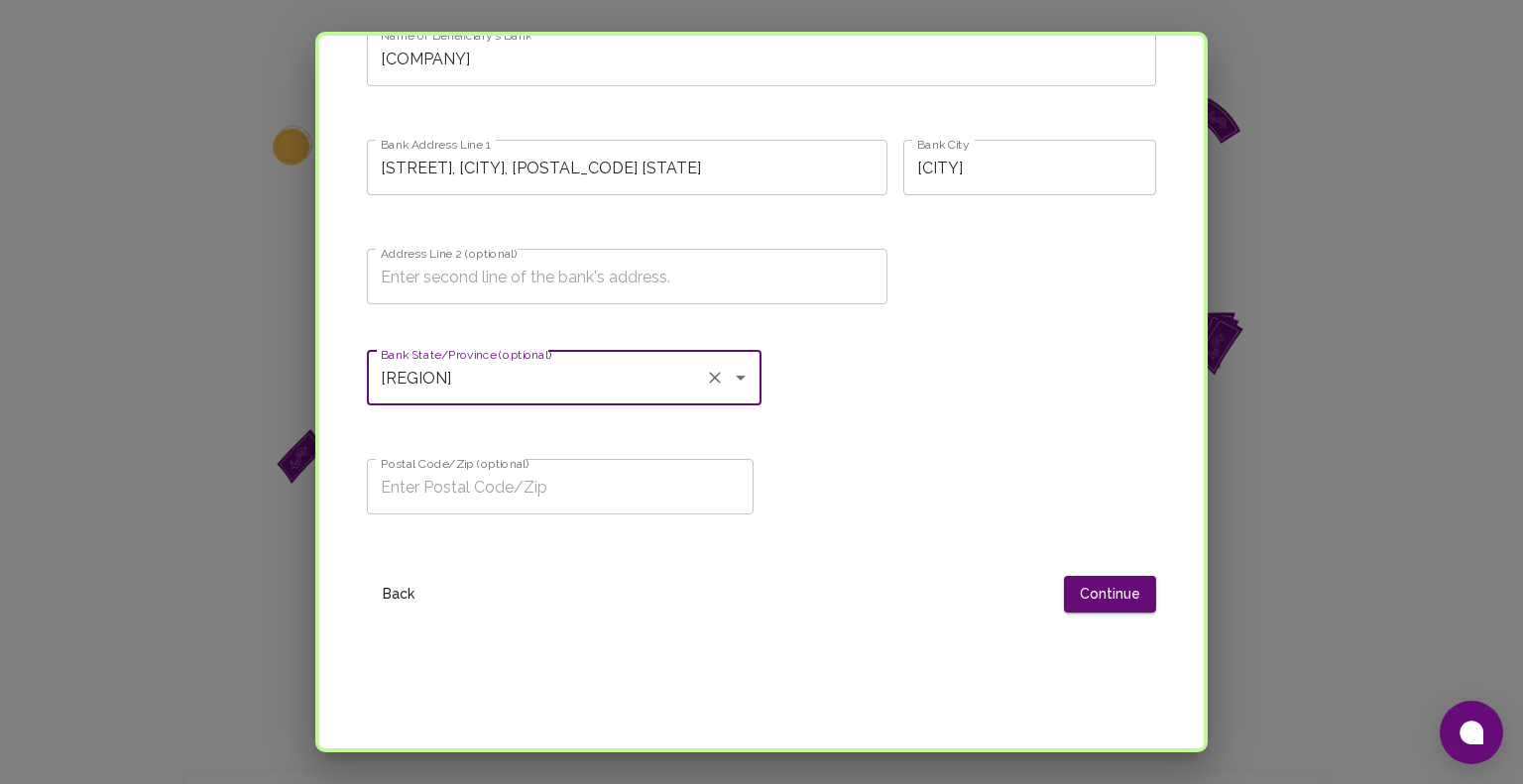 scroll, scrollTop: 1414, scrollLeft: 0, axis: vertical 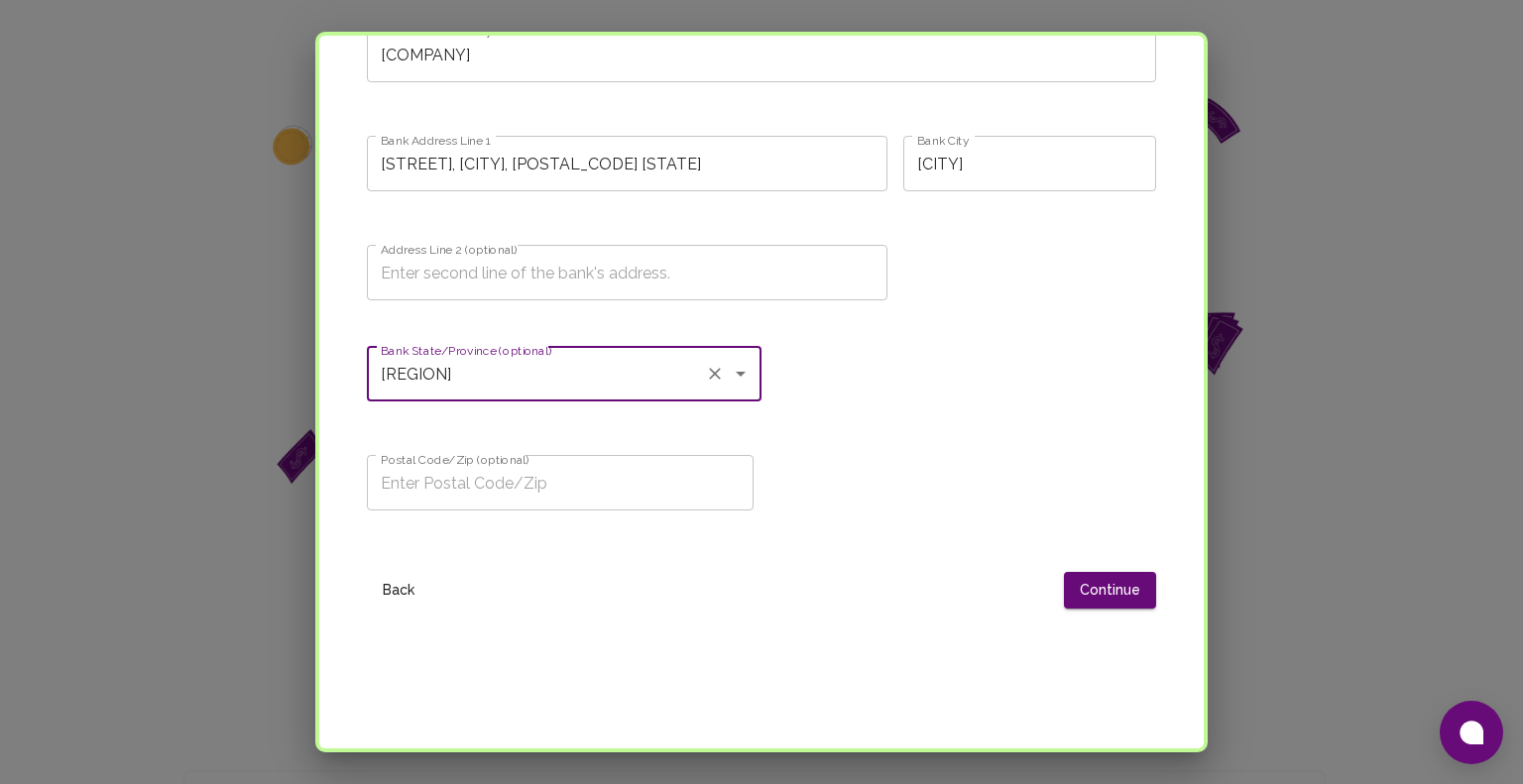 click on "Postal Code/Zip  (optional)" at bounding box center [560, 483] 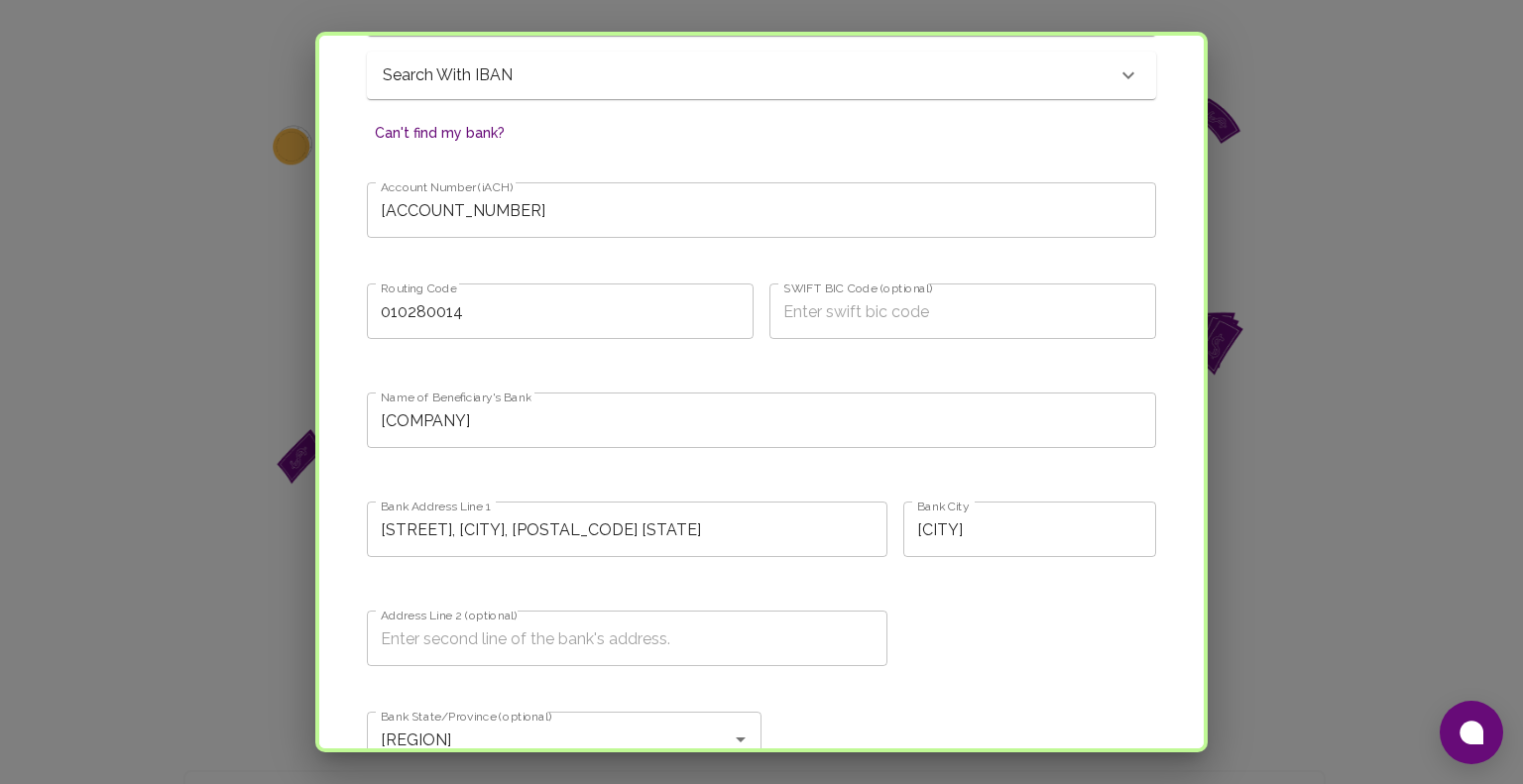 scroll, scrollTop: 1031, scrollLeft: 0, axis: vertical 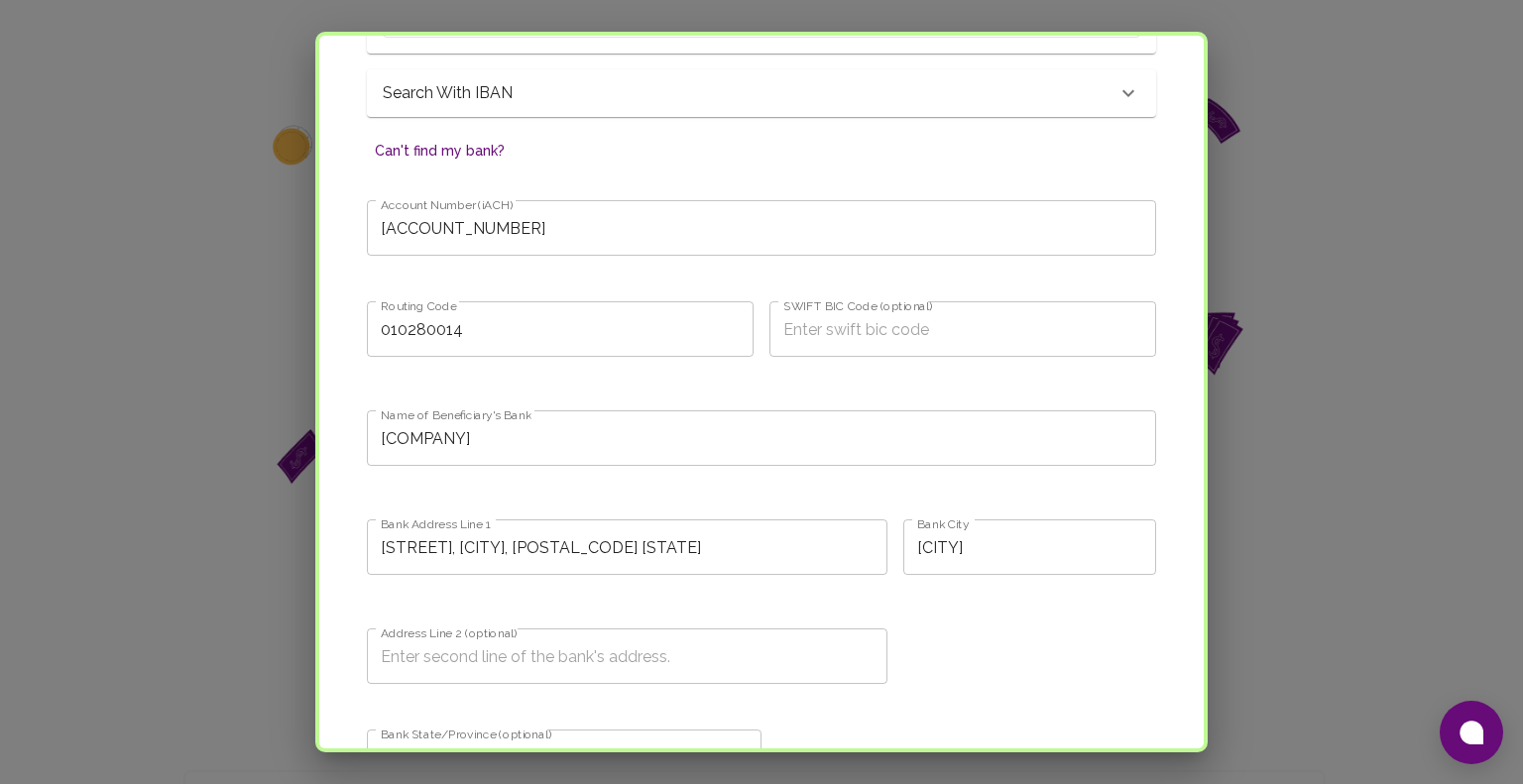 type on "7000" 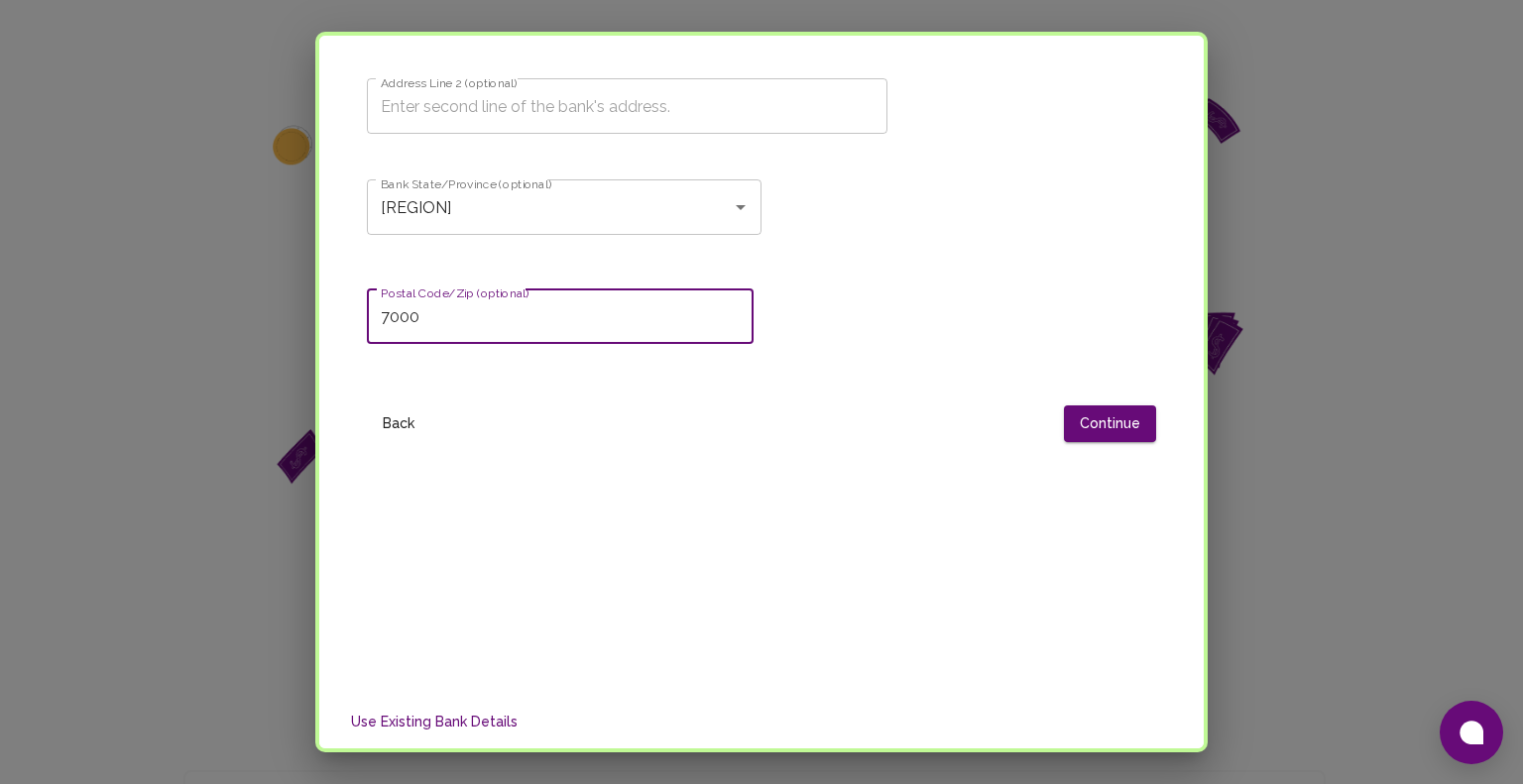 click on "Your Details Contact Information 3 Bank Account Information 4 Additional Information Country Philippines Country BANK SEARCH Search for your local bank RCBC Search for your local bank Please provide the full name of the bank. Provide the Bank Branch Name or Branch Code Provide the Bank Branch Name or Branch Code Please provide the branch location or city of your bank for precise results. Search Actions Bank Name Address Country Postal/ZIP Code SWIFT BIC Code National Bank Code RIZAL MICROBANK, INC. - A THRIFT BANK OF RCBC ANDARIZAL CTR, RIZAL CNR ANDA ST, O PHILIPPINES MSLSPHM1XXX RIZAL COMMERCIAL BANKING CORPORATION RCBC SAVINGS BANK CORPORATE CENTER PHILIPPINES 1634 RCBCPHMMXXX 010282300 RIZAL COMMERCIAL BANKING CORPORATION RCBC BUILDING 333 SENATOR GIL. J. P PHILIPPINES 3117 RCBCPH21XXX 010280894 RIZAL COMMERCIAL BANKING CORPORATION YUCHENGCO TOWER, 6819, RCBC PZA, AY PHILIPPINES 0727 RCBCPHMMXXX 010280014 RIZAL COMMERCIAL BANKING CORPORATION TOWER I, RCBC PLAZA AYALA AVENUE PHILIPPINES 1226 RCSAPHM1XXX" at bounding box center (762, -393) 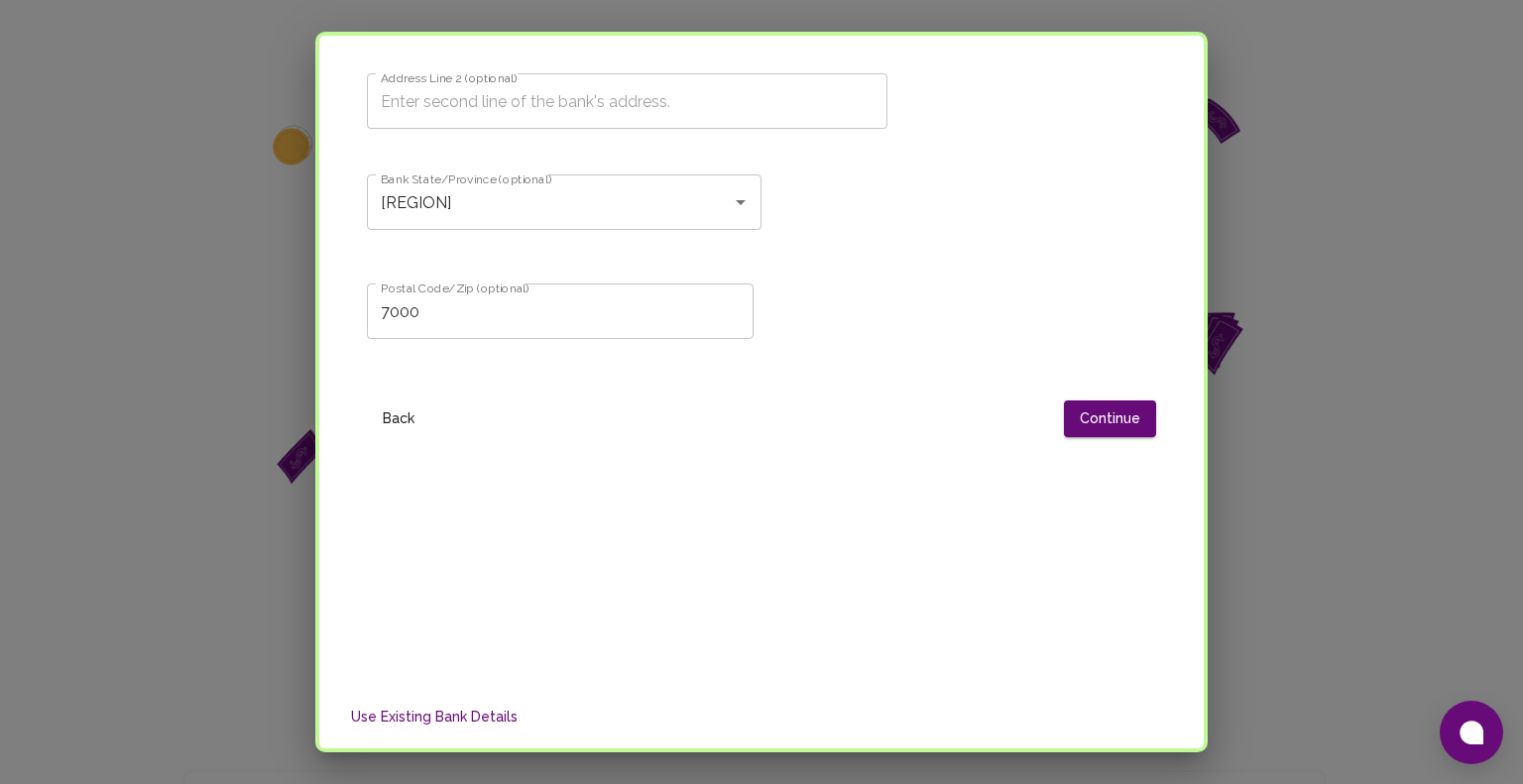 scroll, scrollTop: 1586, scrollLeft: 0, axis: vertical 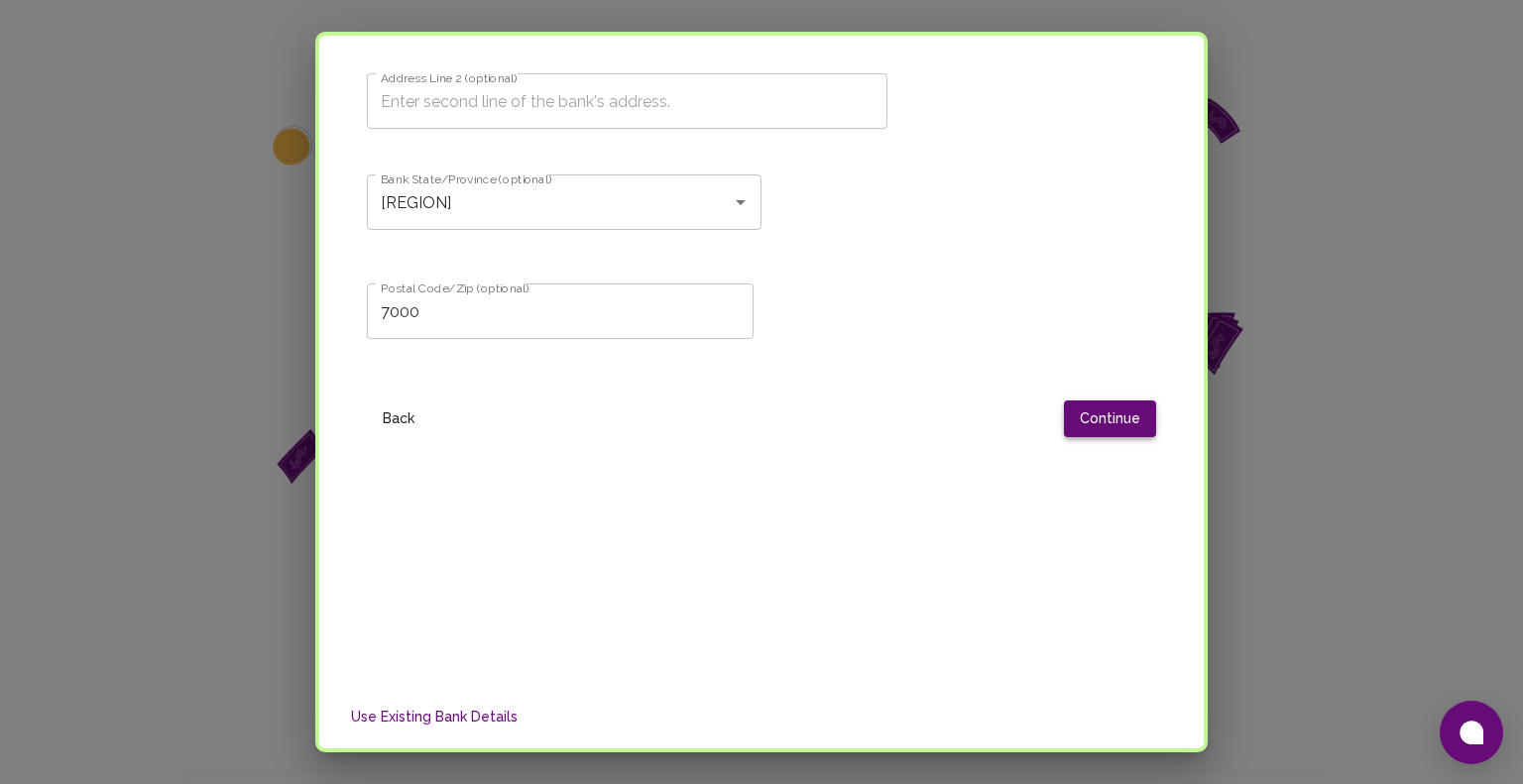 click on "Continue" at bounding box center (1110, 418) 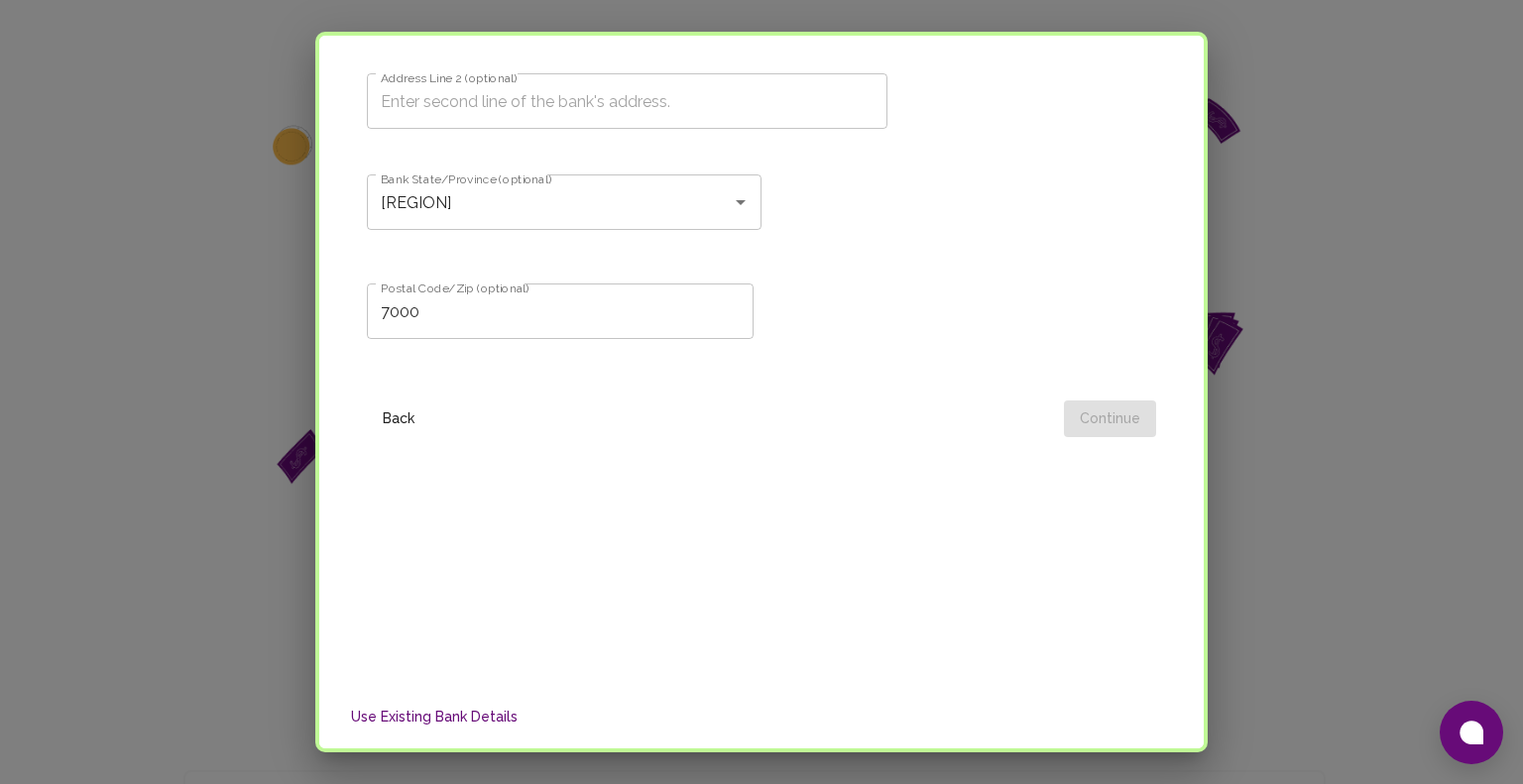 scroll, scrollTop: 0, scrollLeft: 0, axis: both 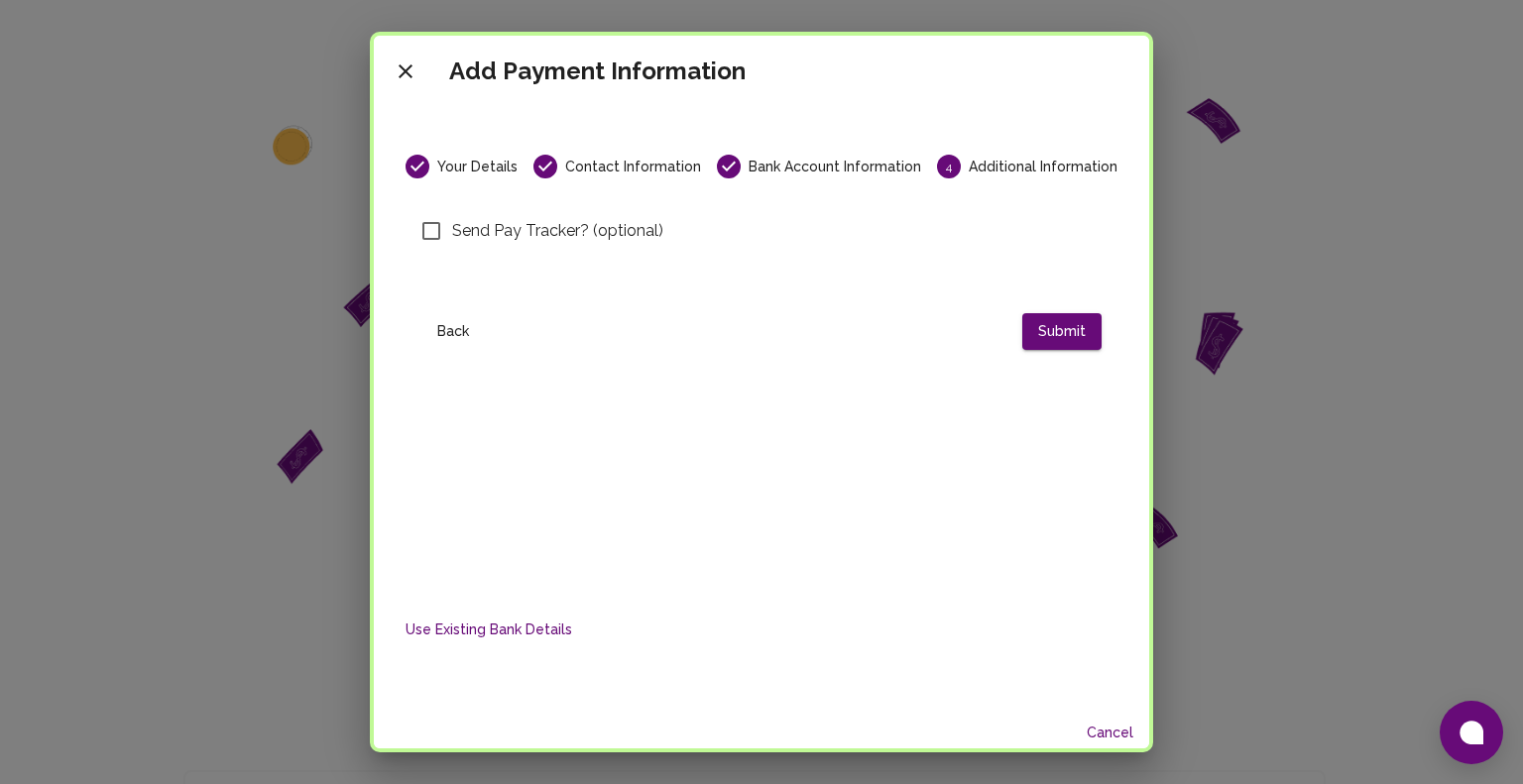 click on "Send Pay Tracker? (optional)" at bounding box center [431, 231] 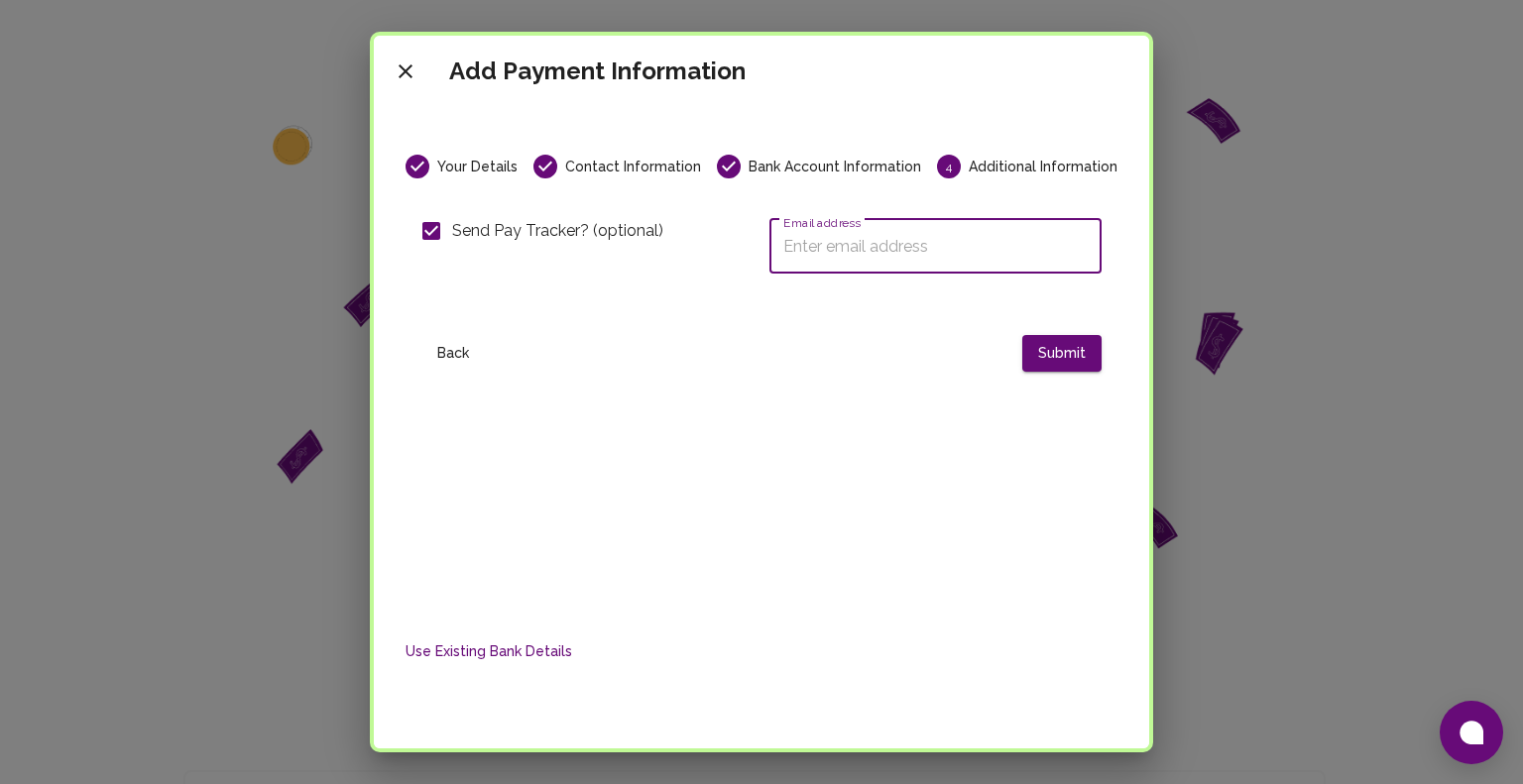 click on "Email address" at bounding box center [935, 246] 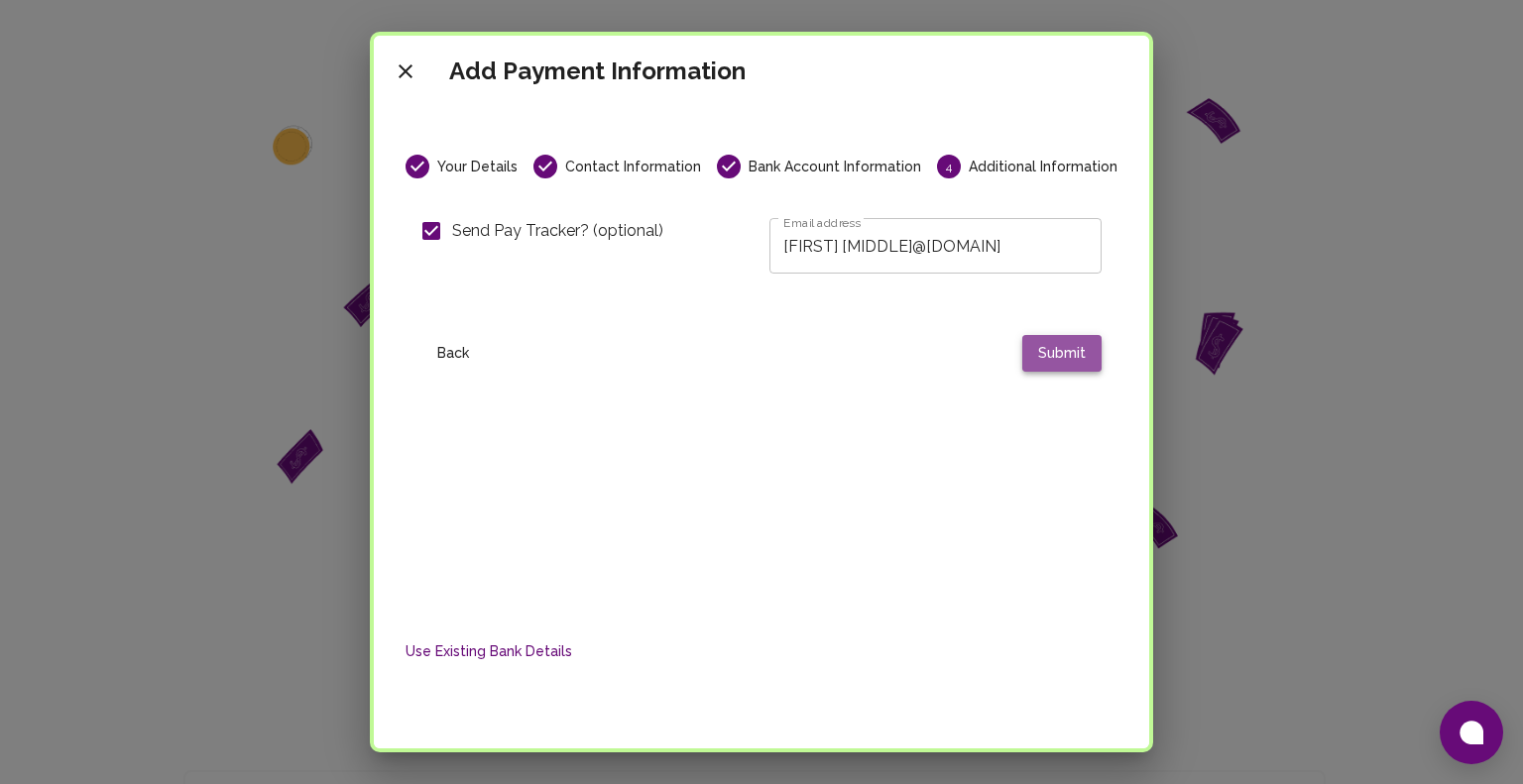 click on "Submit" at bounding box center [1062, 353] 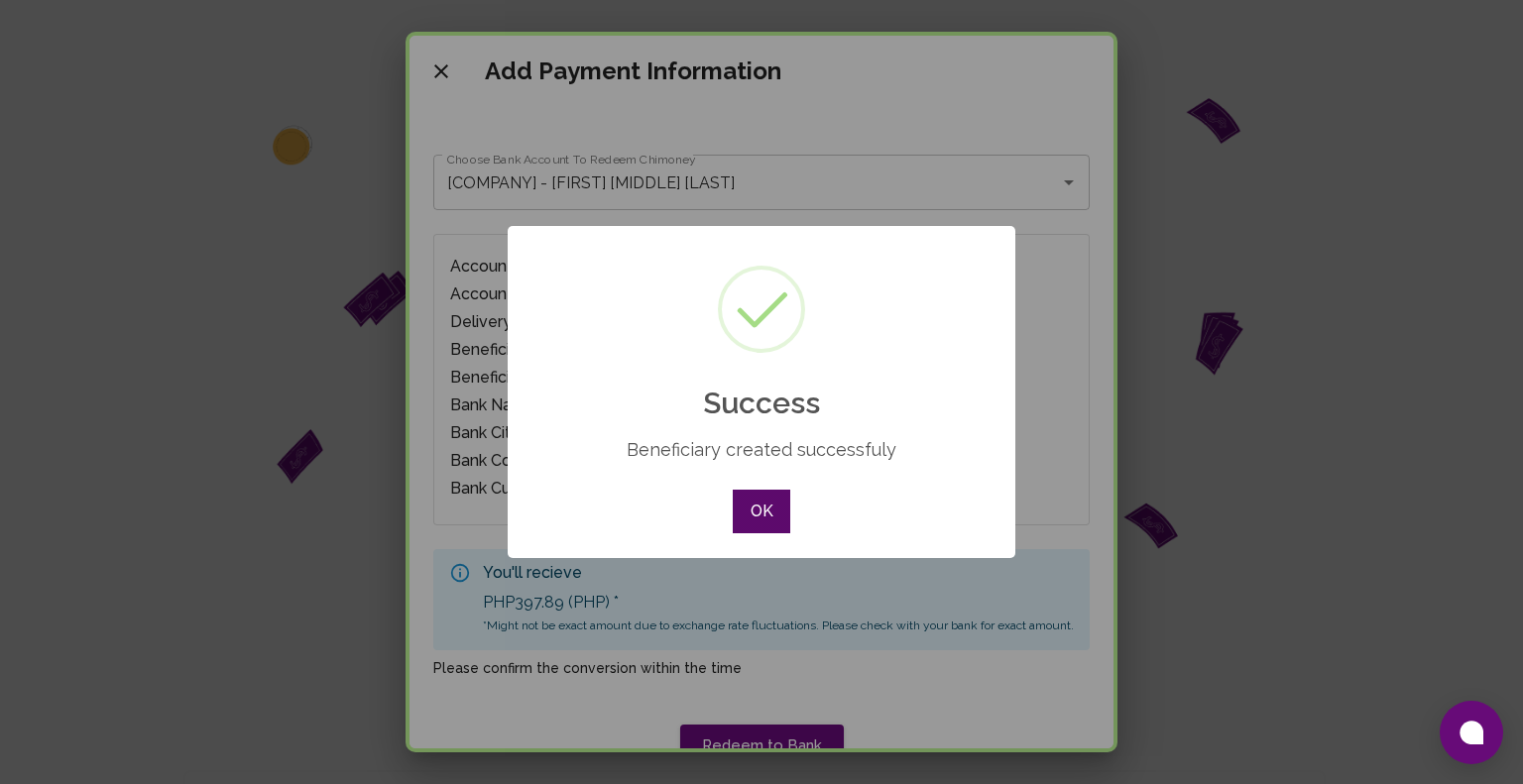 click on "OK" at bounding box center (762, 511) 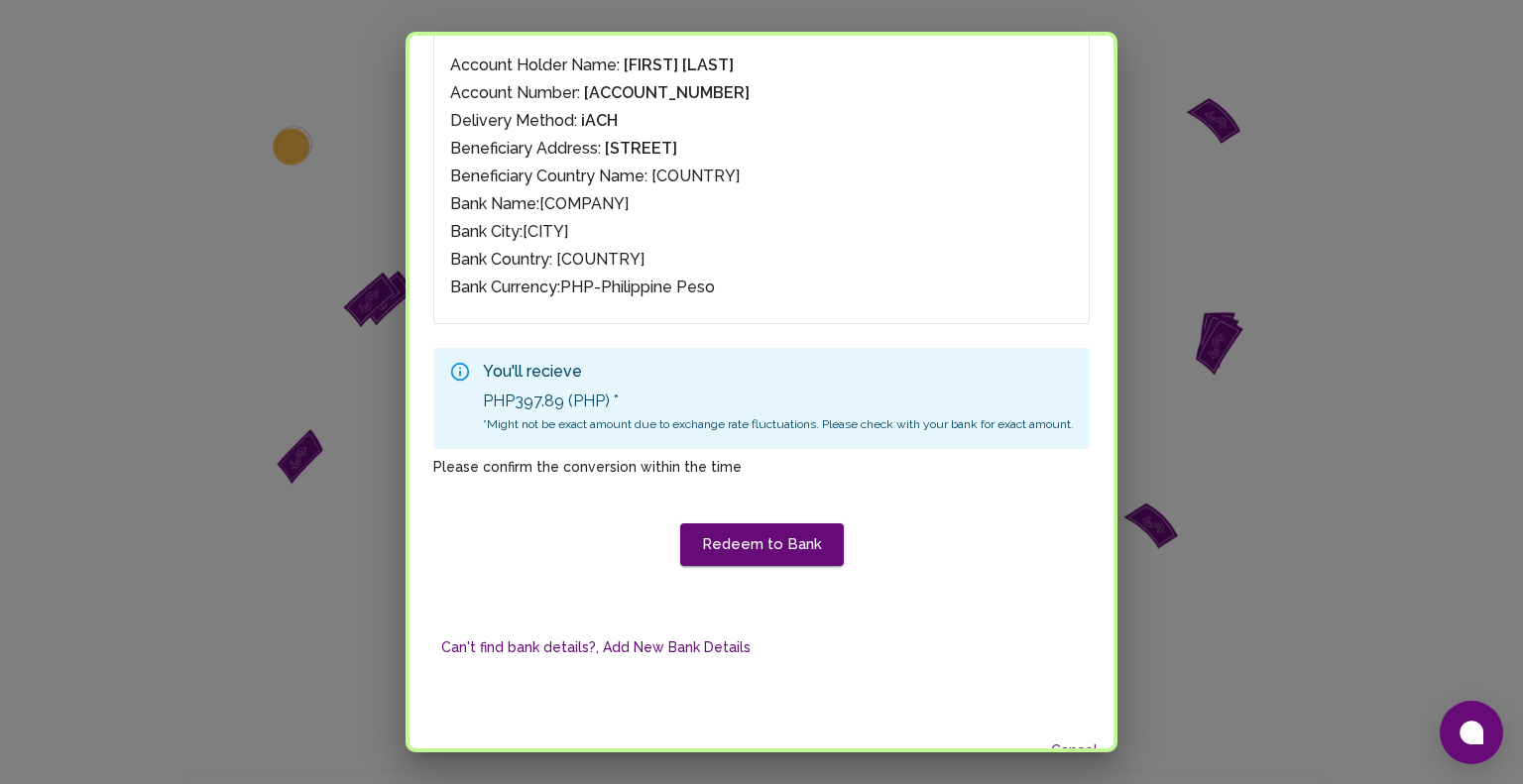 scroll, scrollTop: 202, scrollLeft: 0, axis: vertical 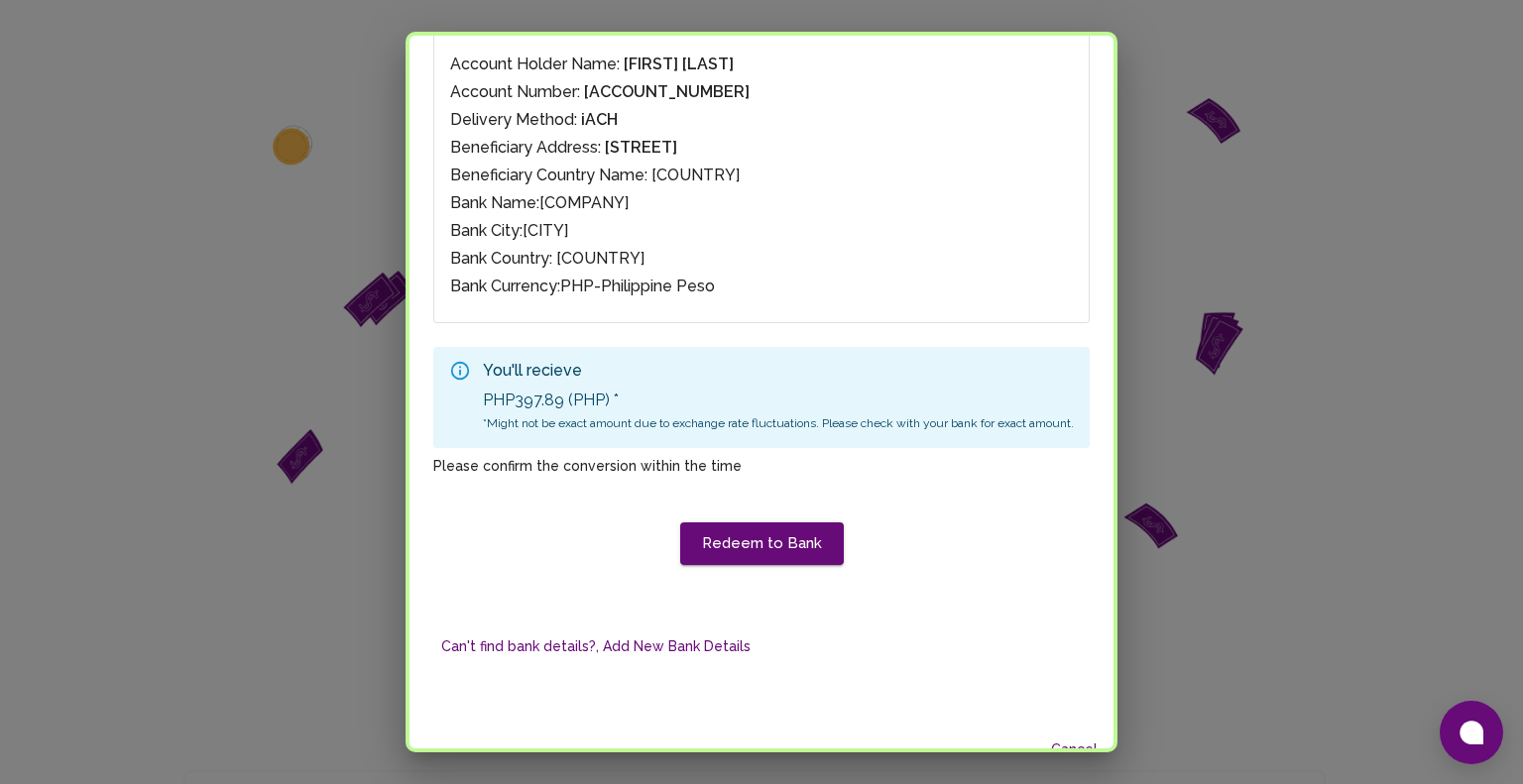 click on "Redeem to Bank" at bounding box center [762, 528] 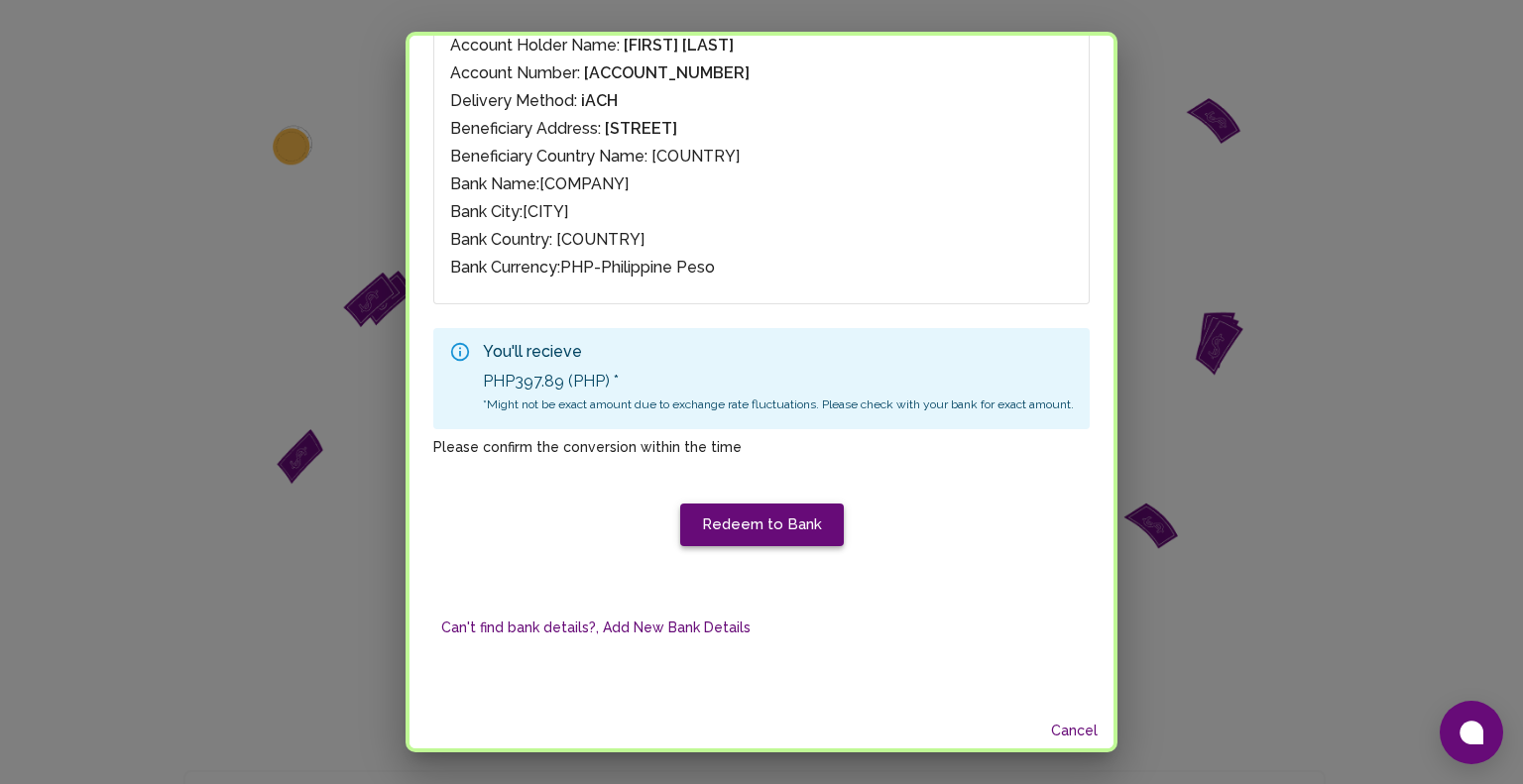 scroll, scrollTop: 222, scrollLeft: 0, axis: vertical 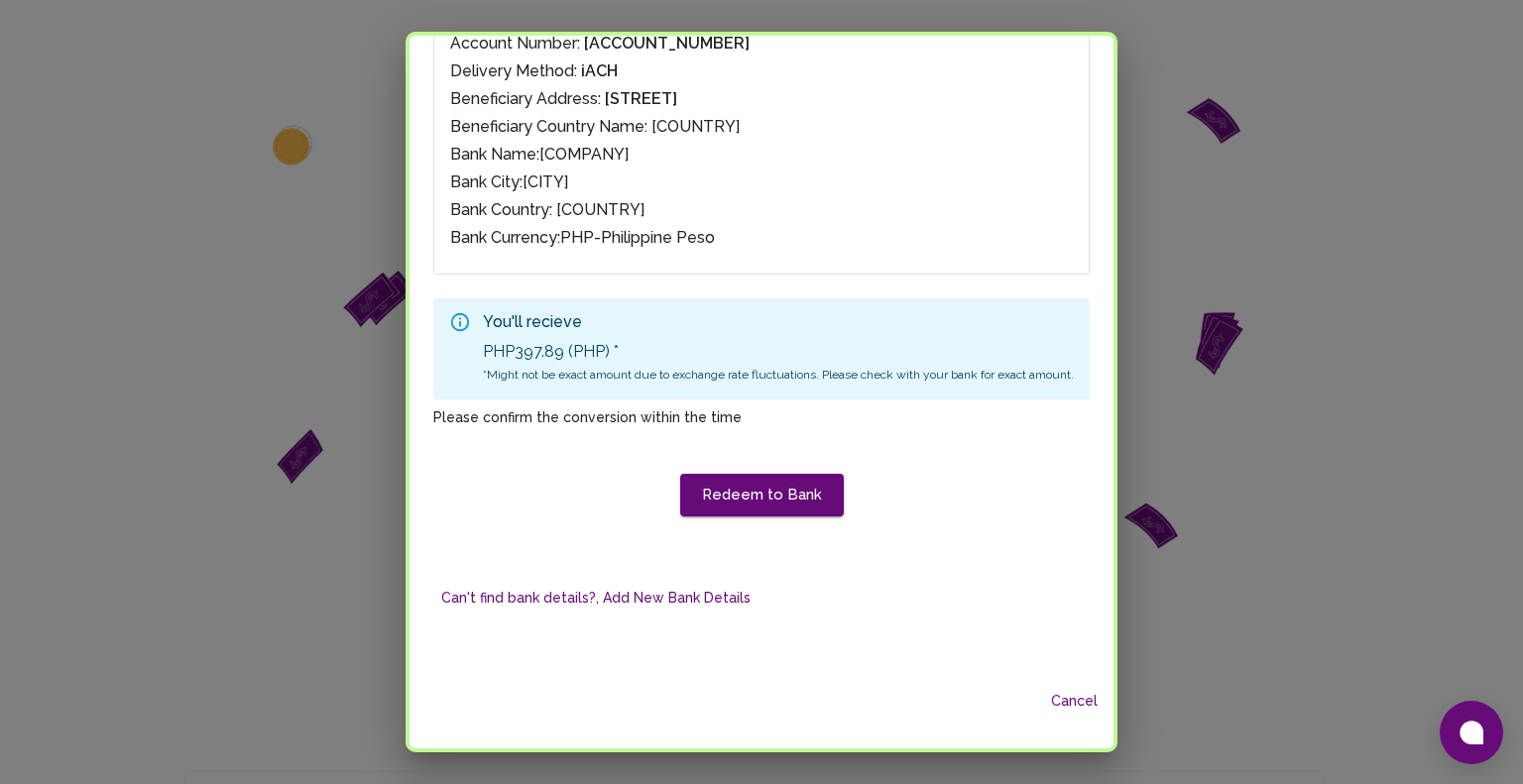 drag, startPoint x: 747, startPoint y: 519, endPoint x: 996, endPoint y: 602, distance: 262.469 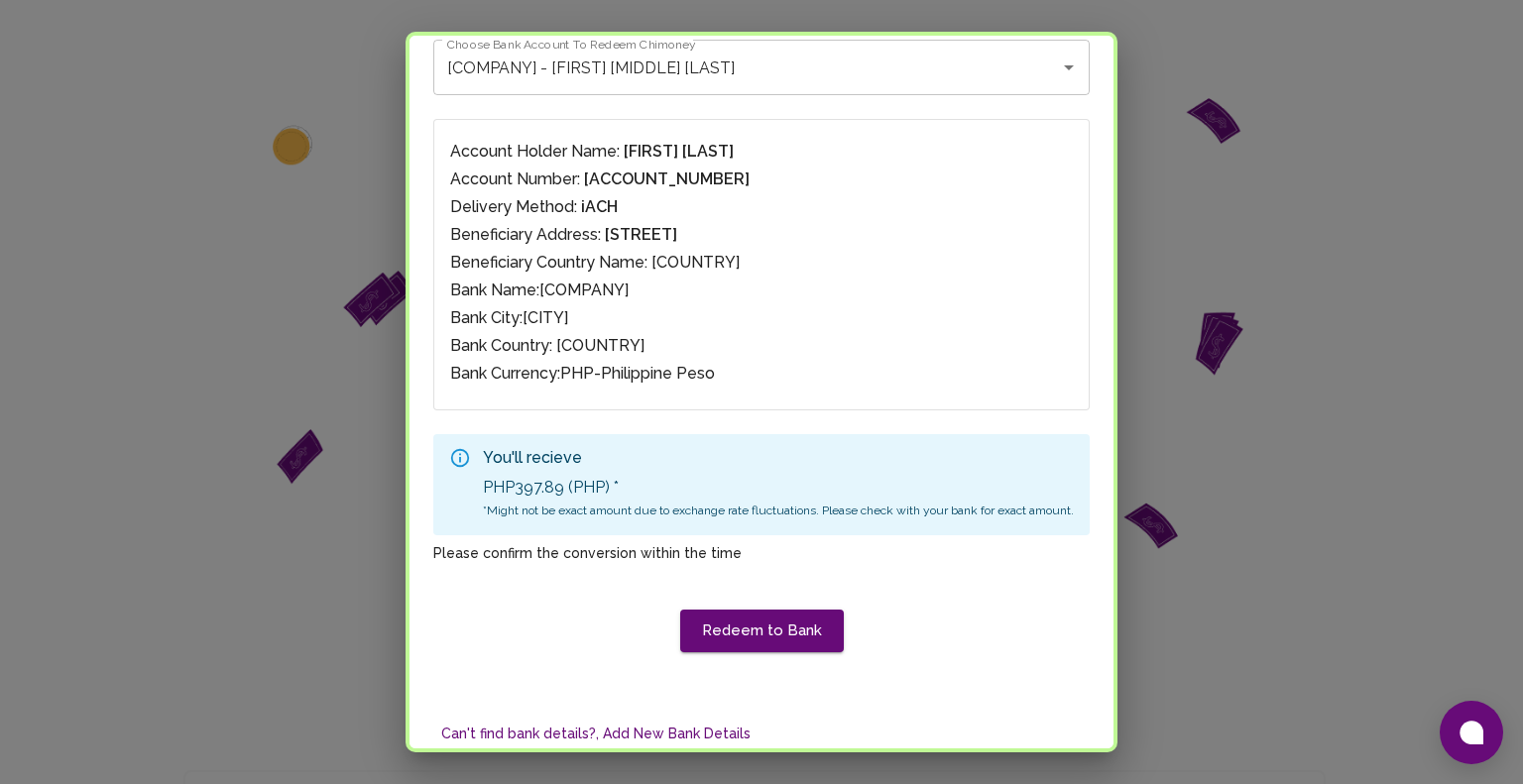 scroll, scrollTop: 99, scrollLeft: 0, axis: vertical 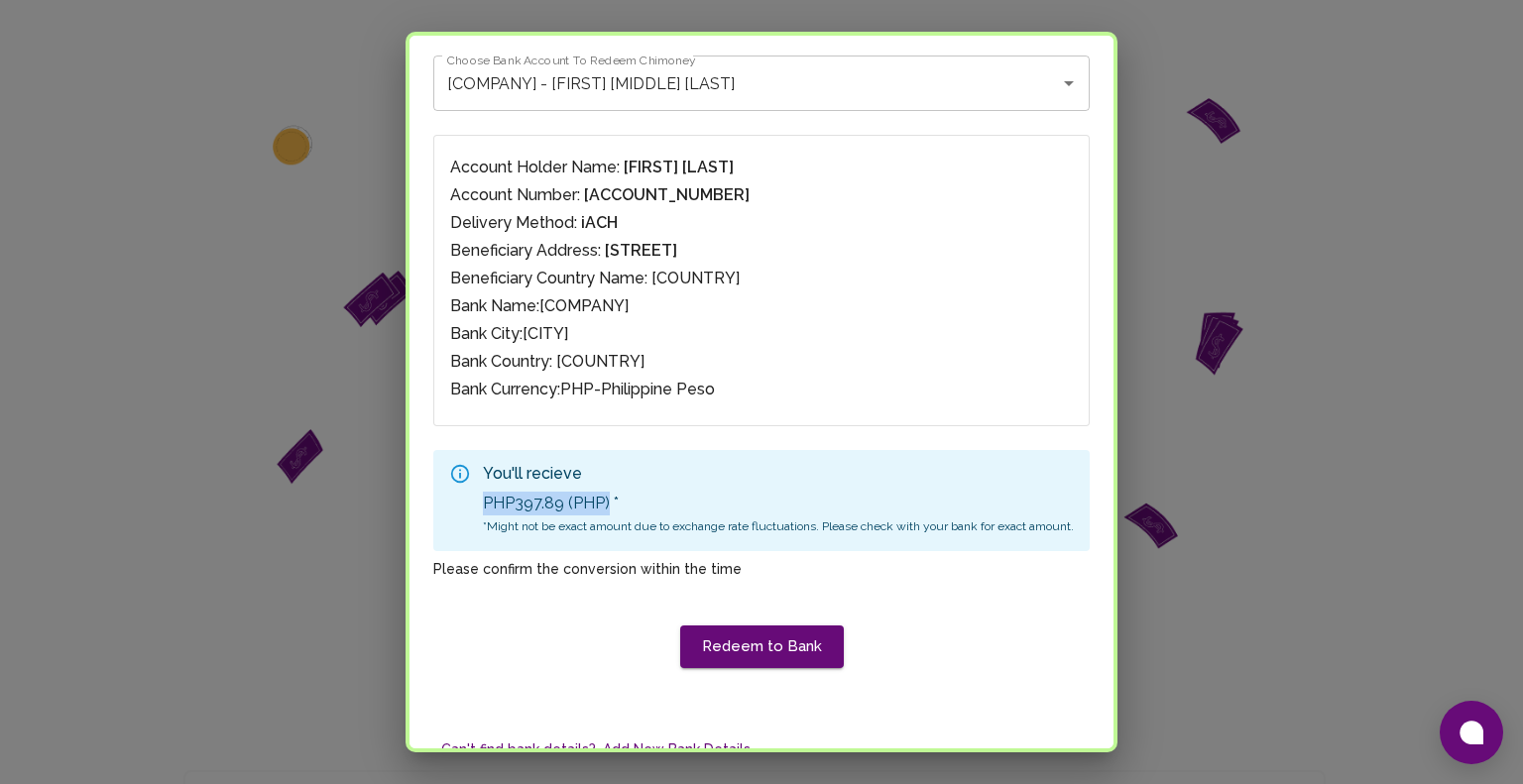 drag, startPoint x: 465, startPoint y: 504, endPoint x: 593, endPoint y: 499, distance: 128.09762 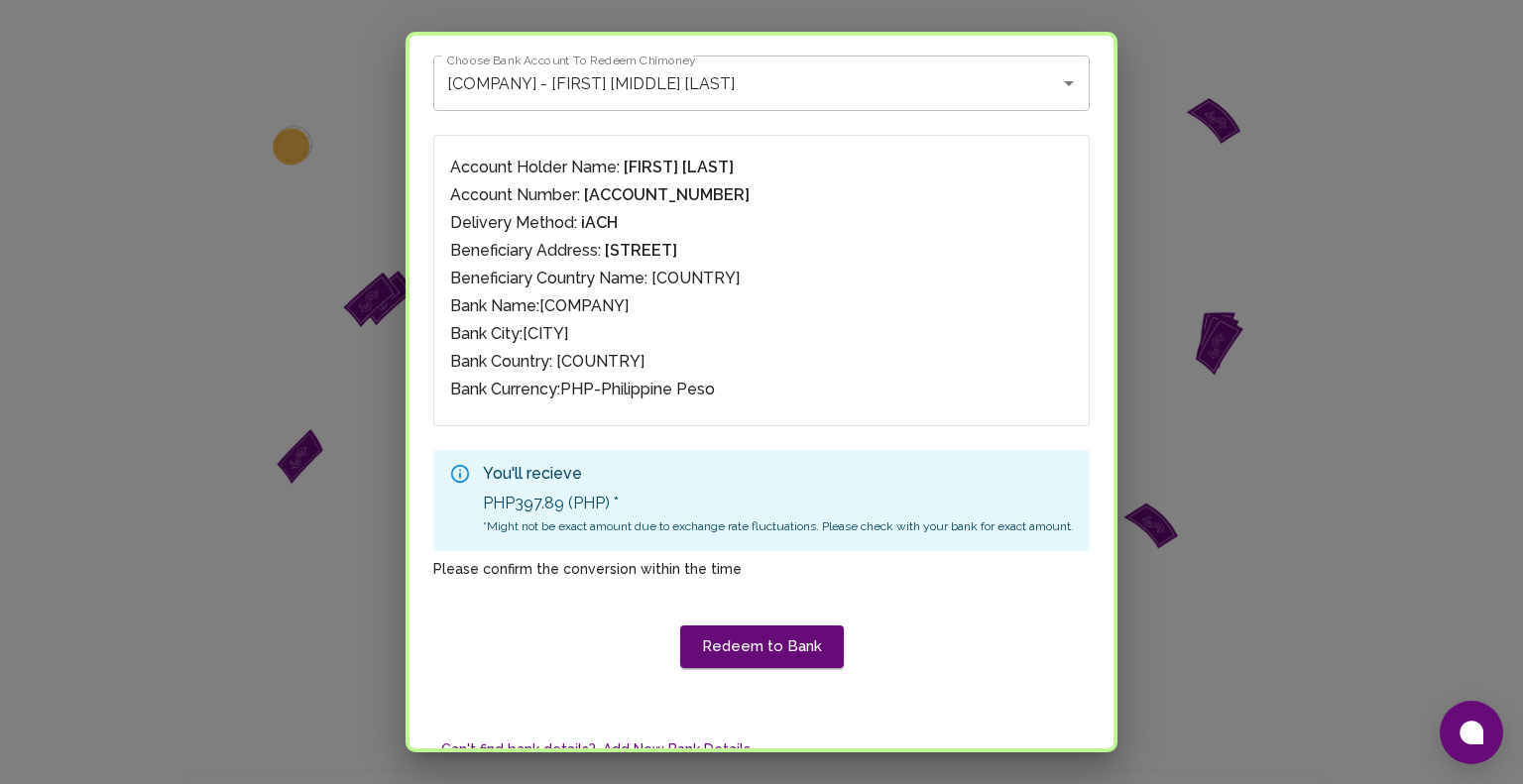 click on "You'll recieve  PHP397.89   ( PHP )   * * Might not be exact amount due to exchange rate fluctuations. Please check with your bank for exact amount." at bounding box center [778, 501] 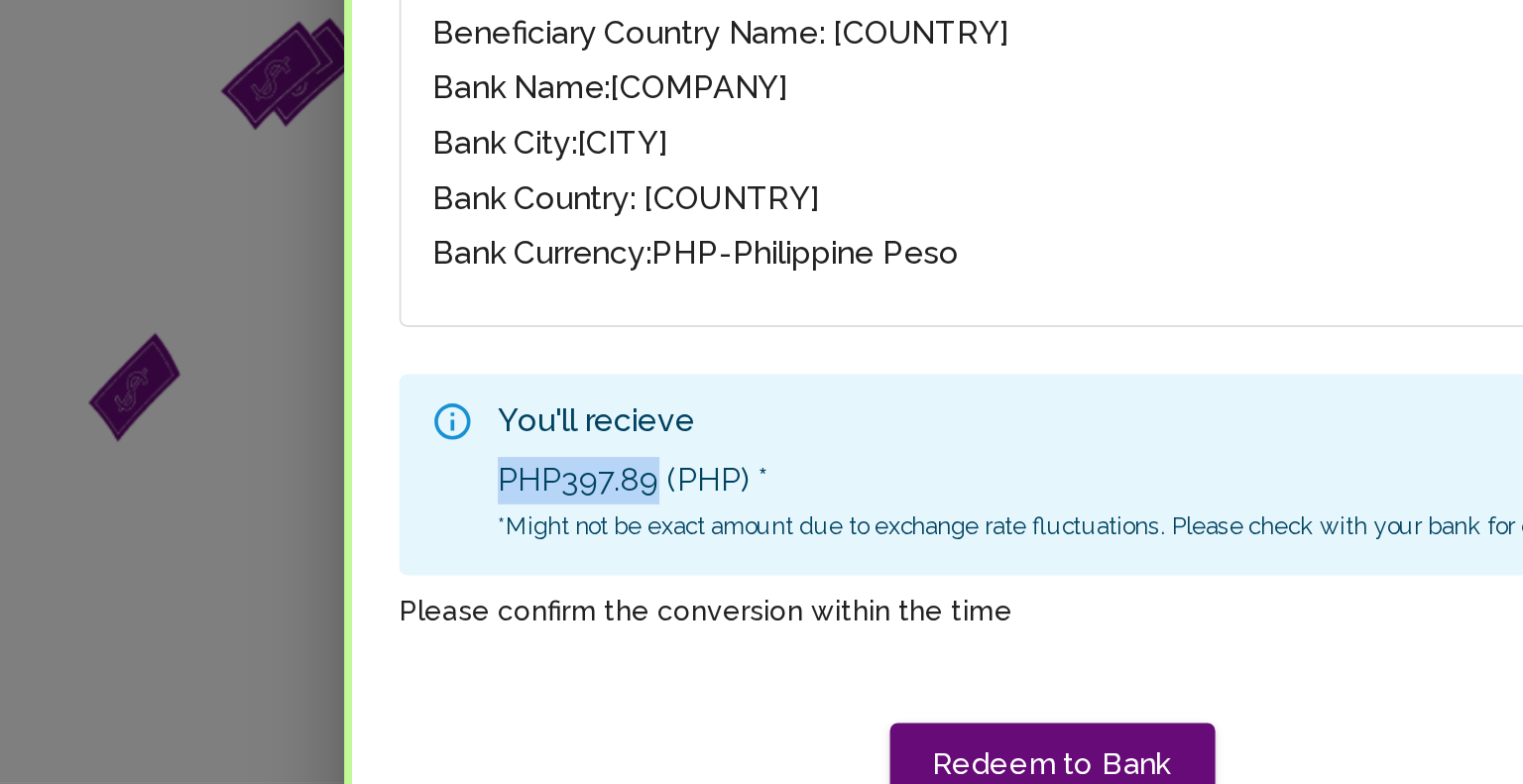drag, startPoint x: 471, startPoint y: 502, endPoint x: 548, endPoint y: 505, distance: 77.05842 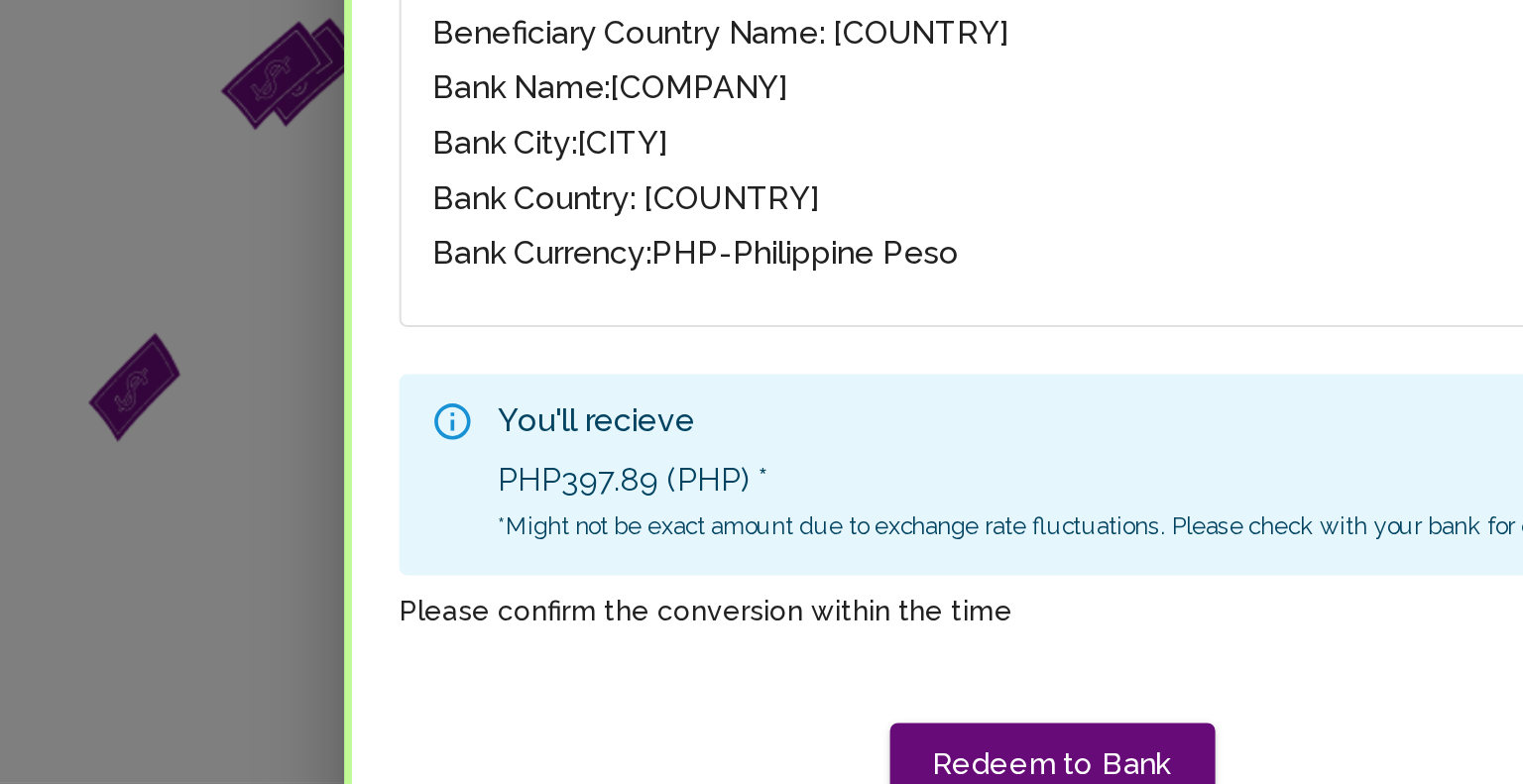 click on "* Might not be exact amount due to exchange rate fluctuations. Please check with your bank for exact amount." at bounding box center [778, 526] 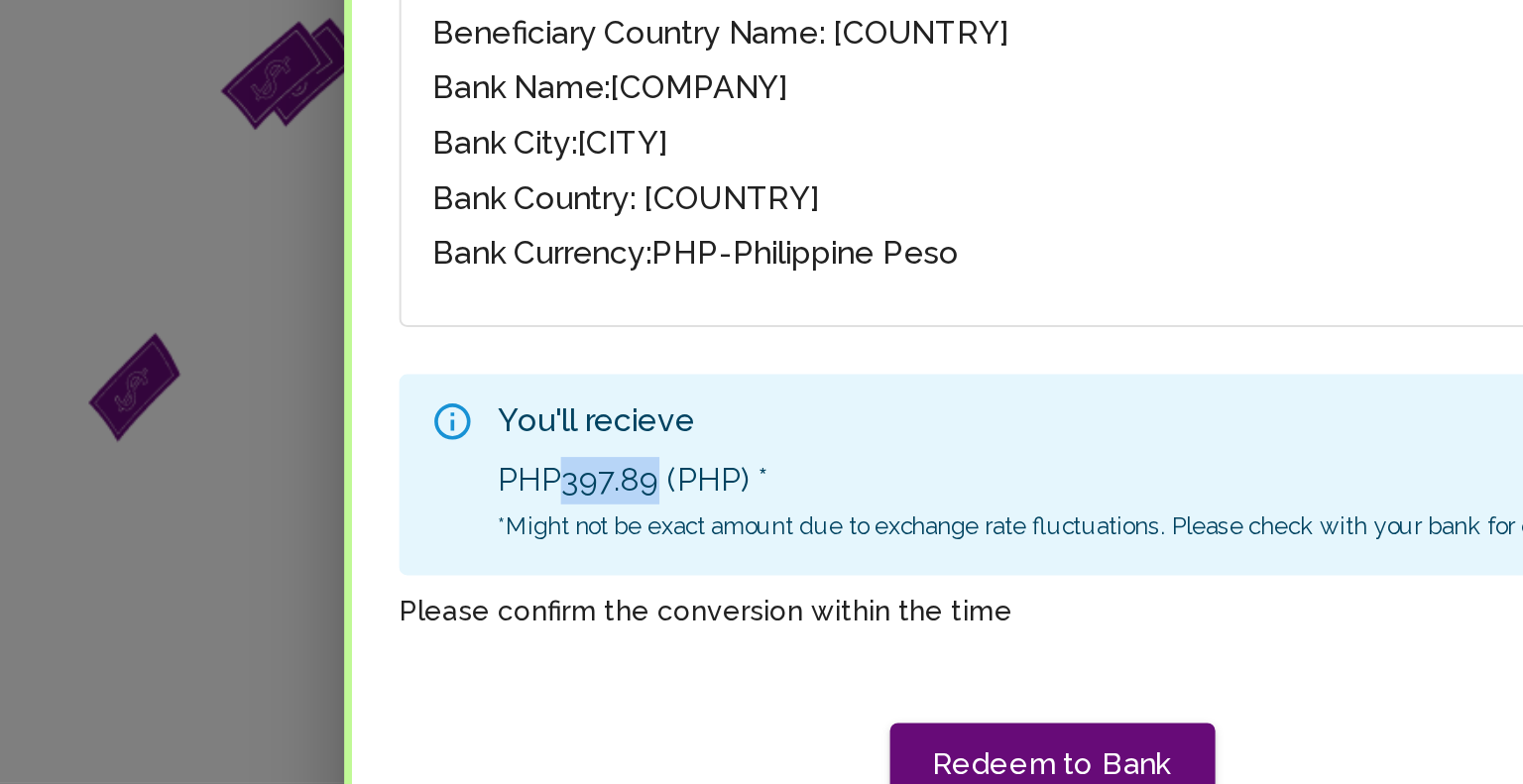 drag, startPoint x: 503, startPoint y: 508, endPoint x: 549, endPoint y: 507, distance: 46.010868 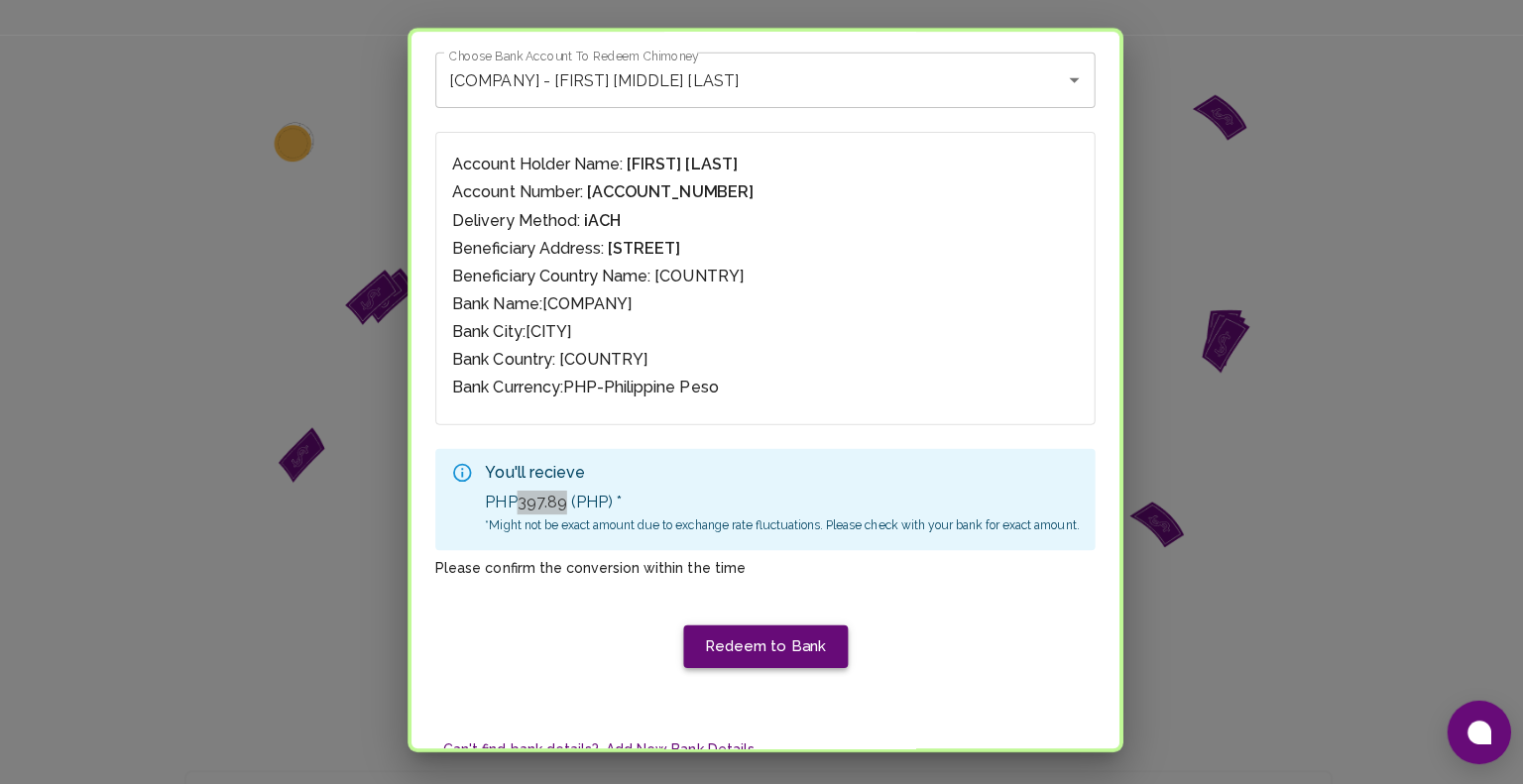 scroll, scrollTop: 0, scrollLeft: 0, axis: both 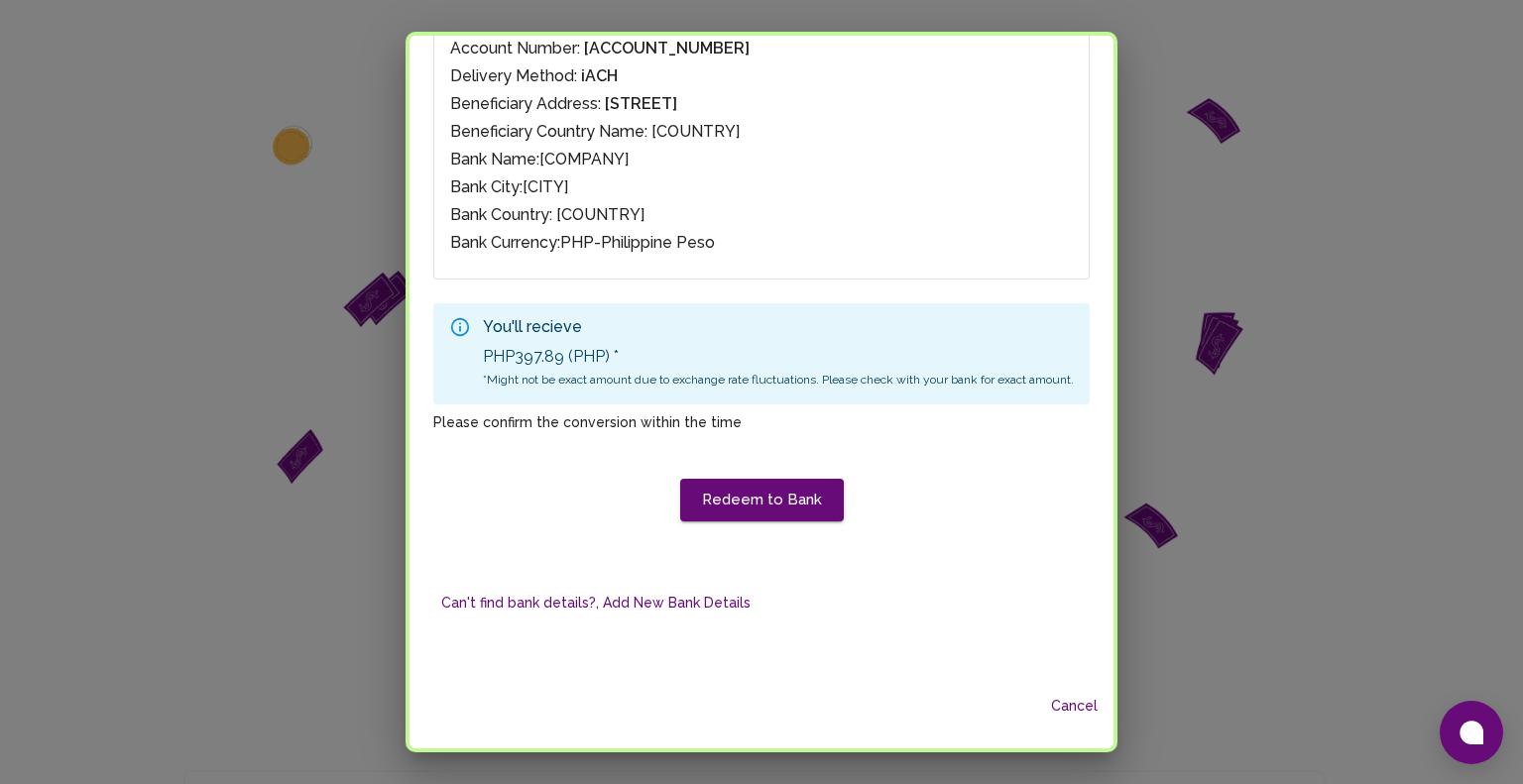 click on "You'll recieve  PHP397.89   ( PHP )   * * Might not be exact amount due to exchange rate fluctuations. Please check with your bank for exact amount. Please confirm the conversion within the time Redeem to Bank" at bounding box center (762, 412) 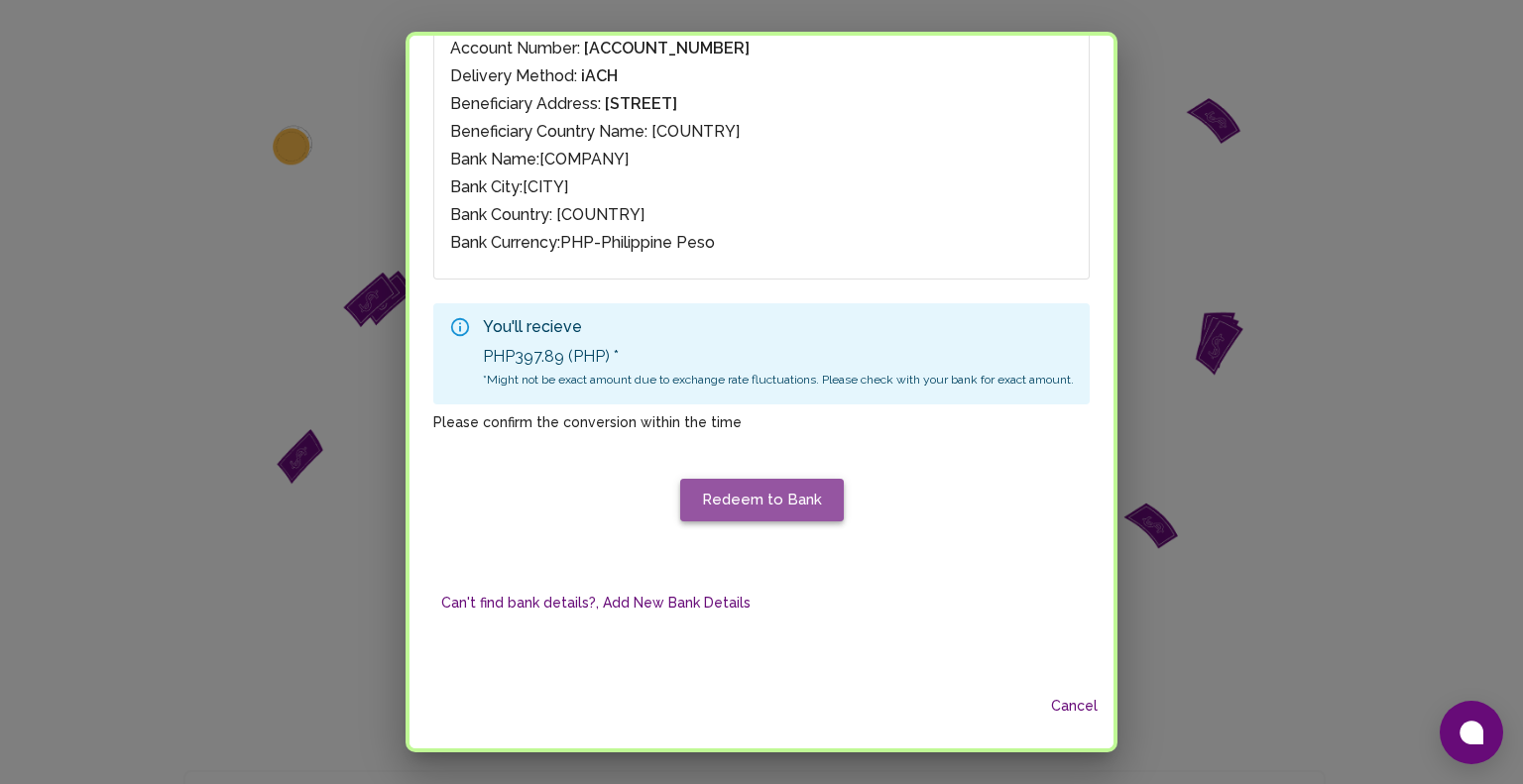 click on "Redeem to Bank" at bounding box center (762, 500) 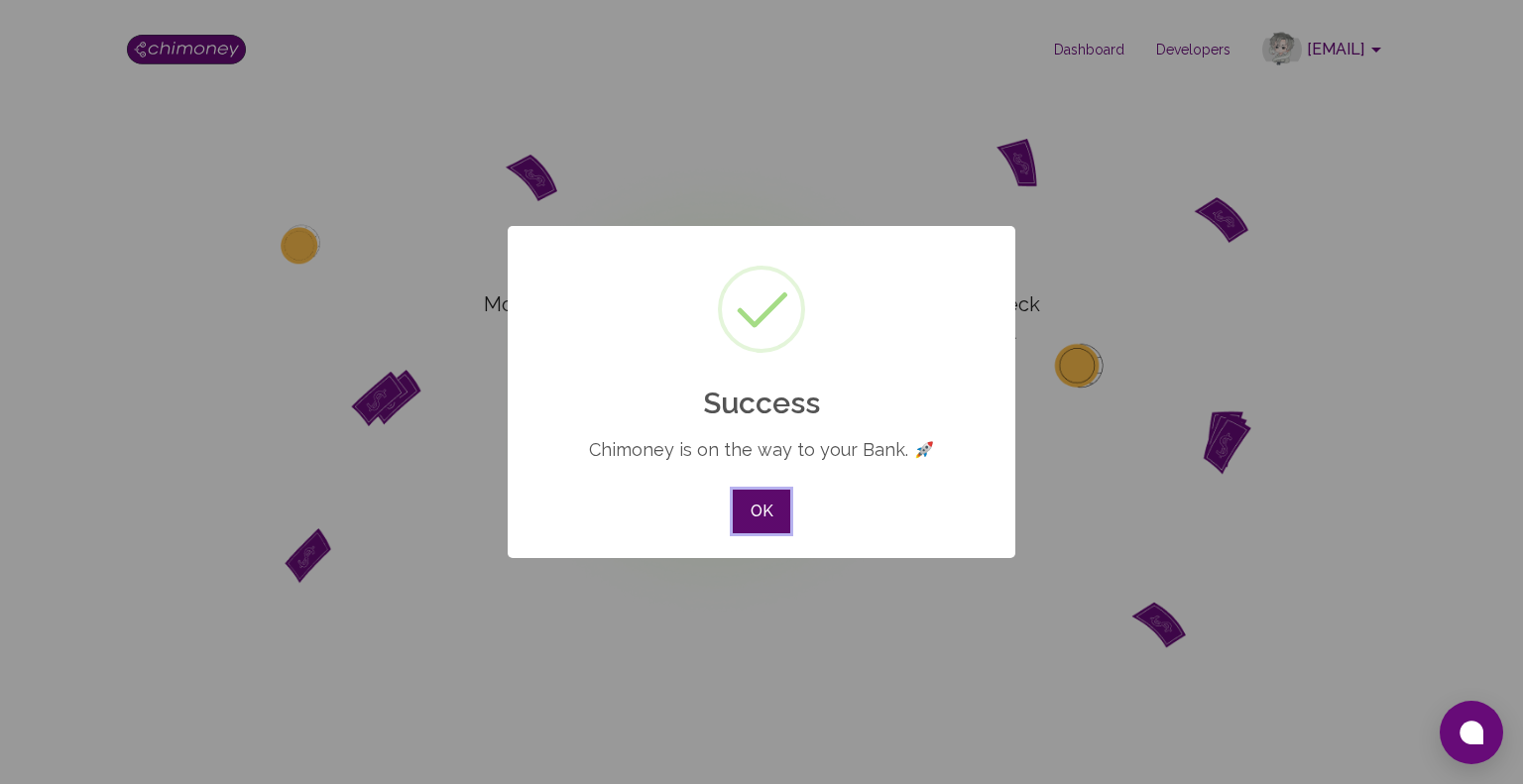 click on "OK" at bounding box center [762, 511] 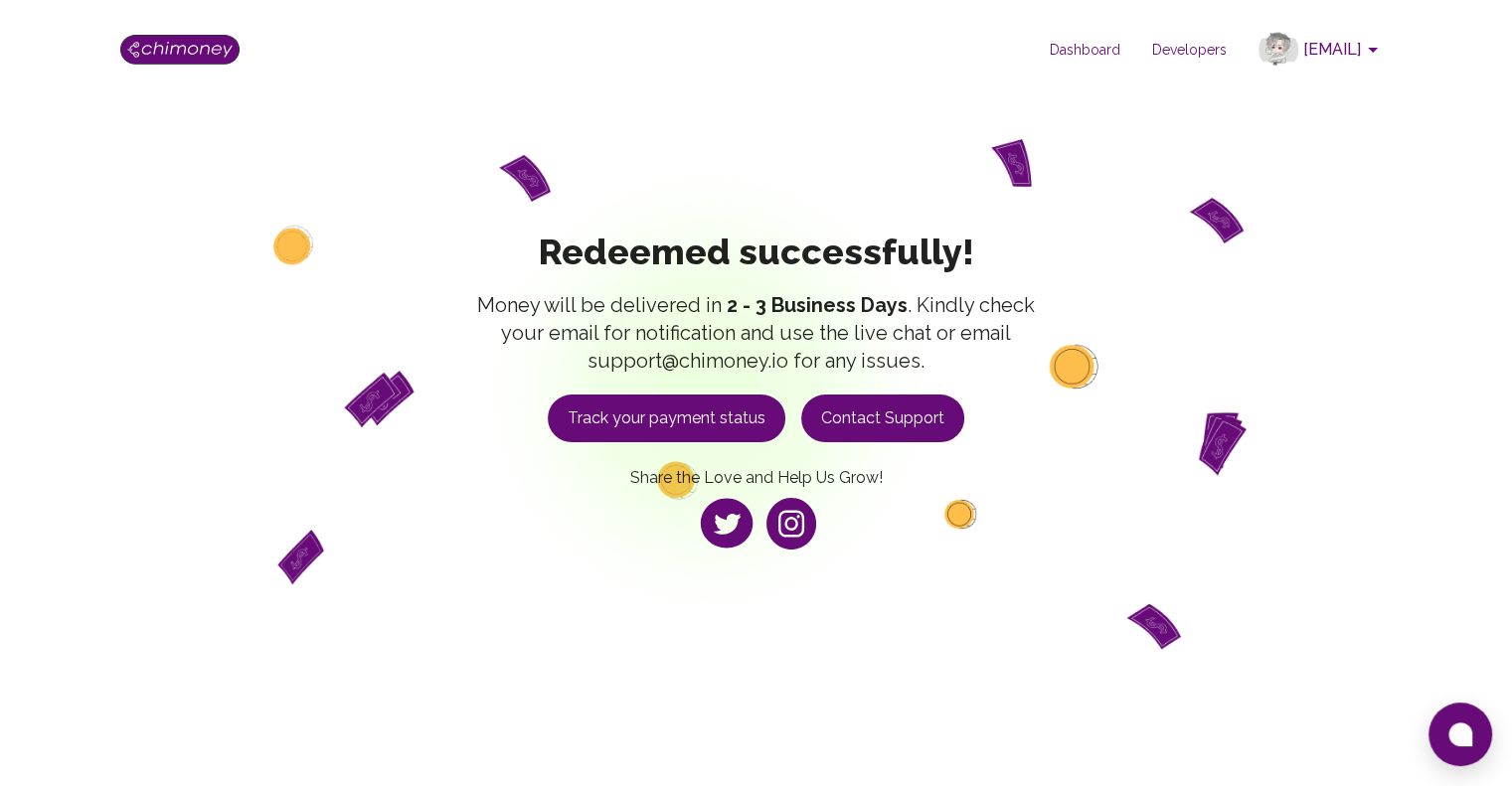 click on "Money will be delivered in 2 - 3 Business Days. Kindly check your email for notification and use the live chat or email support@chimoney.io for any issues." at bounding box center [756, 333] 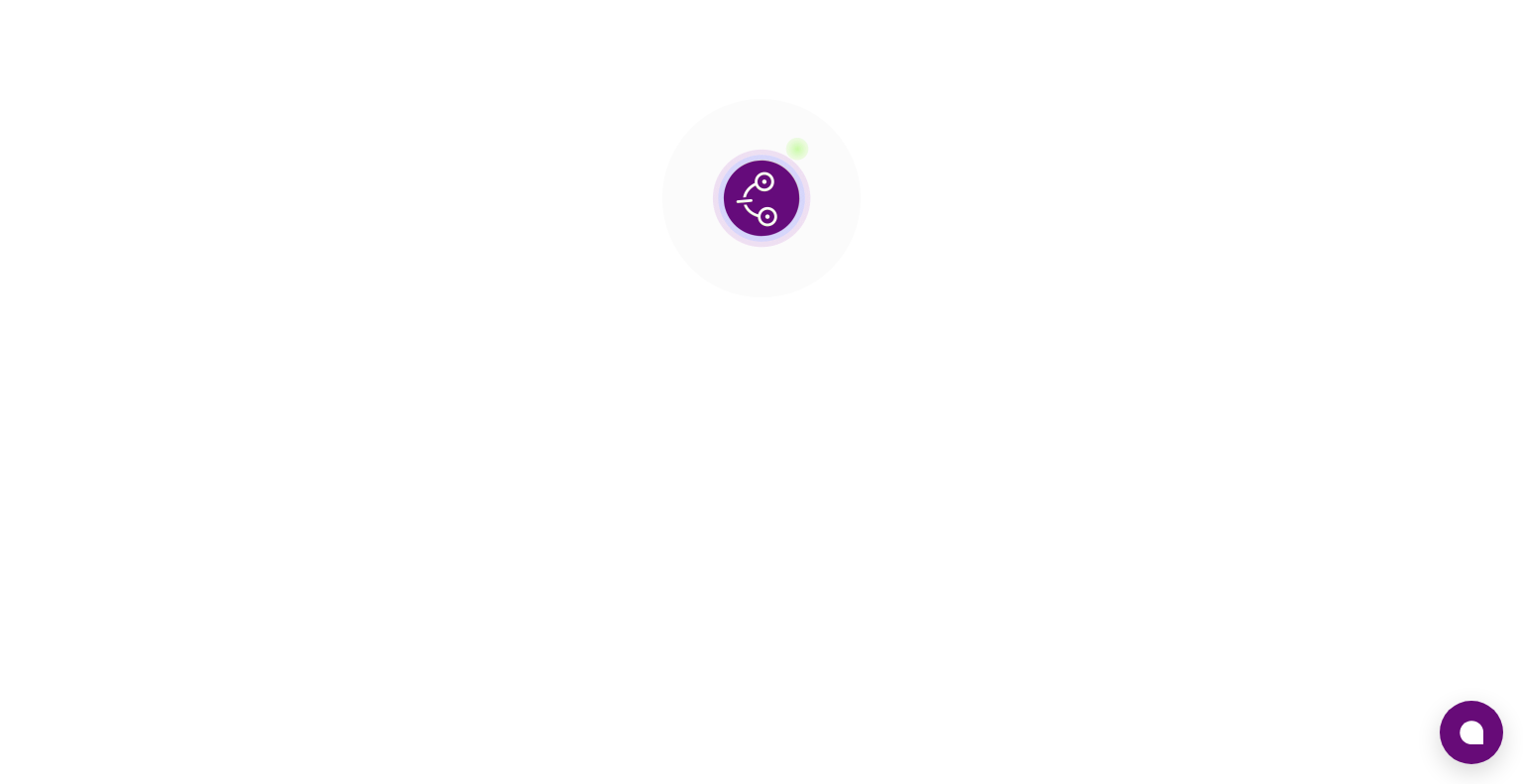 click at bounding box center (762, 392) 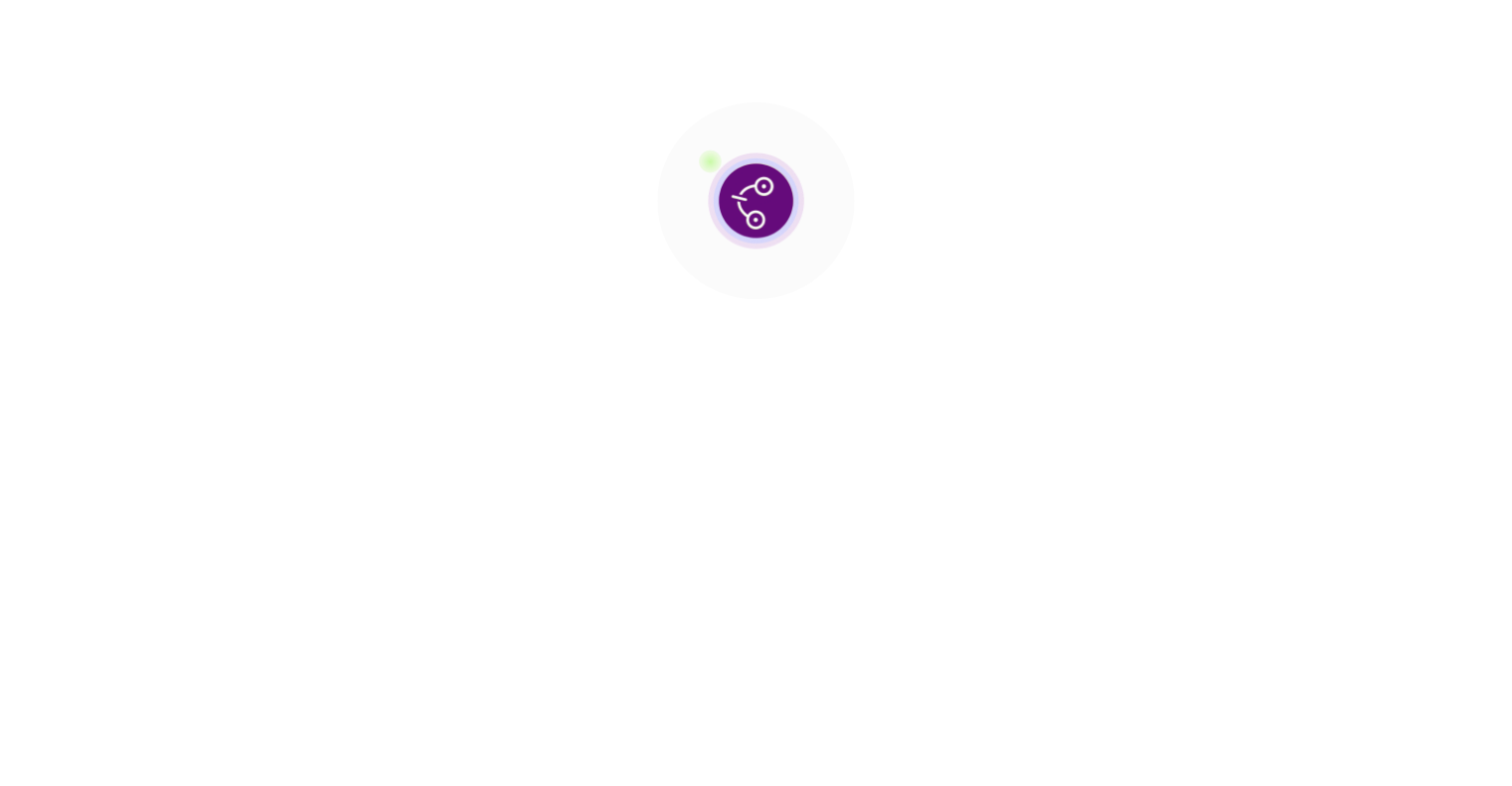 scroll, scrollTop: 0, scrollLeft: 0, axis: both 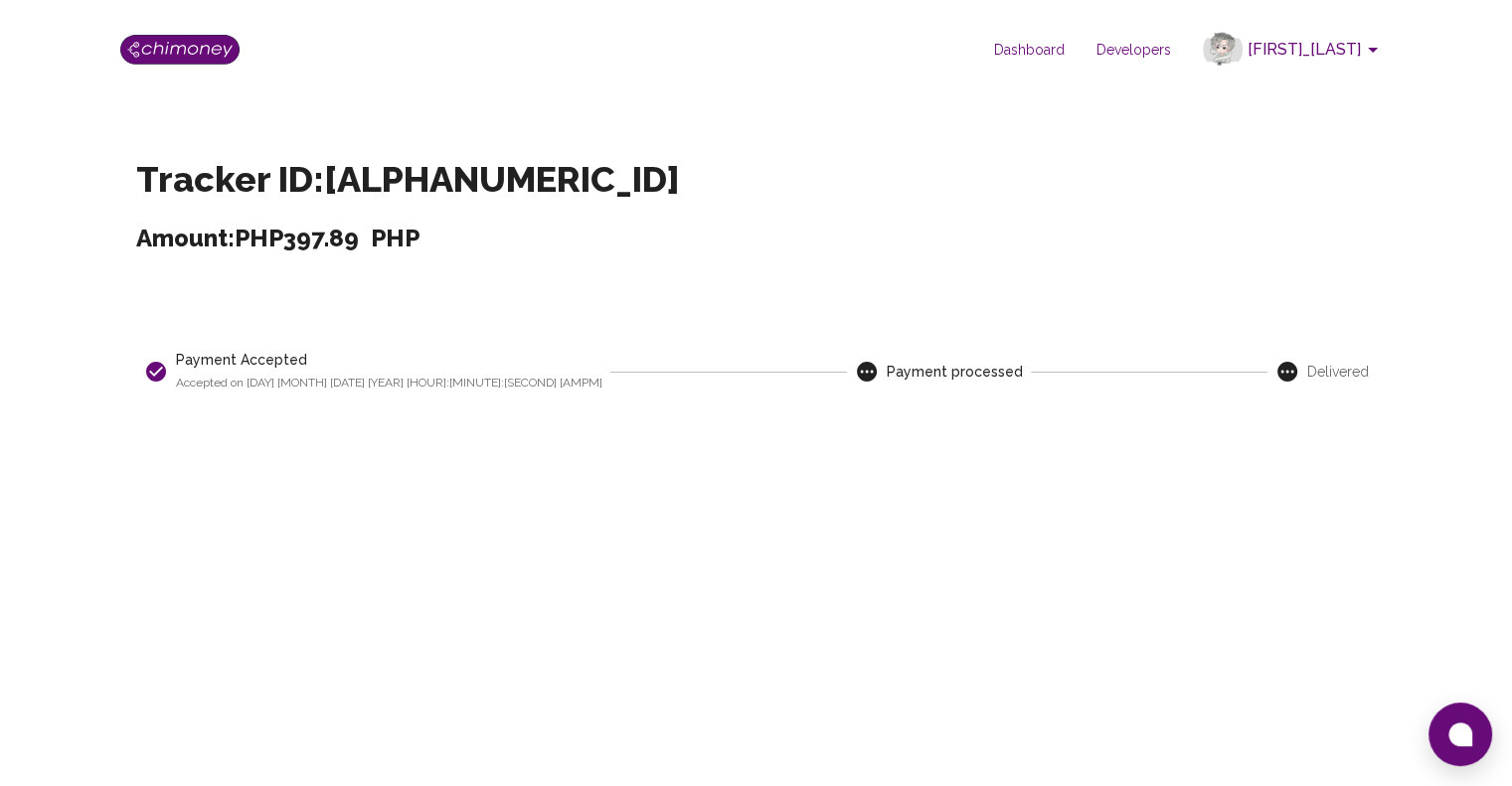 click on "Dashboard Developers [FIRST]_[LAST]" at bounding box center [756, 50] 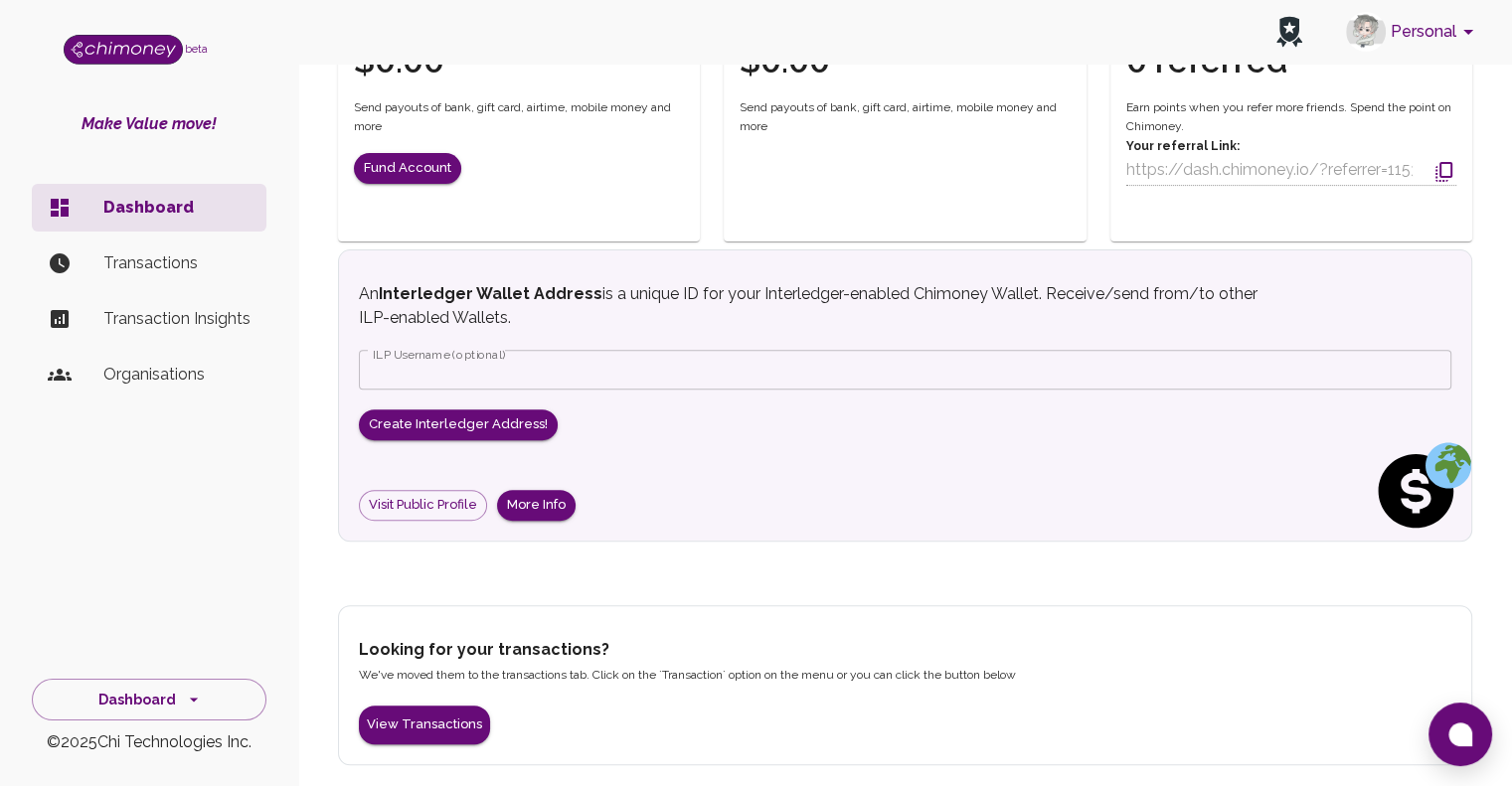 scroll, scrollTop: 652, scrollLeft: 0, axis: vertical 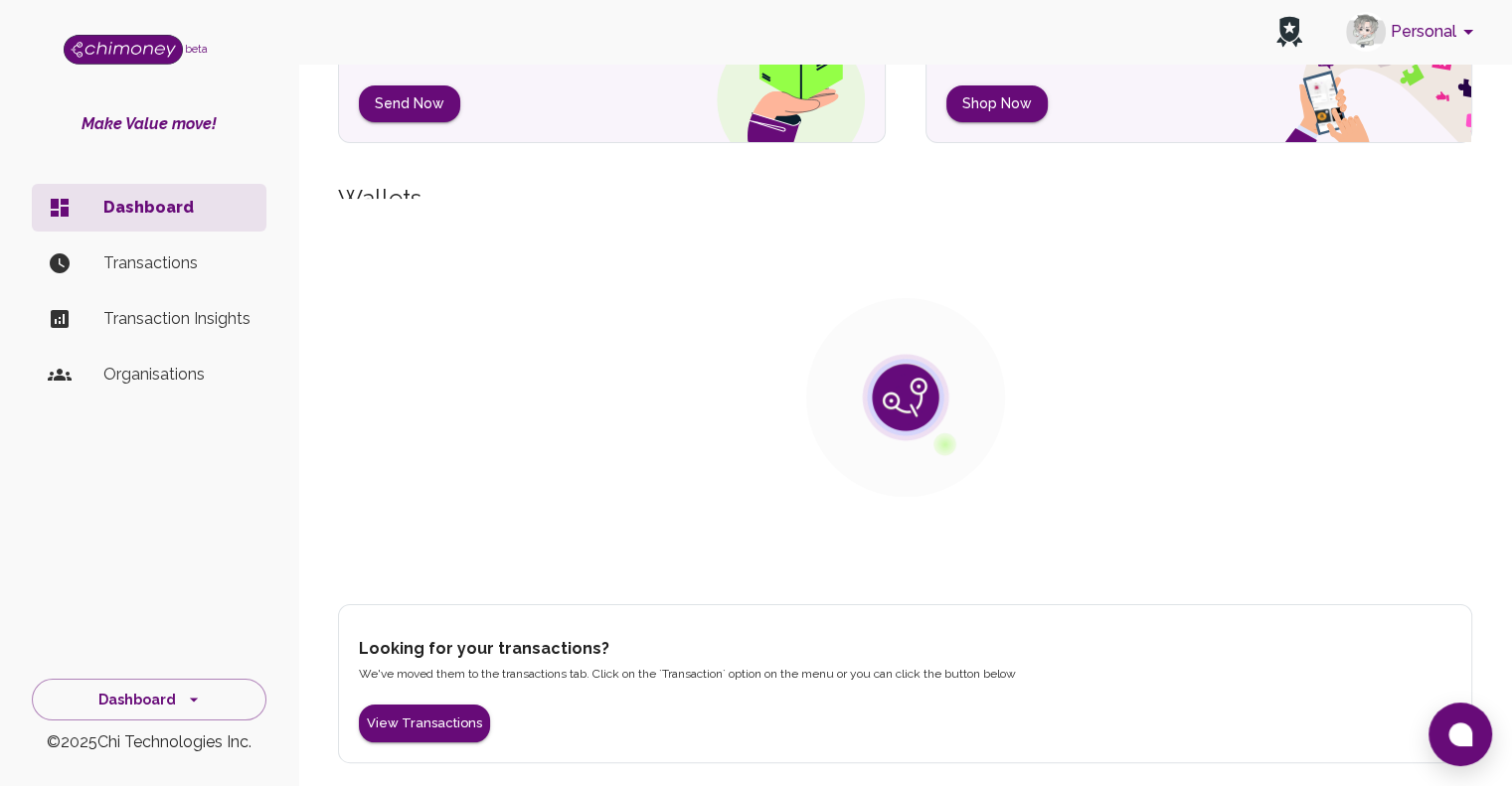 click on "Transaction Insights" at bounding box center [177, 319] 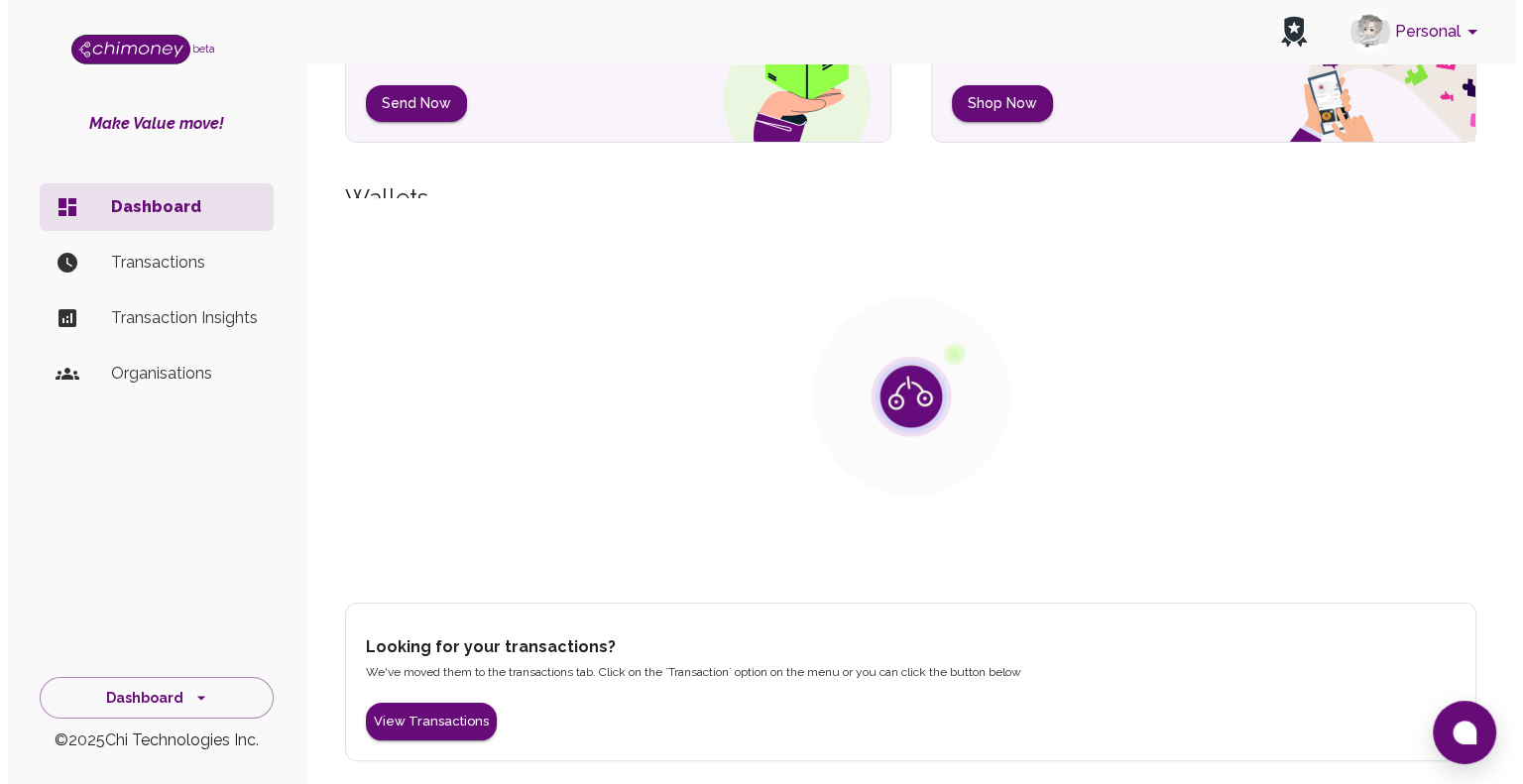 scroll, scrollTop: 0, scrollLeft: 0, axis: both 